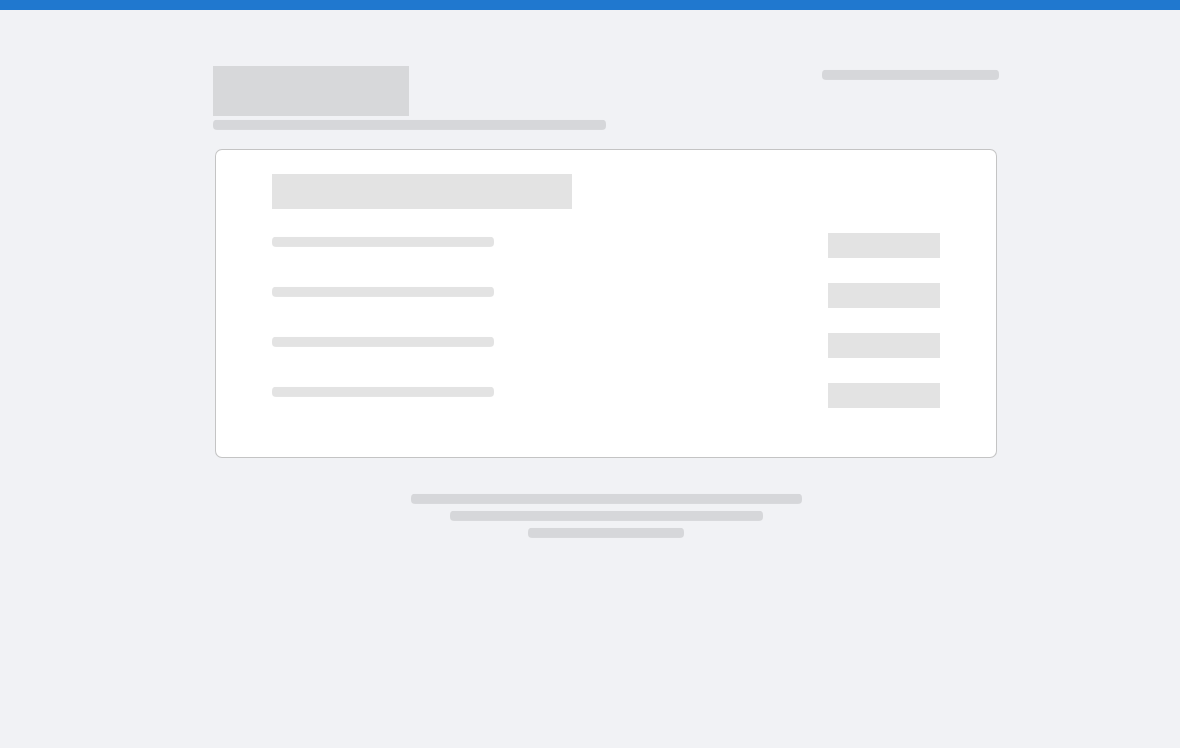 scroll, scrollTop: 0, scrollLeft: 0, axis: both 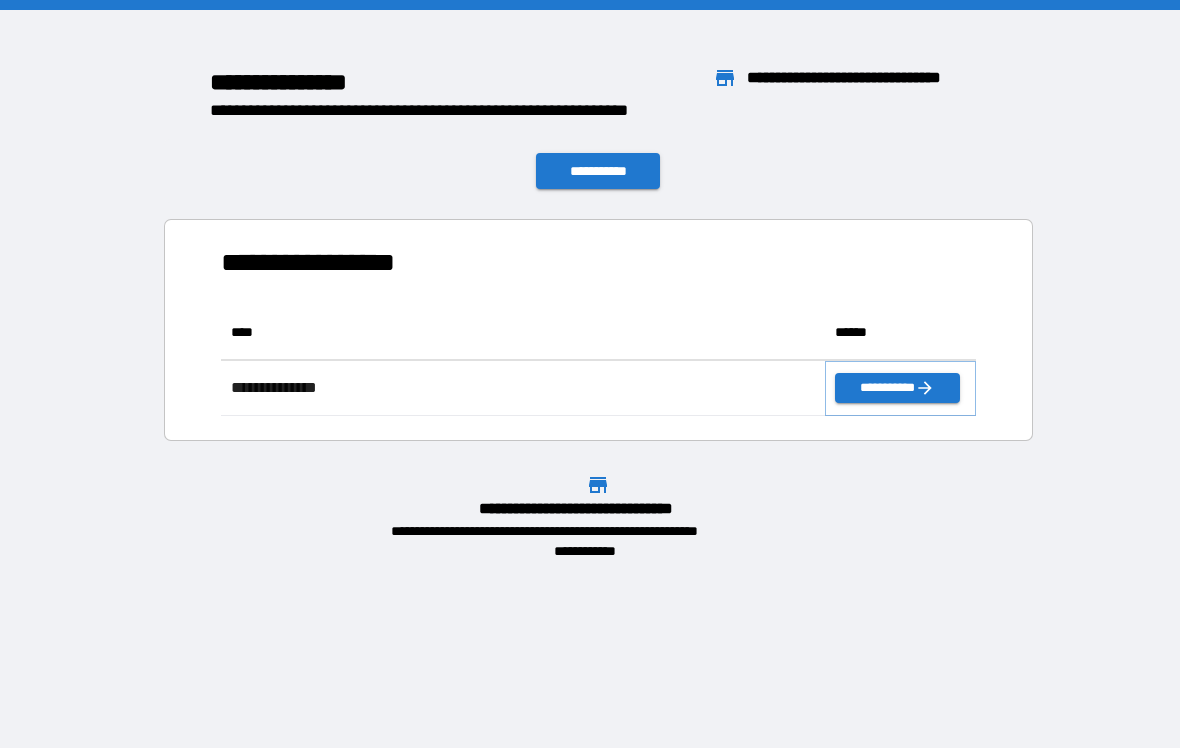 click on "**********" at bounding box center (897, 388) 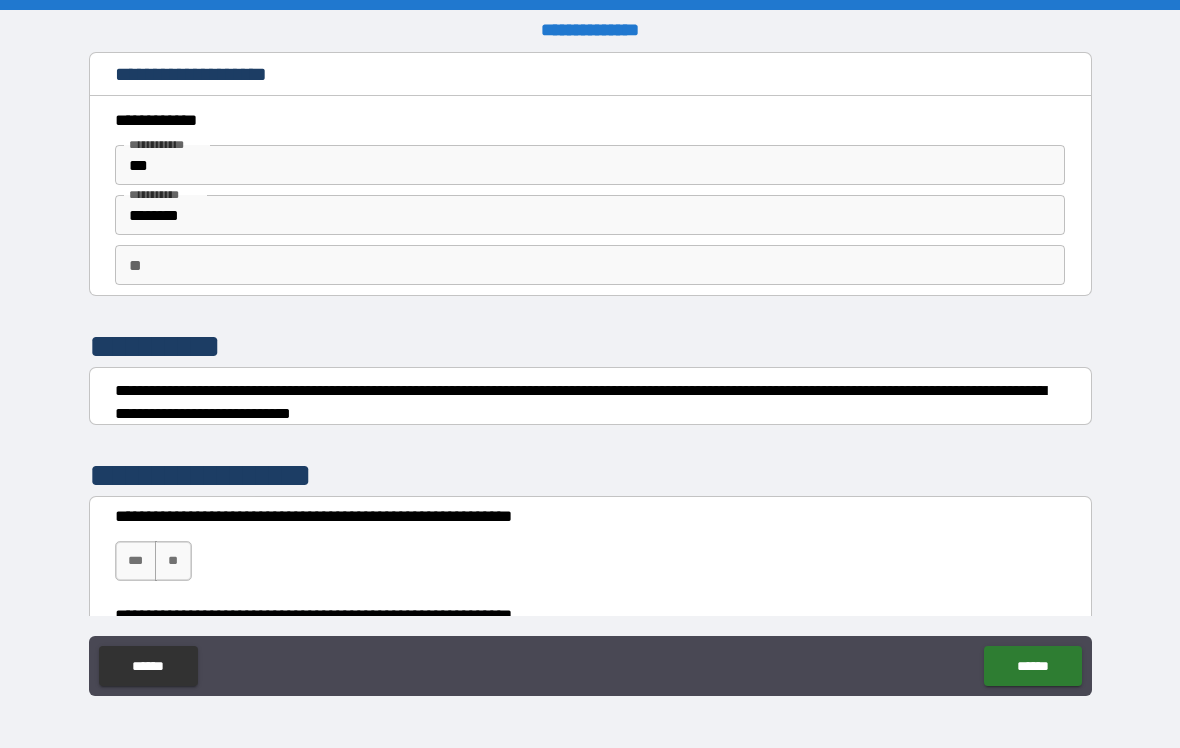 click on "***" at bounding box center (136, 561) 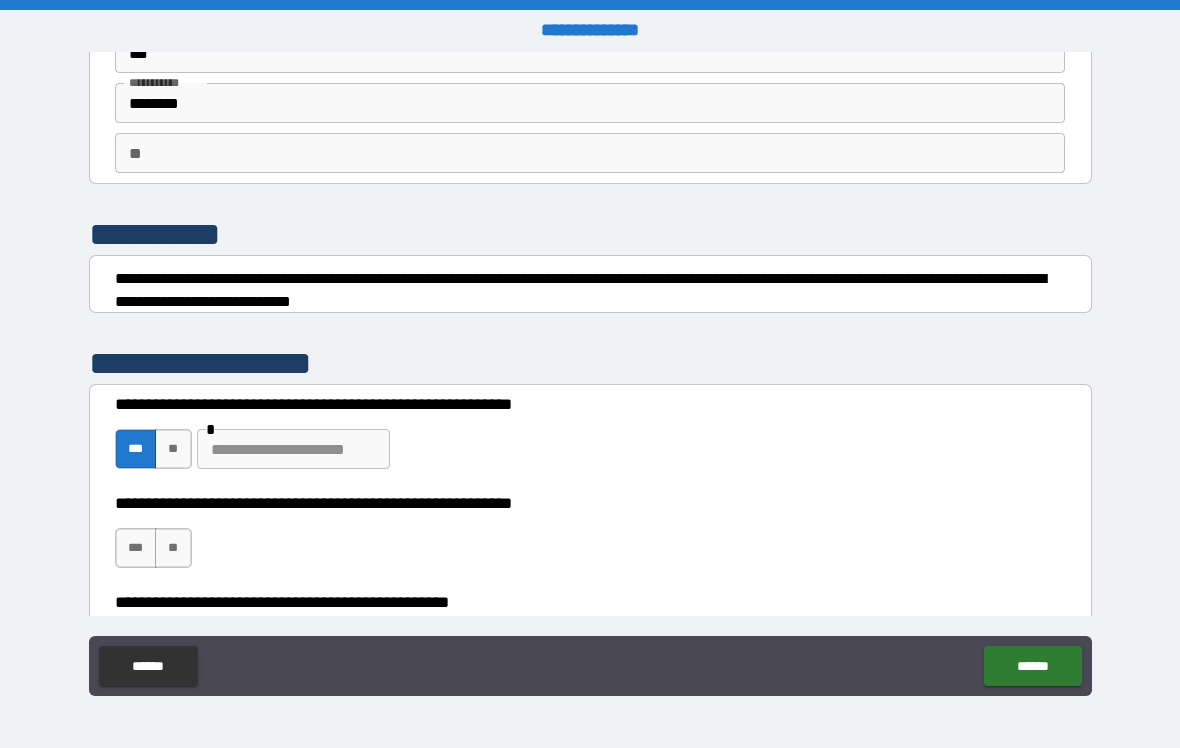 scroll, scrollTop: 113, scrollLeft: 0, axis: vertical 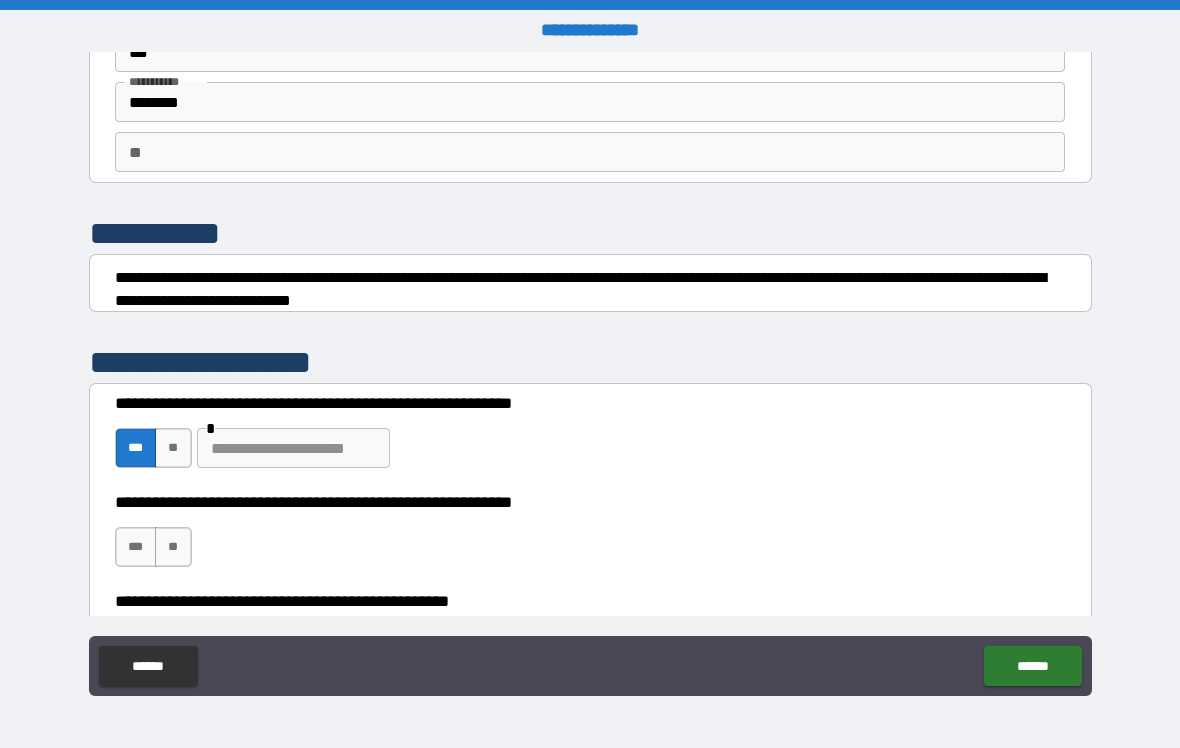 click on "***" at bounding box center (136, 547) 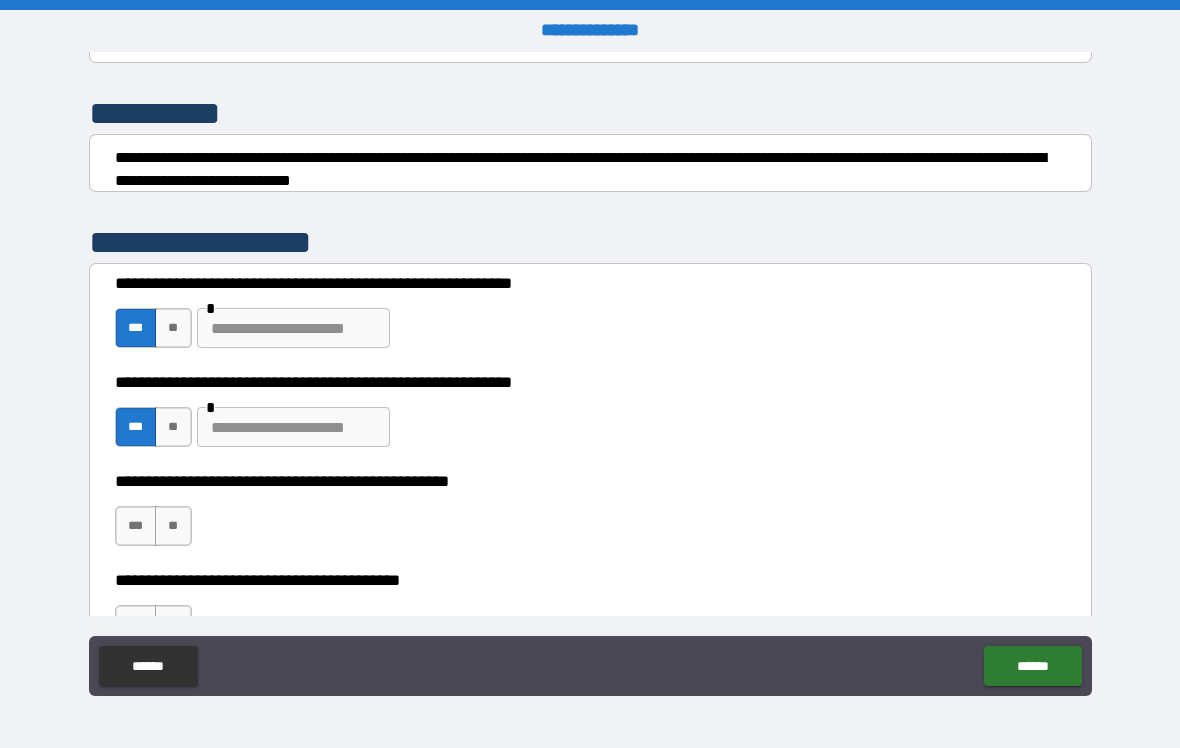 scroll, scrollTop: 236, scrollLeft: 0, axis: vertical 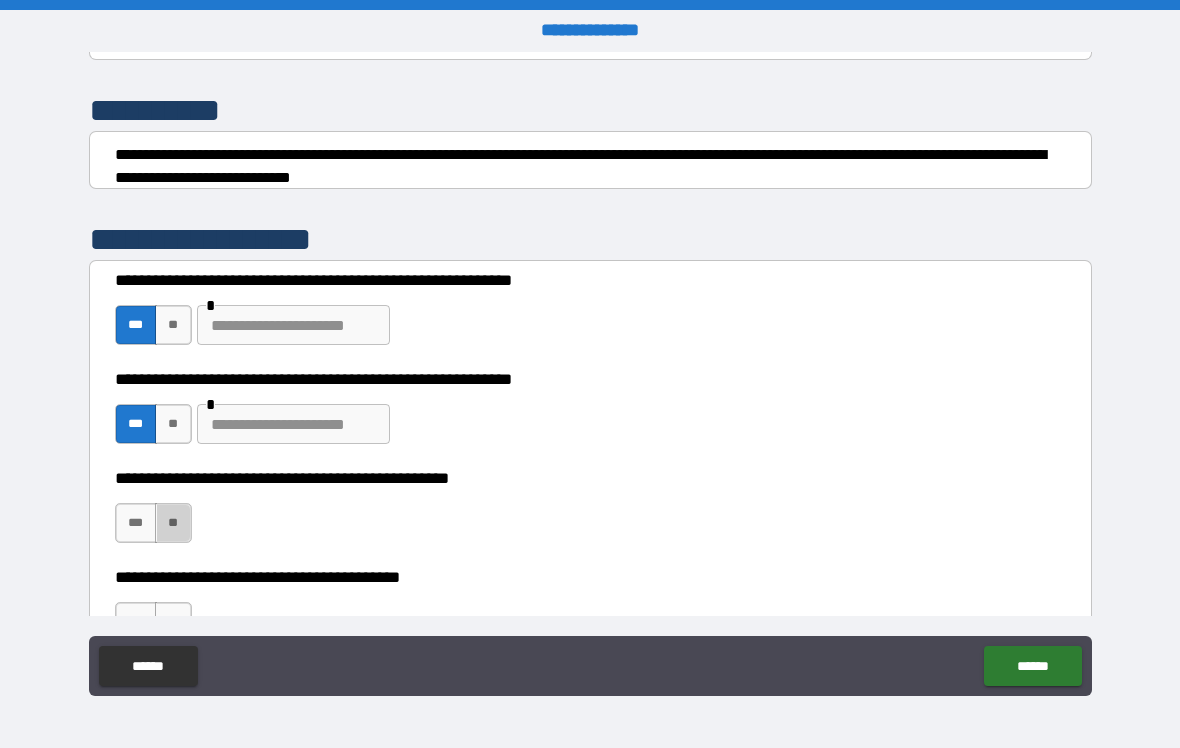 click on "**" at bounding box center (173, 523) 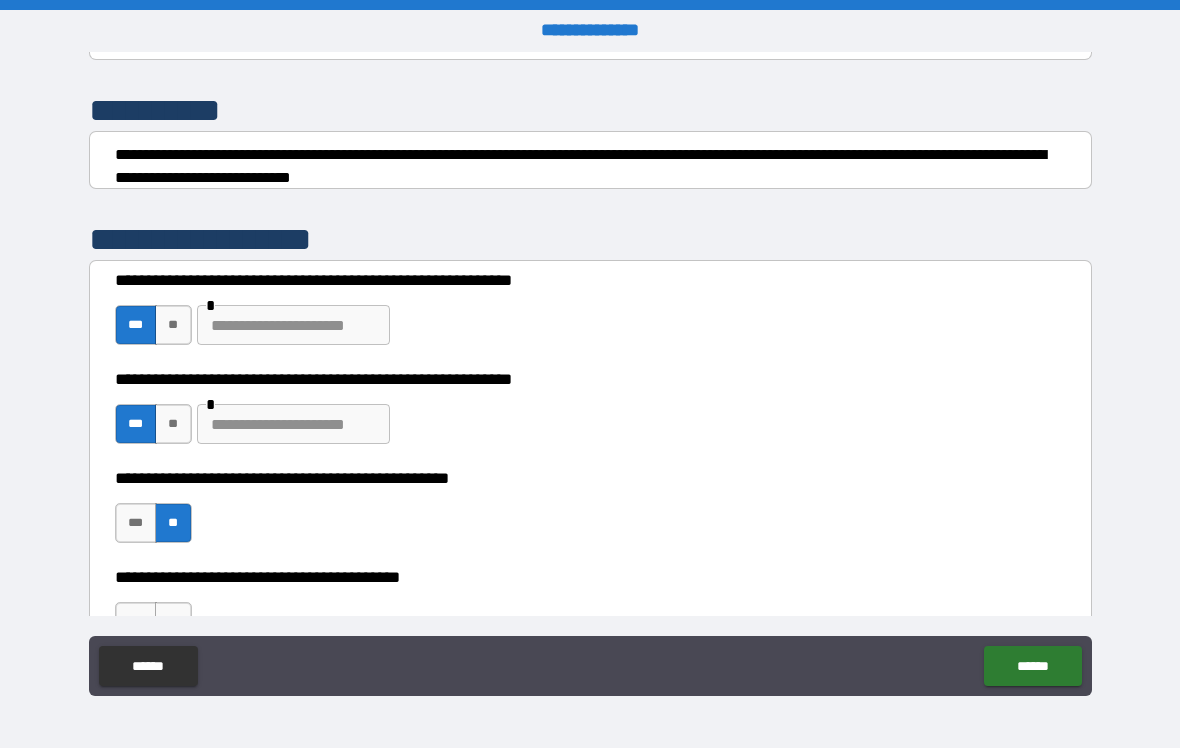 click on "***" at bounding box center [136, 523] 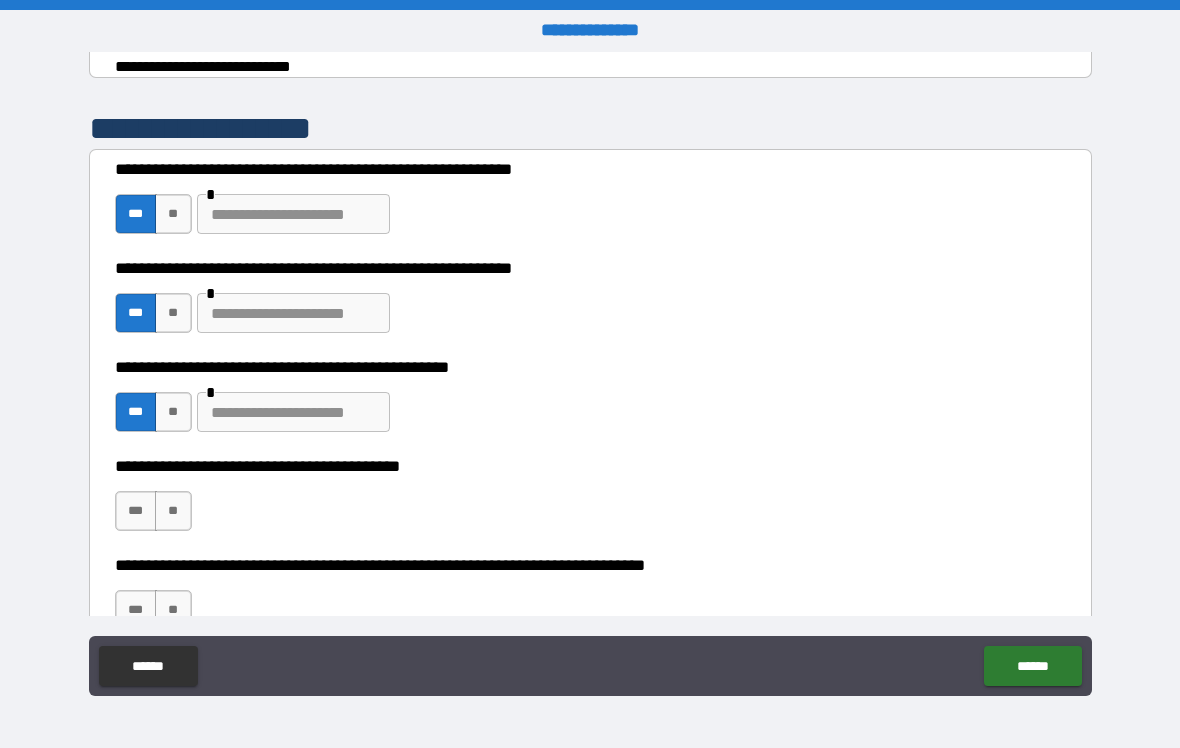 scroll, scrollTop: 349, scrollLeft: 0, axis: vertical 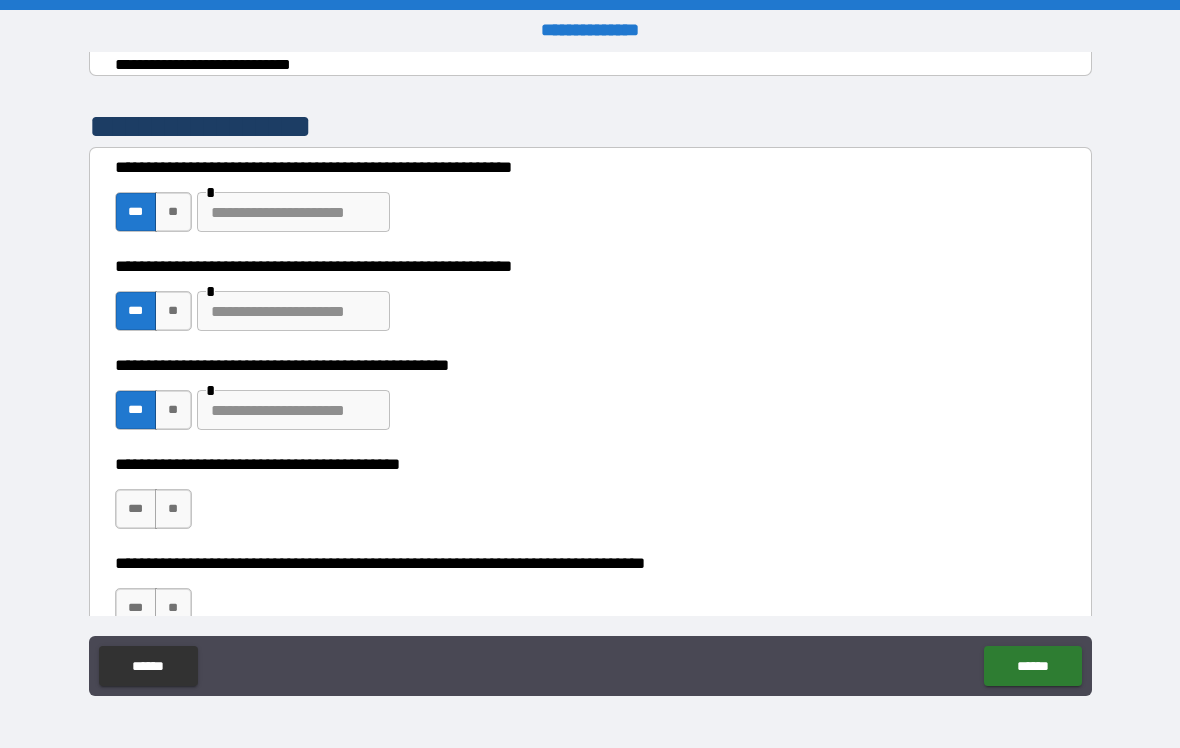 click on "***" at bounding box center (136, 509) 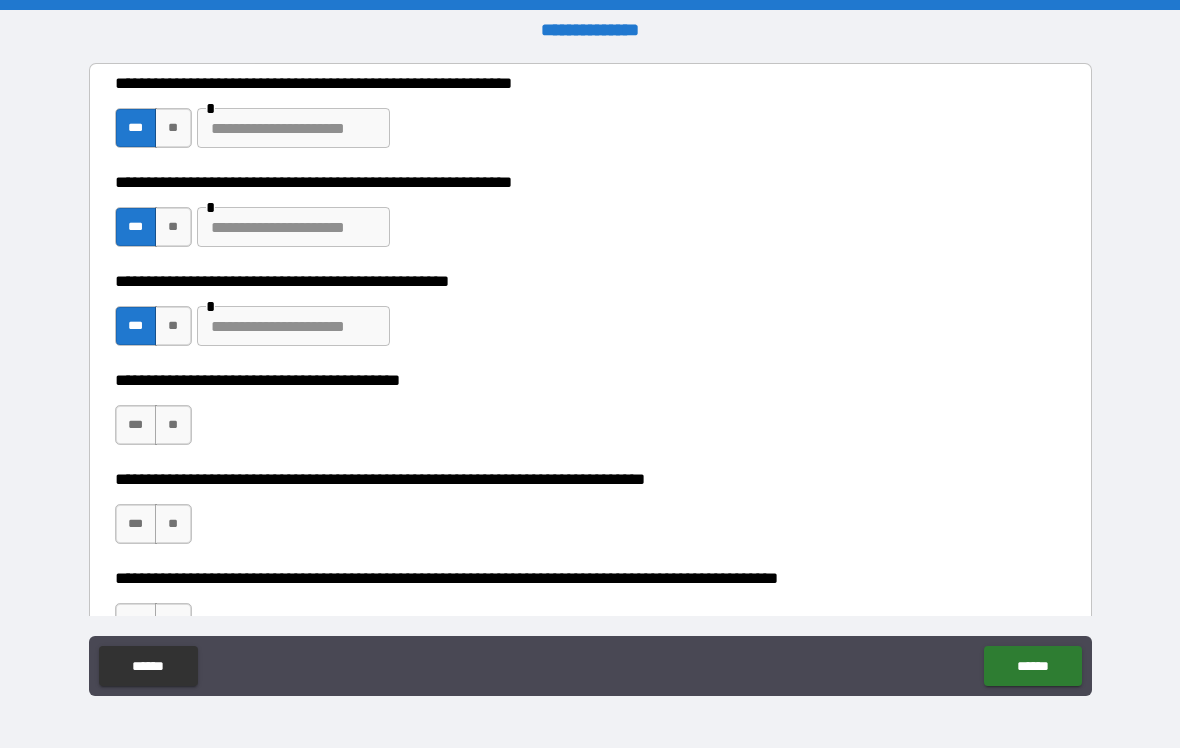 scroll, scrollTop: 434, scrollLeft: 0, axis: vertical 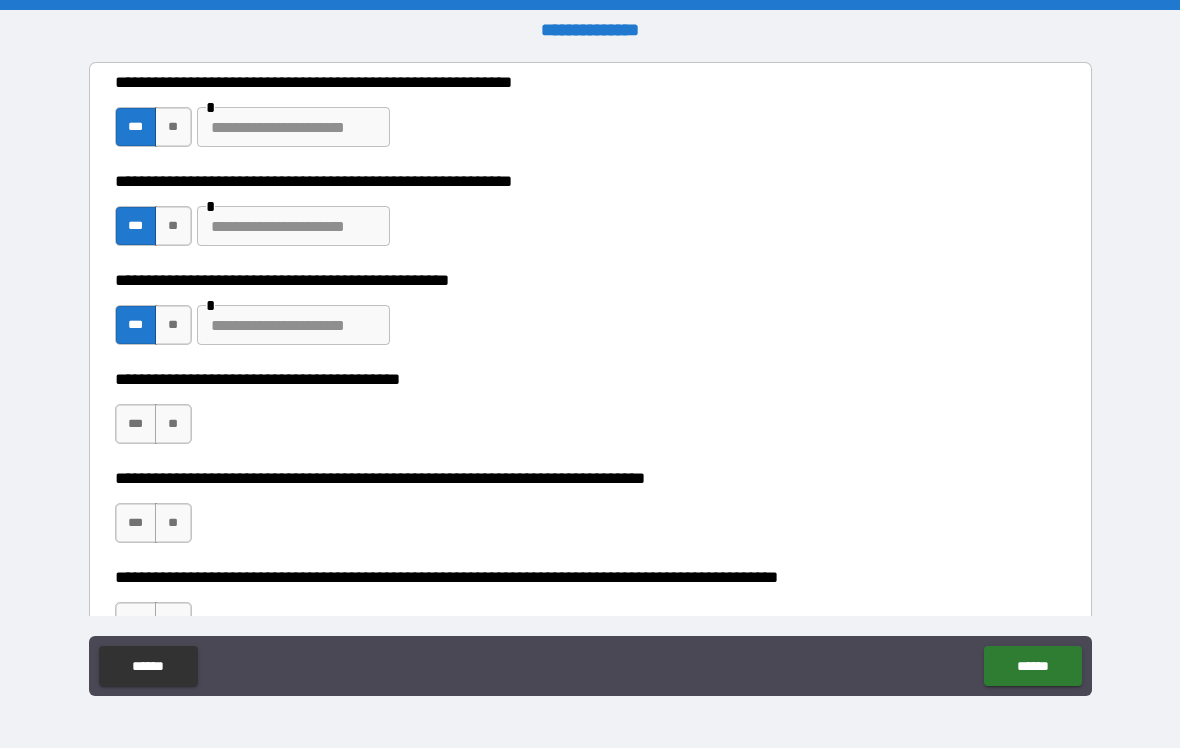 click on "***" at bounding box center [136, 424] 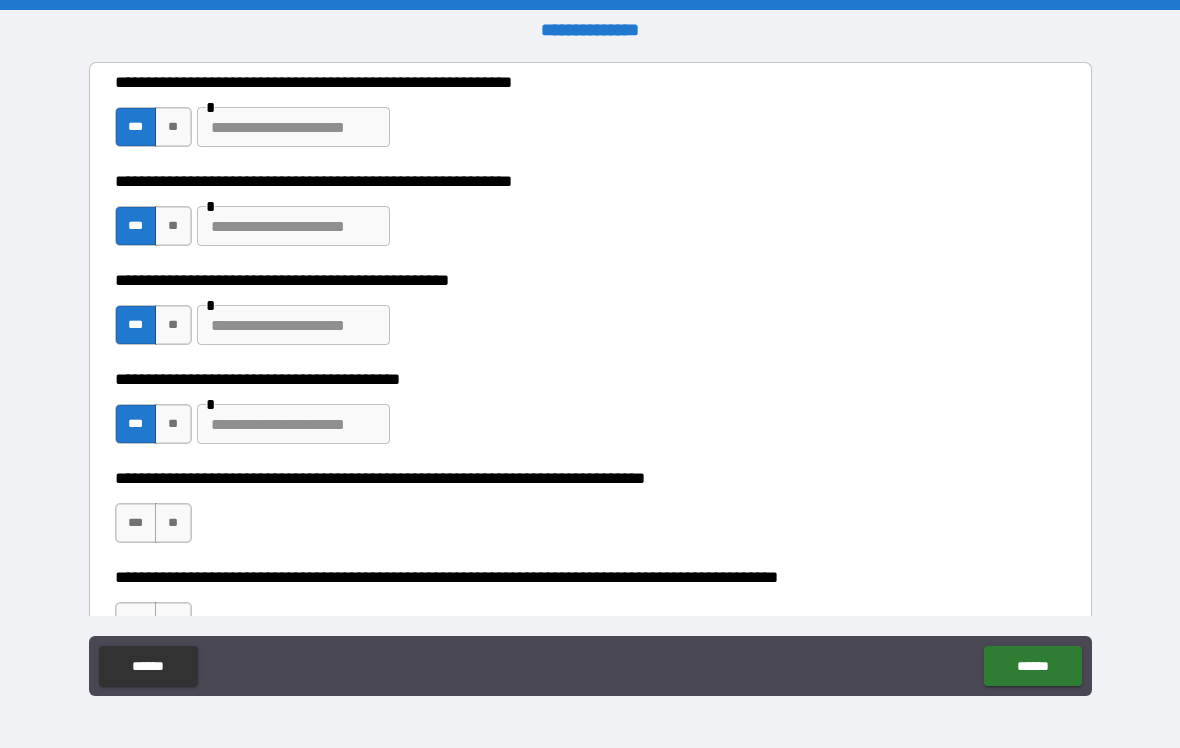 click on "**" at bounding box center (173, 523) 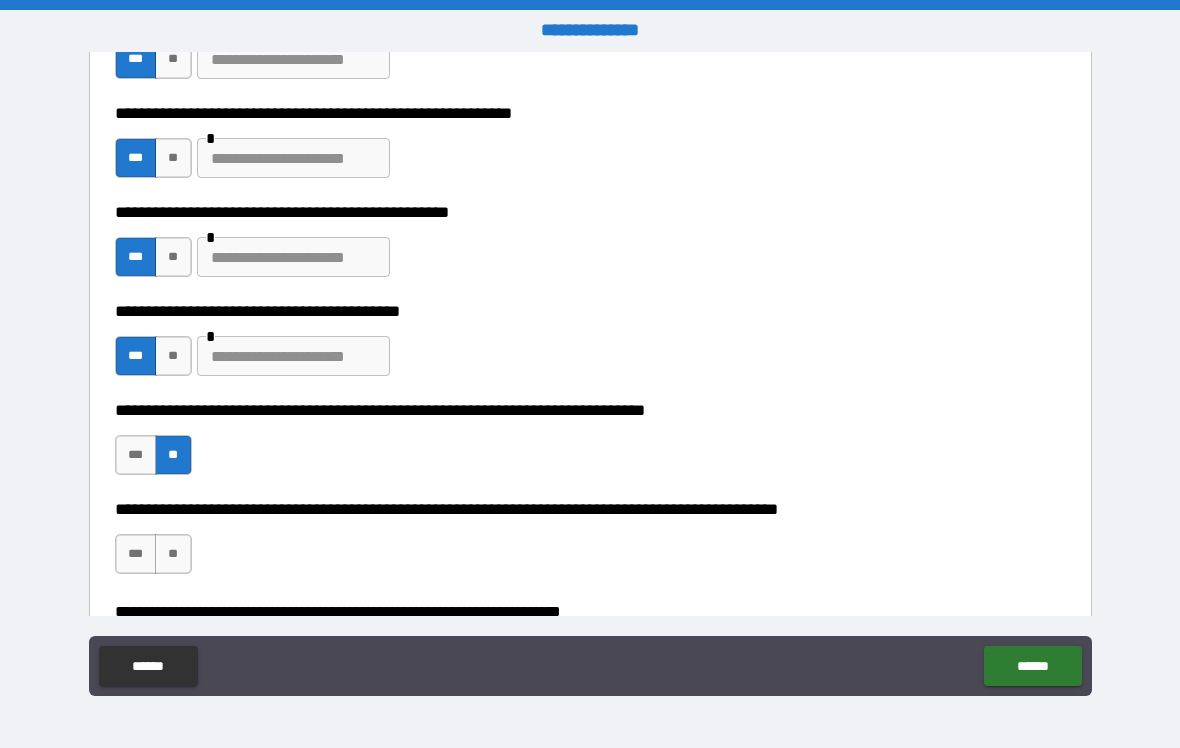 scroll, scrollTop: 516, scrollLeft: 0, axis: vertical 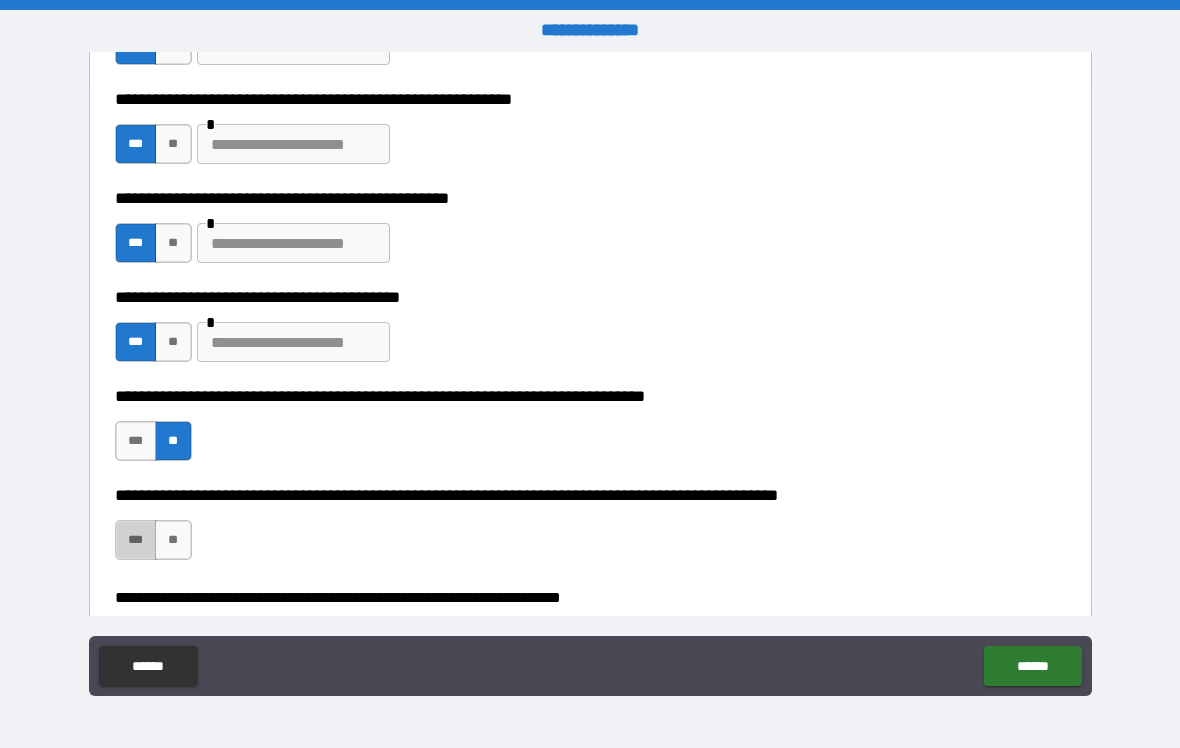 click on "***" at bounding box center [136, 540] 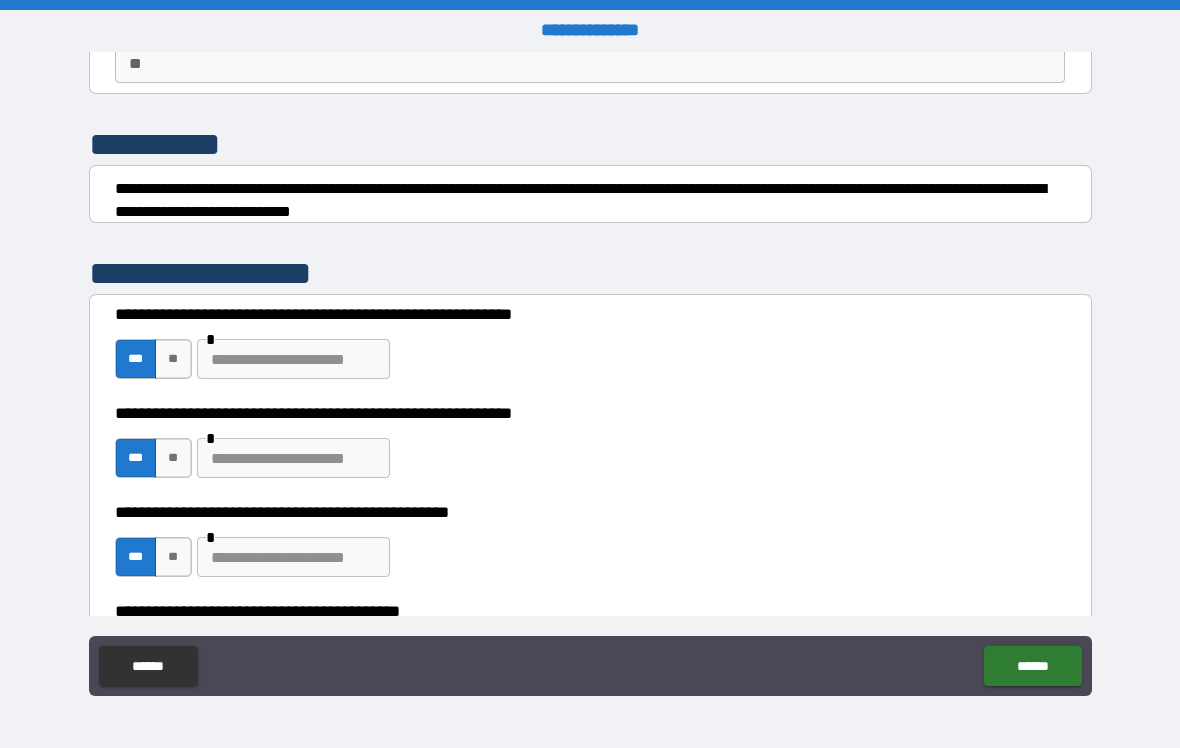scroll, scrollTop: 206, scrollLeft: 0, axis: vertical 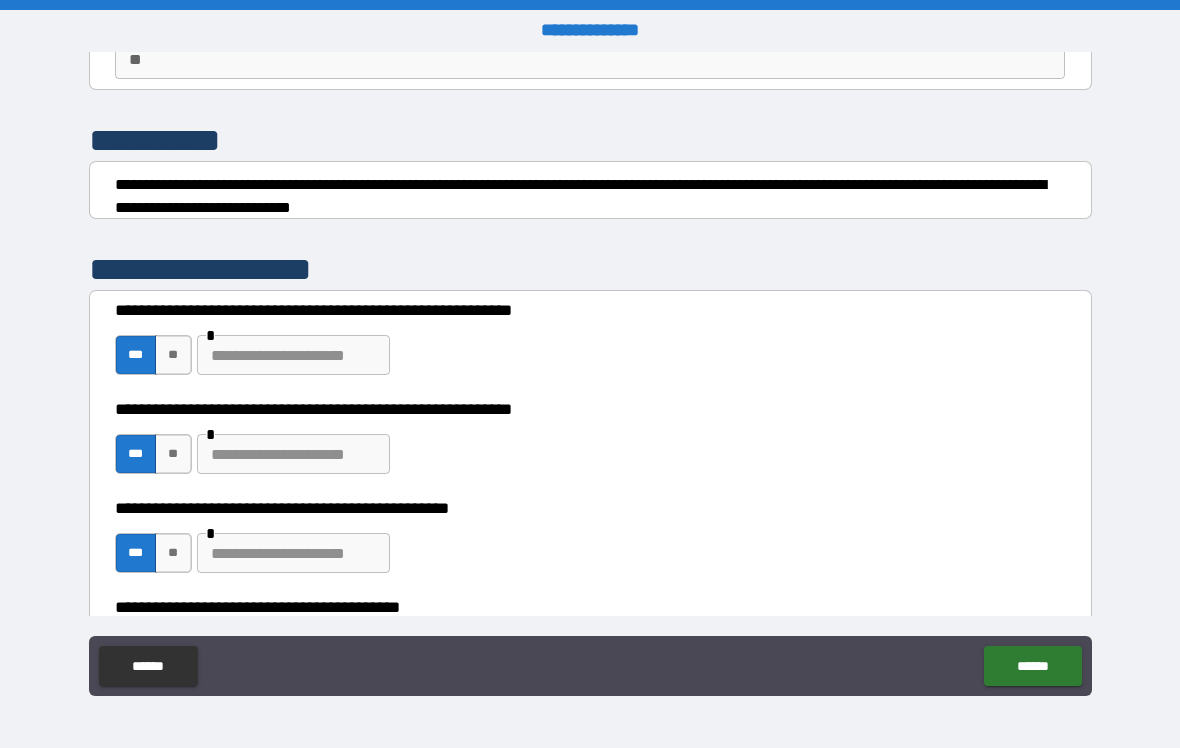 click at bounding box center [293, 355] 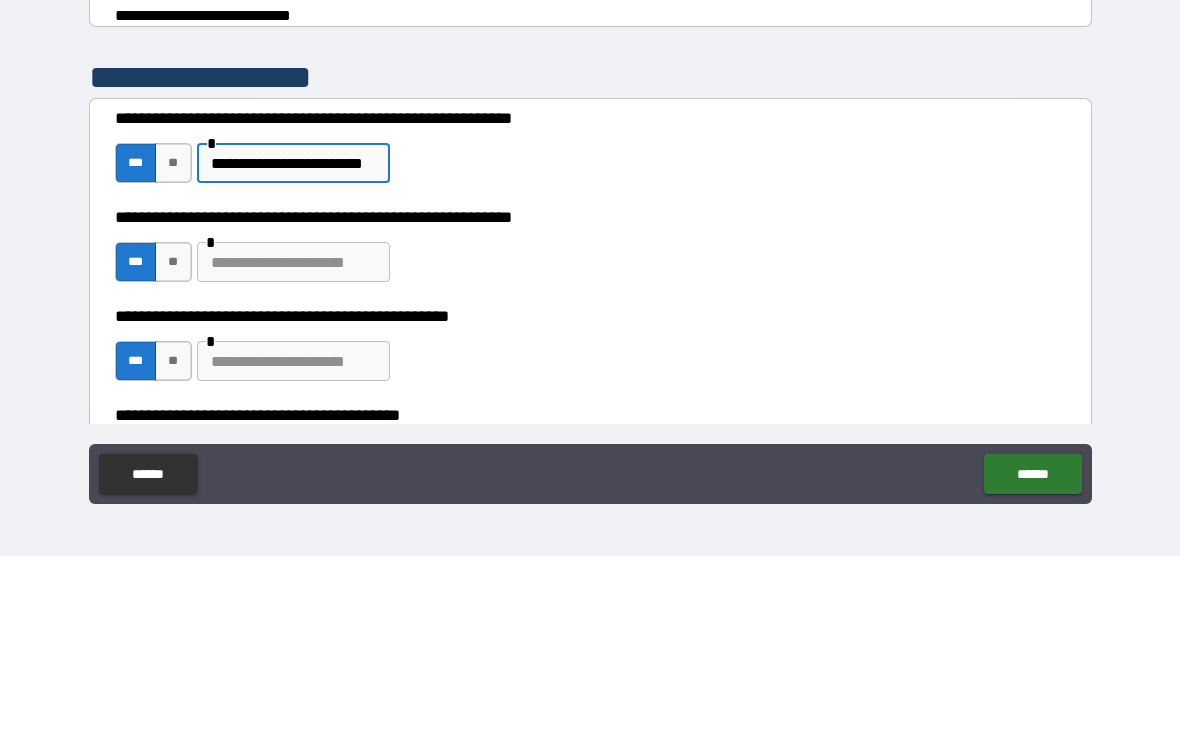 type on "**********" 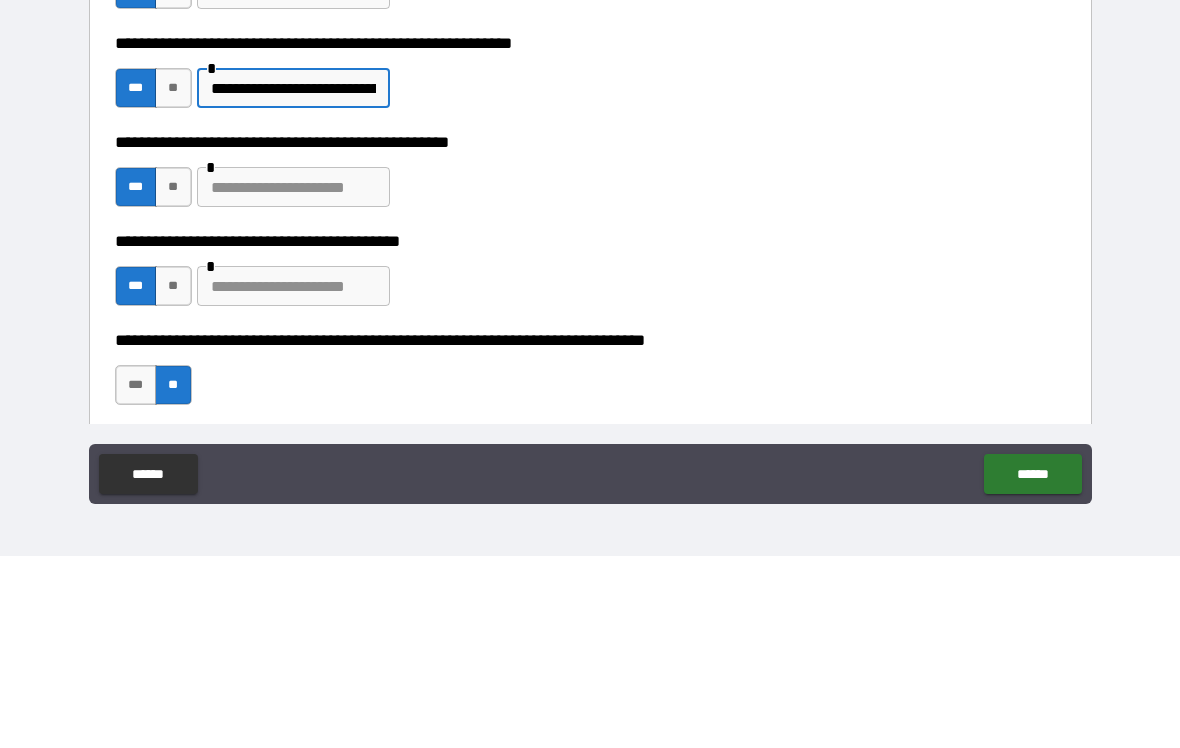 scroll, scrollTop: 385, scrollLeft: 0, axis: vertical 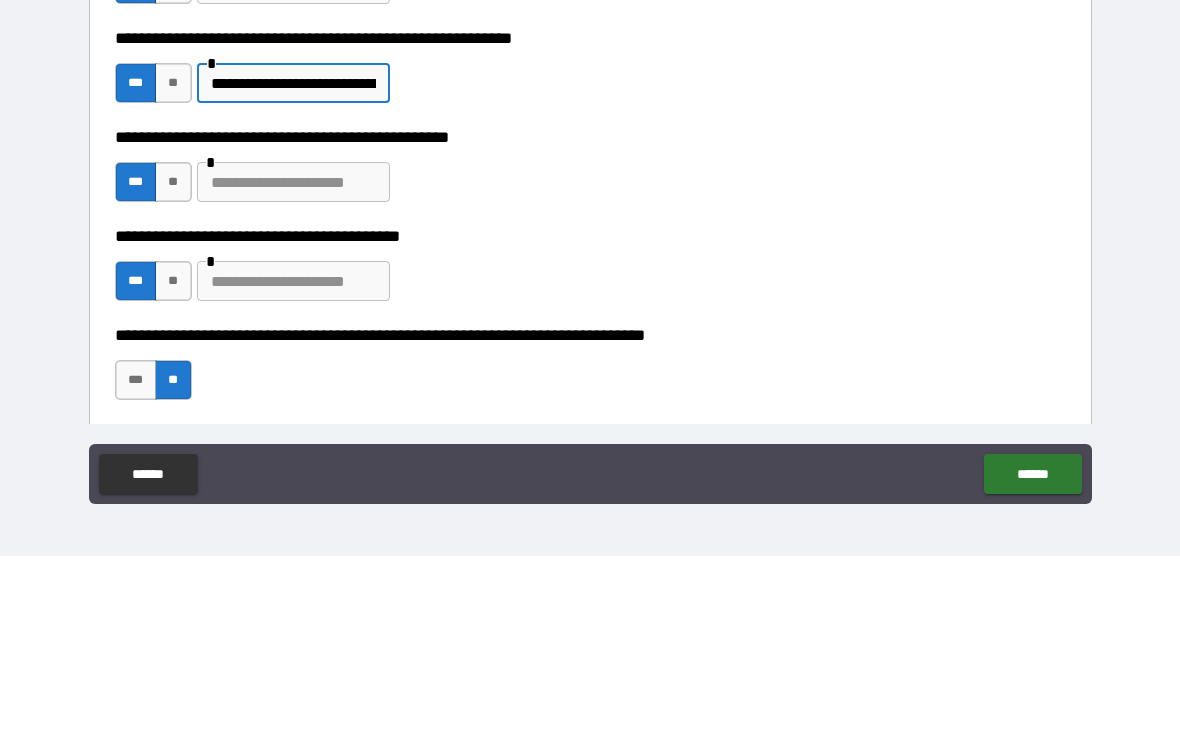 type on "**********" 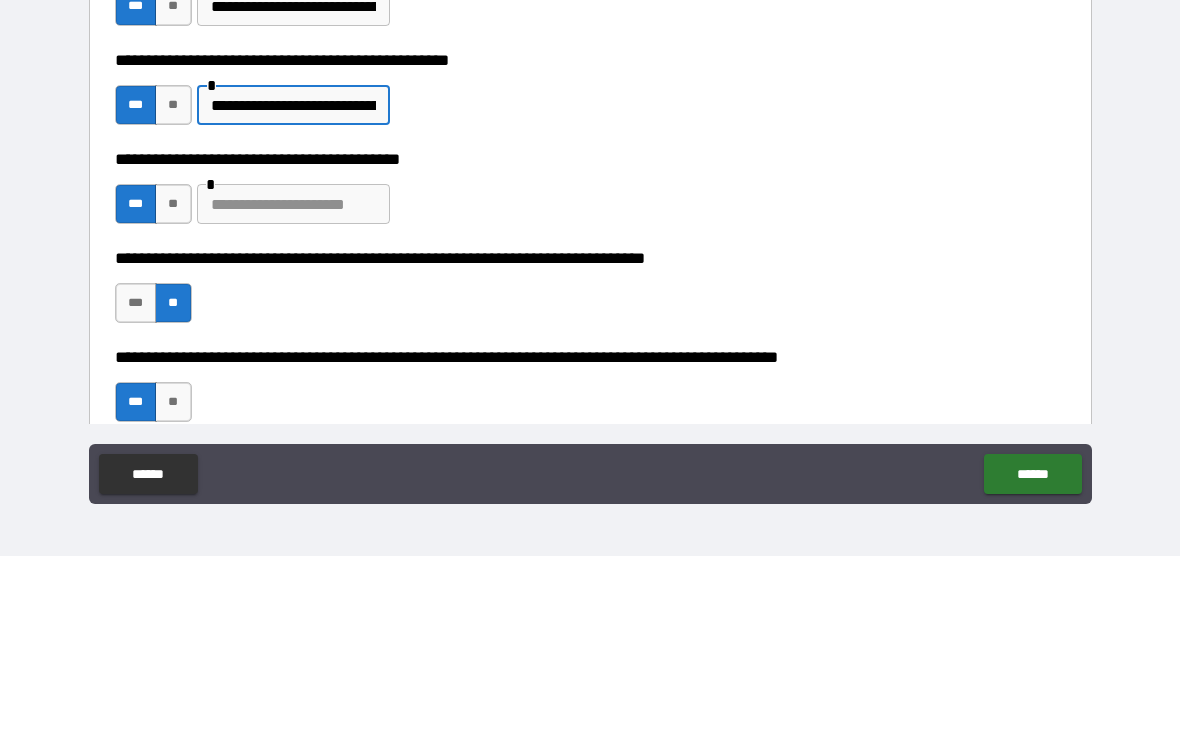 scroll, scrollTop: 469, scrollLeft: 0, axis: vertical 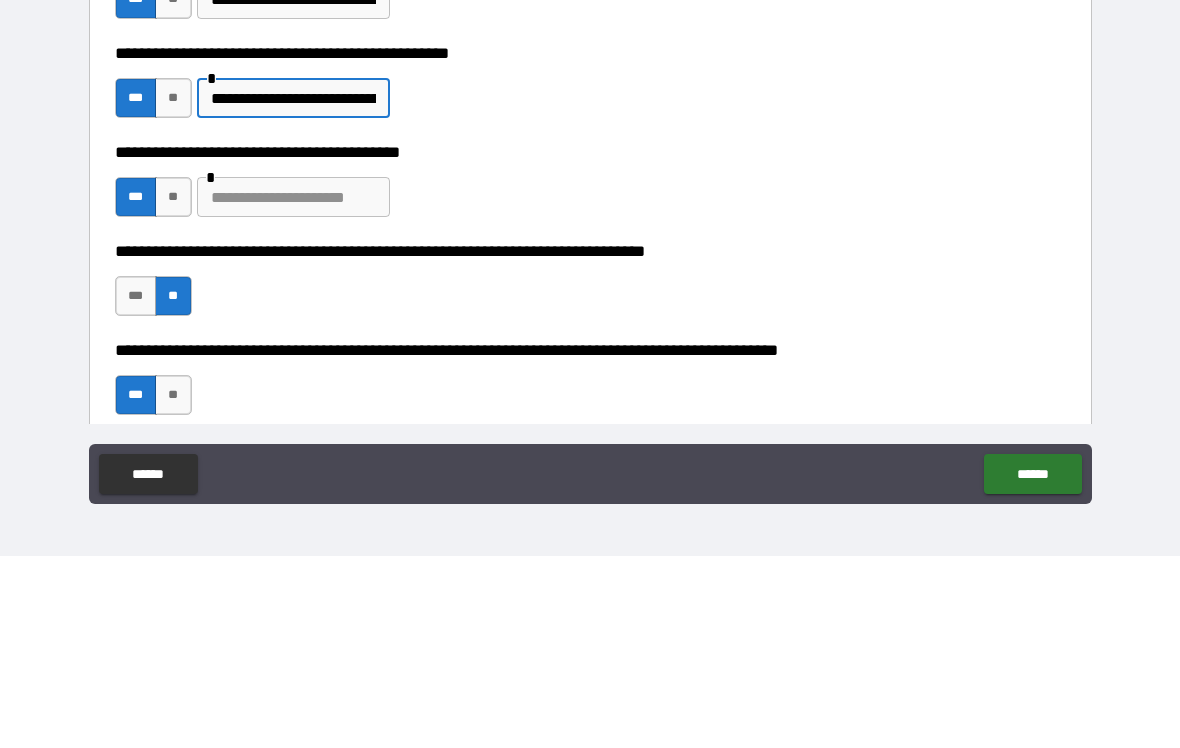 type on "**********" 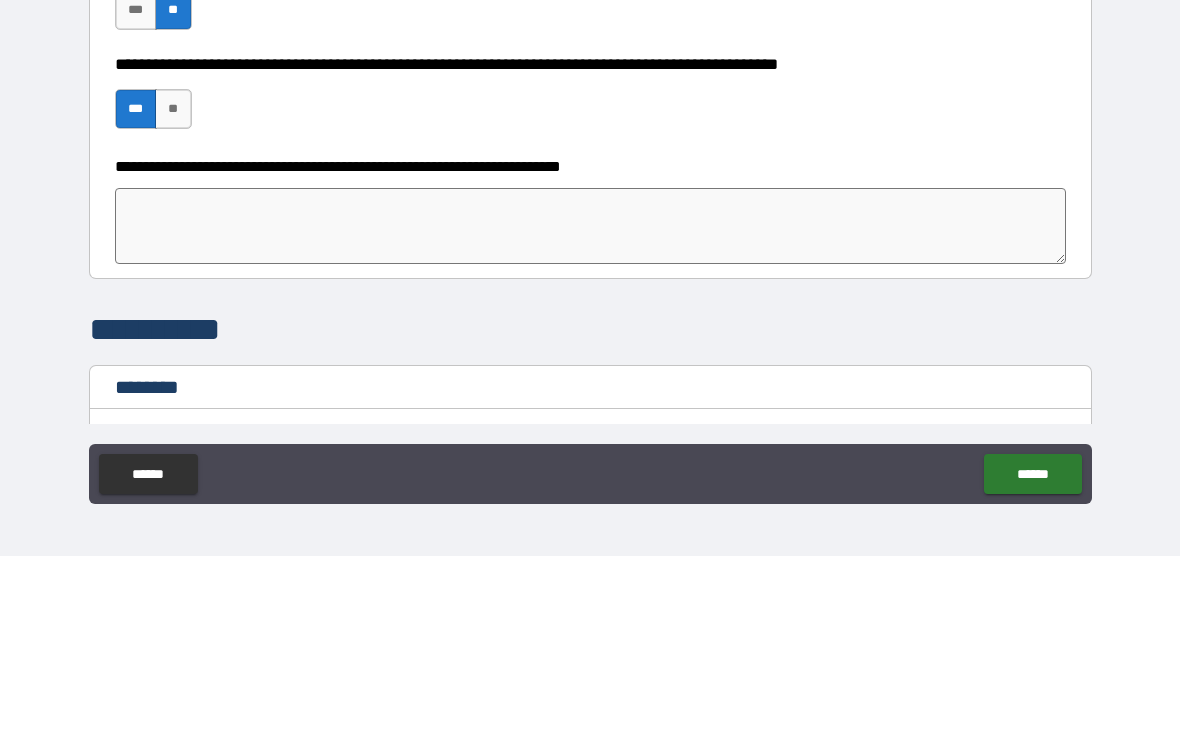 scroll, scrollTop: 756, scrollLeft: 0, axis: vertical 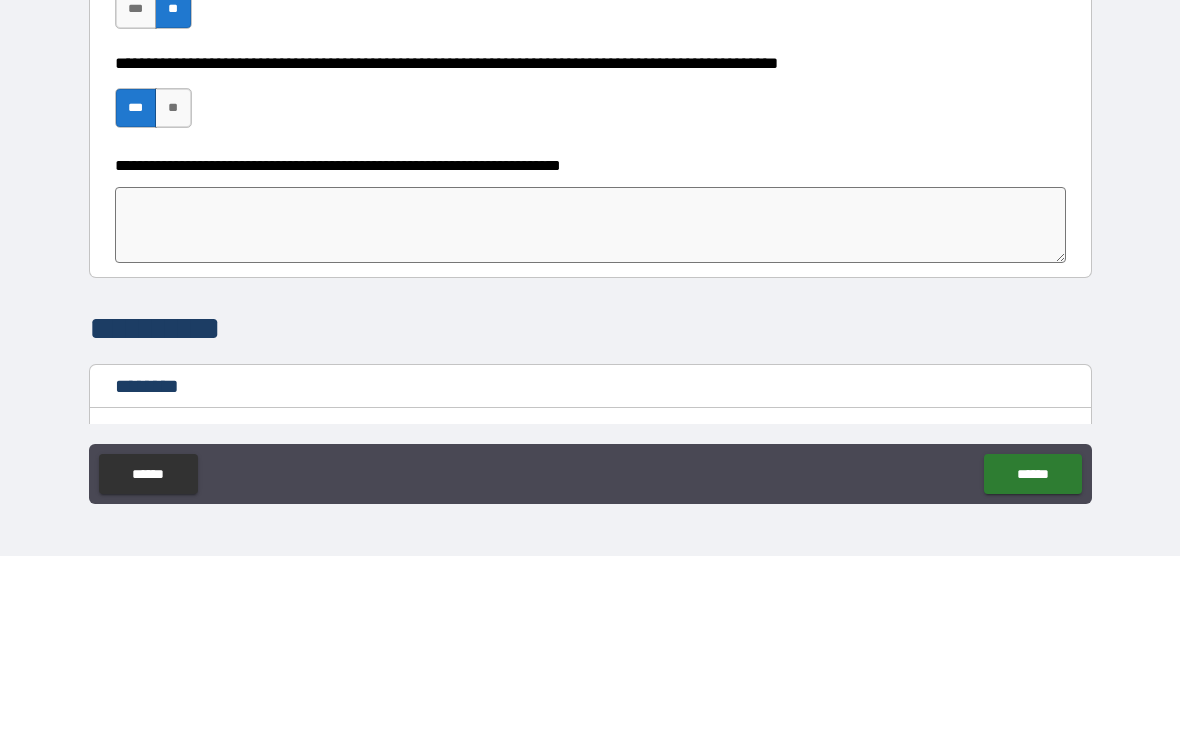 type on "**********" 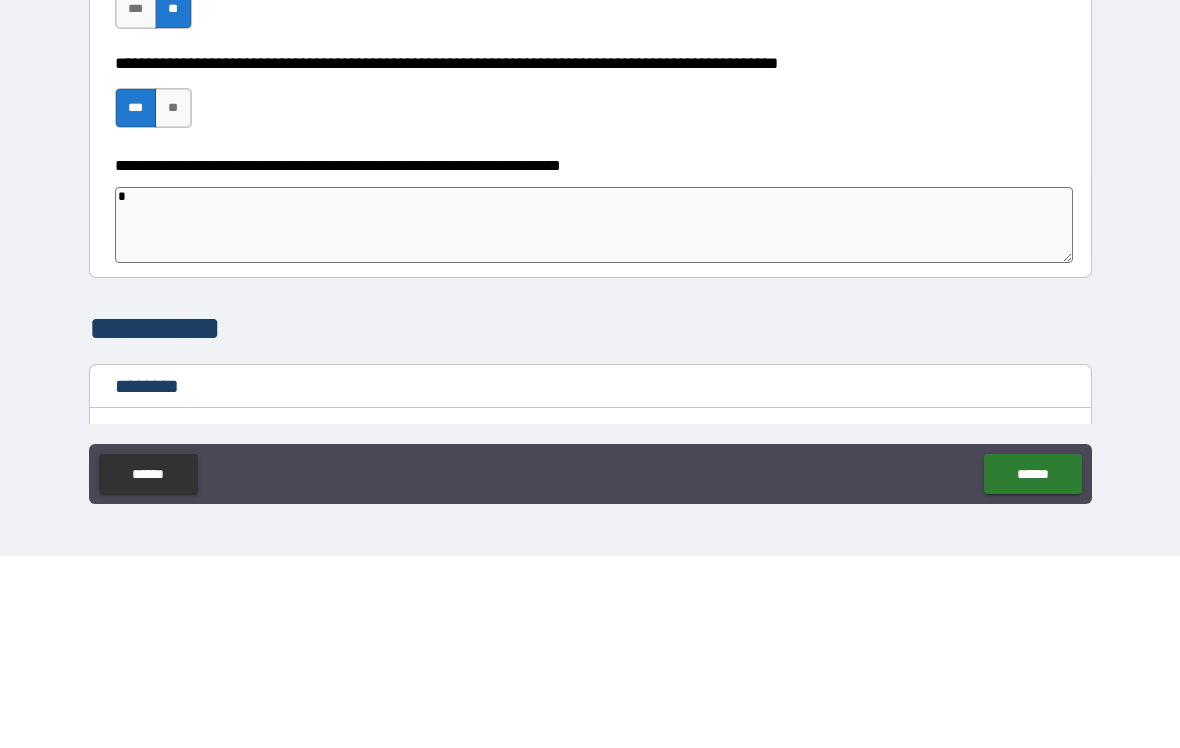 type on "*" 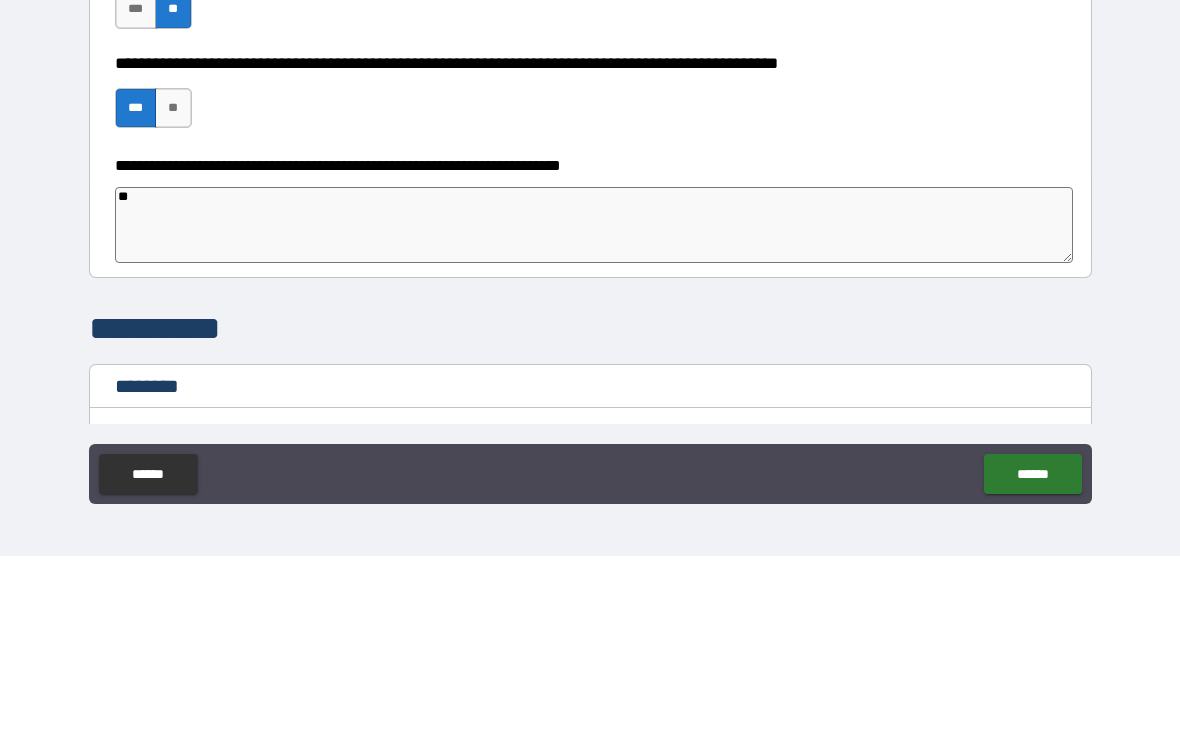 type on "*" 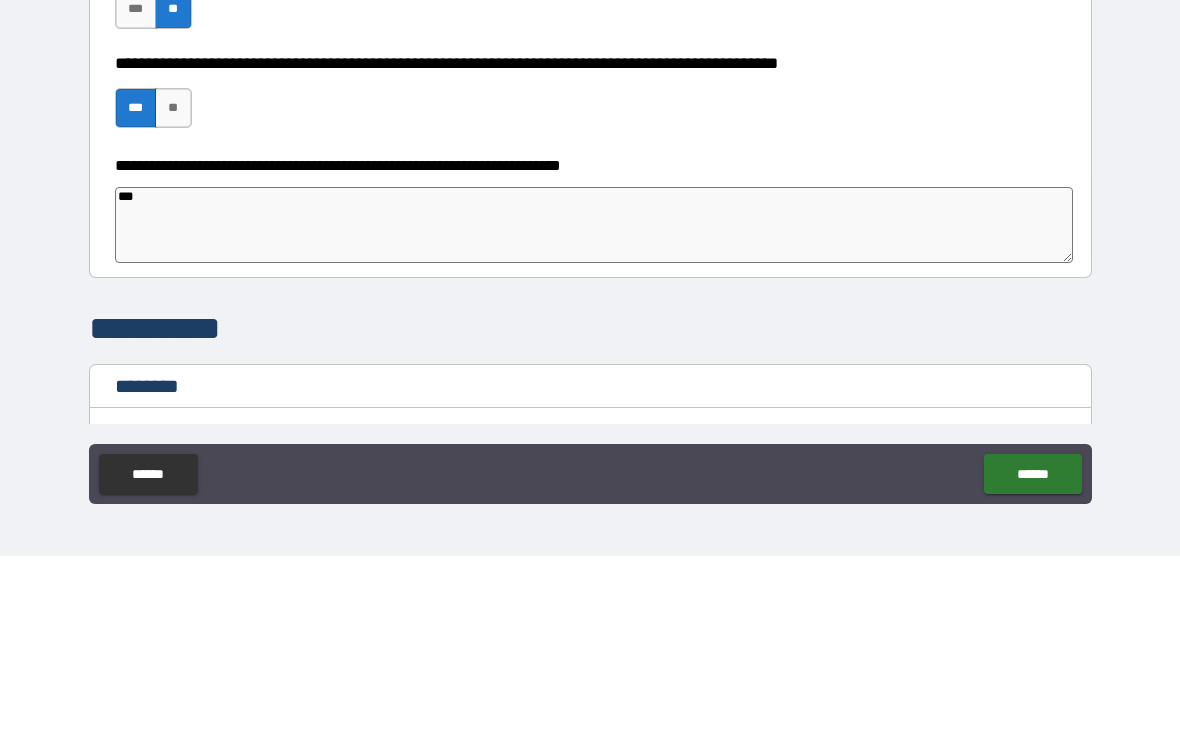 type on "*" 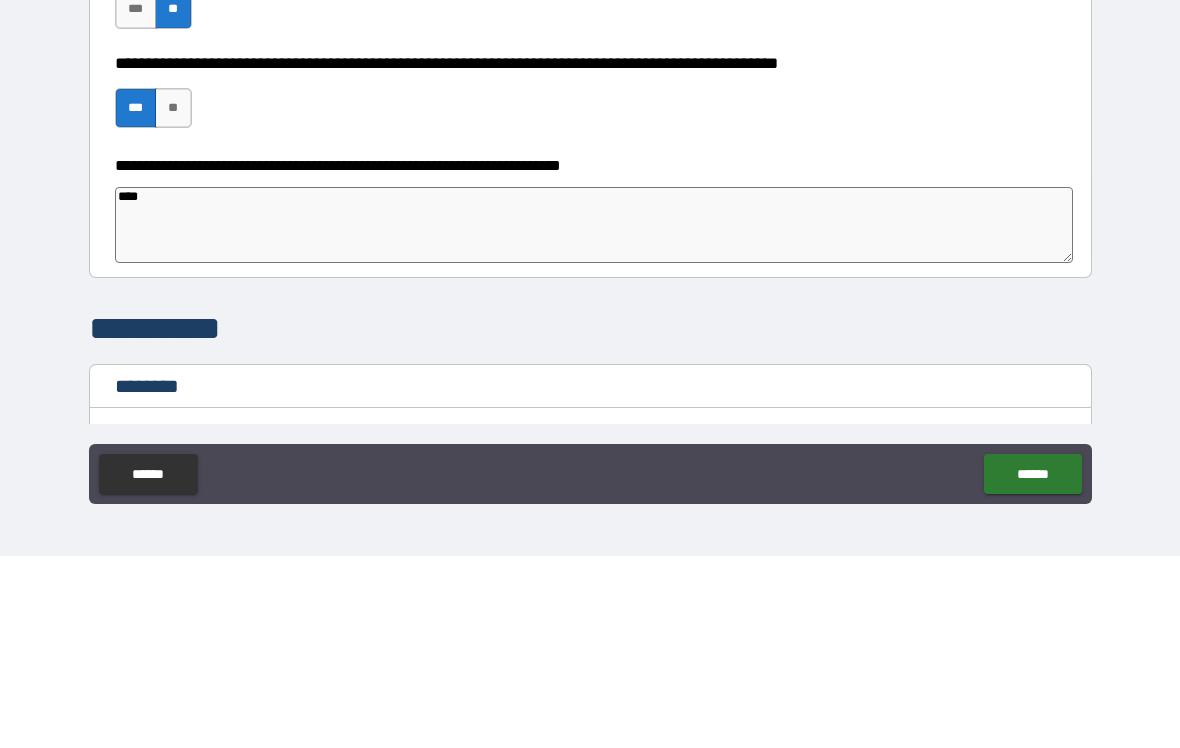 type on "*" 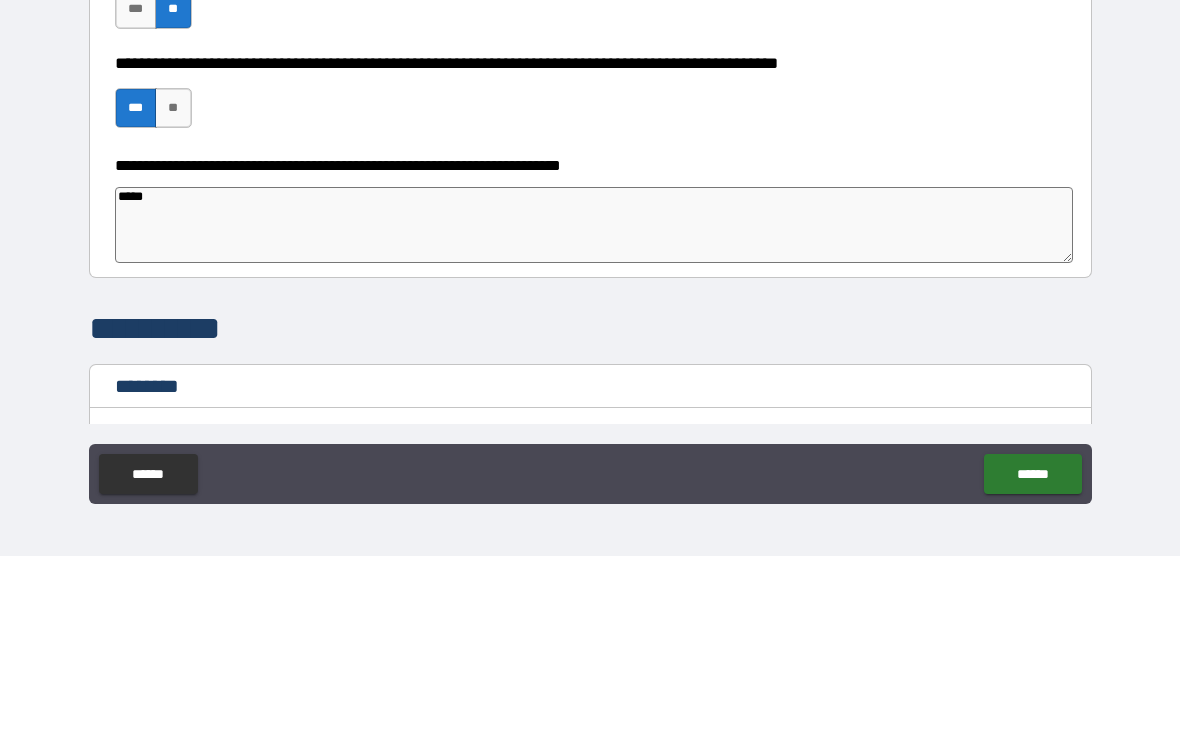 type on "*" 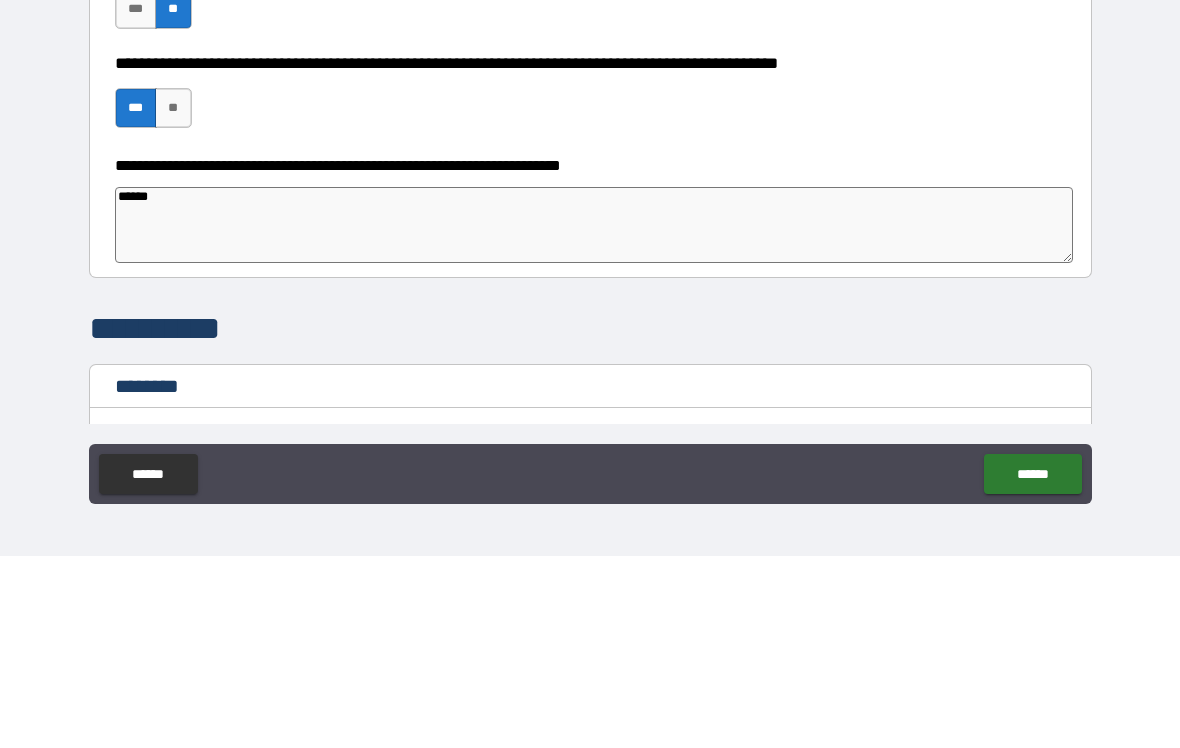 type on "*" 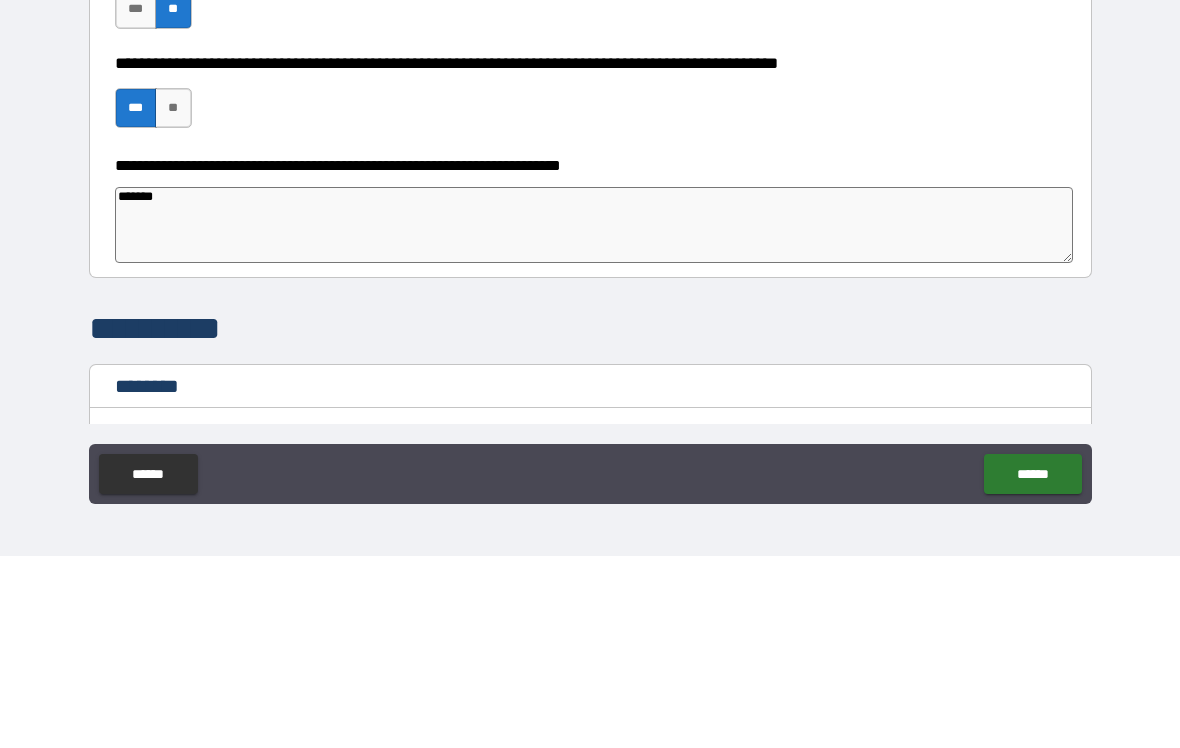 type on "*" 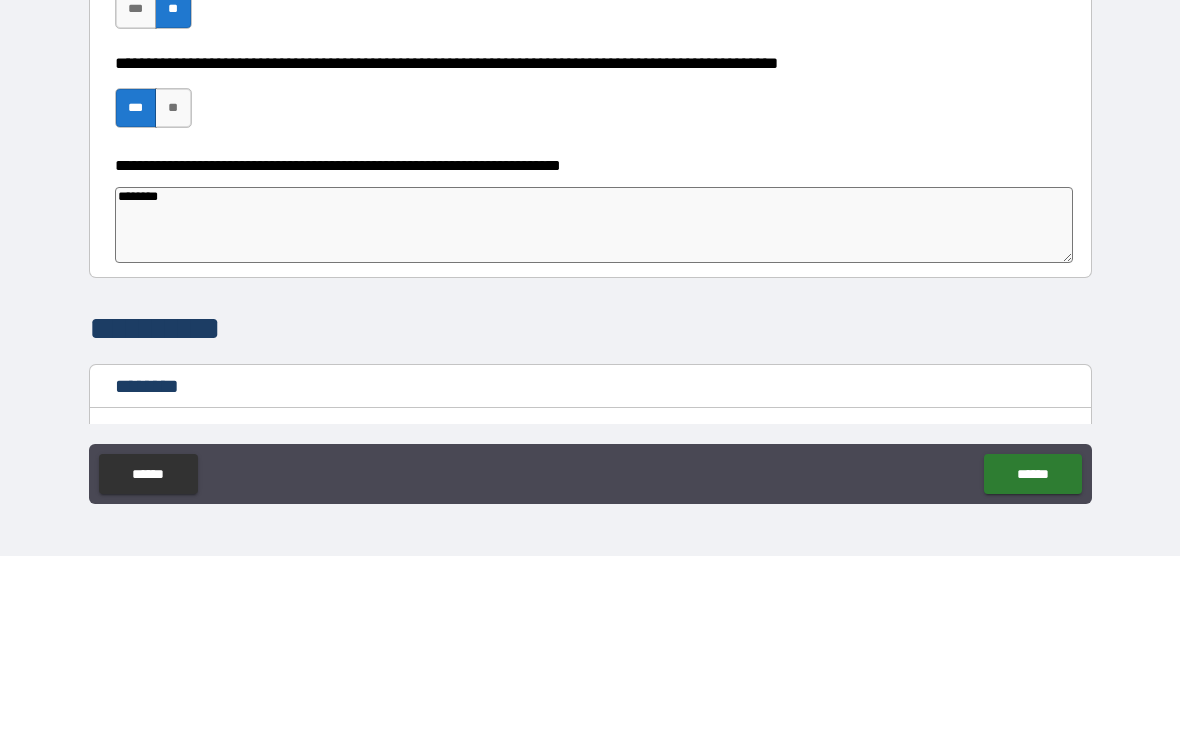 type on "*" 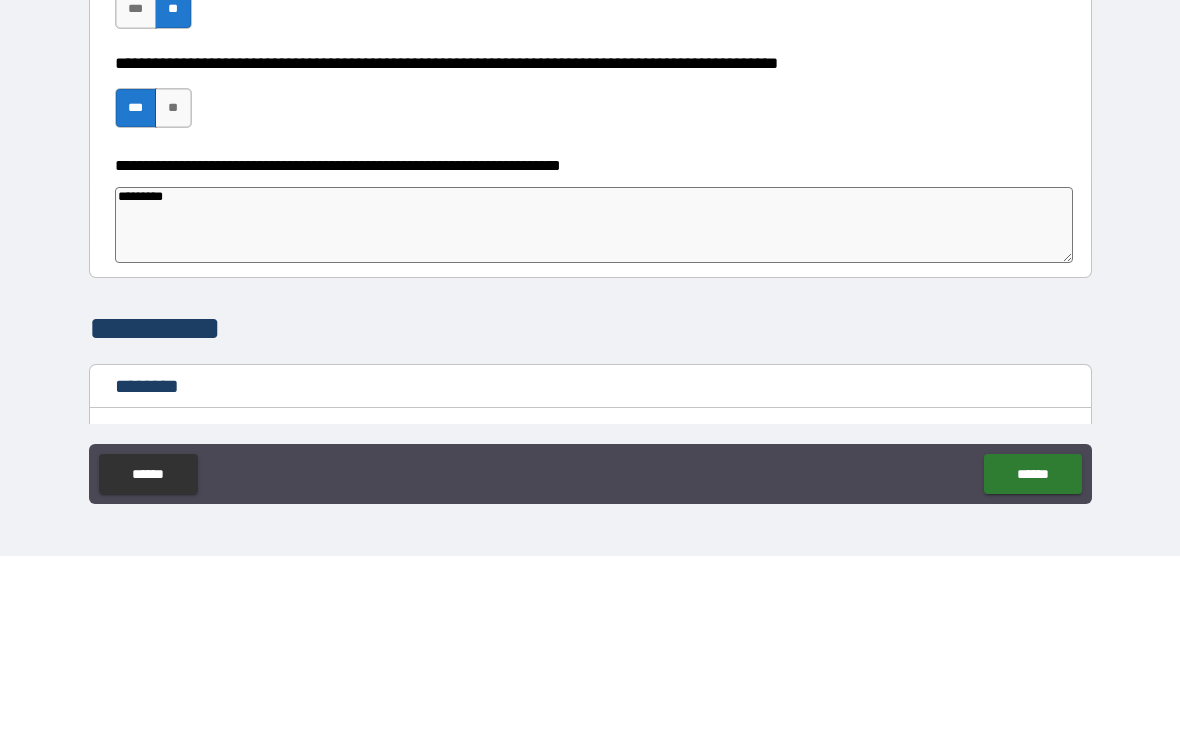 type on "*" 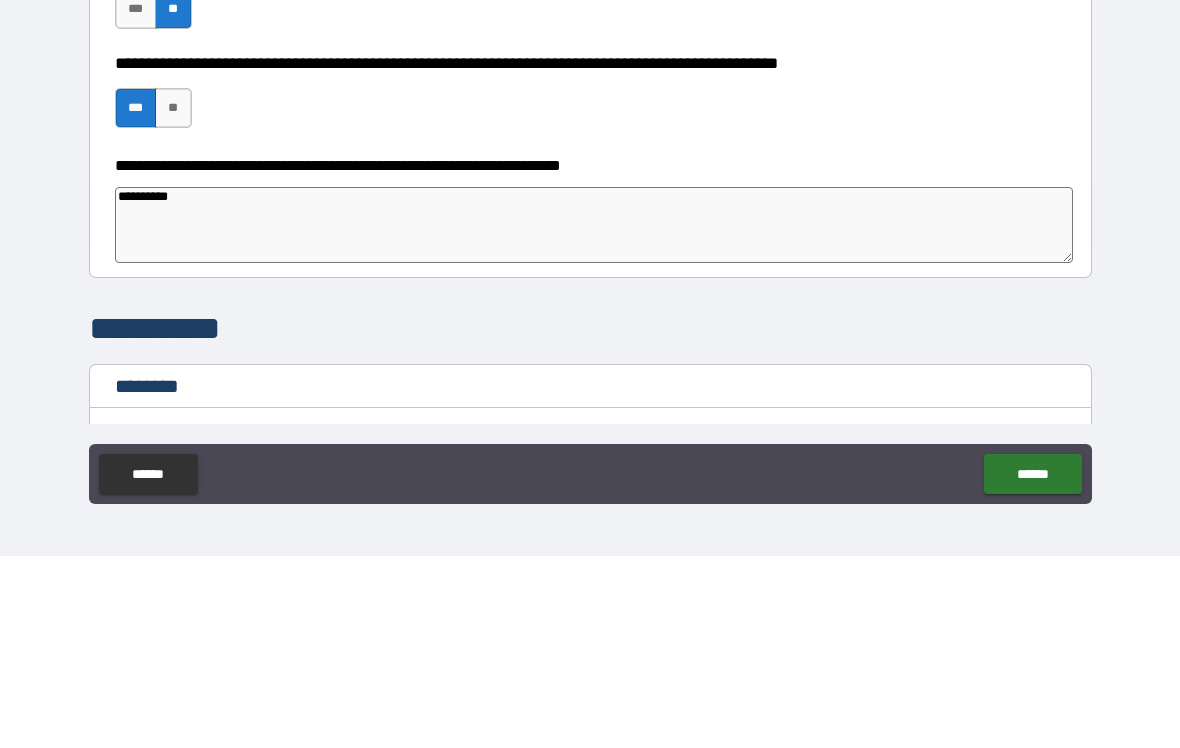 type on "*" 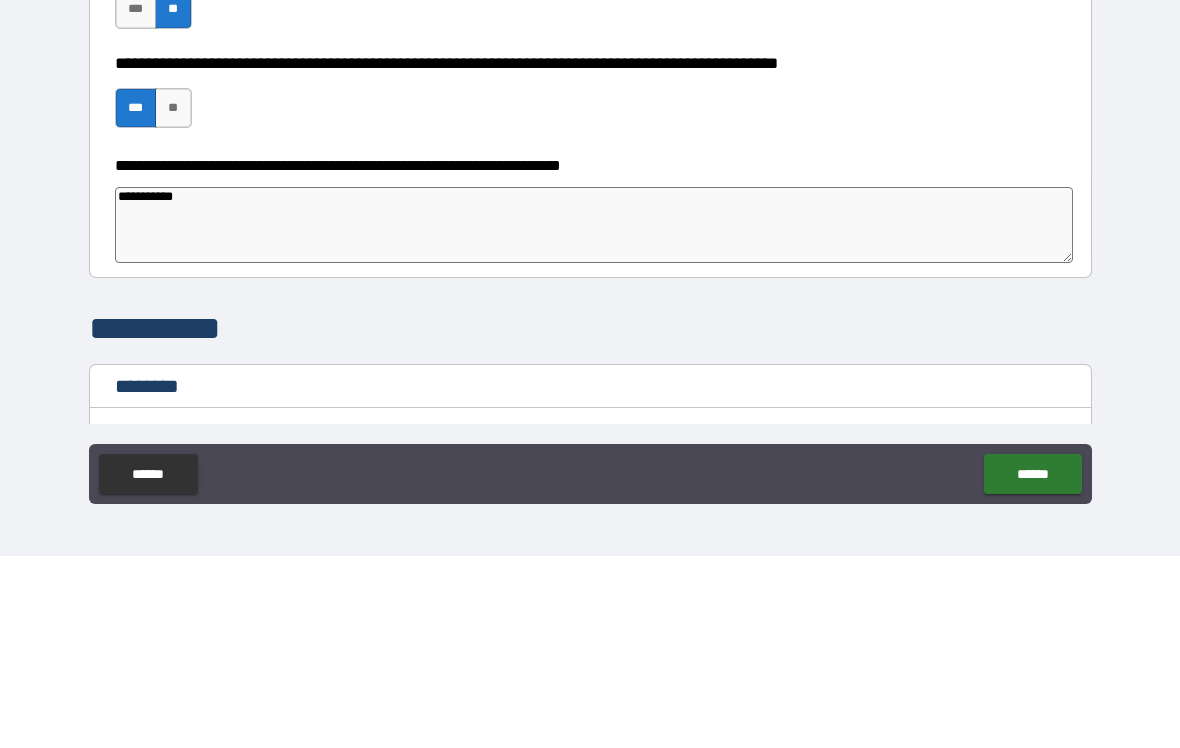 type on "*" 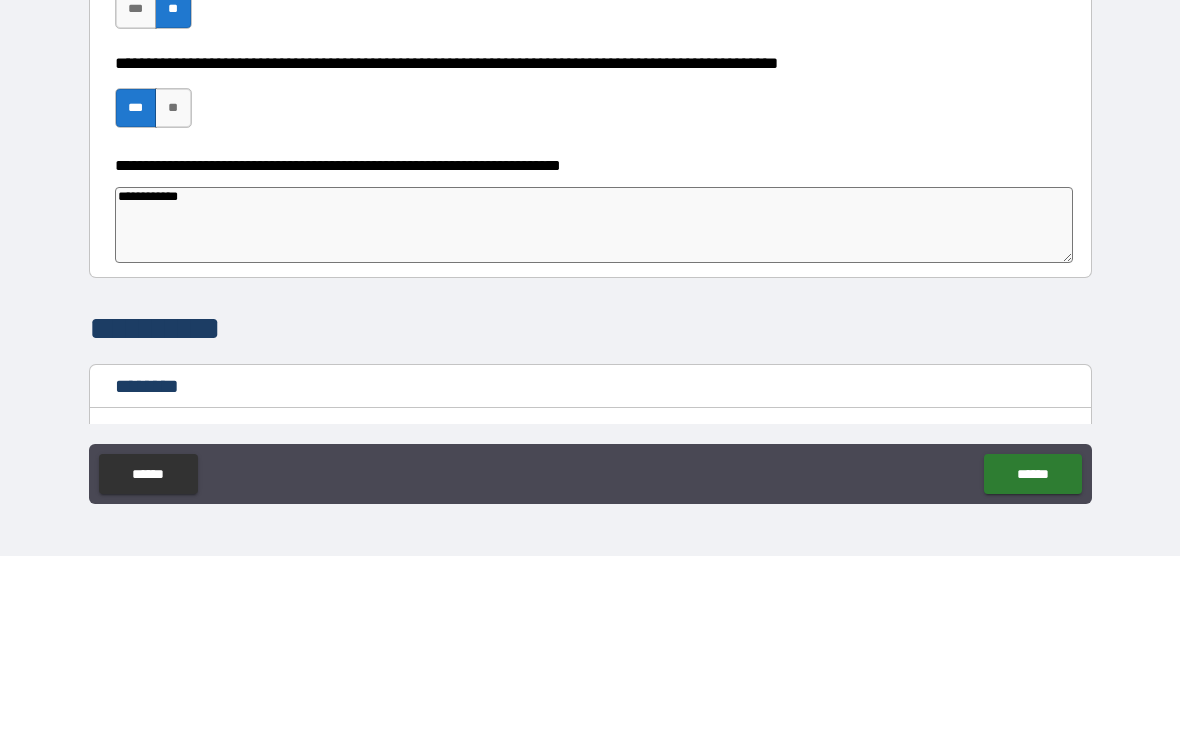type on "*" 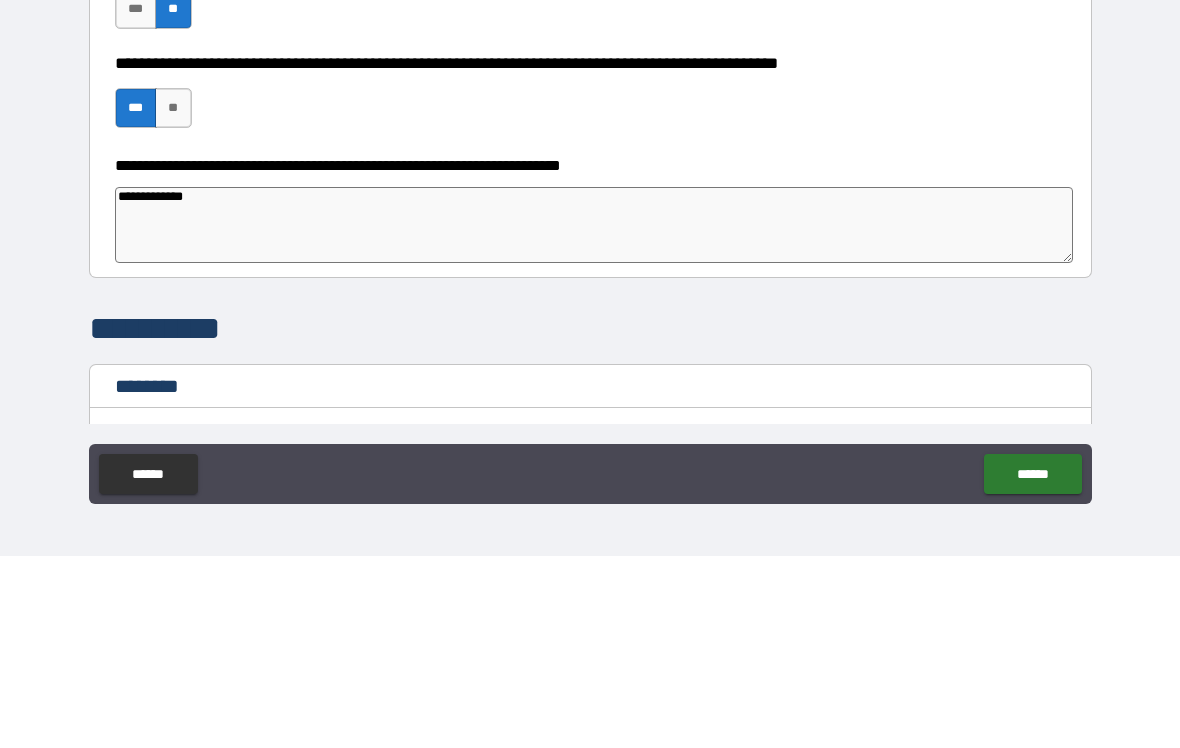 type on "*" 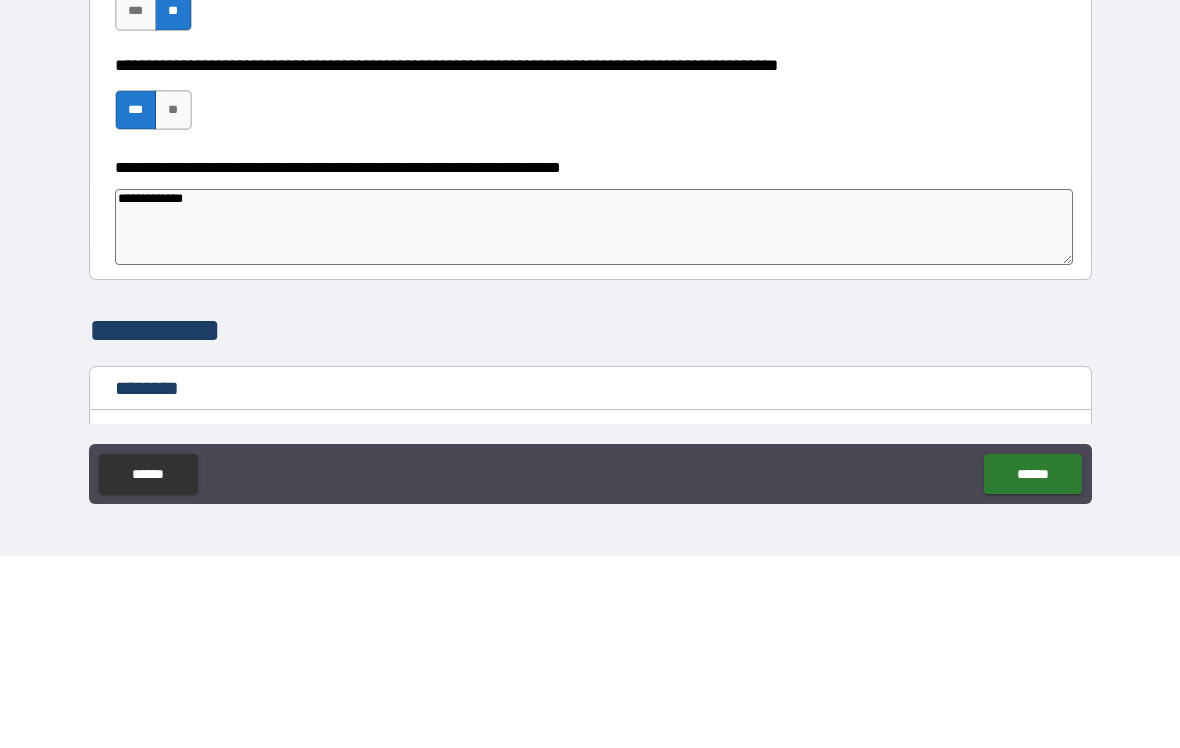 click on "**********" at bounding box center [594, 419] 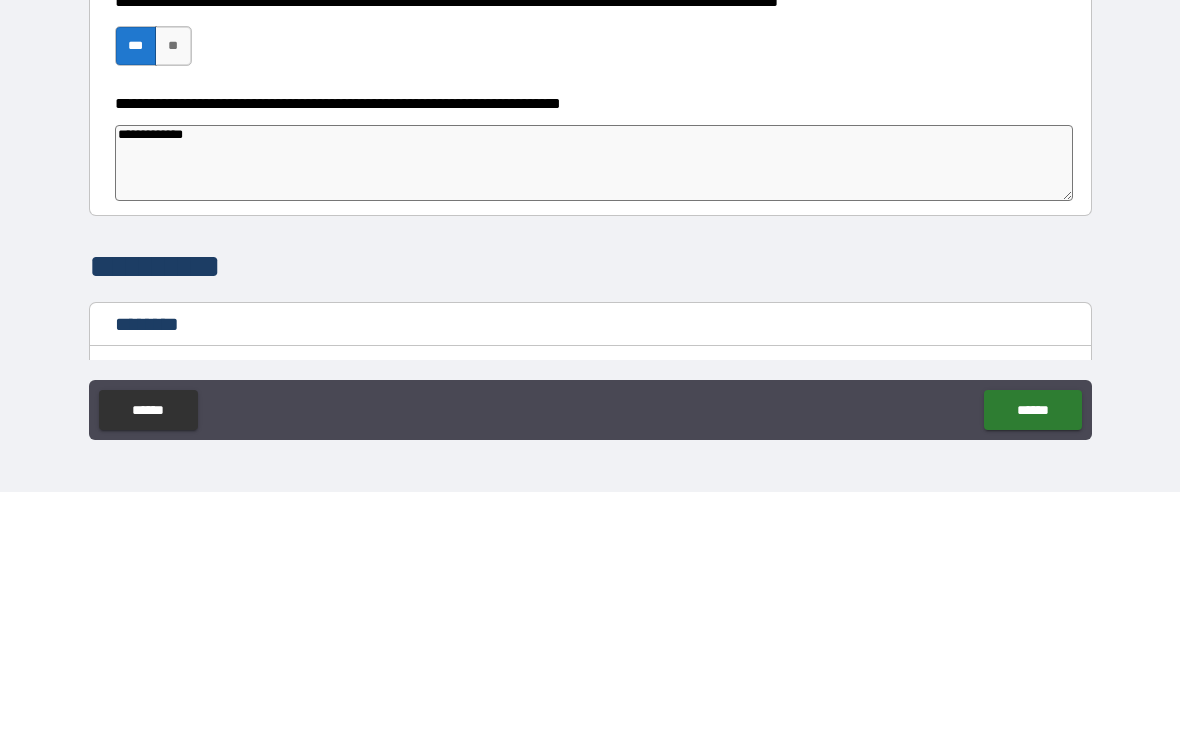 type on "**********" 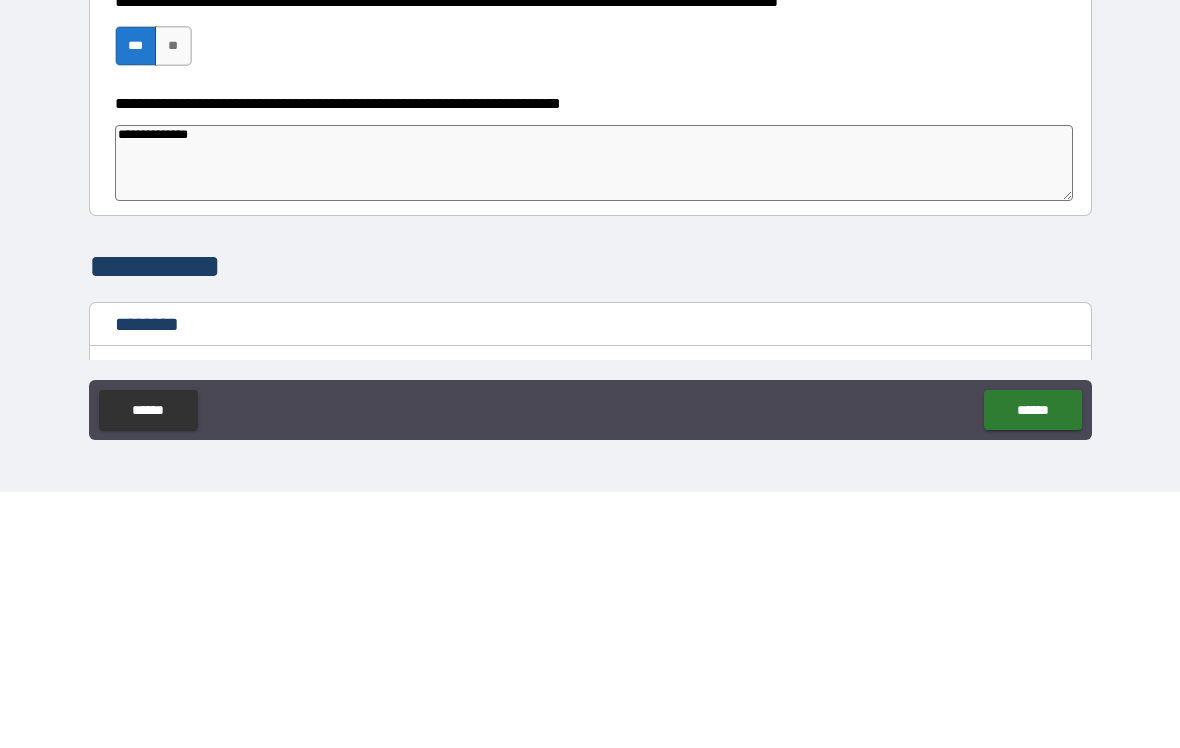 type on "*" 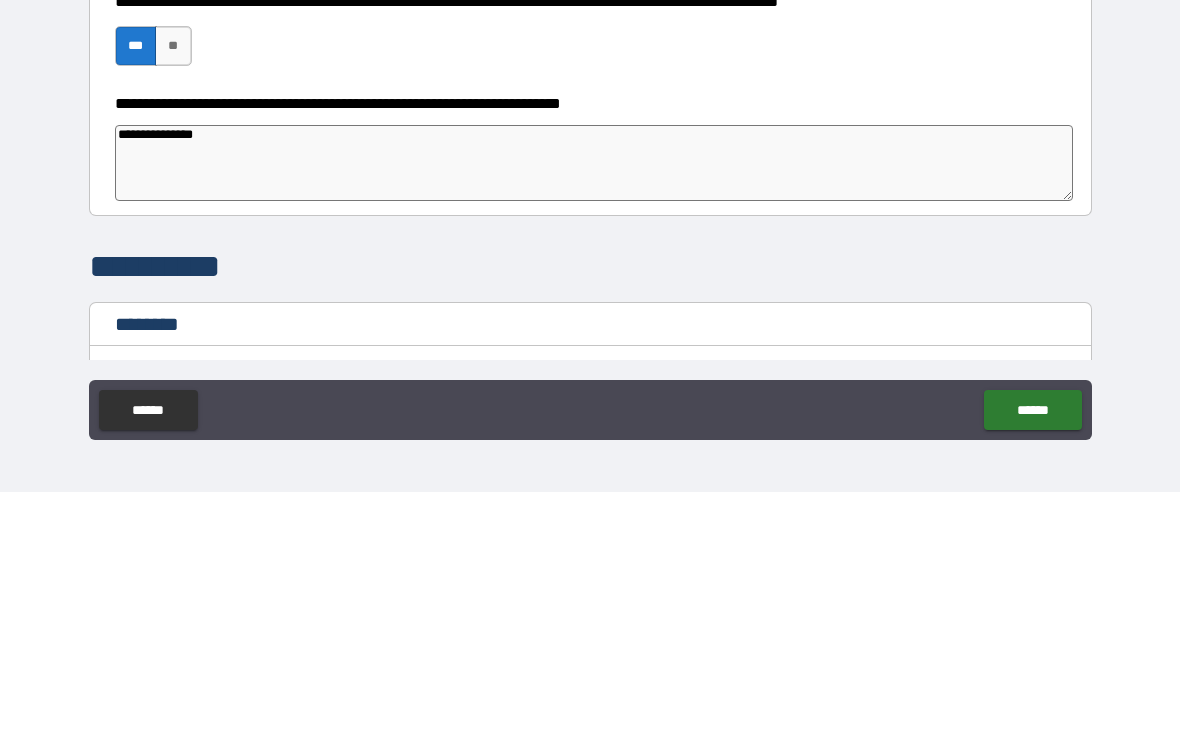 type on "*" 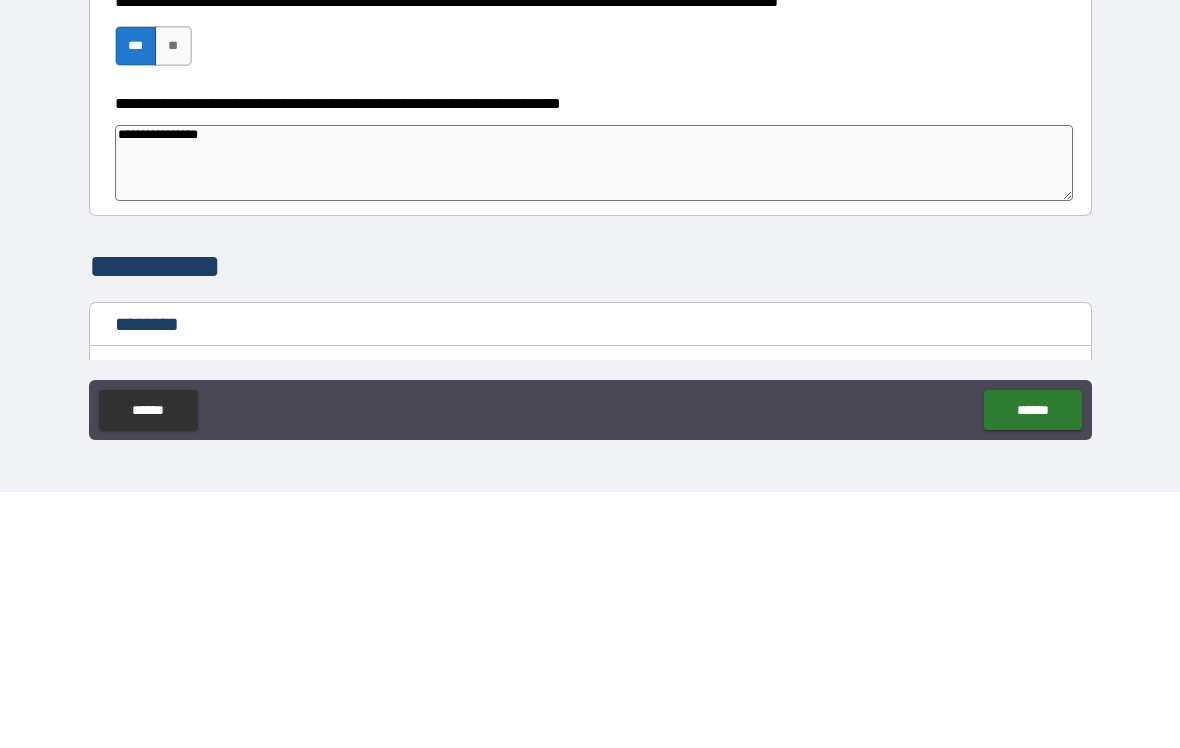 type on "*" 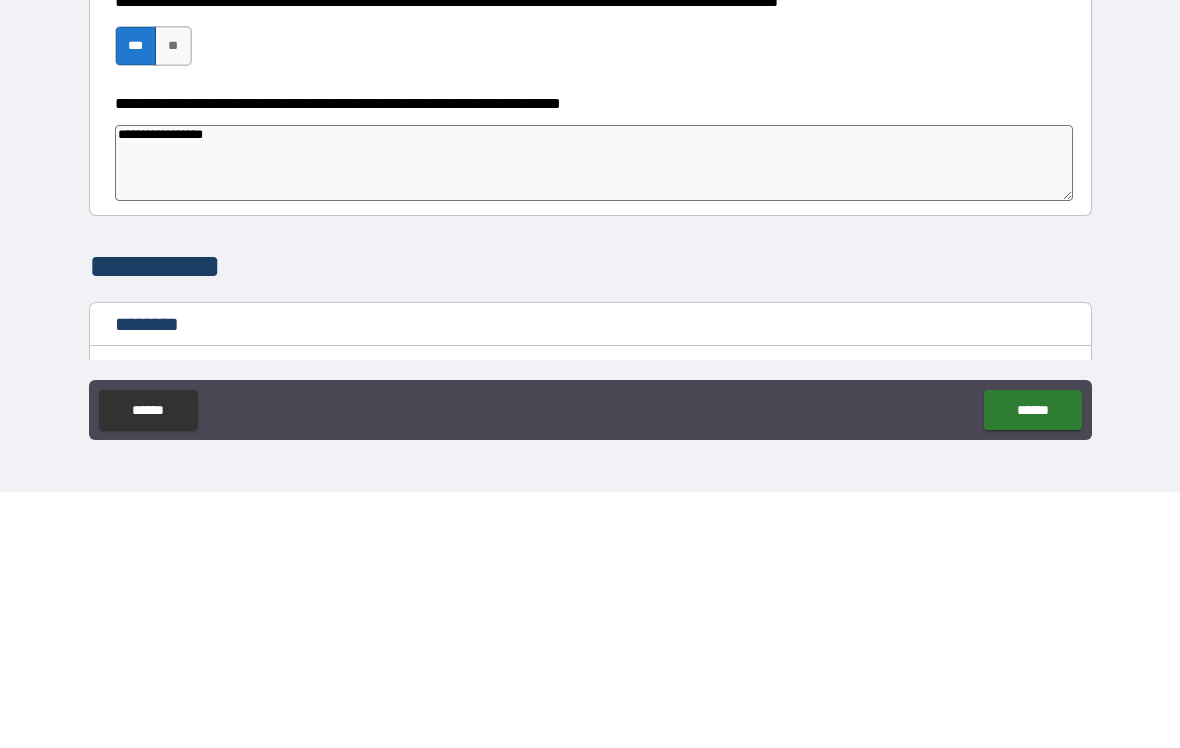 type on "*" 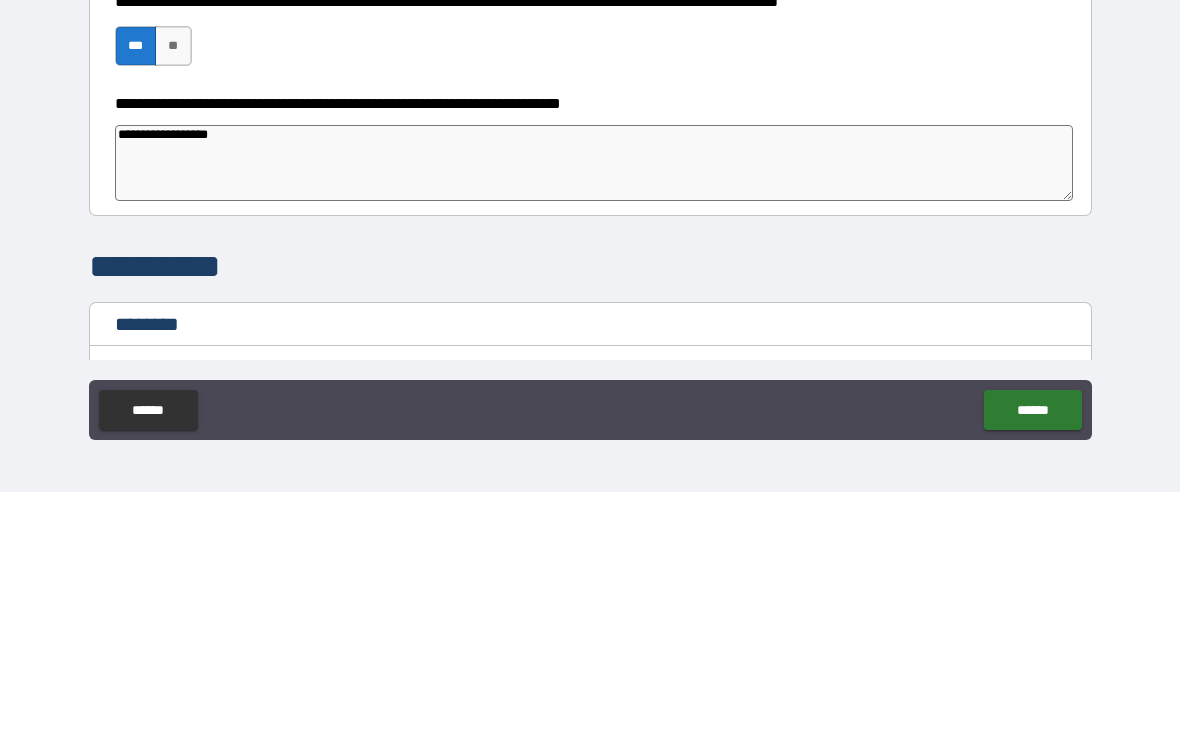 type on "*" 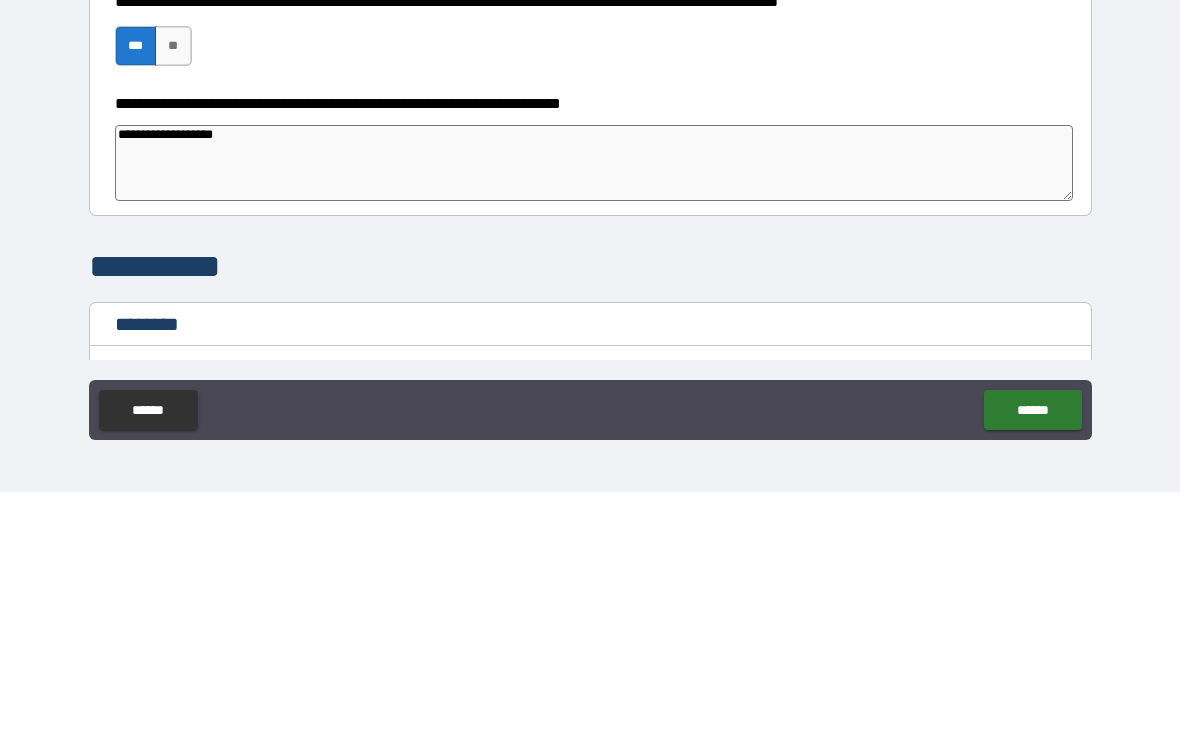 type on "*" 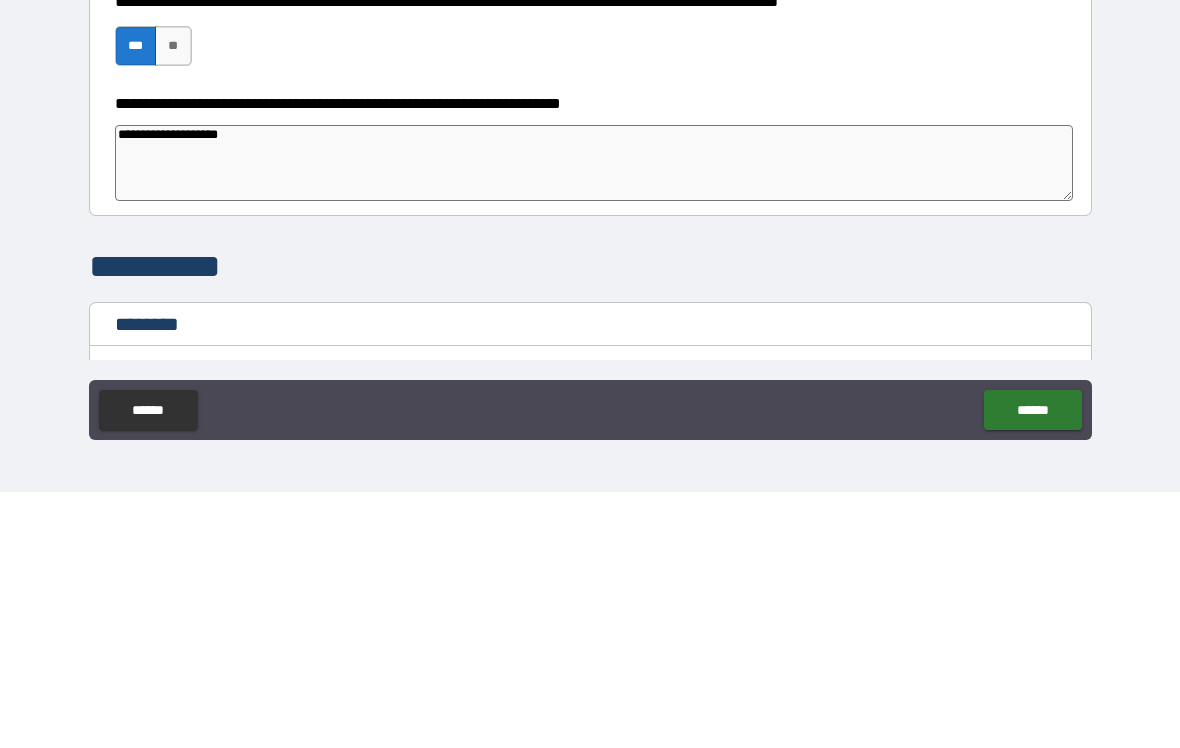 type on "*" 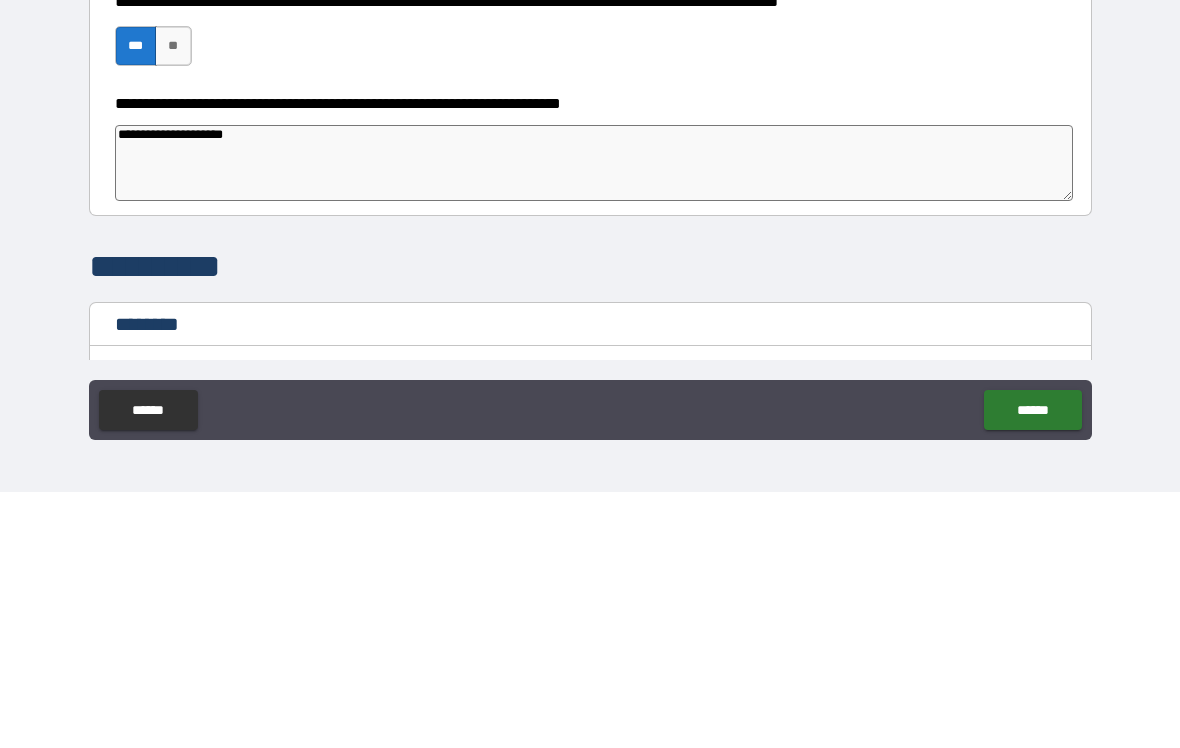 type on "*" 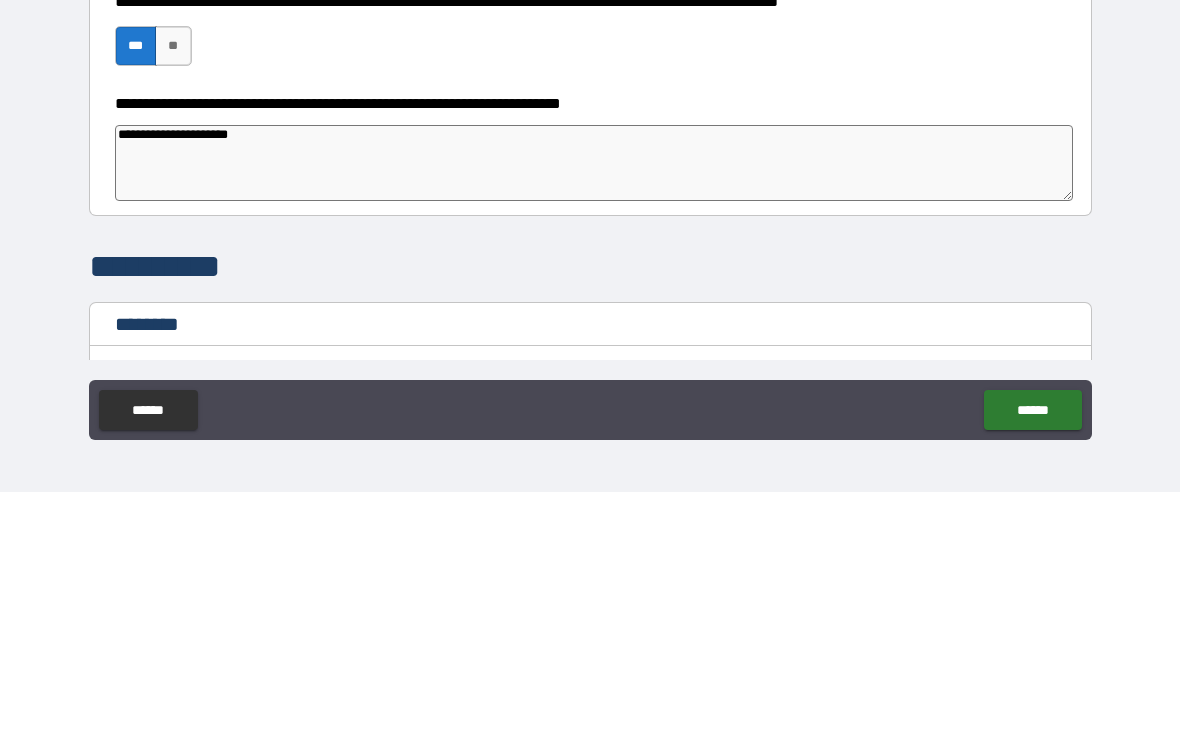type on "*" 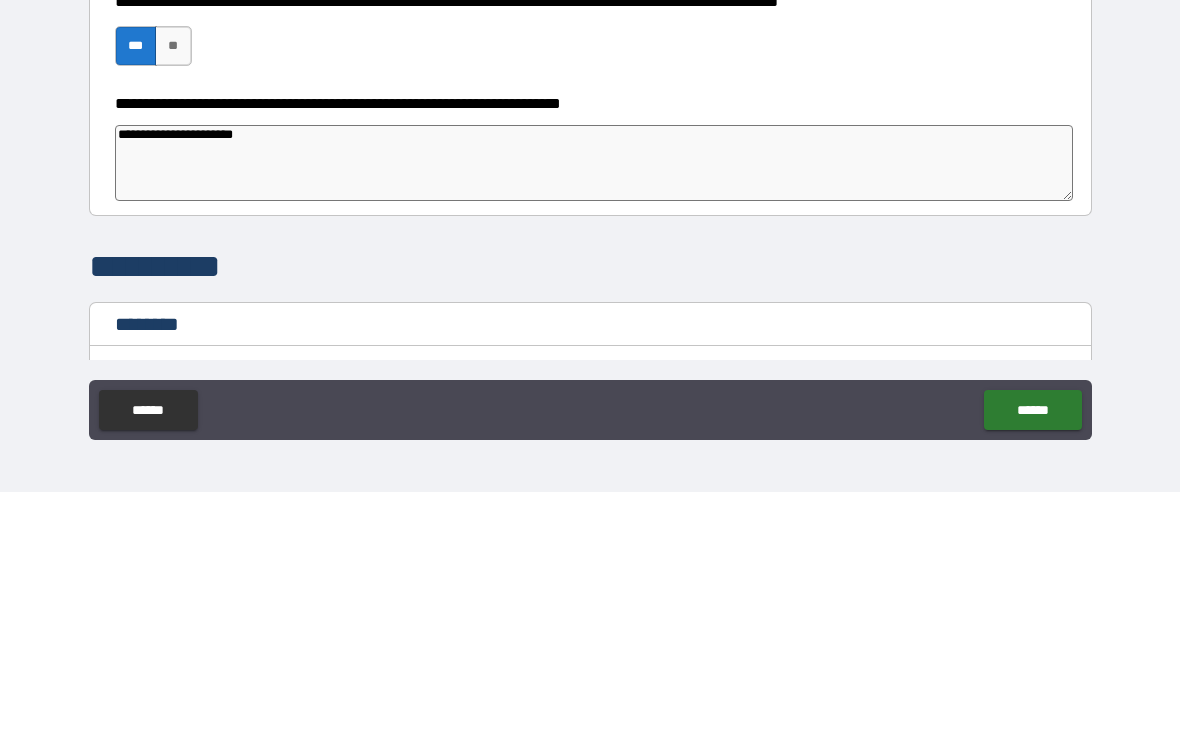 type on "*" 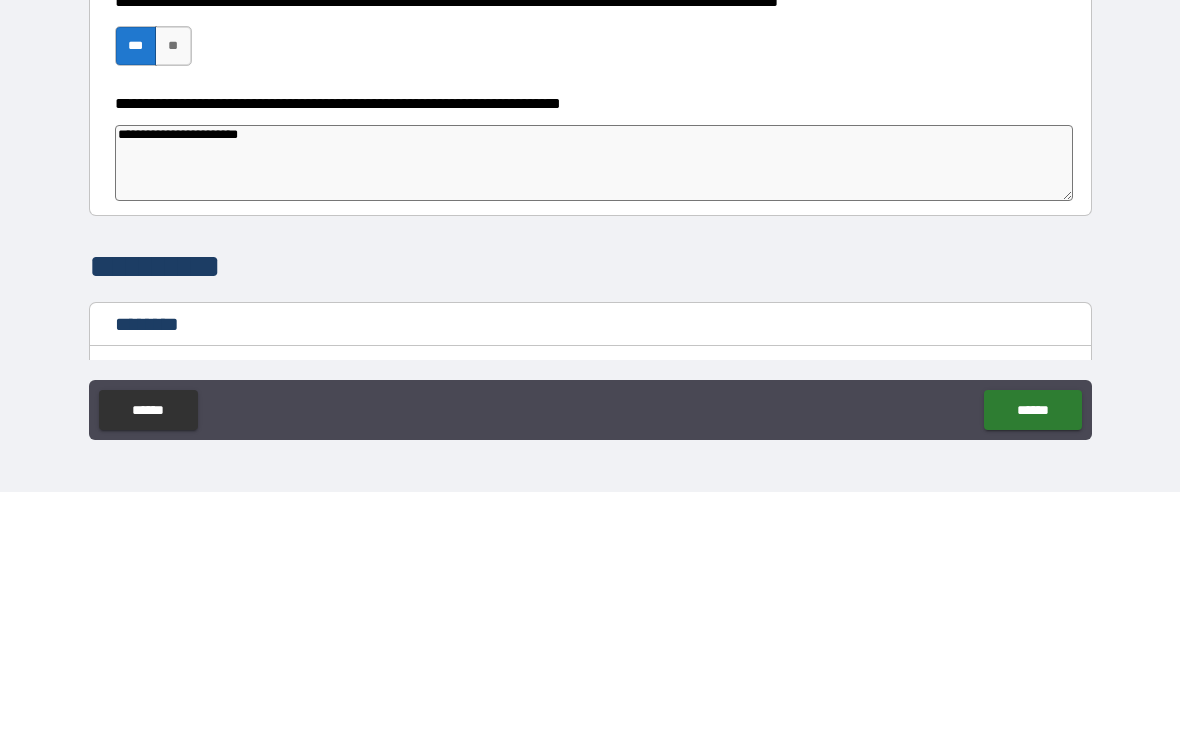type on "*" 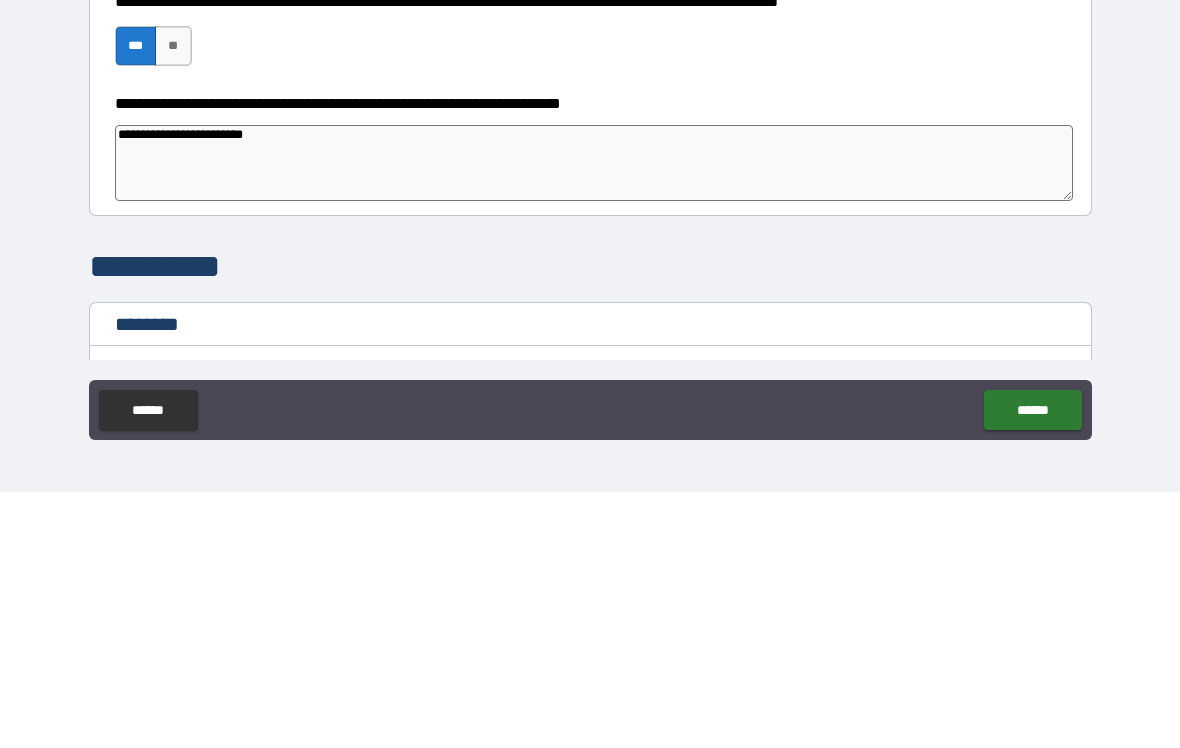 type on "*" 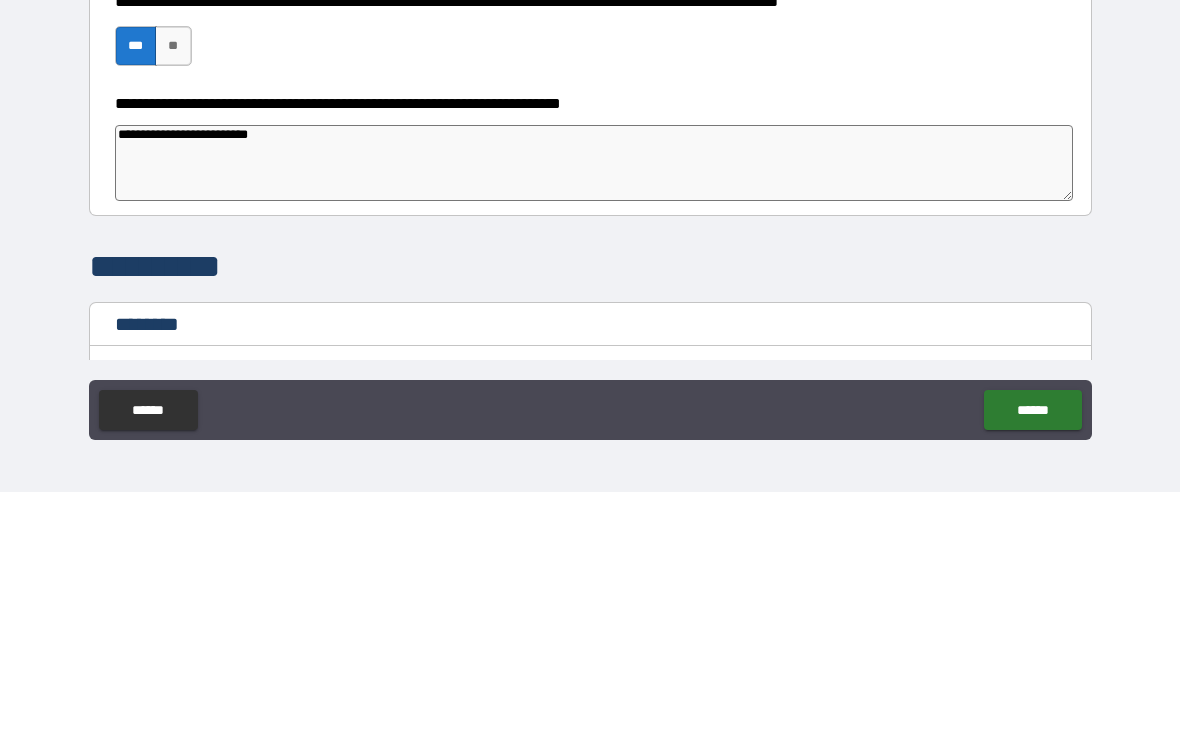 type on "*" 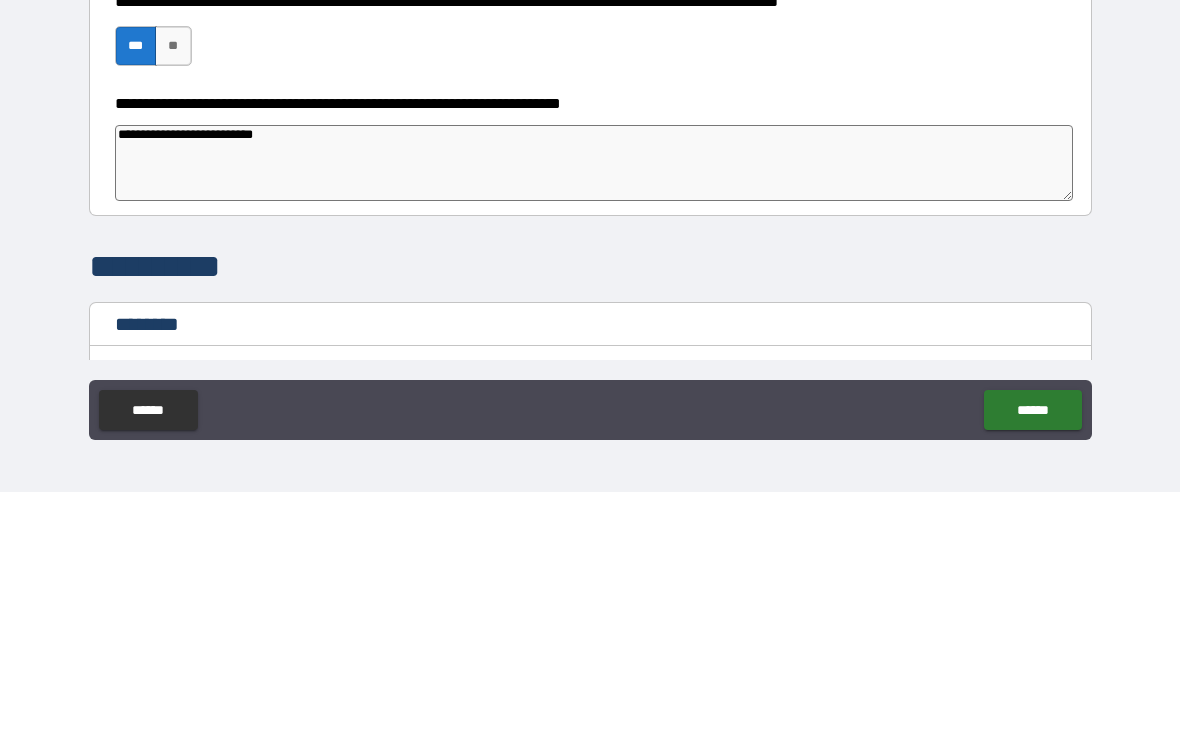 type on "*" 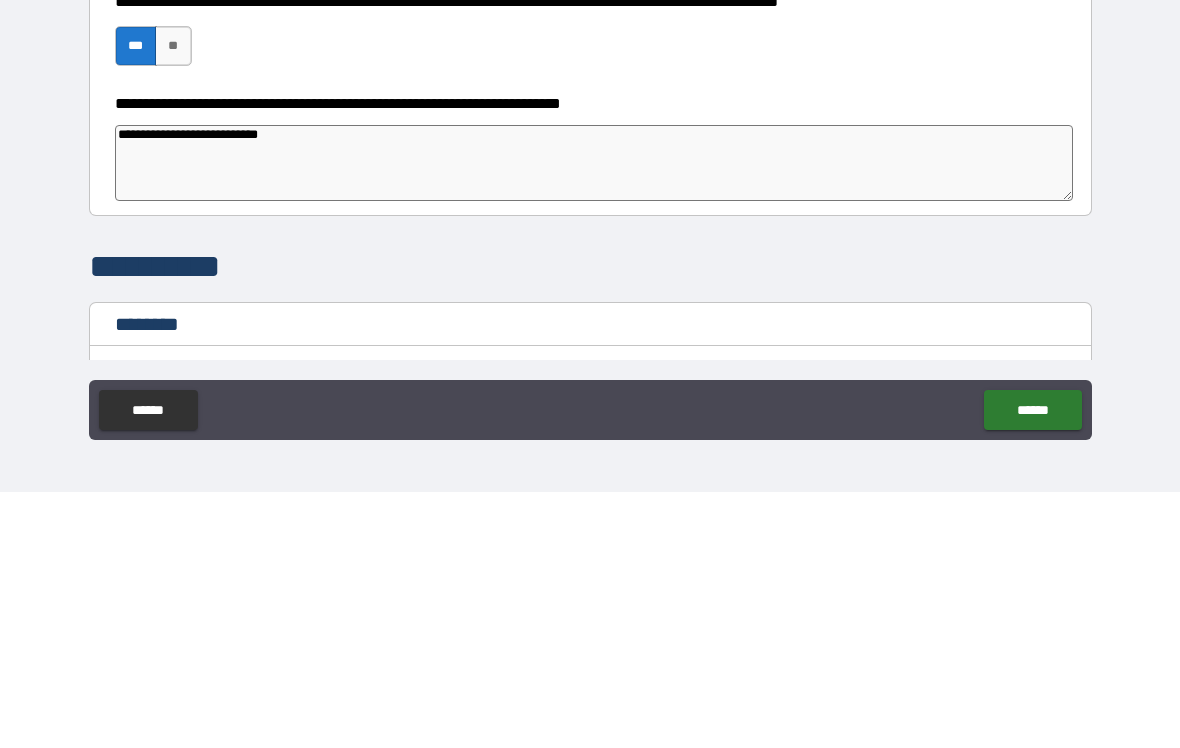 type on "*" 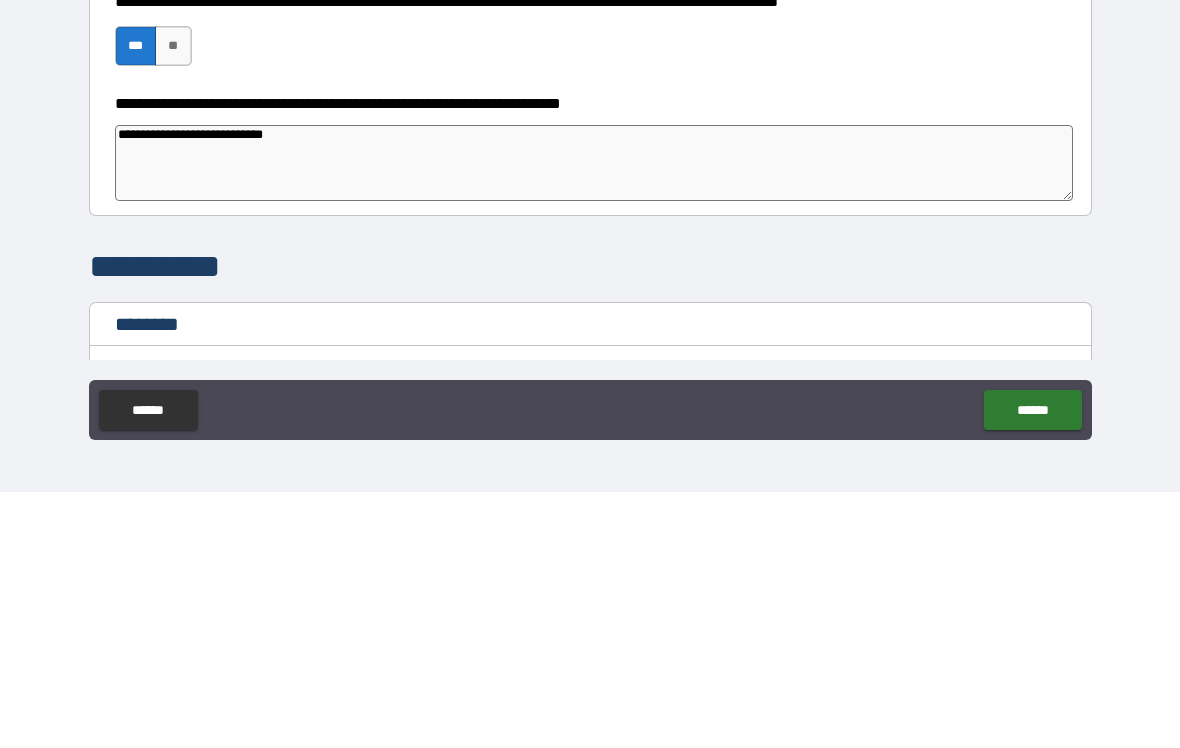 type on "*" 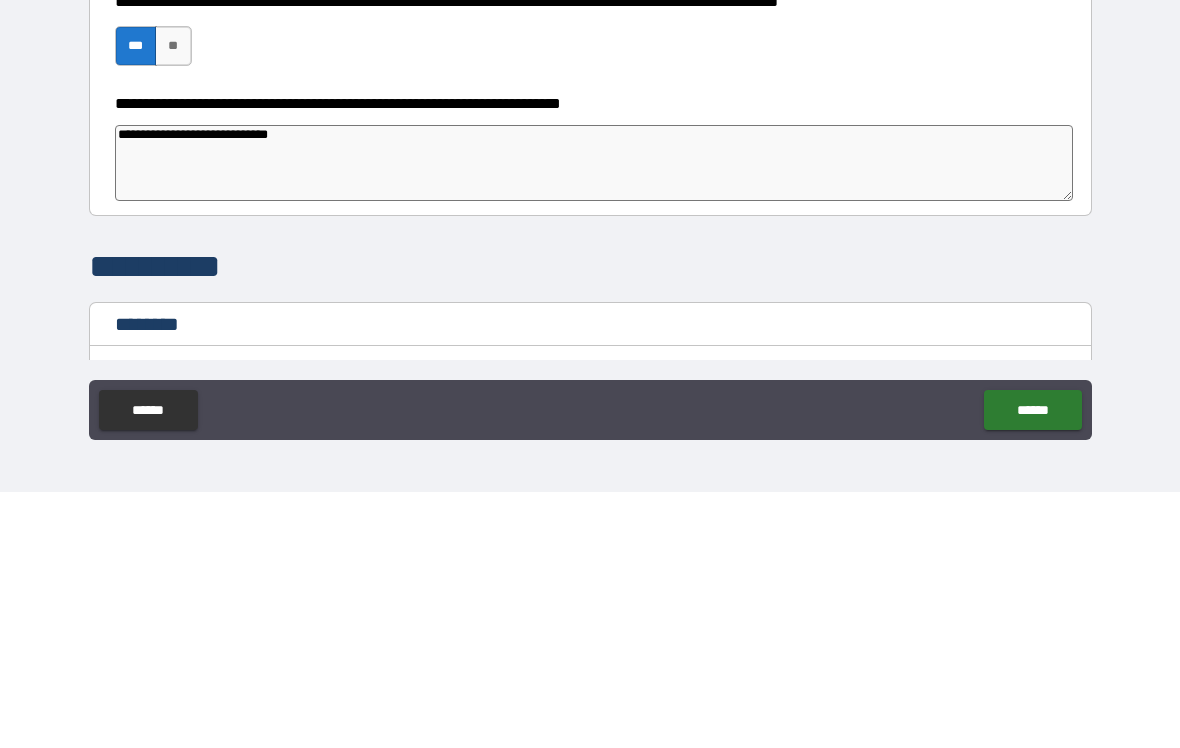 type on "*" 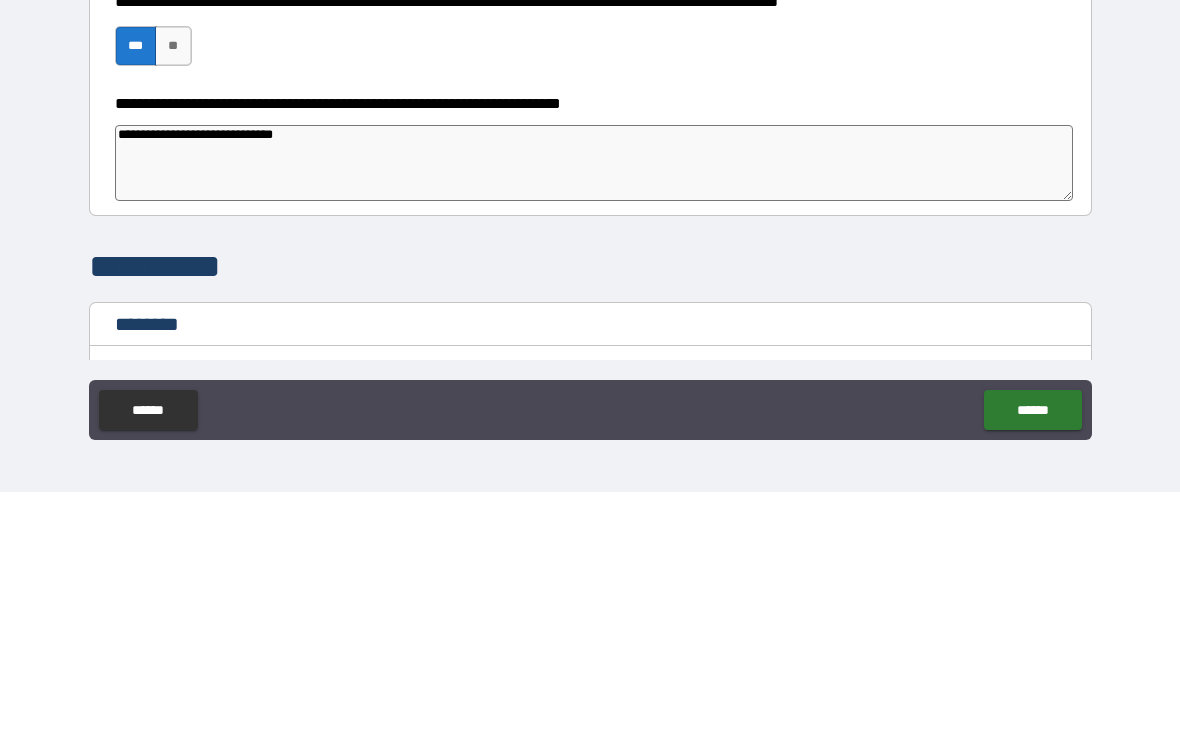 type on "*" 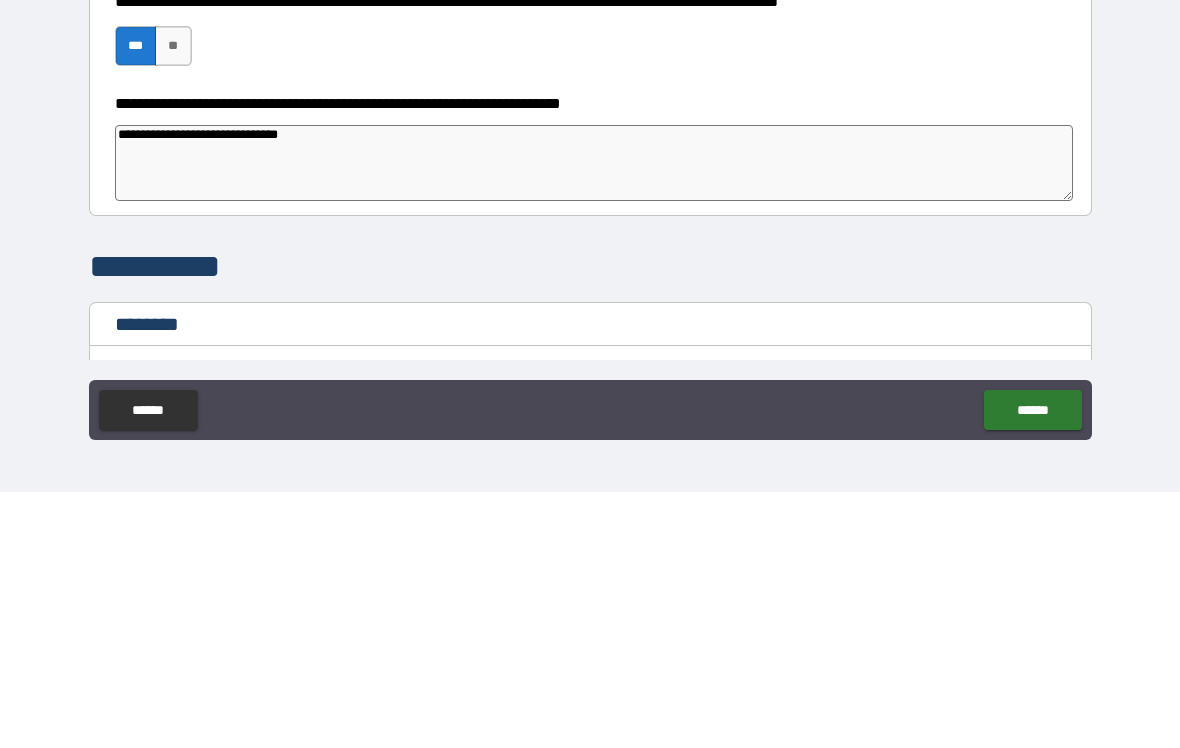 type on "*" 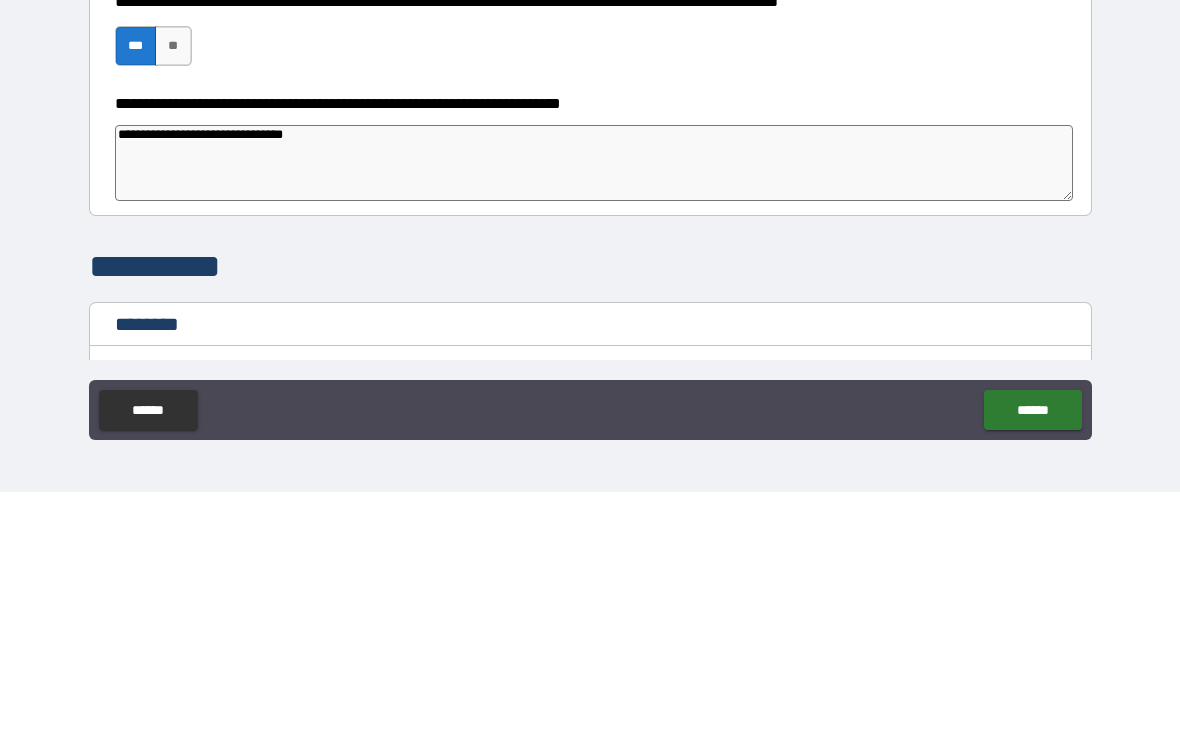 type on "*" 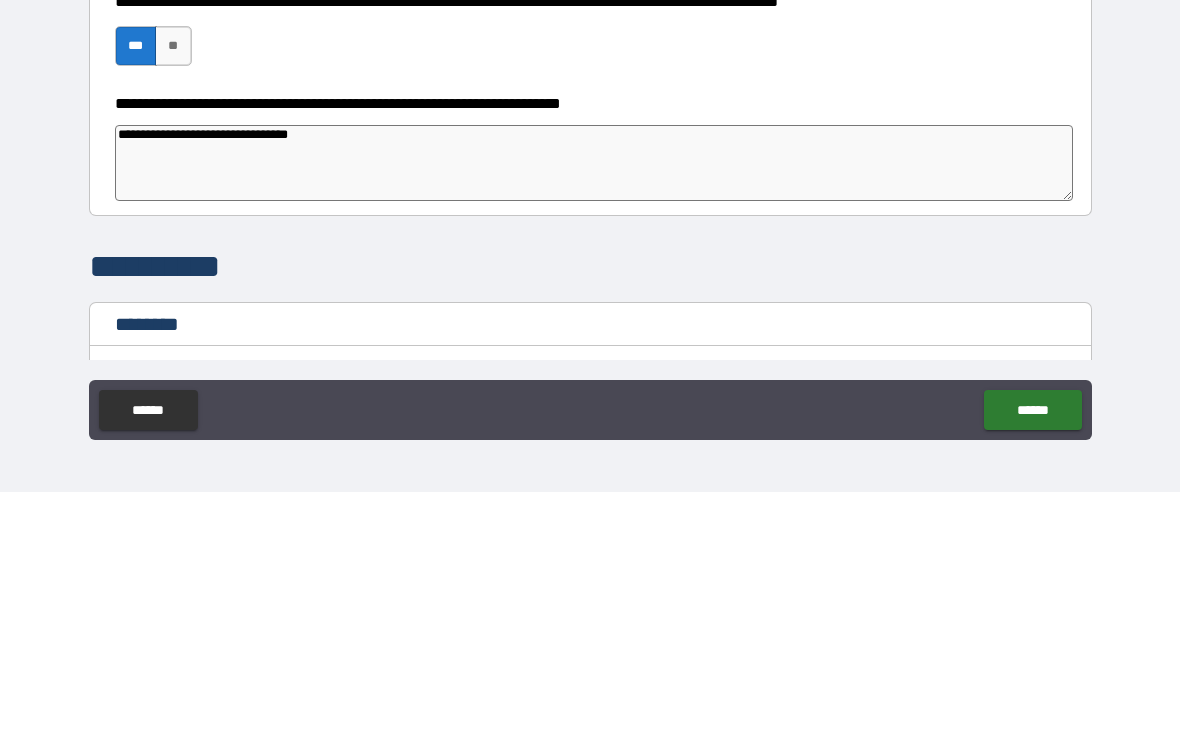 type on "*" 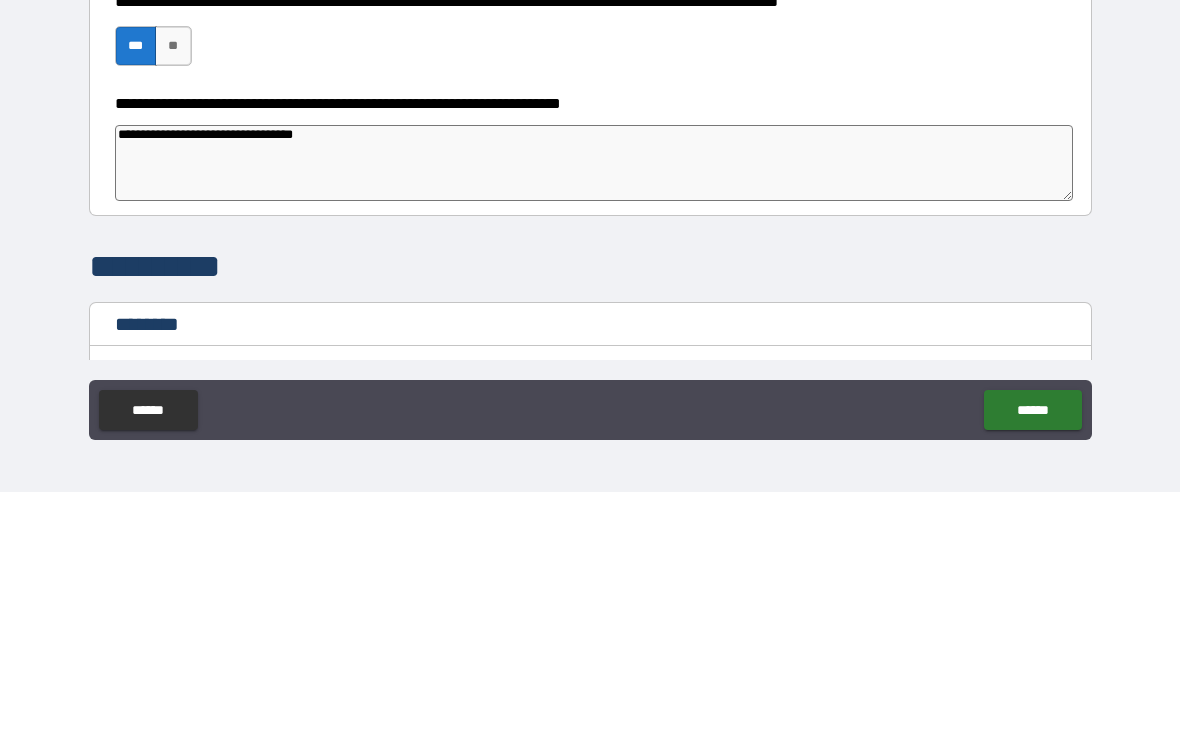 type on "*" 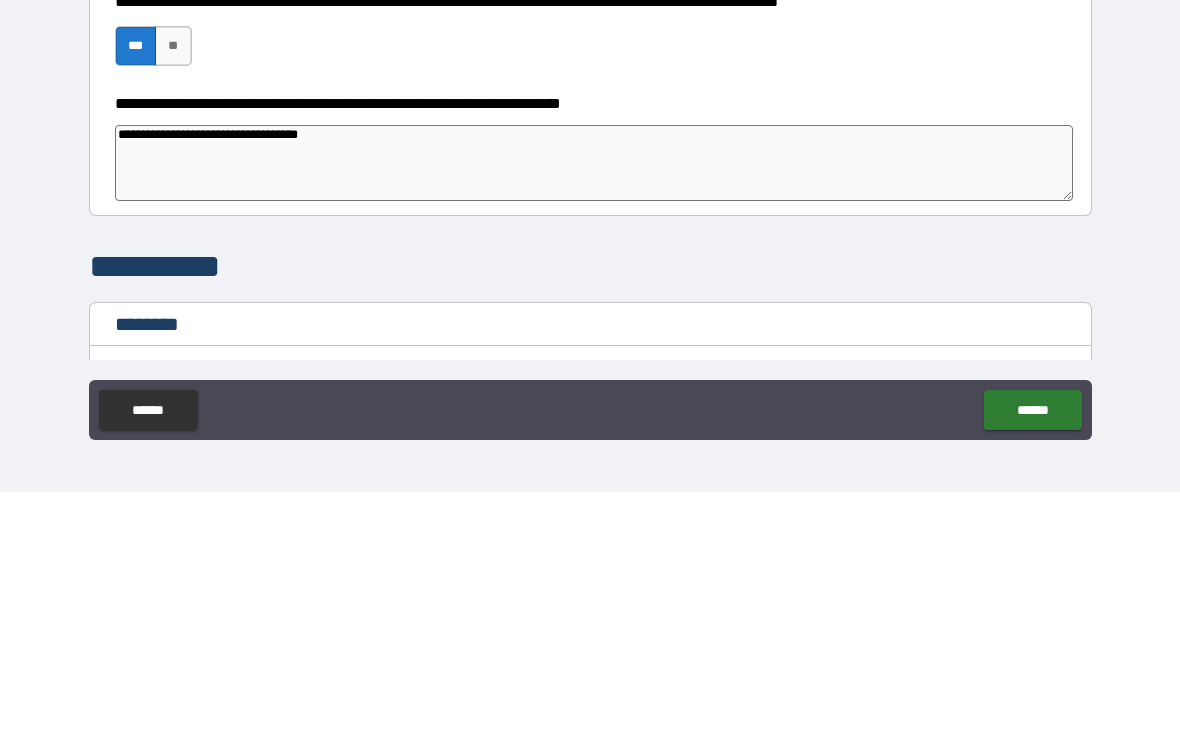 type on "*" 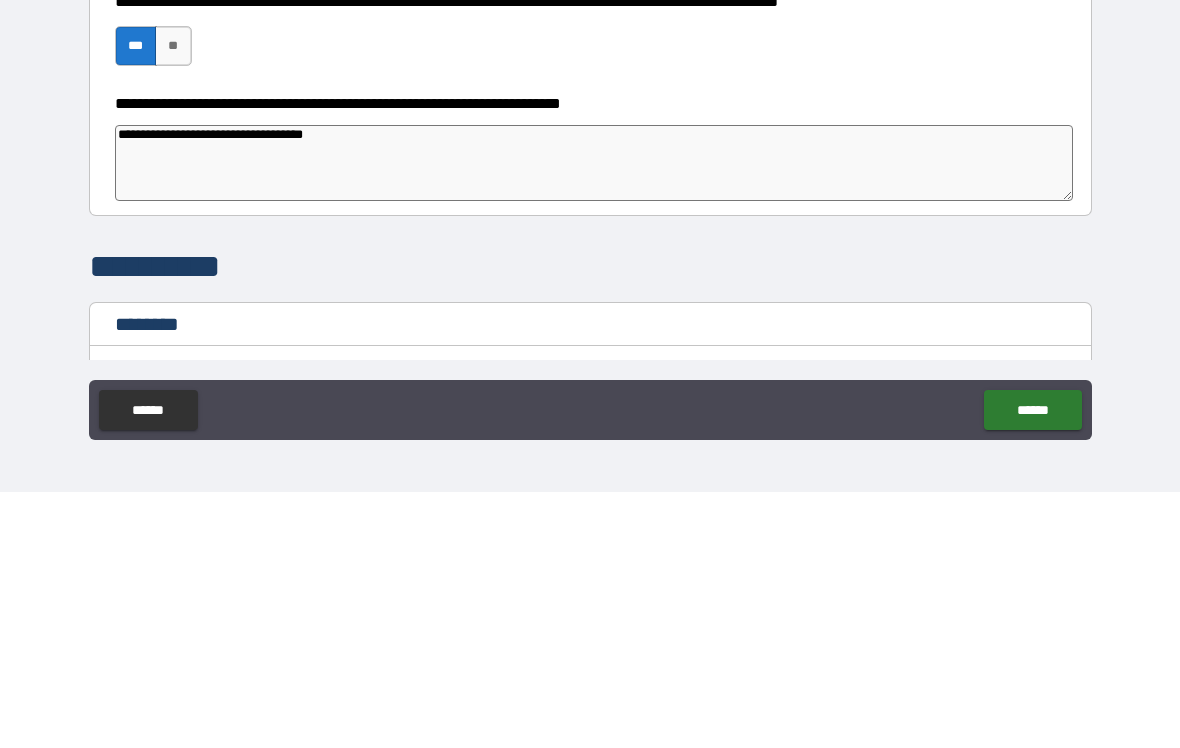type on "*" 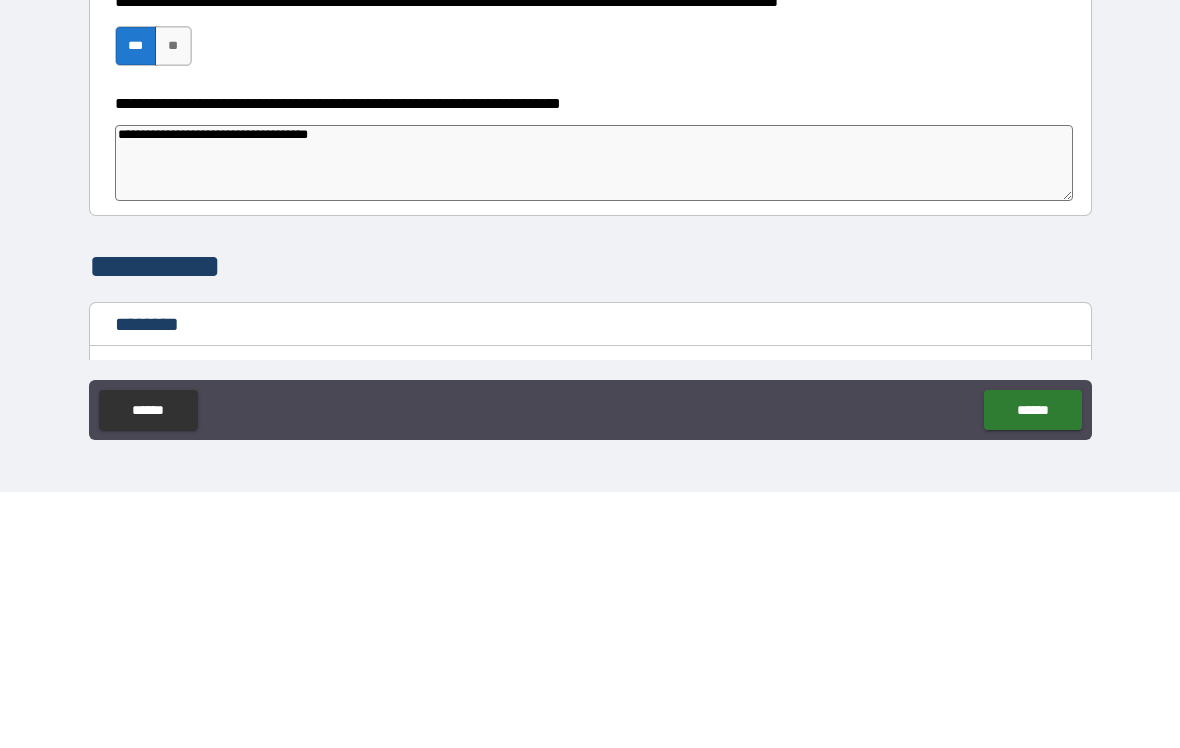 type on "*" 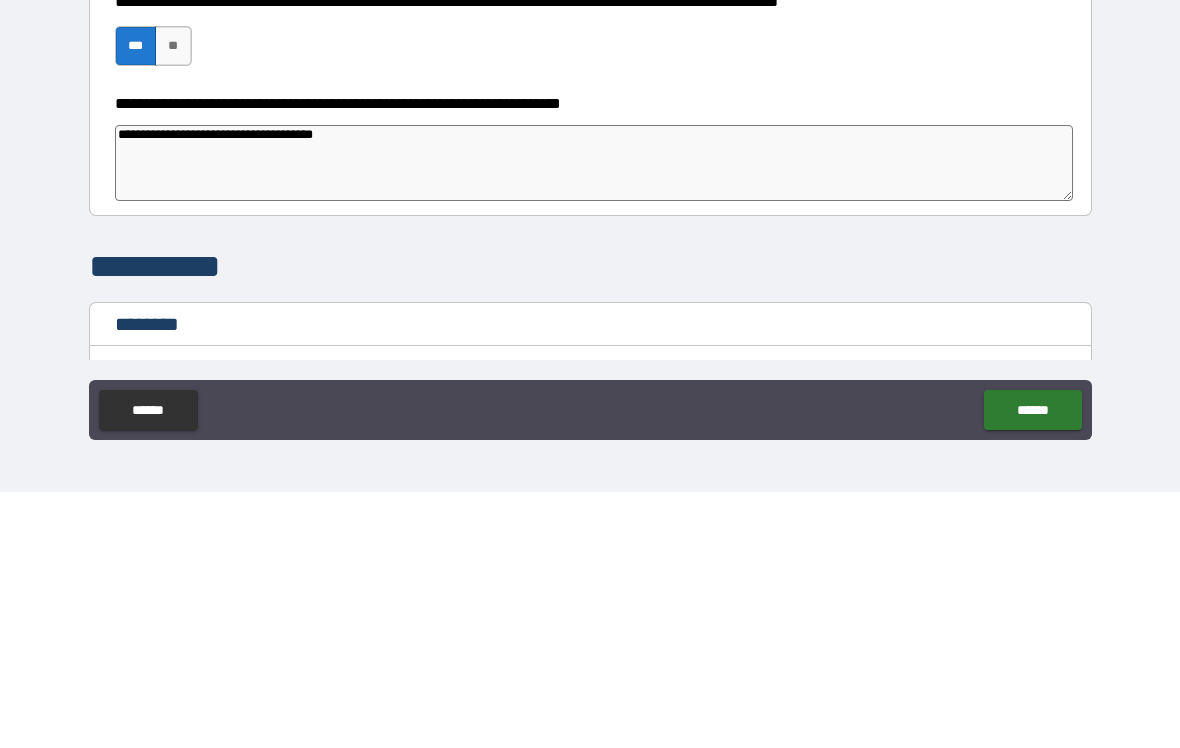 type on "*" 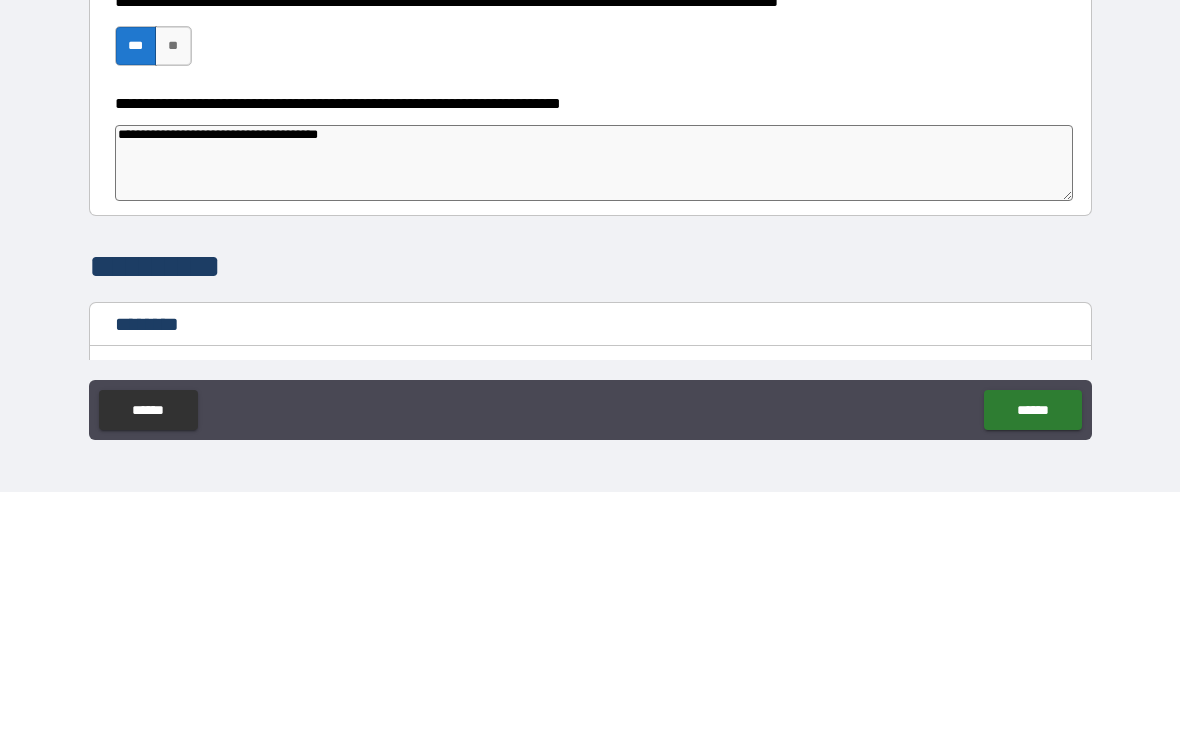 type on "*" 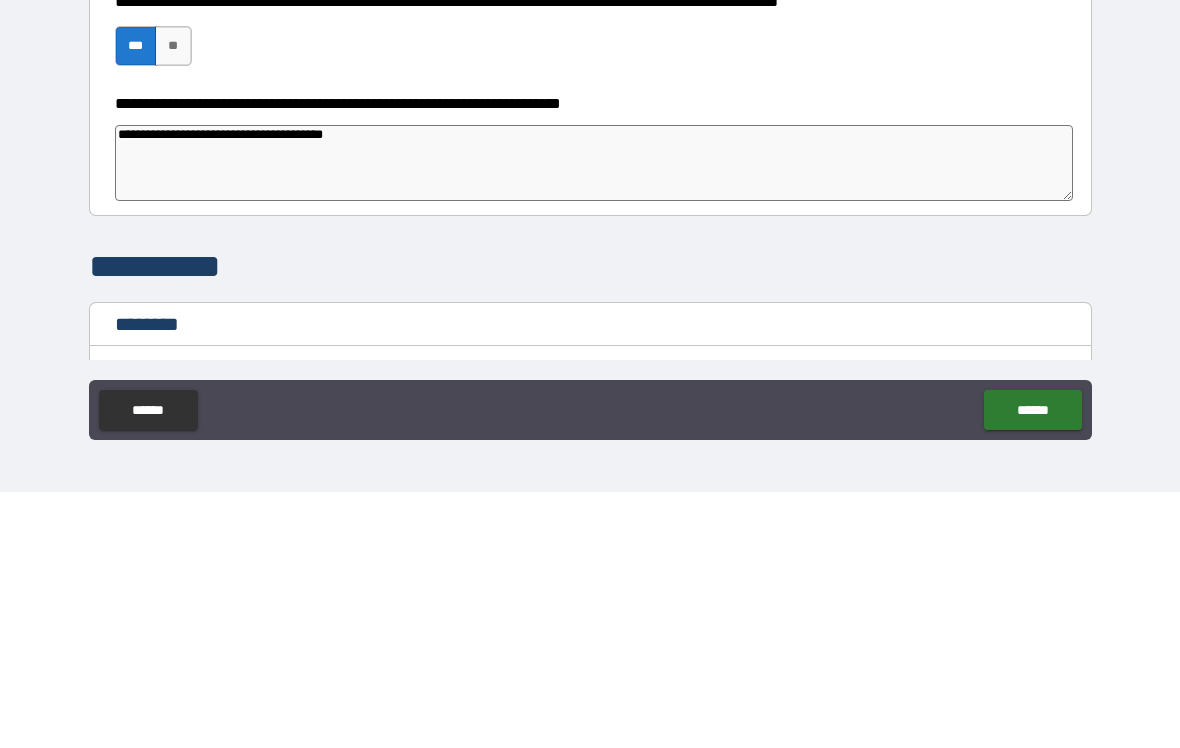 type on "*" 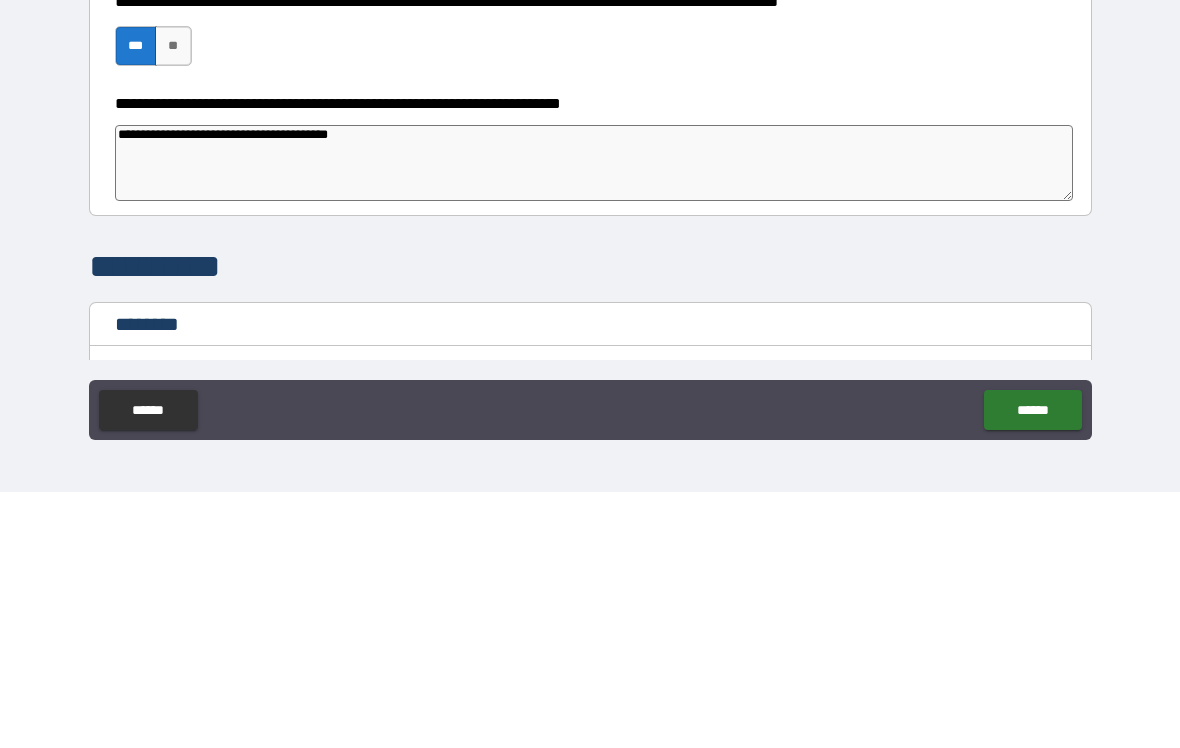 type on "*" 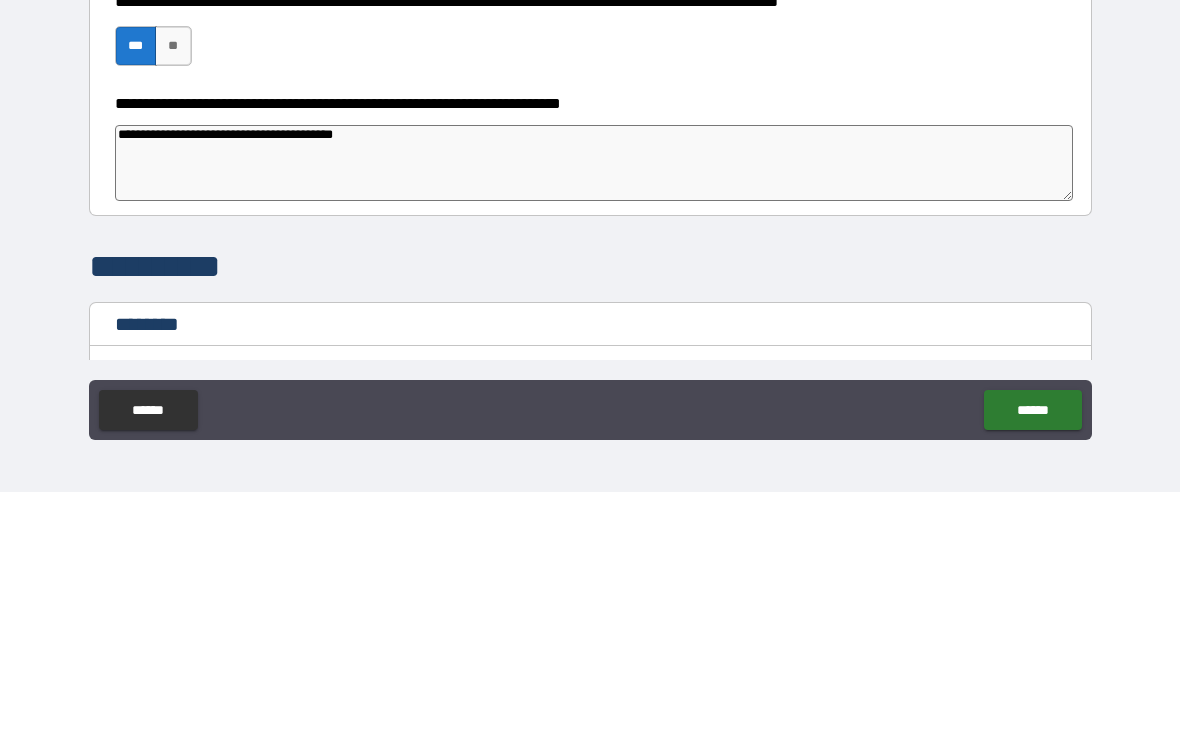 type on "*" 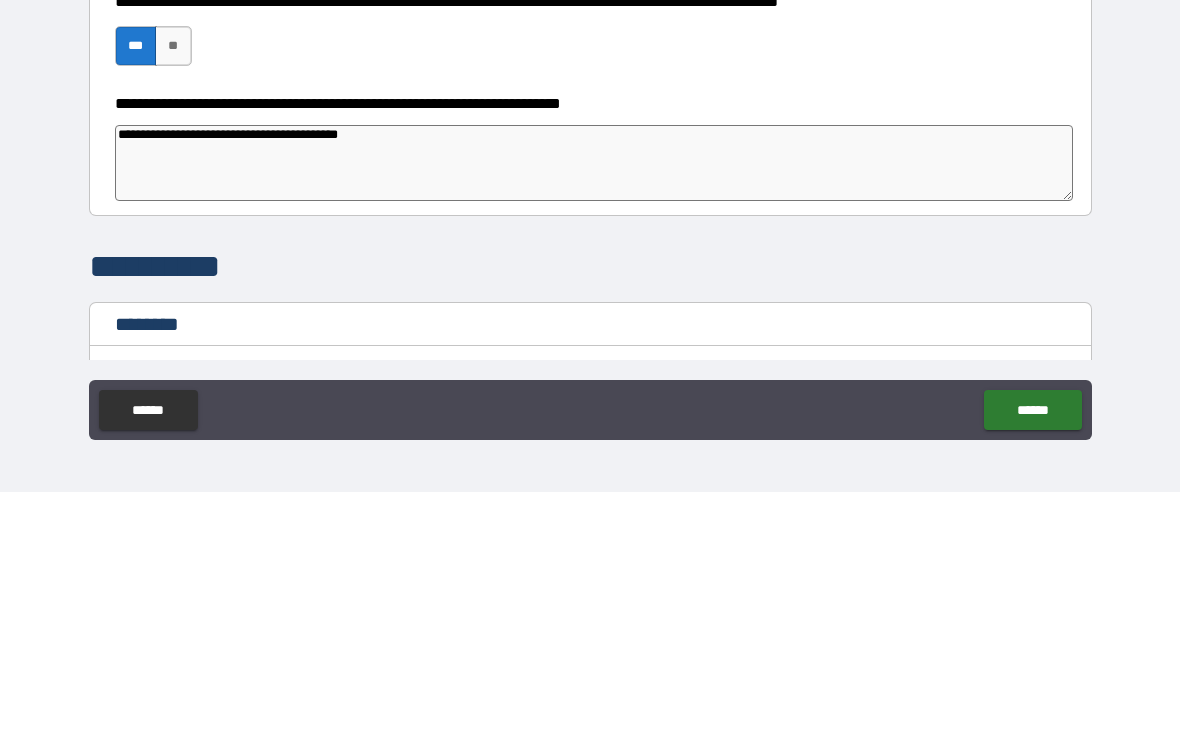 type on "*" 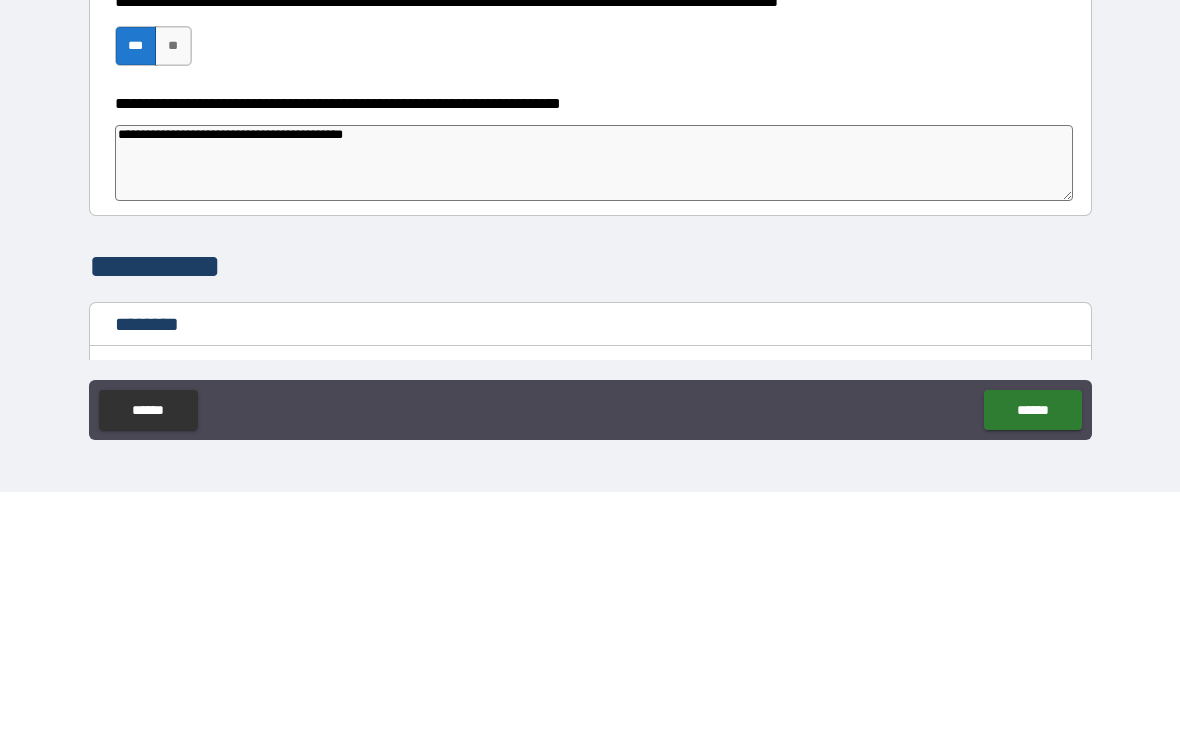 type on "*" 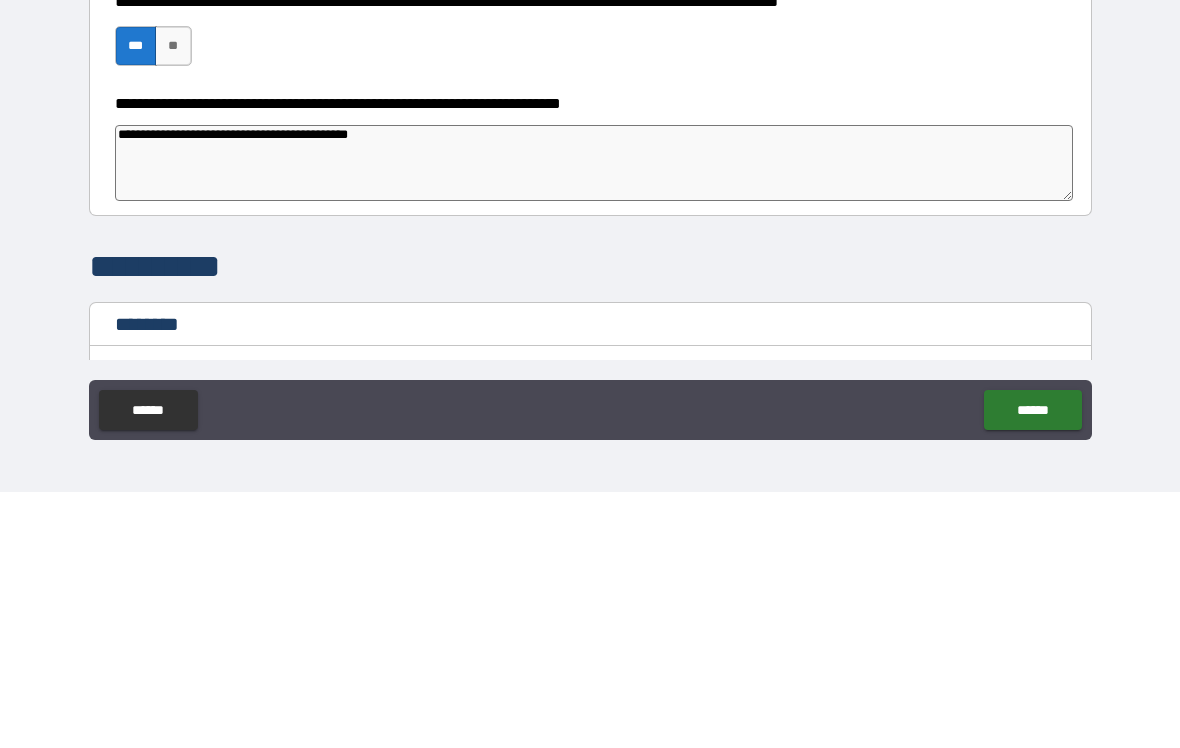 type on "*" 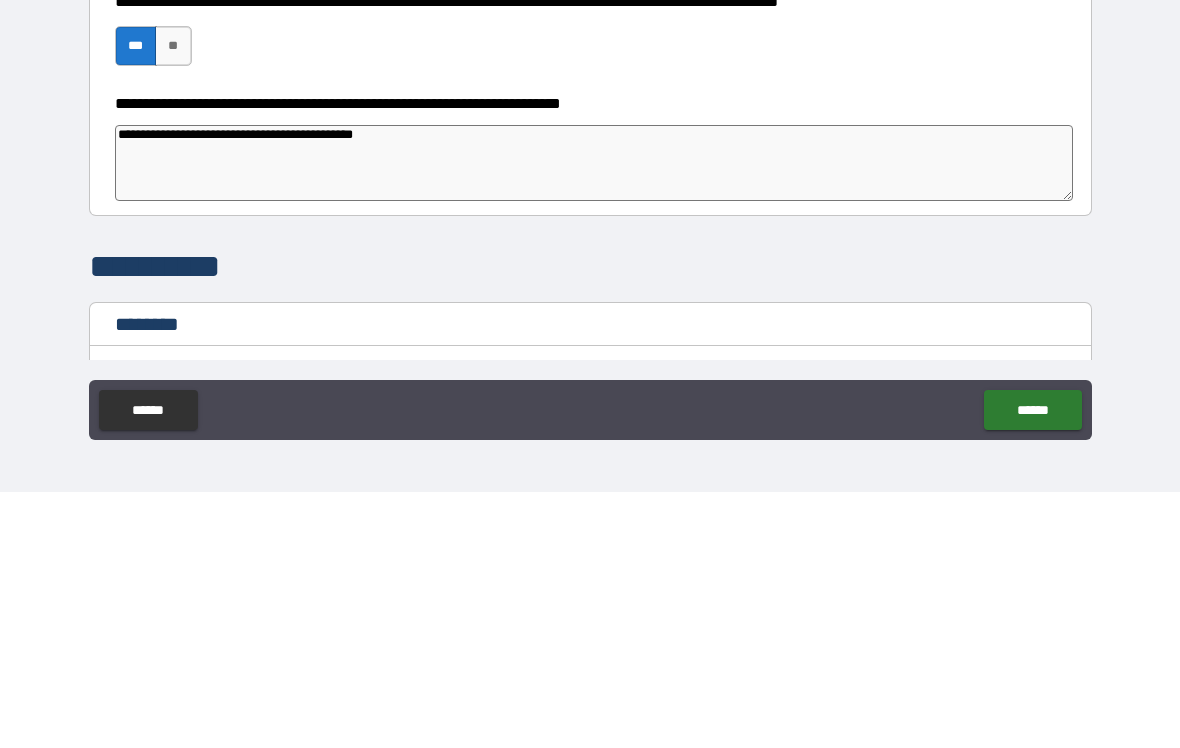 type on "*" 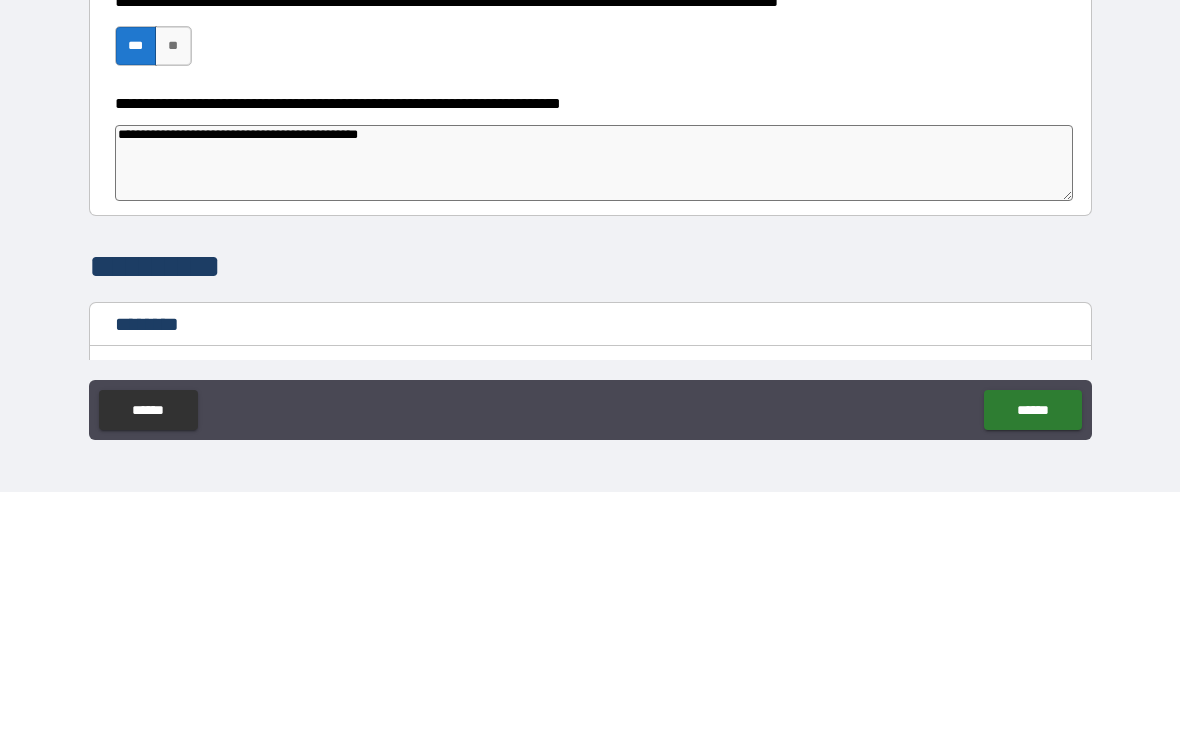 type on "*" 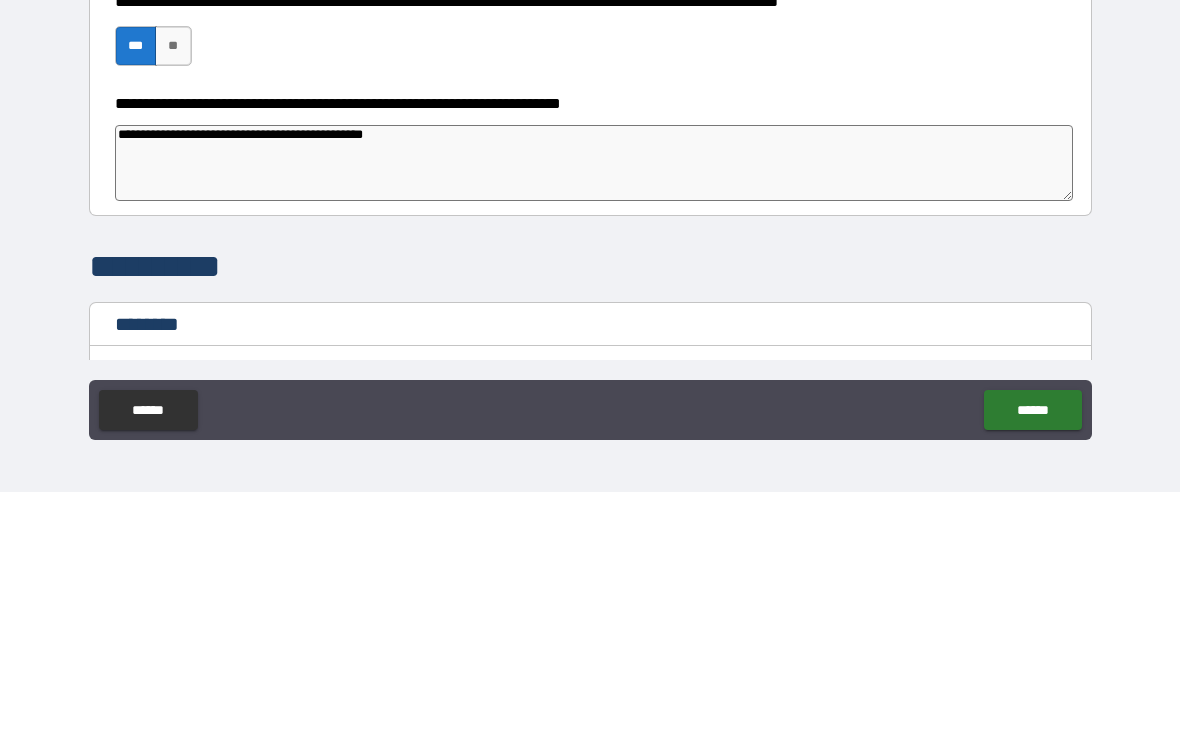 type on "*" 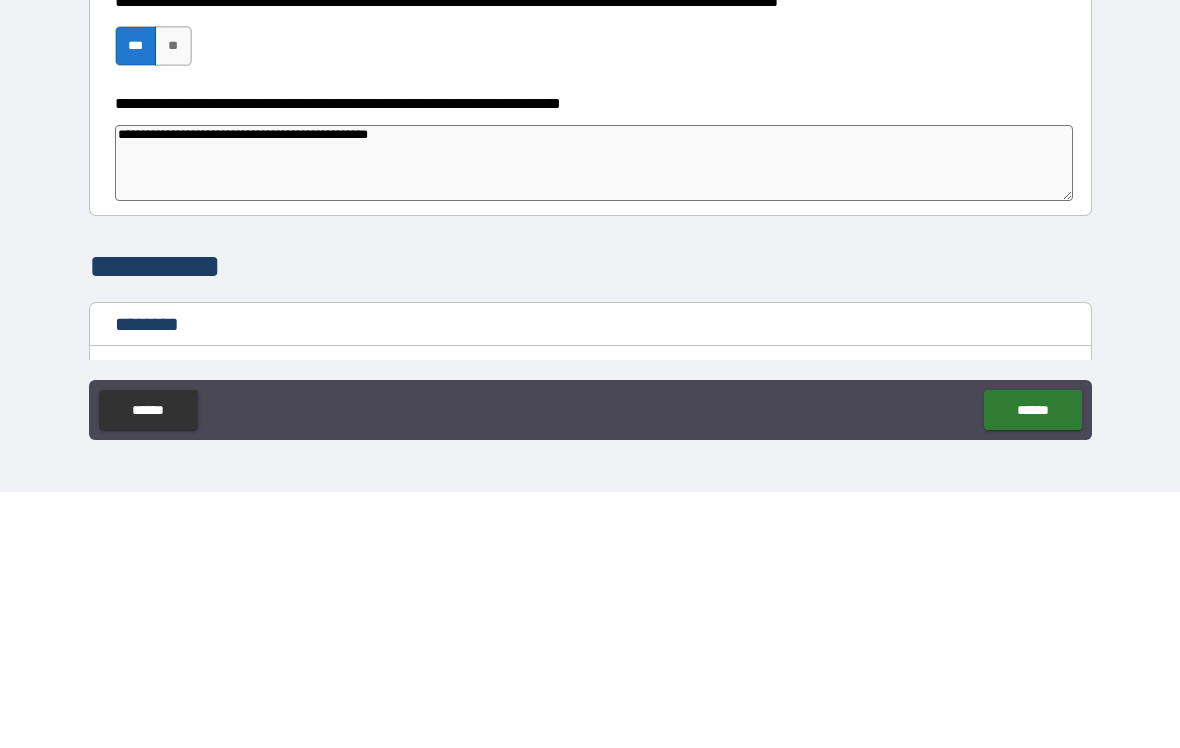 type on "*" 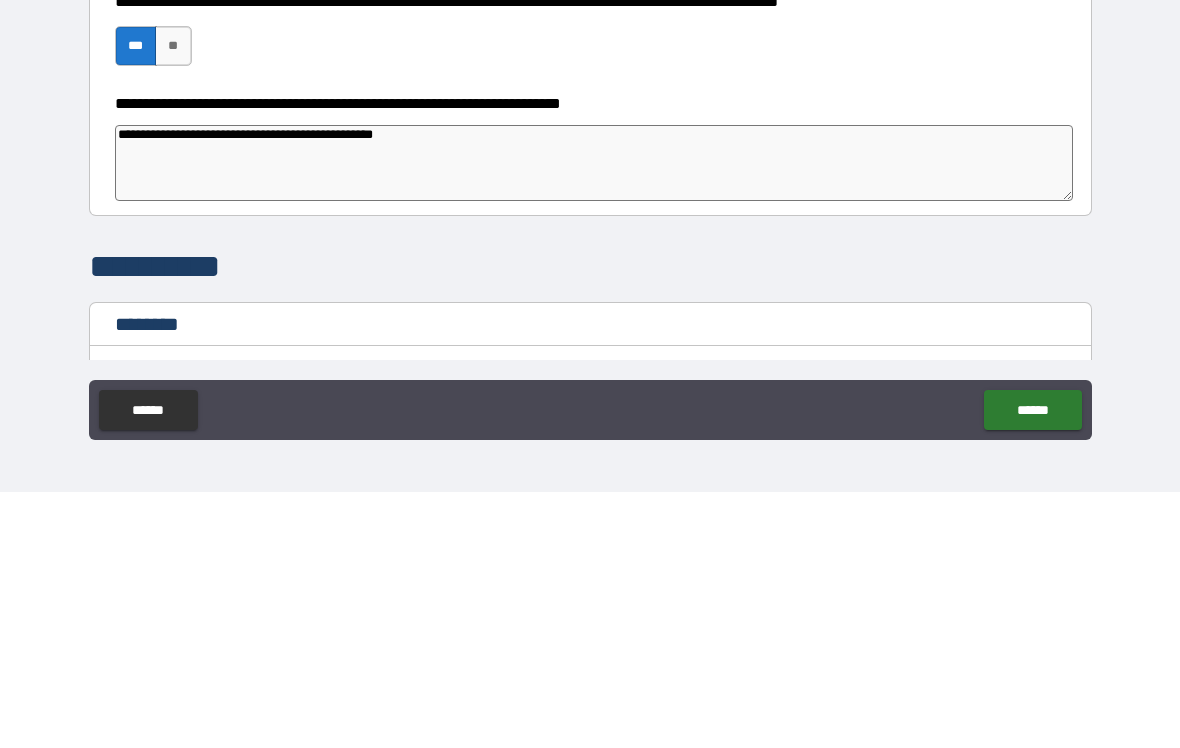 type on "*" 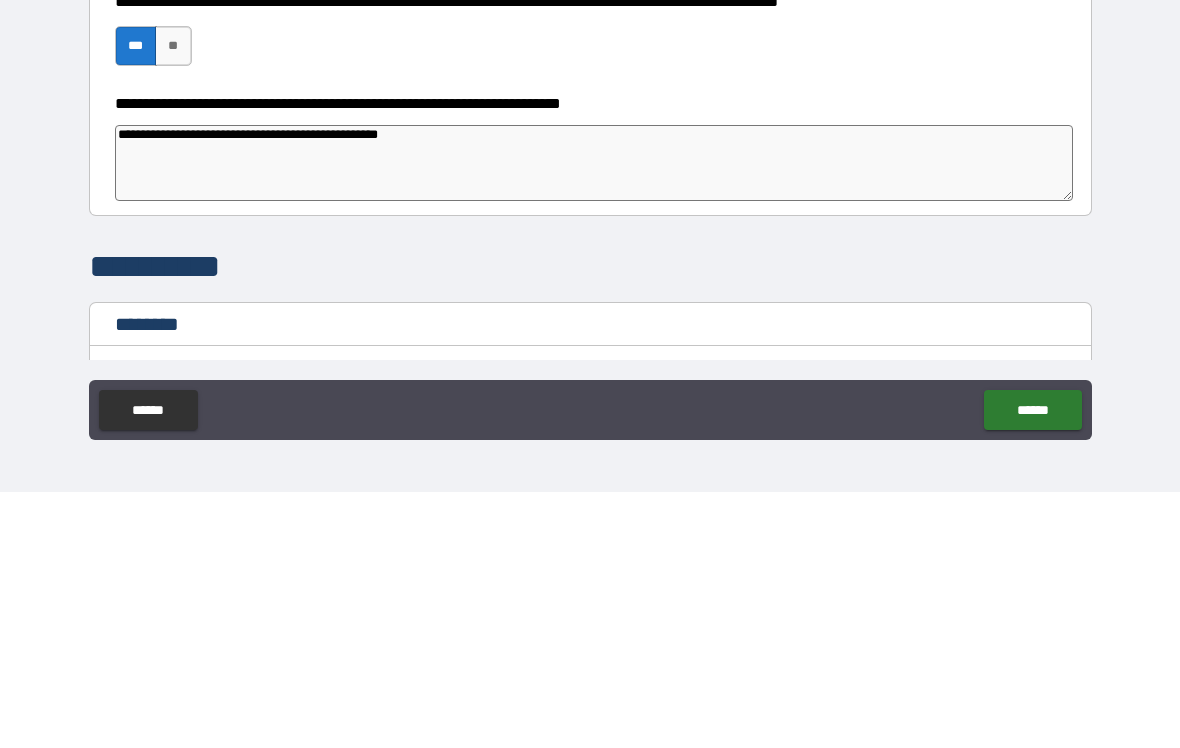type on "*" 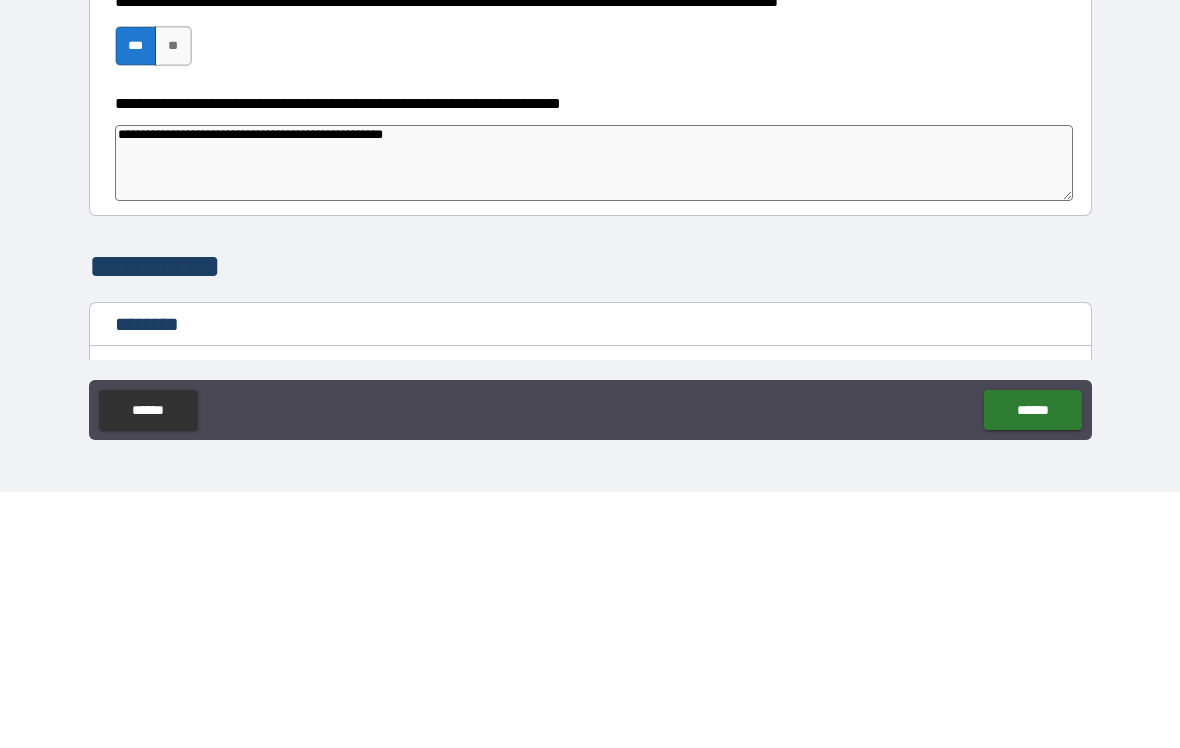 type on "*" 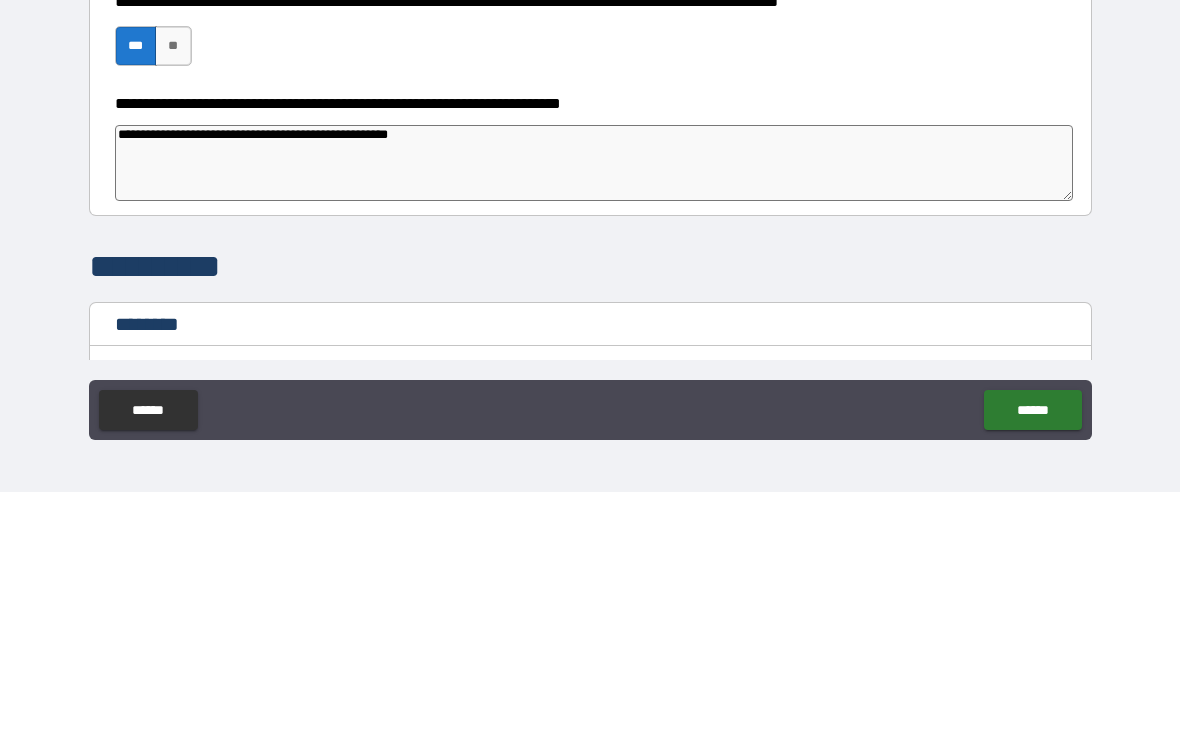 type on "*" 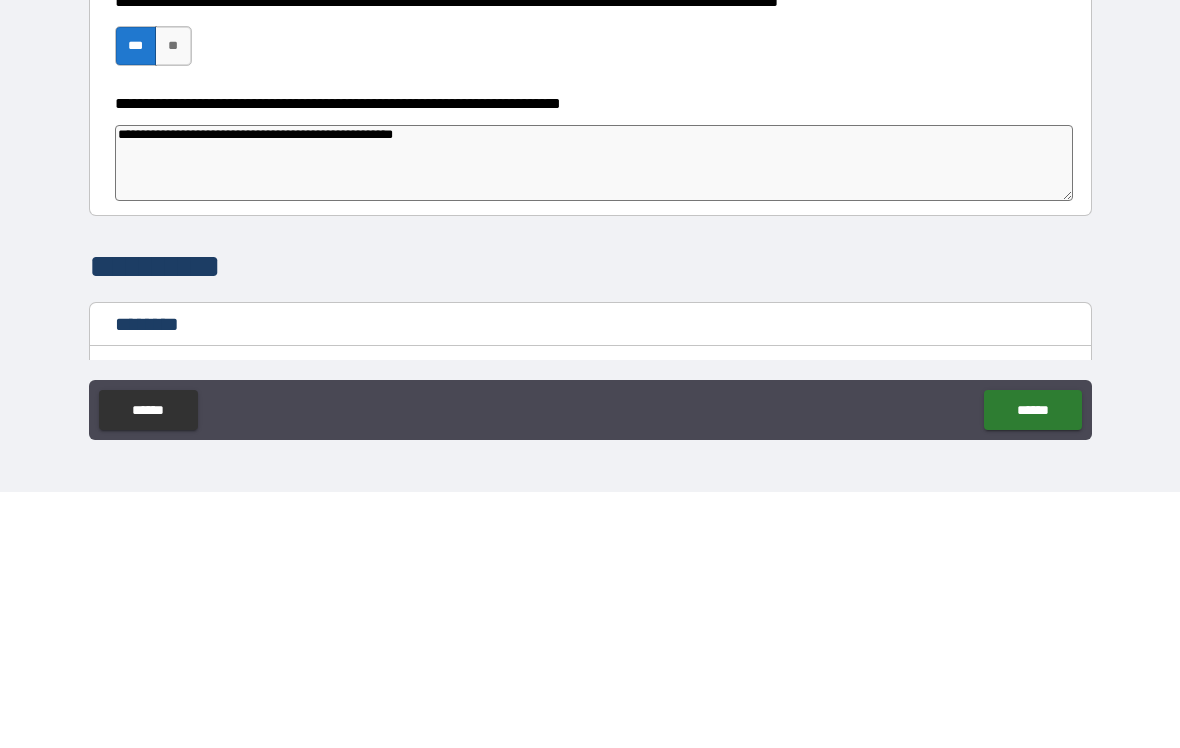 type on "*" 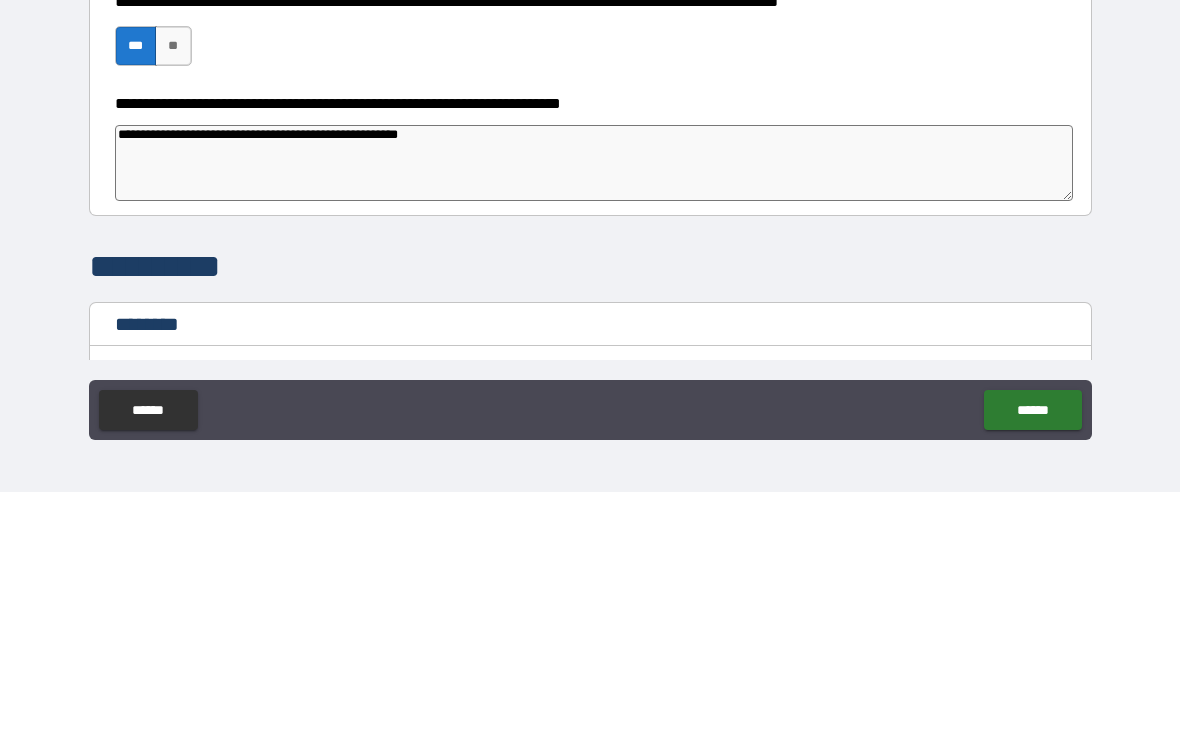 type on "*" 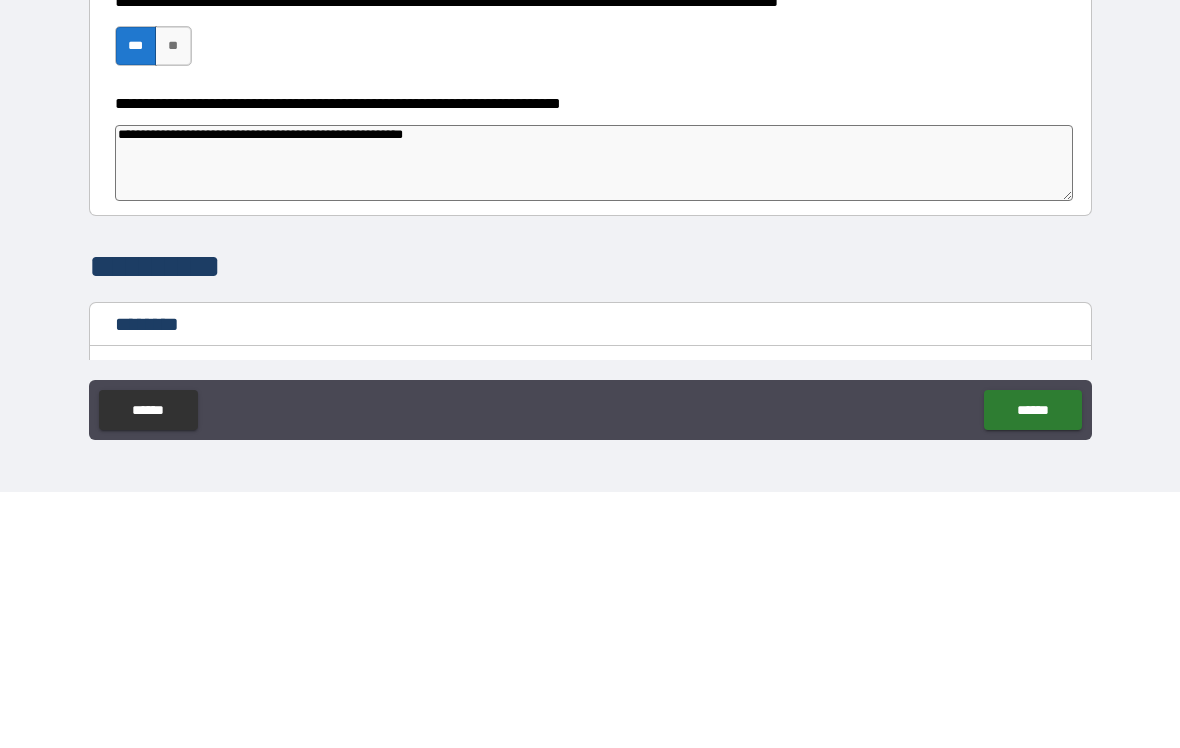 type on "*" 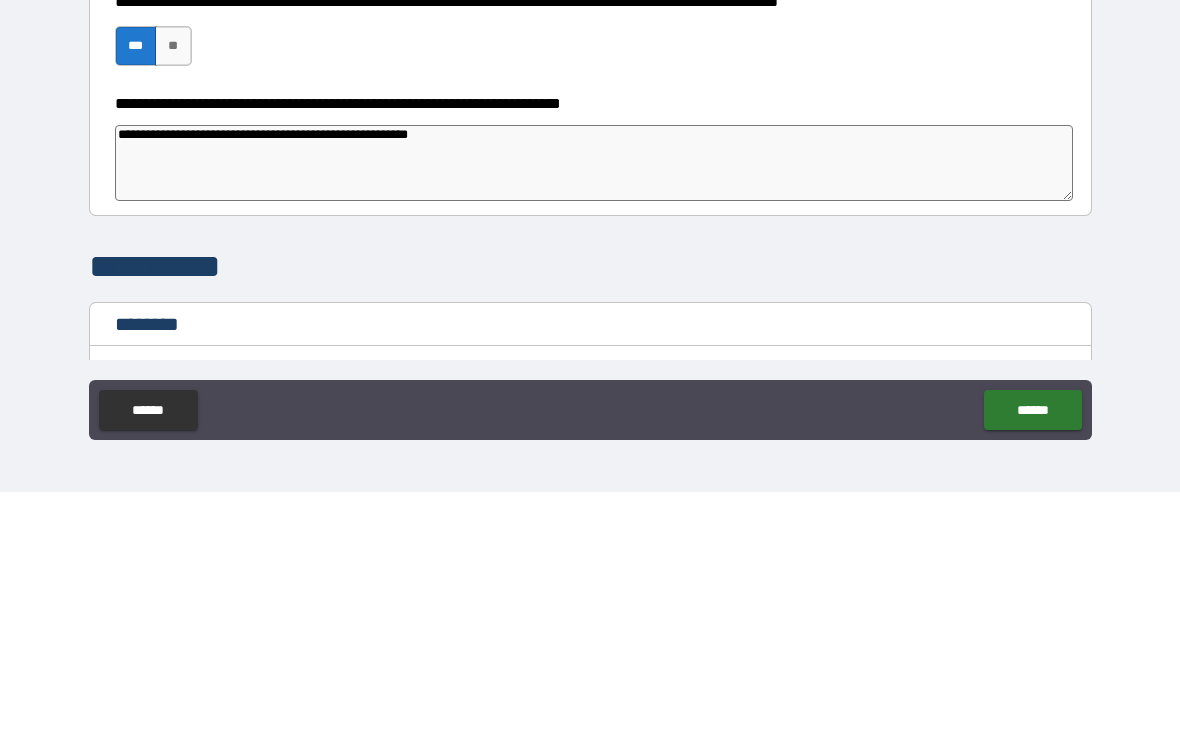 type on "*" 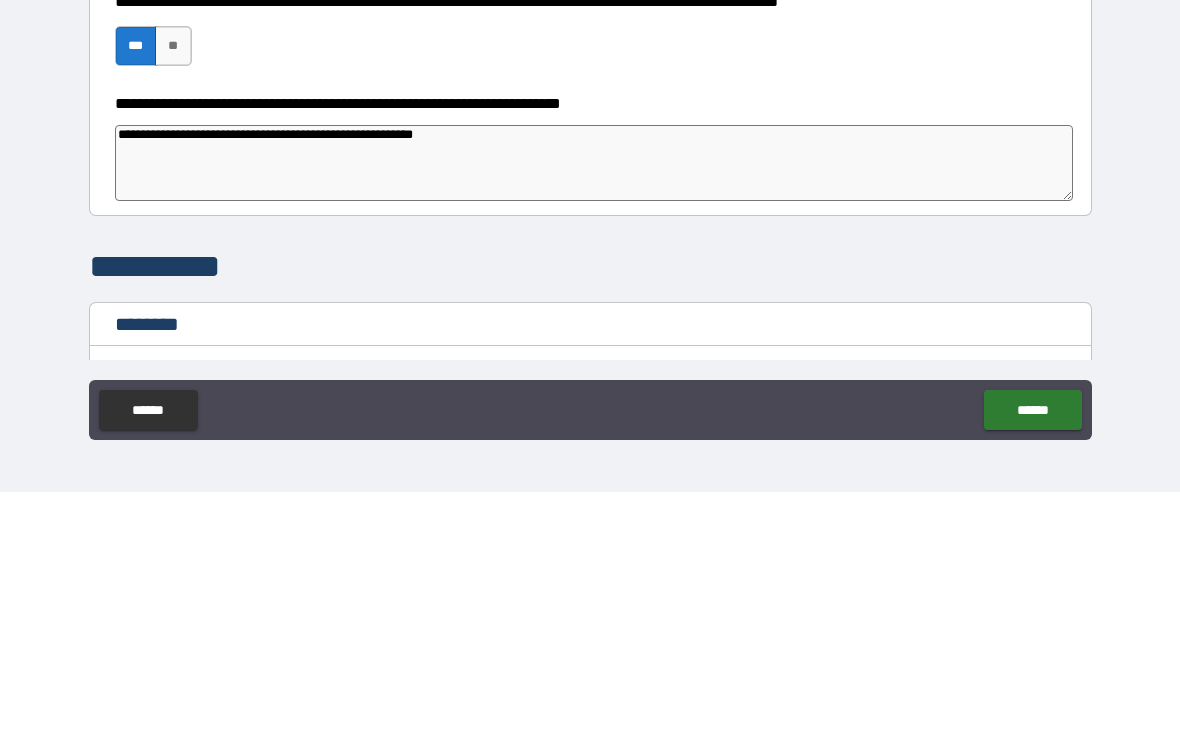 type on "*" 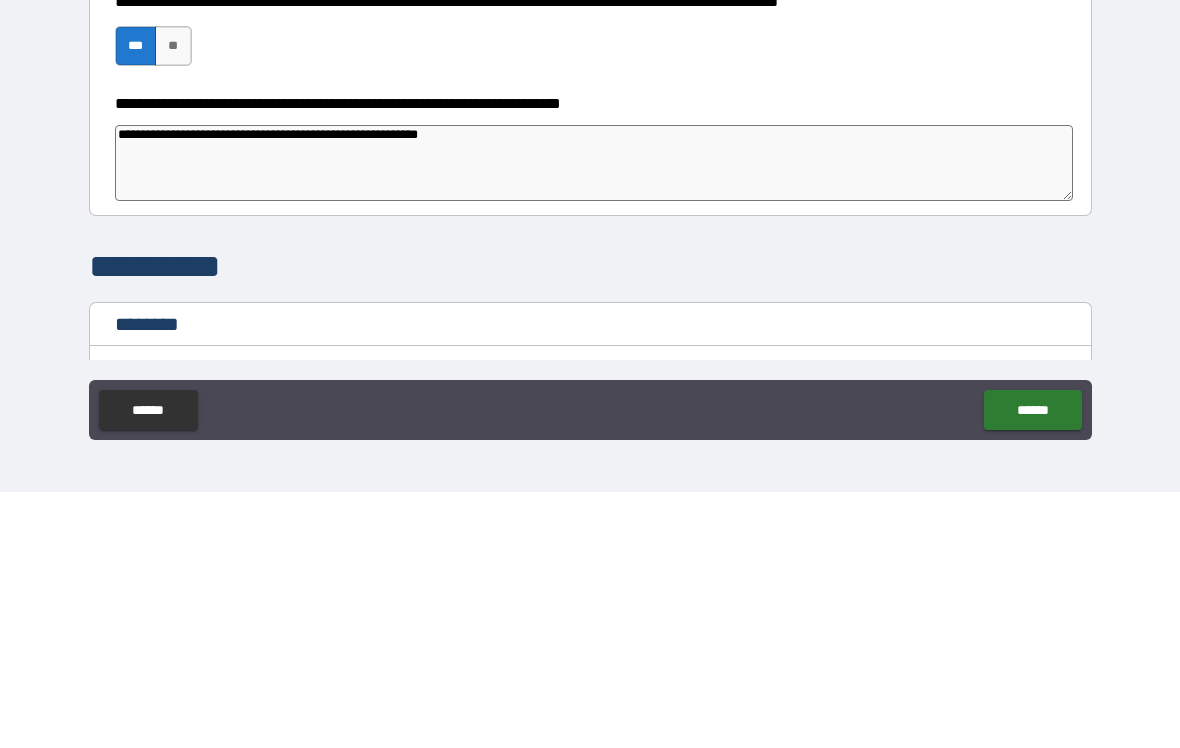 type on "**********" 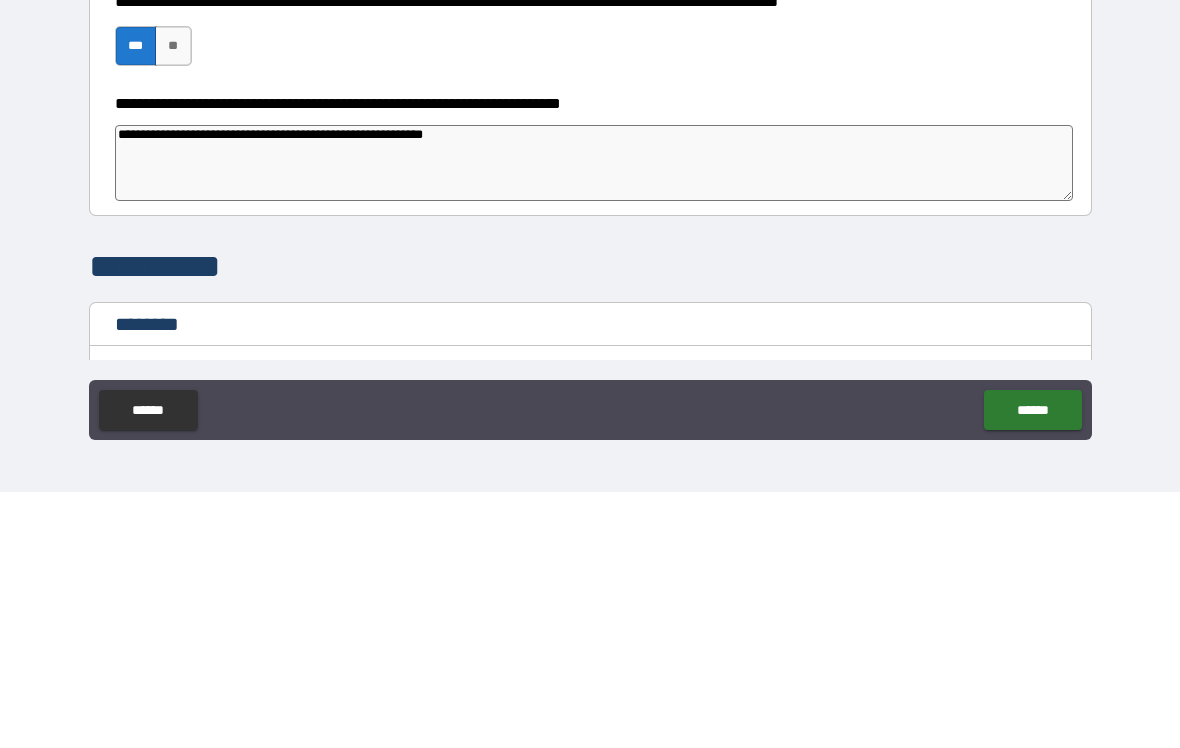 type on "*" 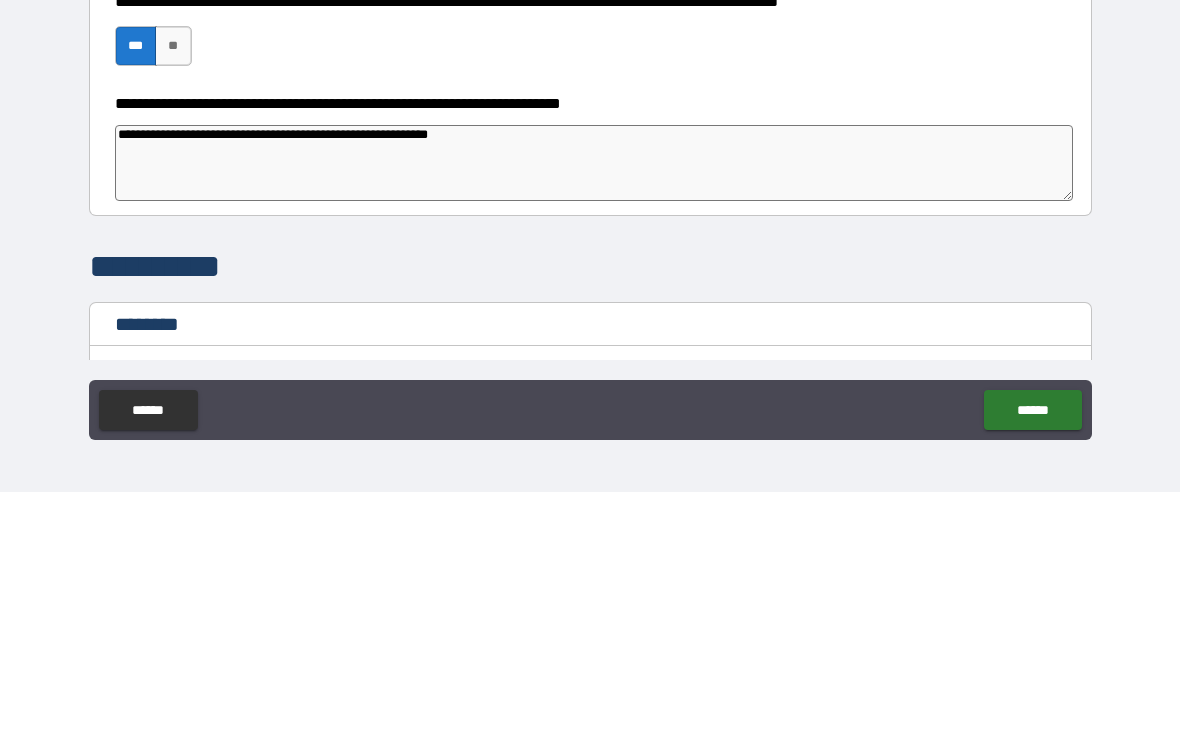 type on "*" 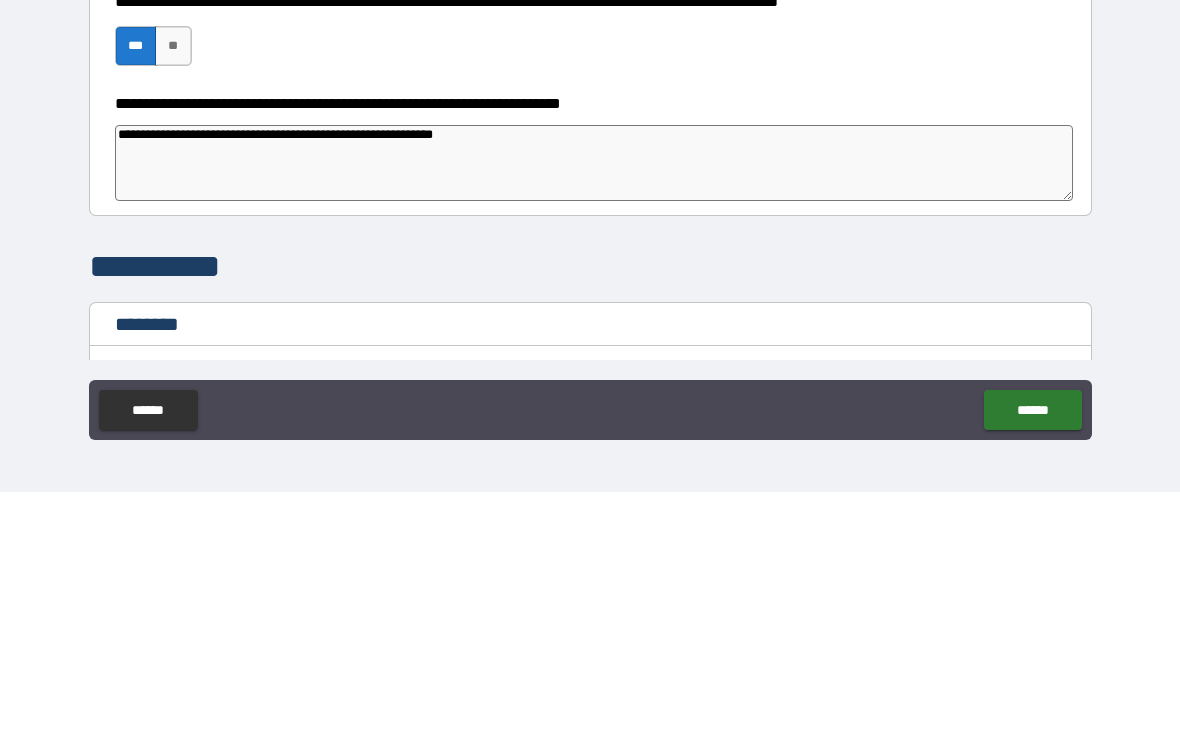 type on "*" 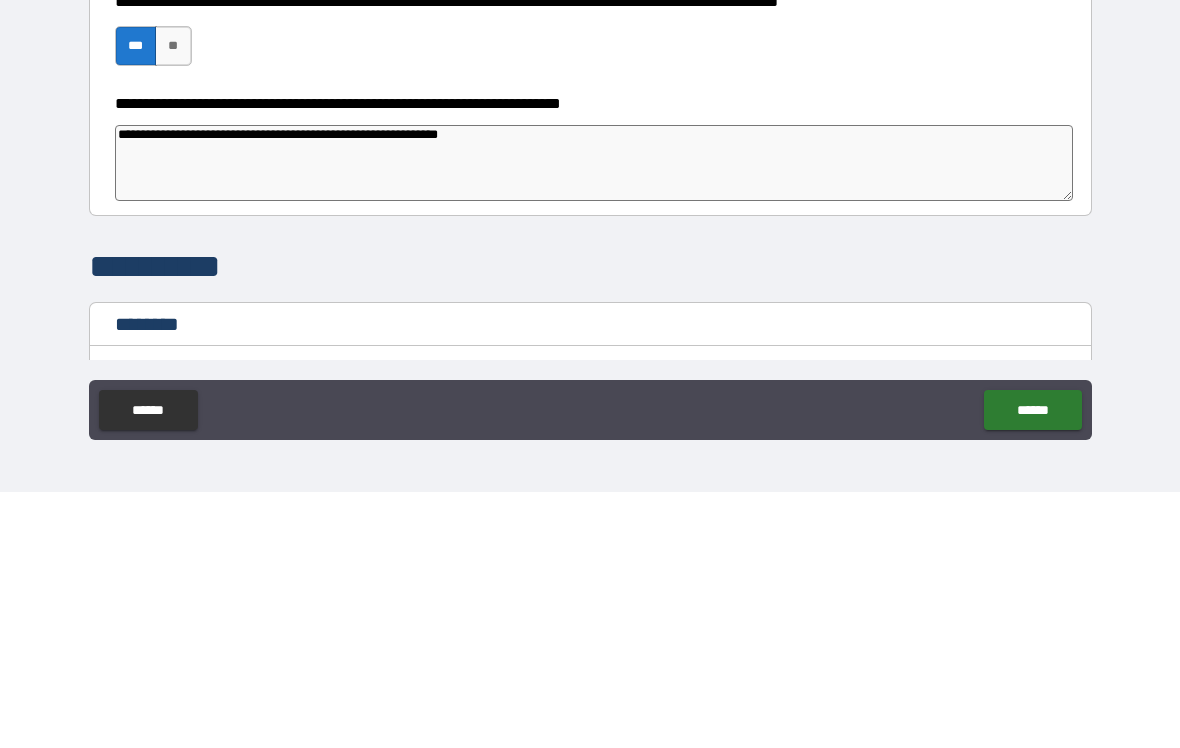 type on "*" 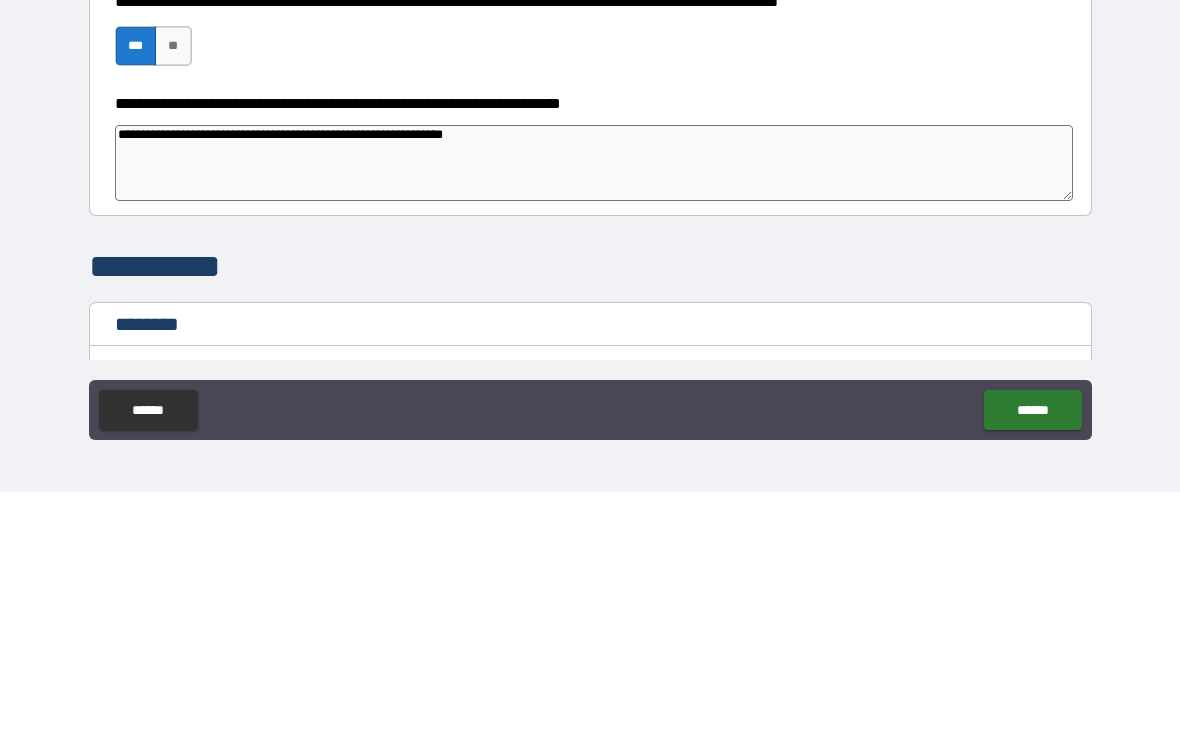 type on "*" 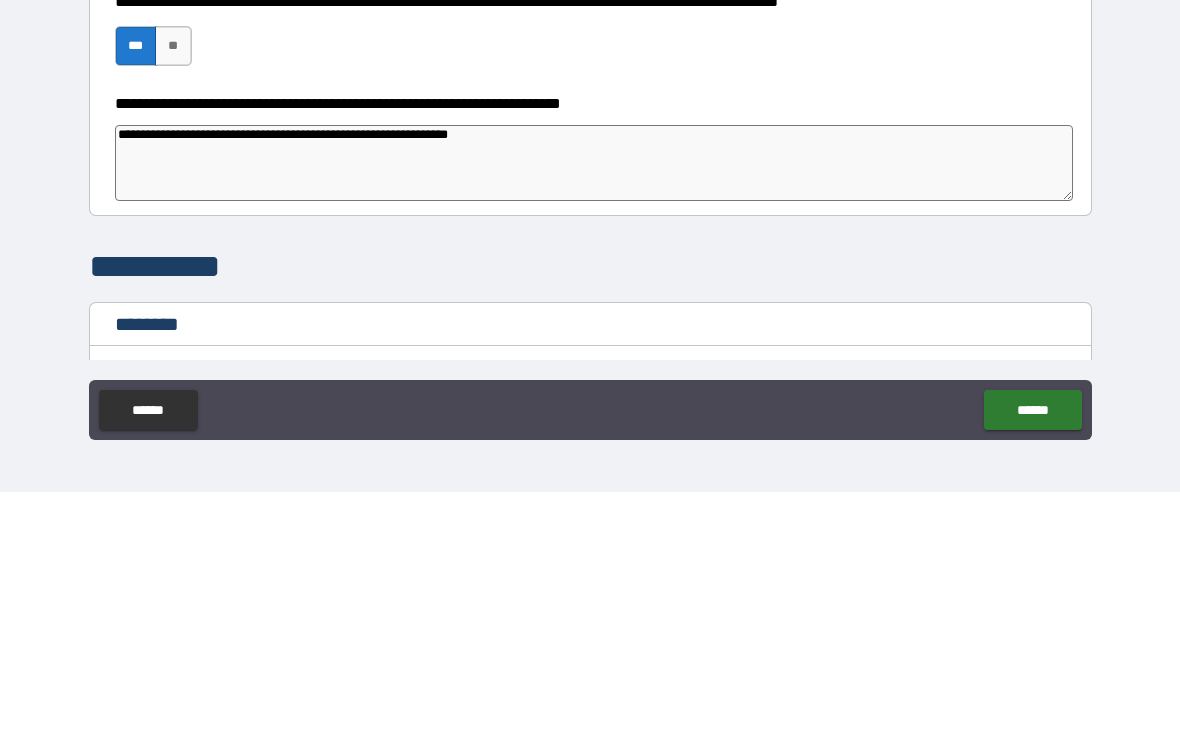 type on "*" 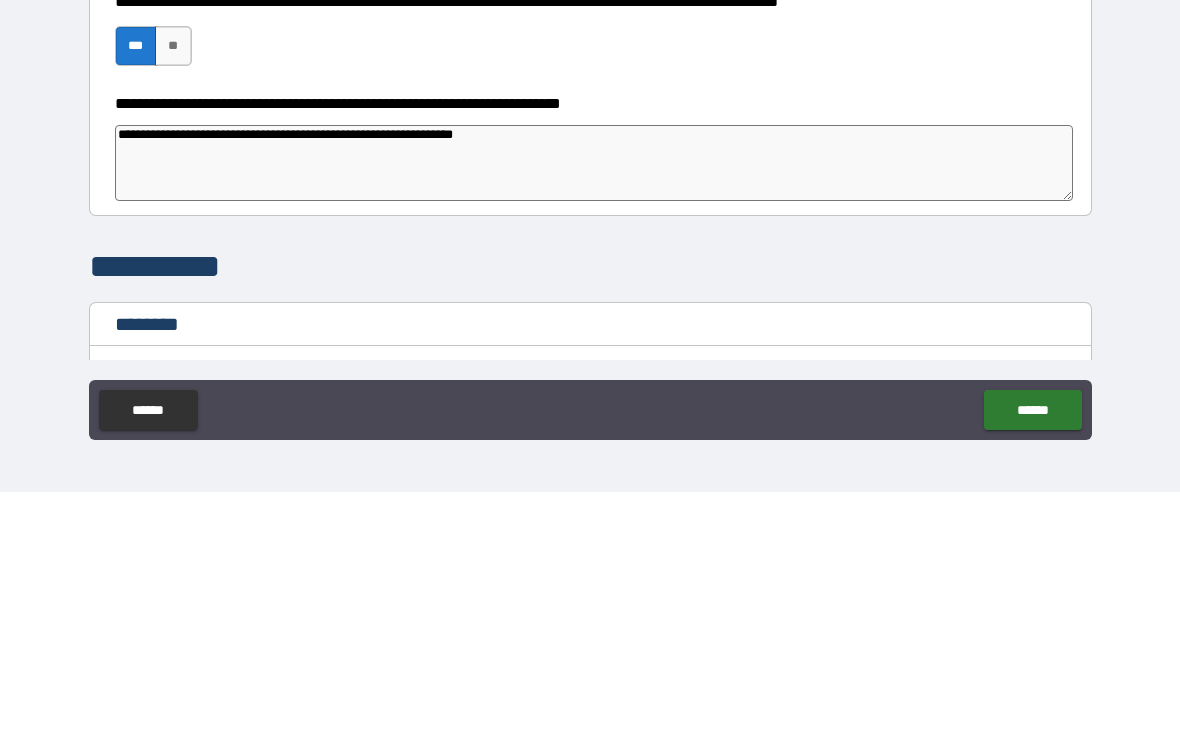 type on "*" 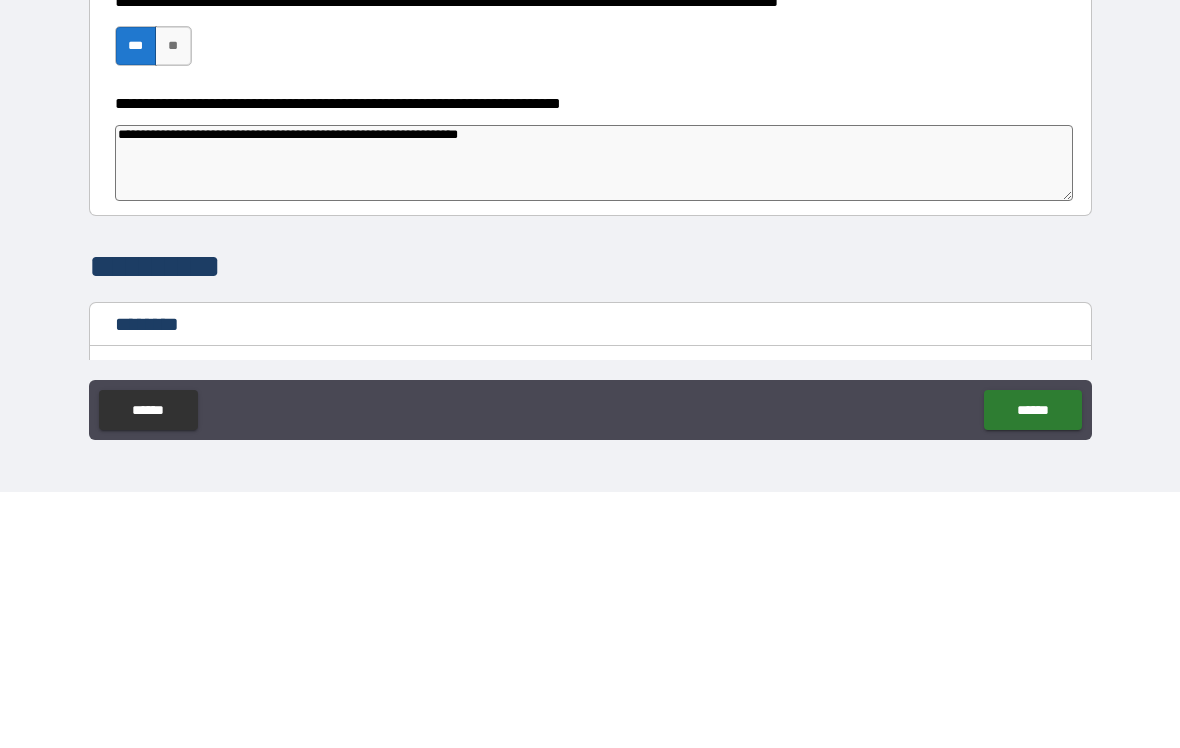 type on "*" 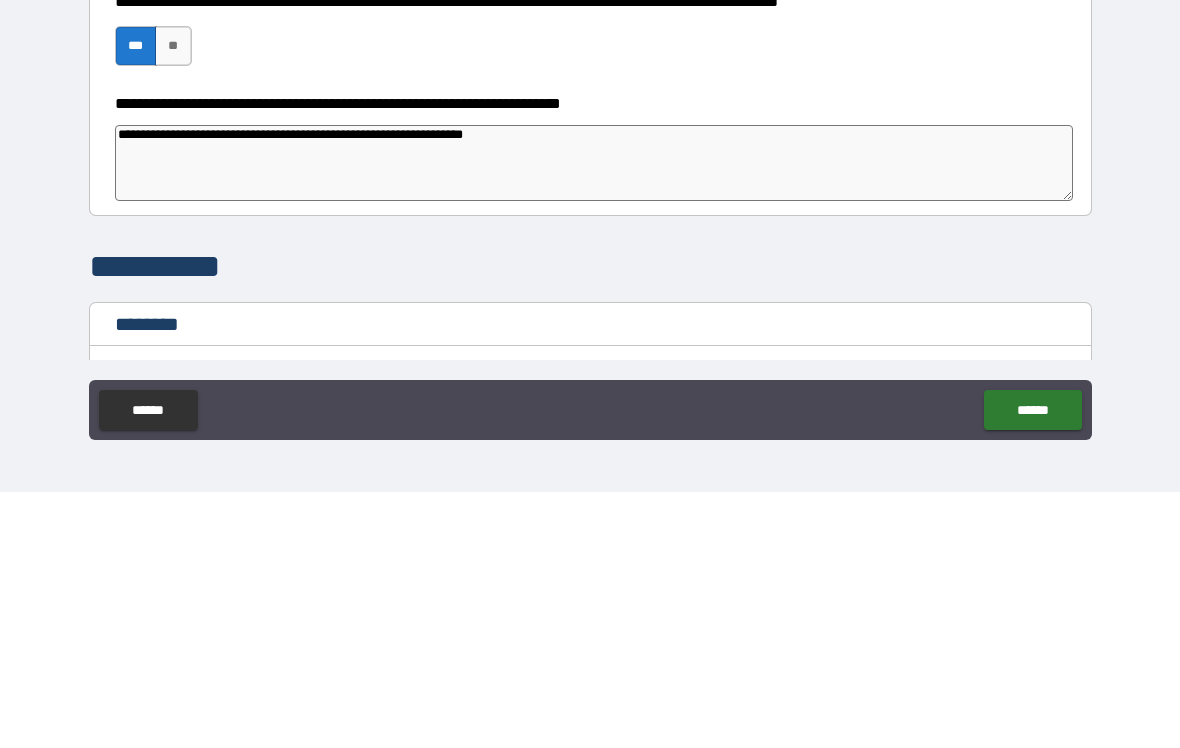 type on "*" 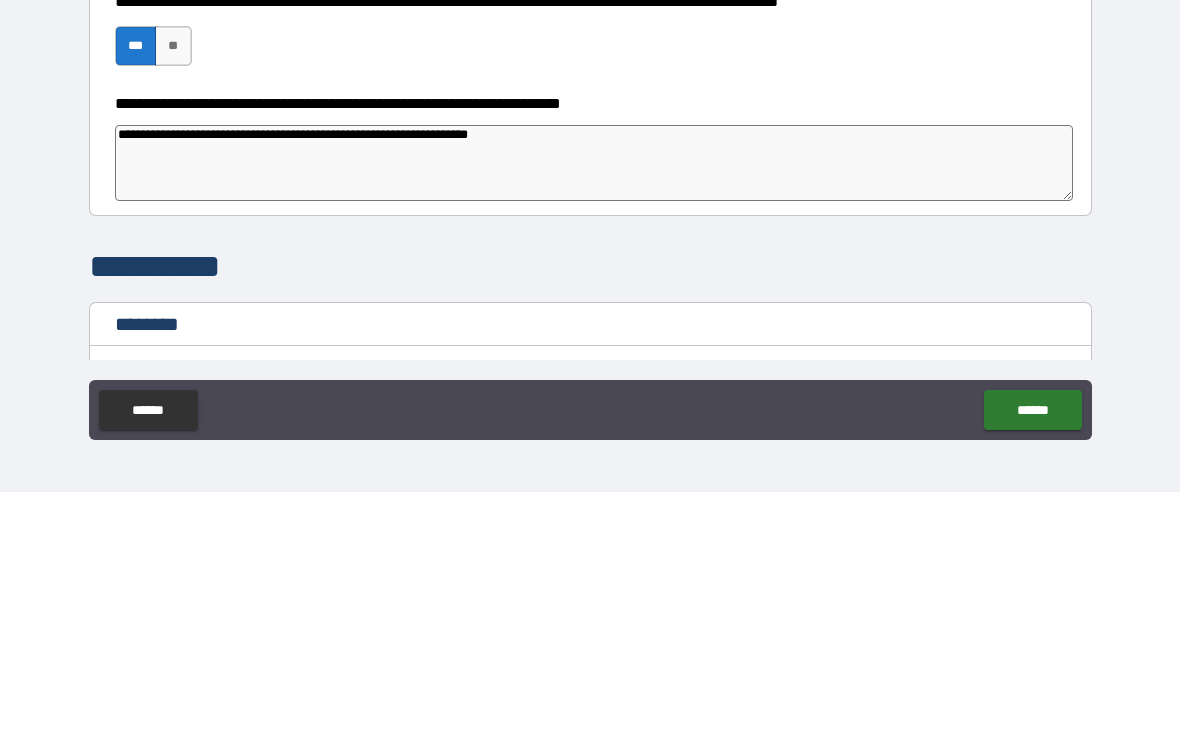type on "*" 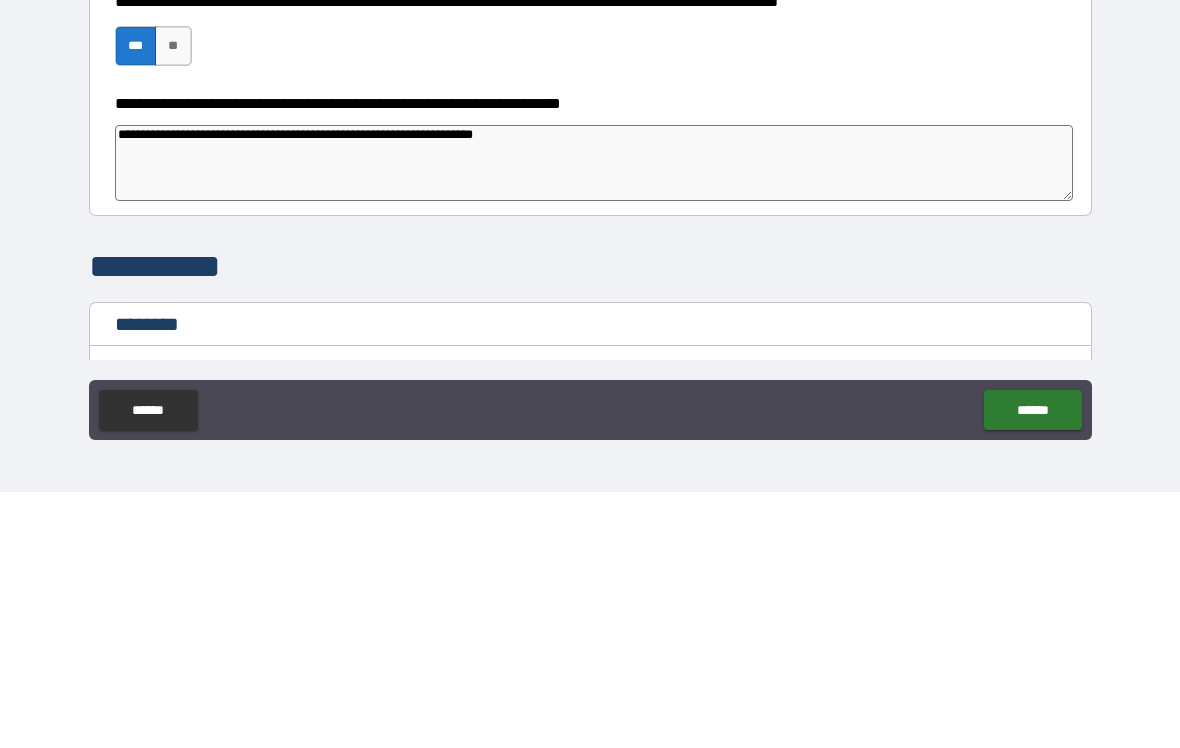 type on "*" 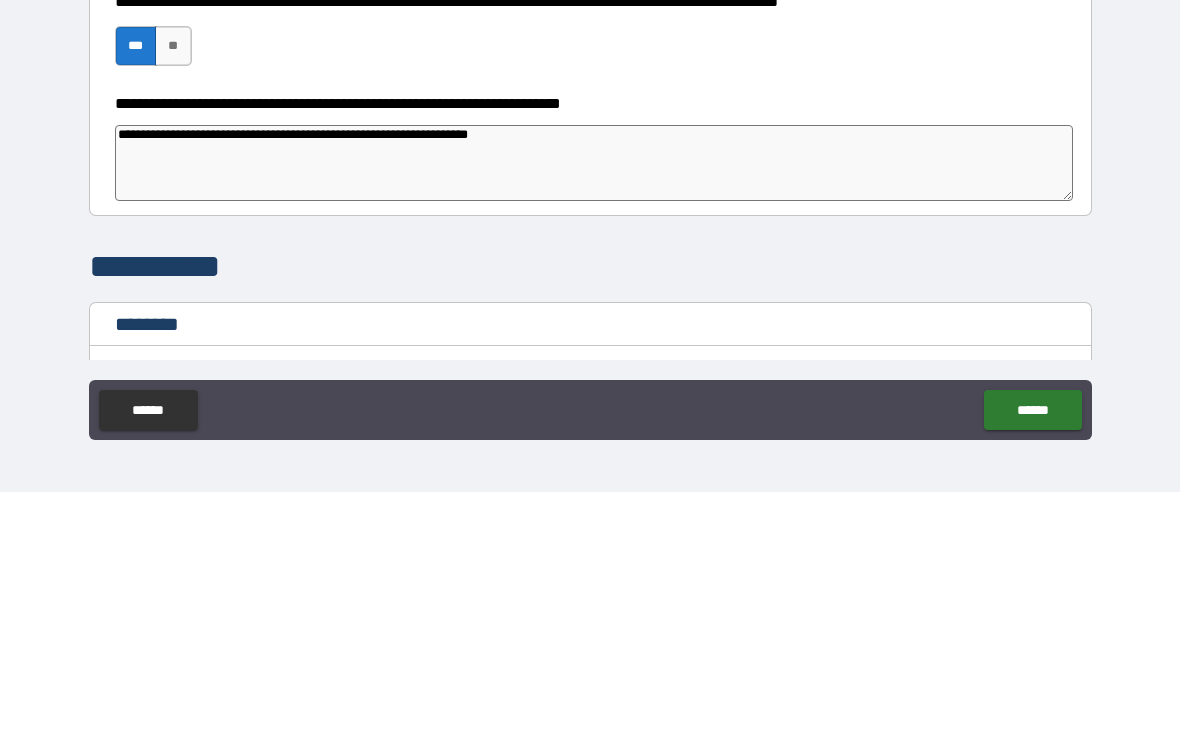 type on "*" 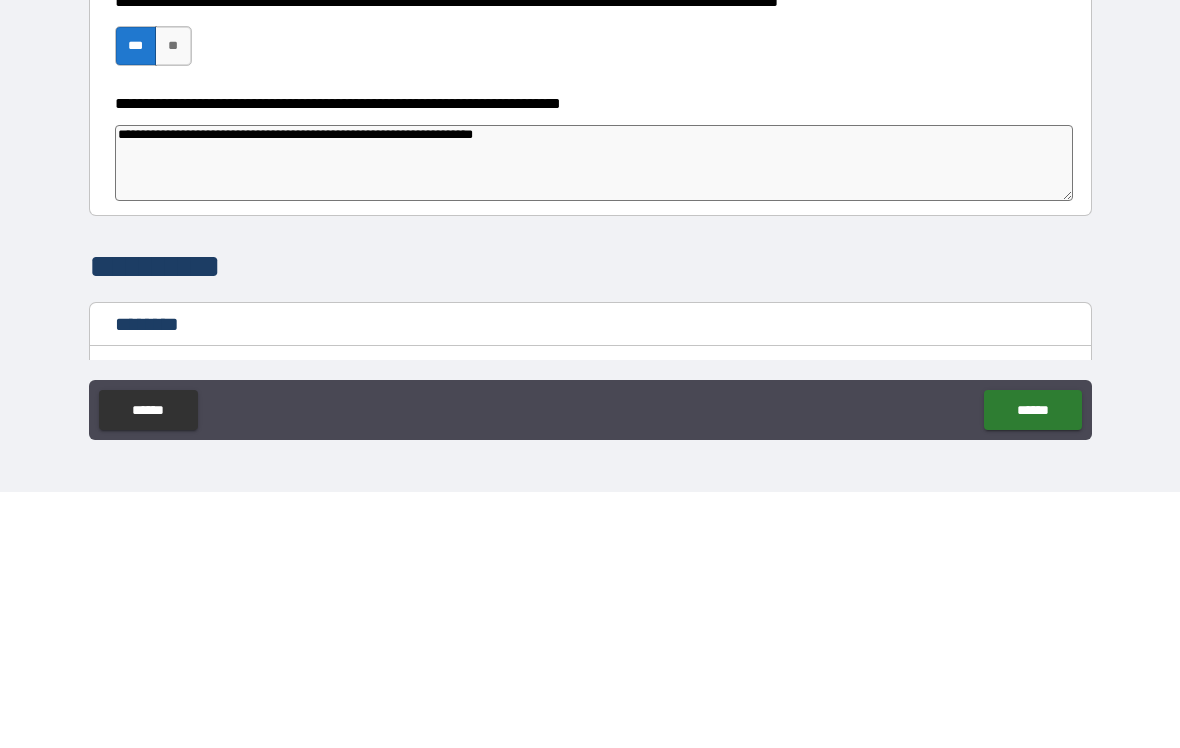 type on "*" 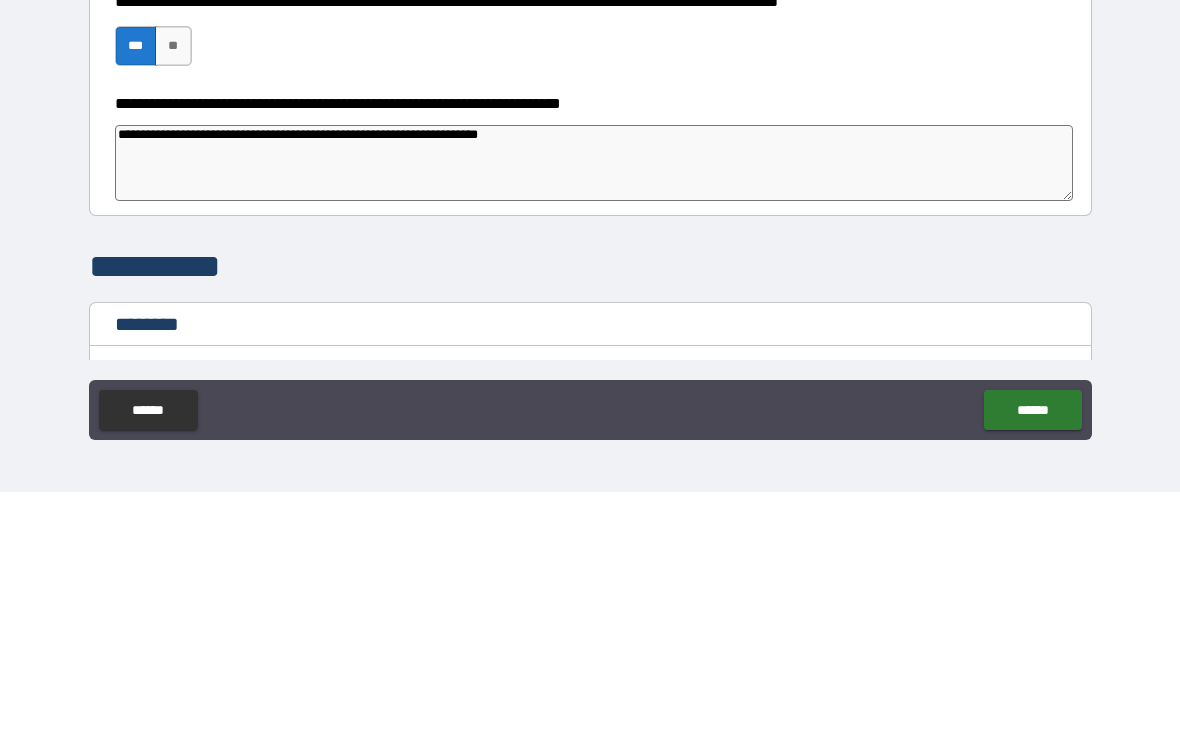 type on "*" 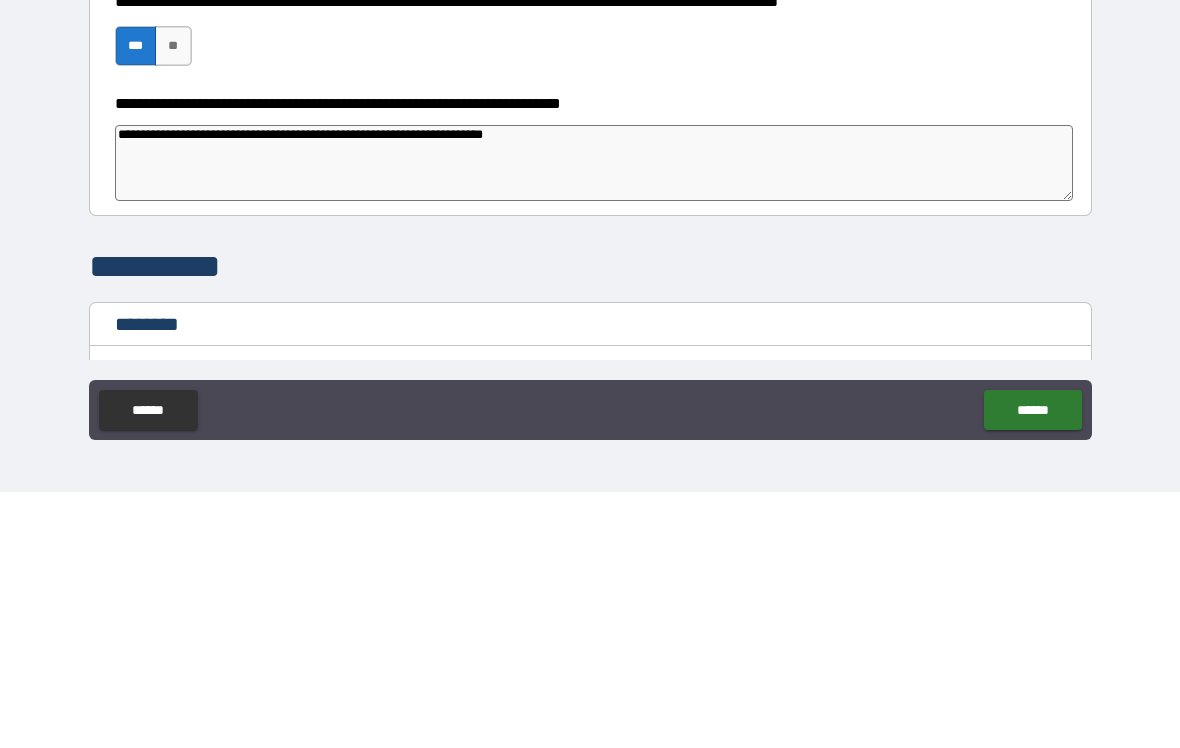type on "*" 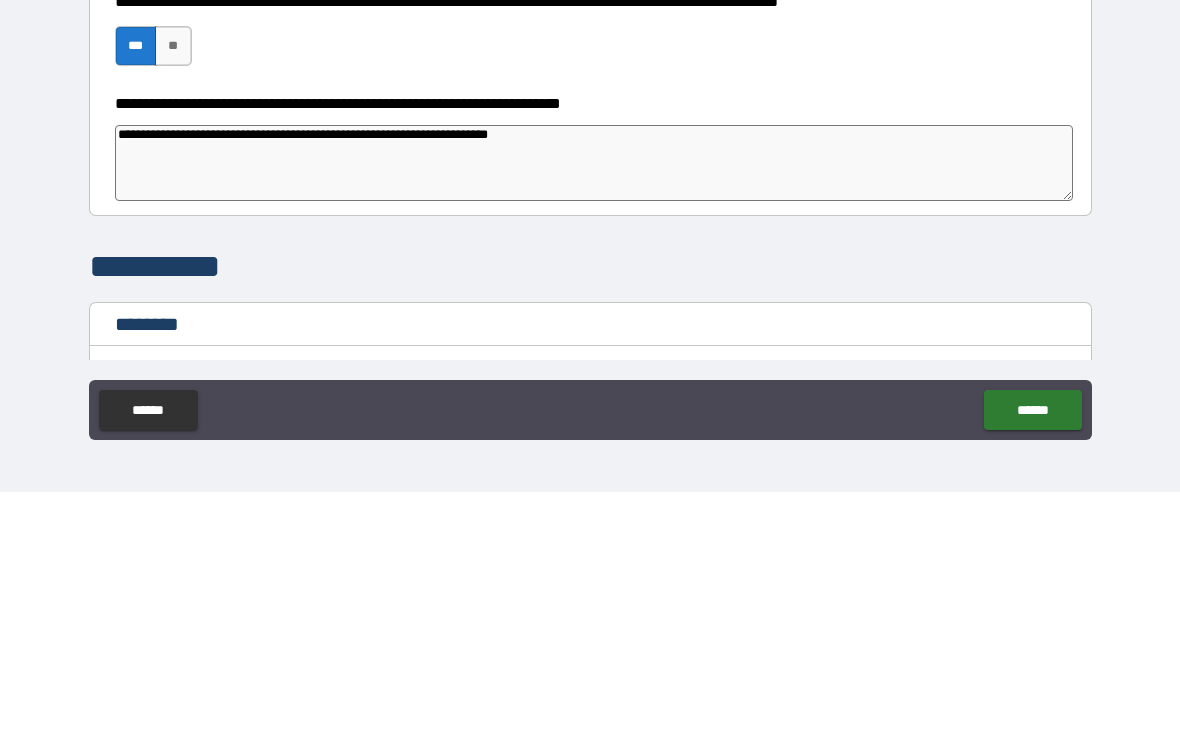 type on "*" 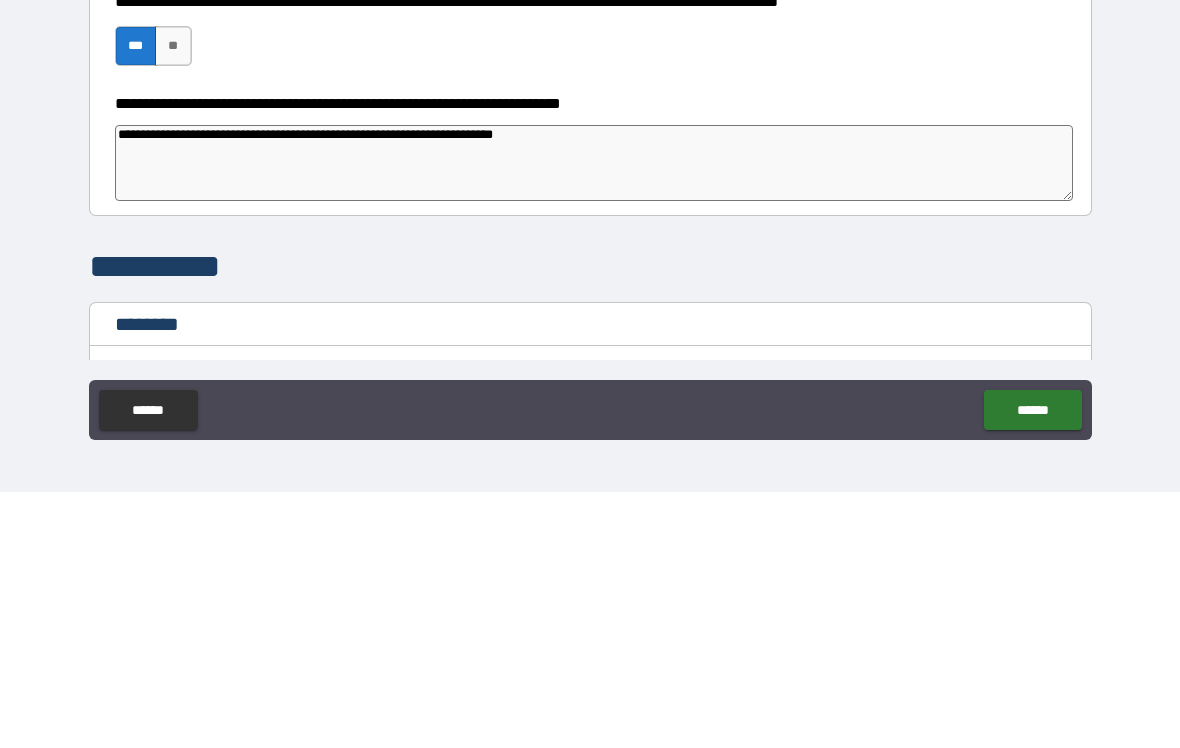 type on "*" 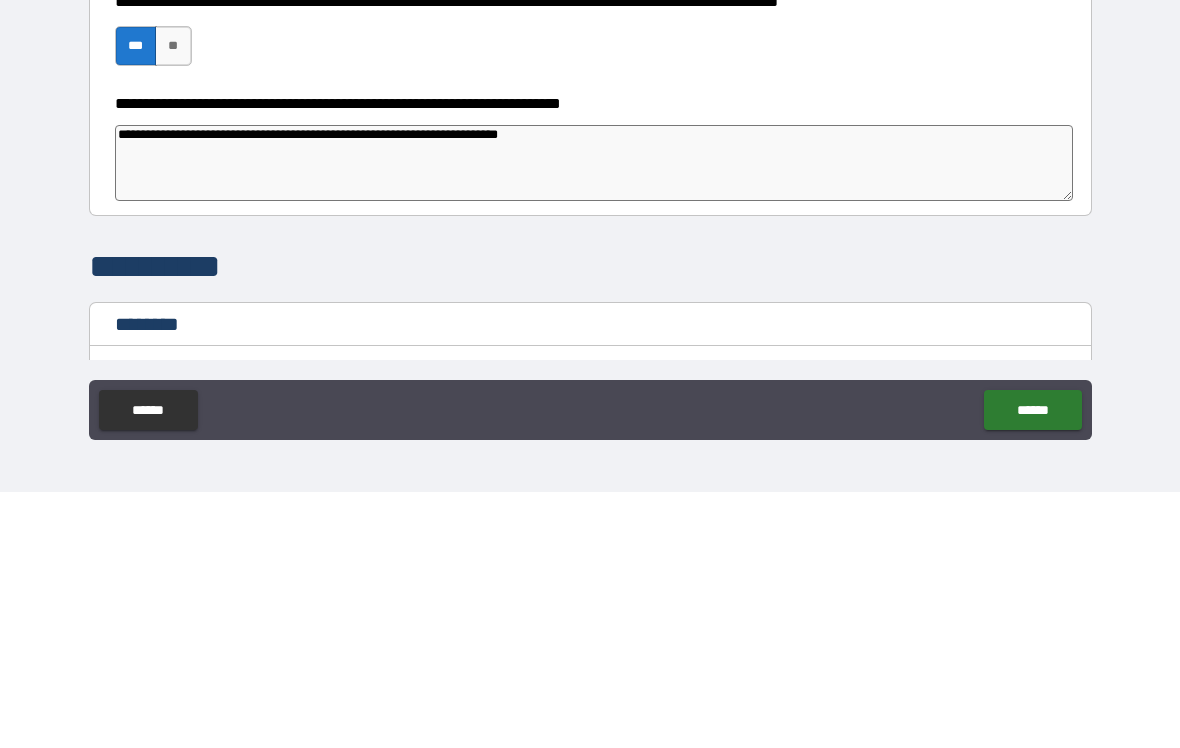 type on "*" 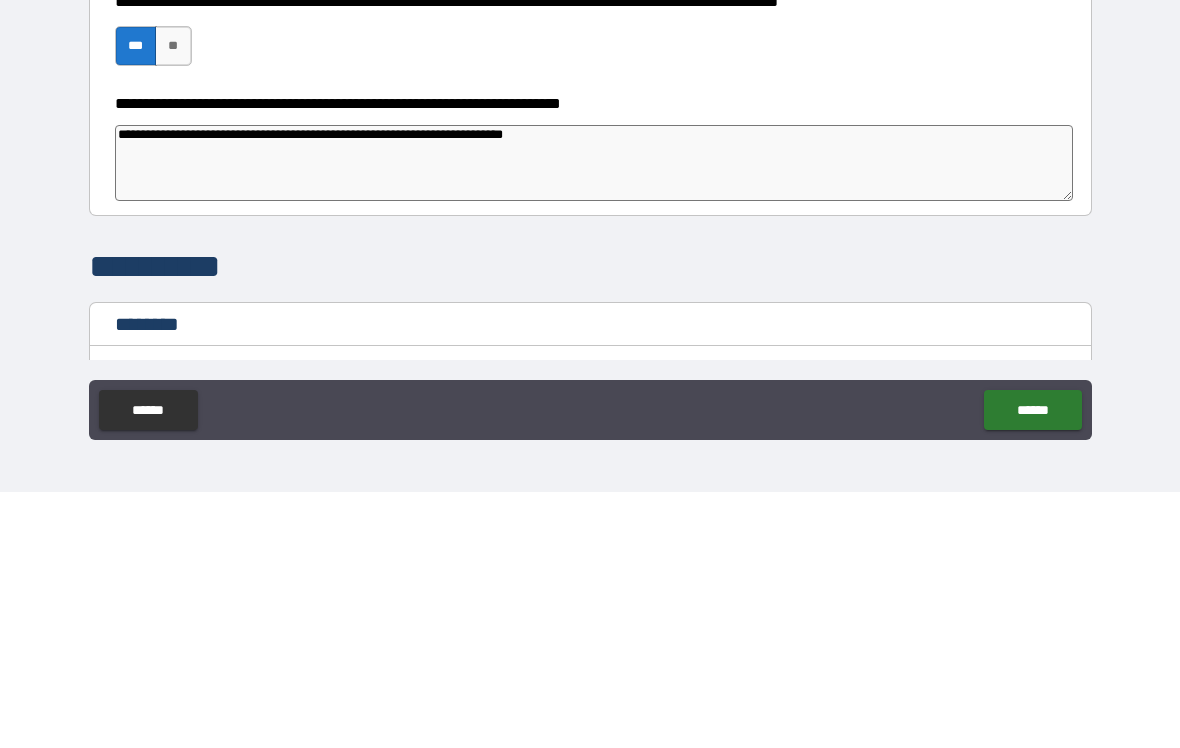 type on "*" 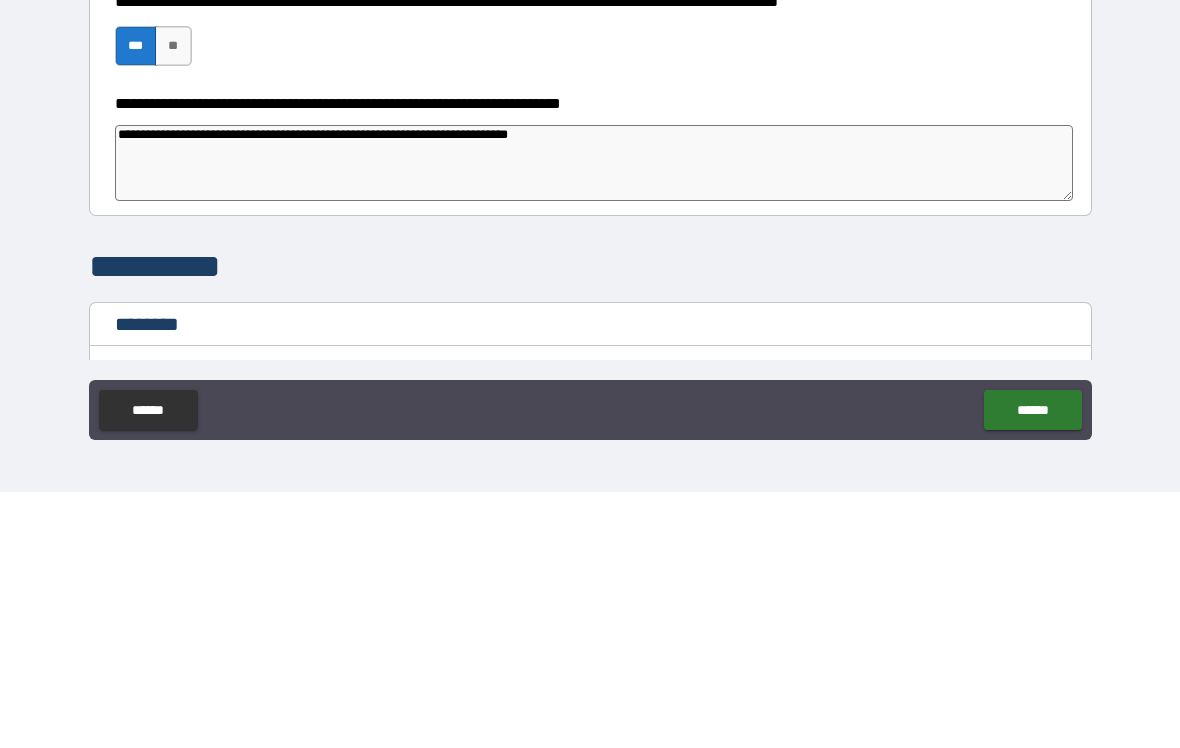 type on "*" 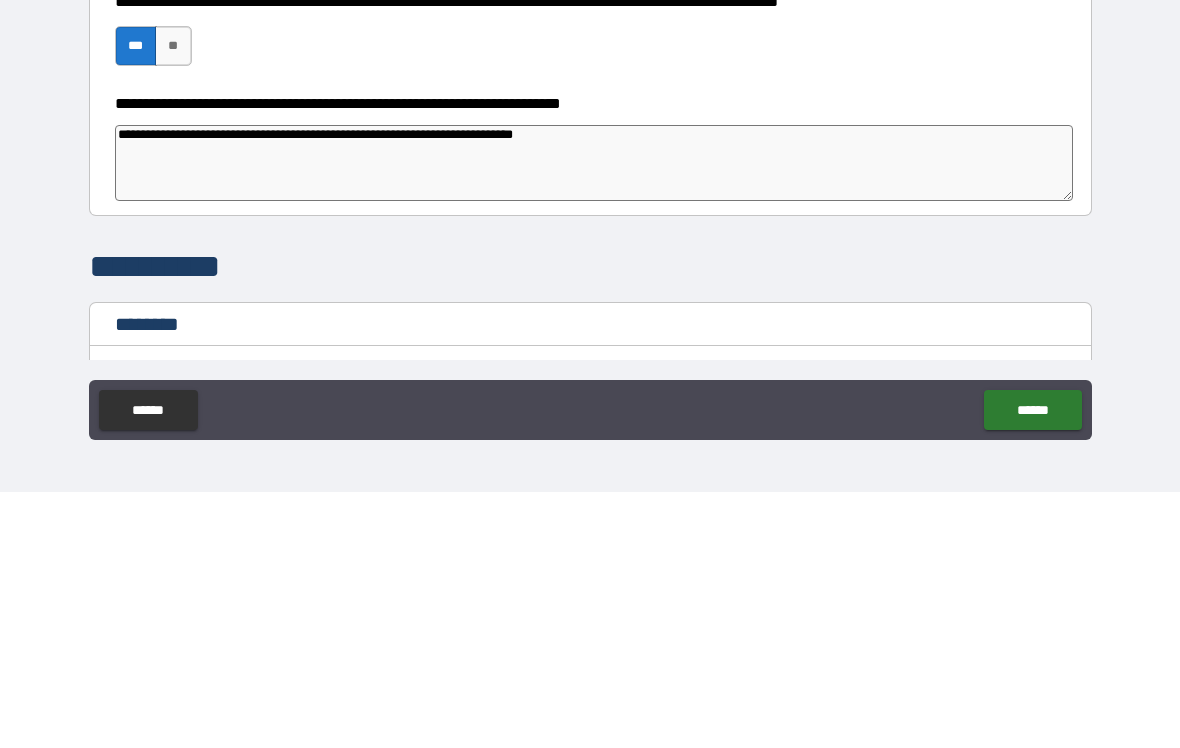 type on "*" 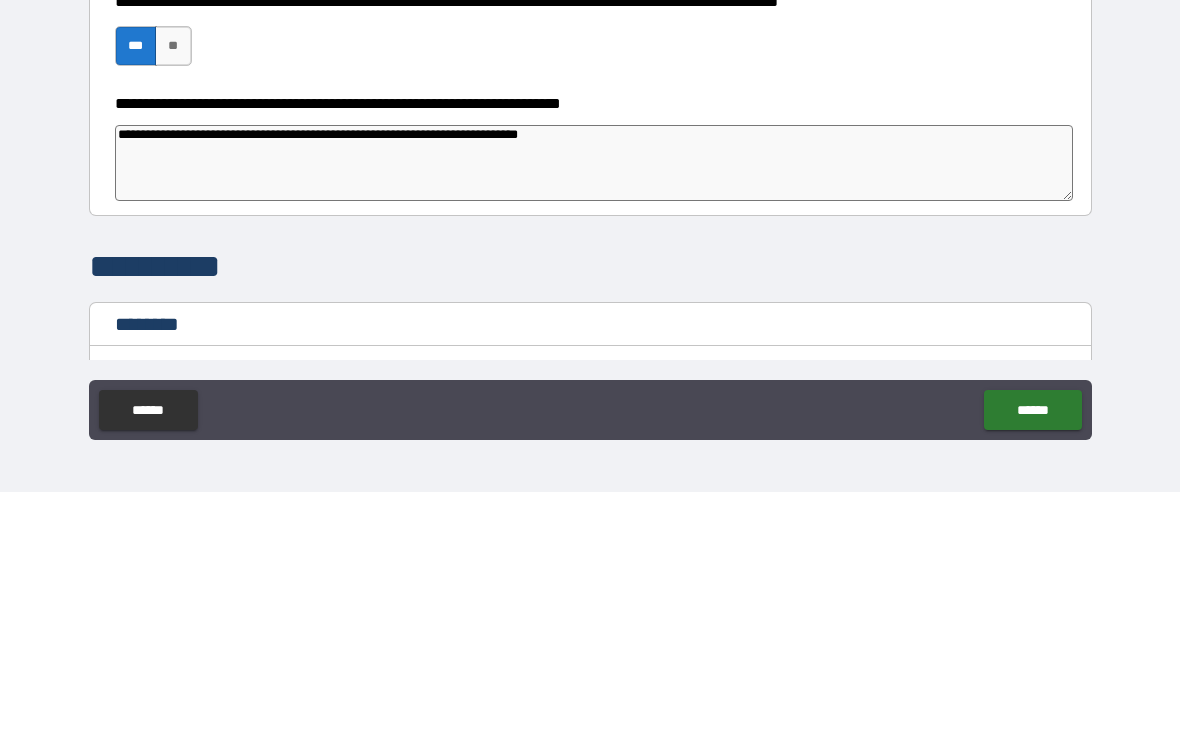 type on "*" 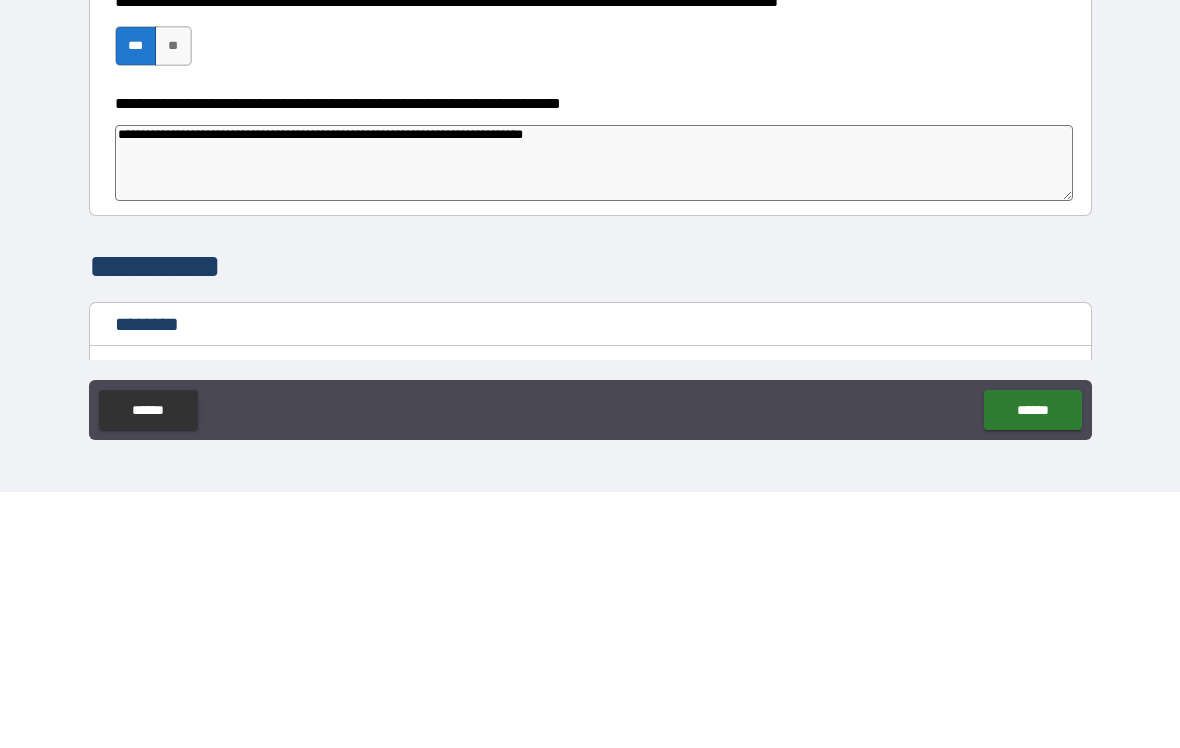 type on "*" 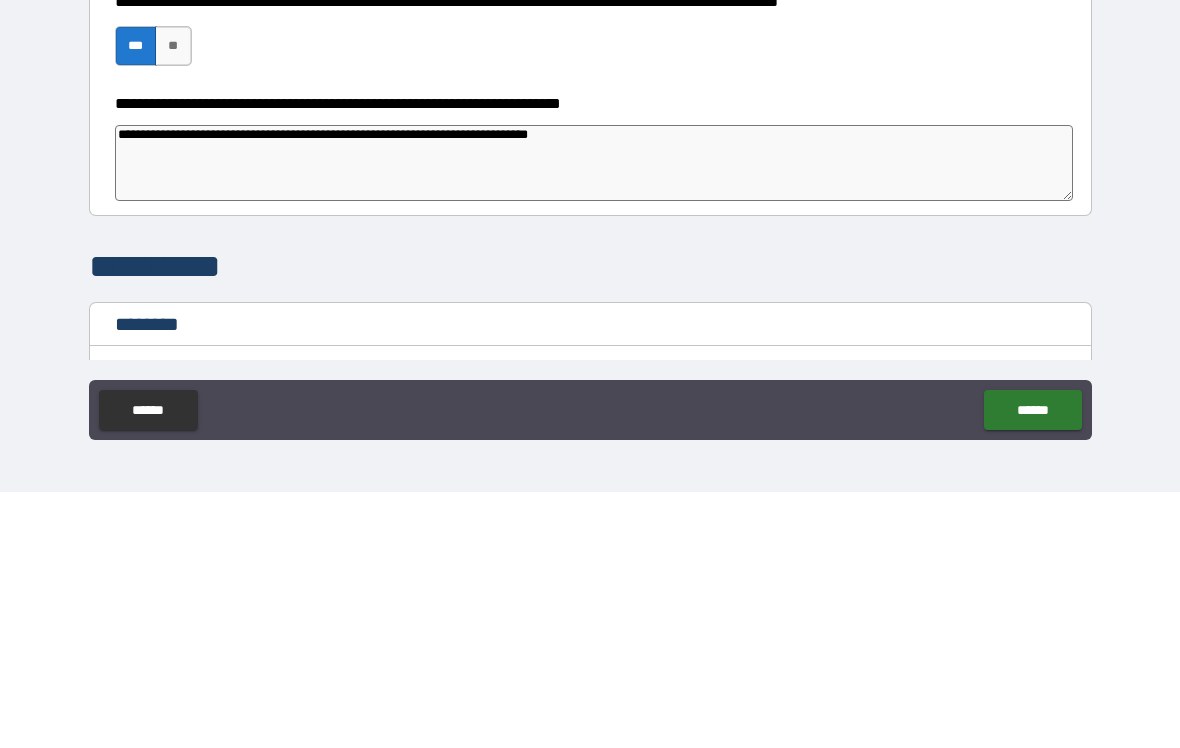 type on "*" 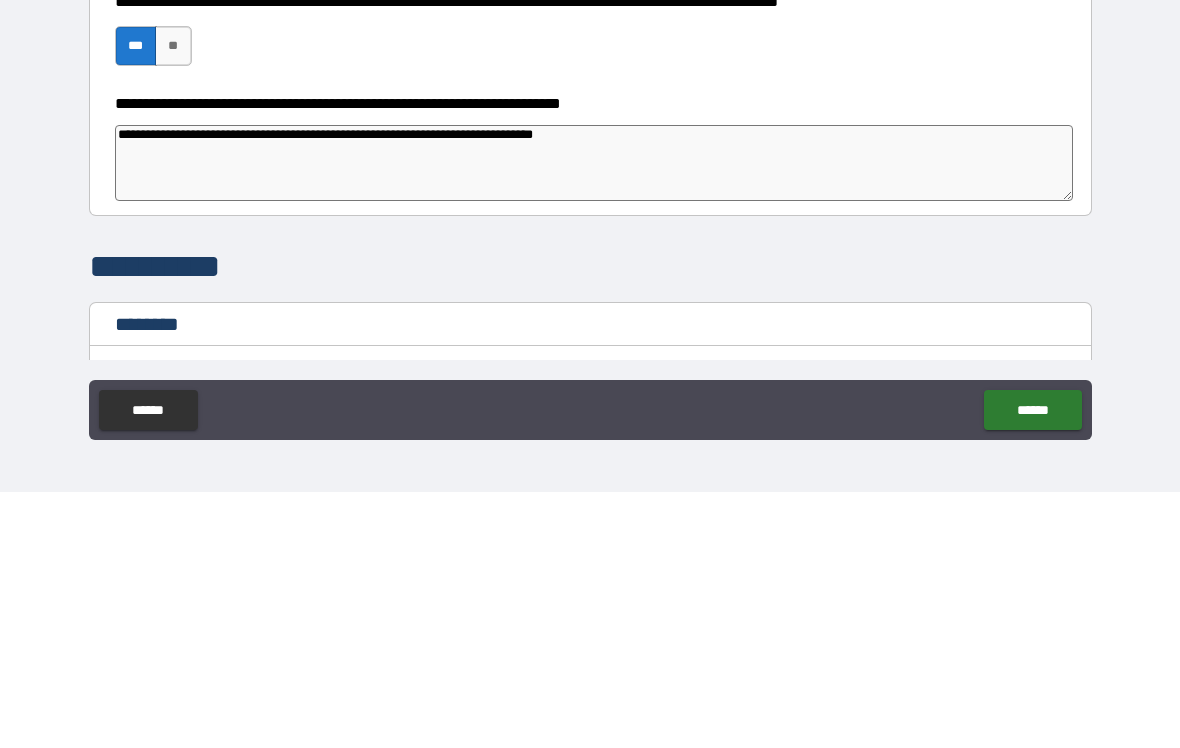 type on "*" 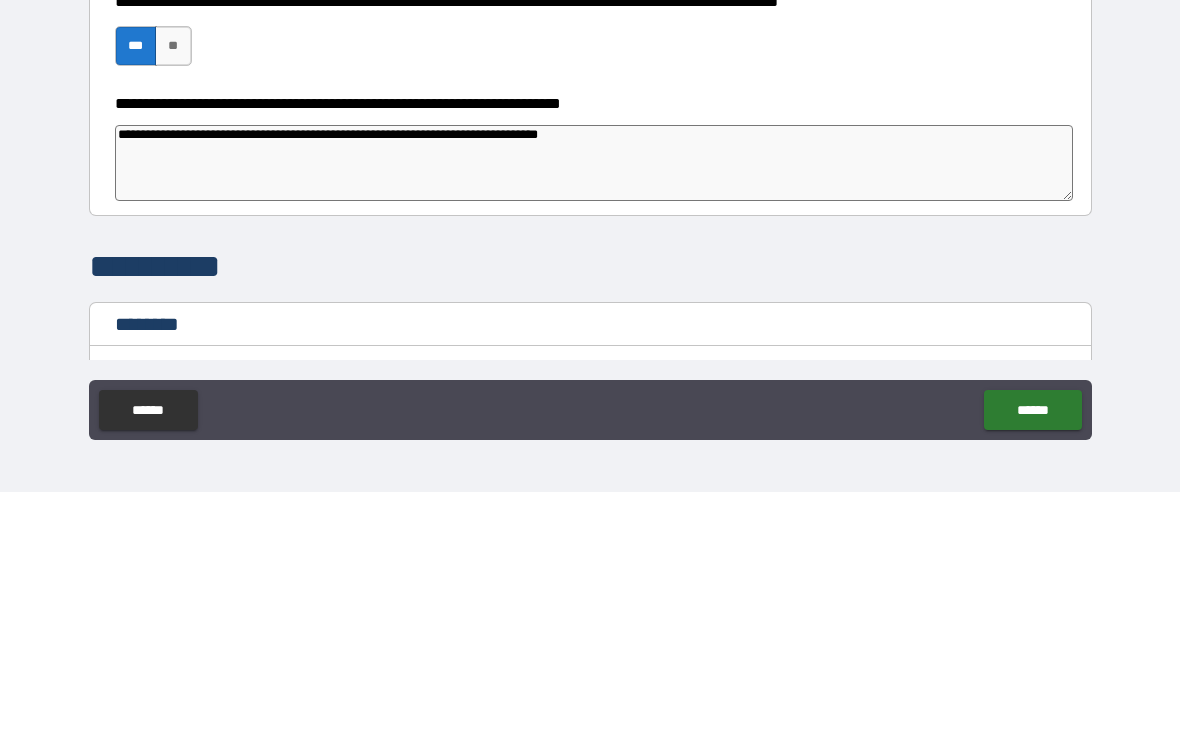 type on "*" 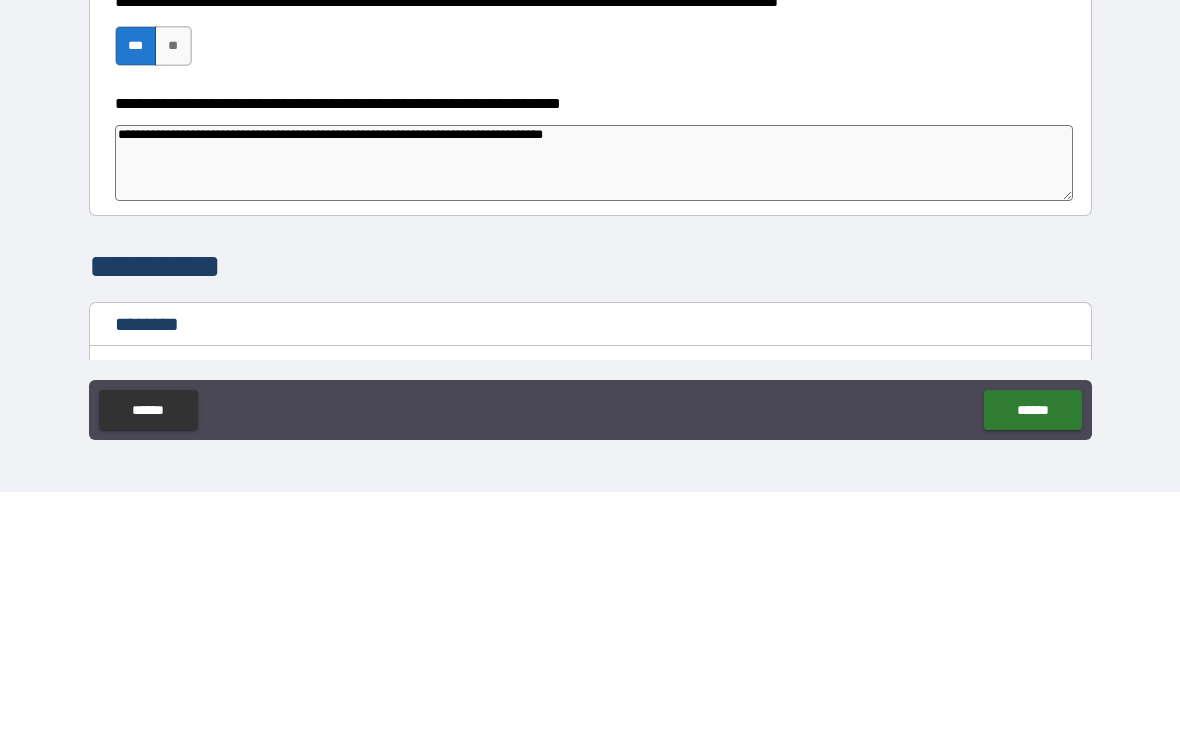 type on "*" 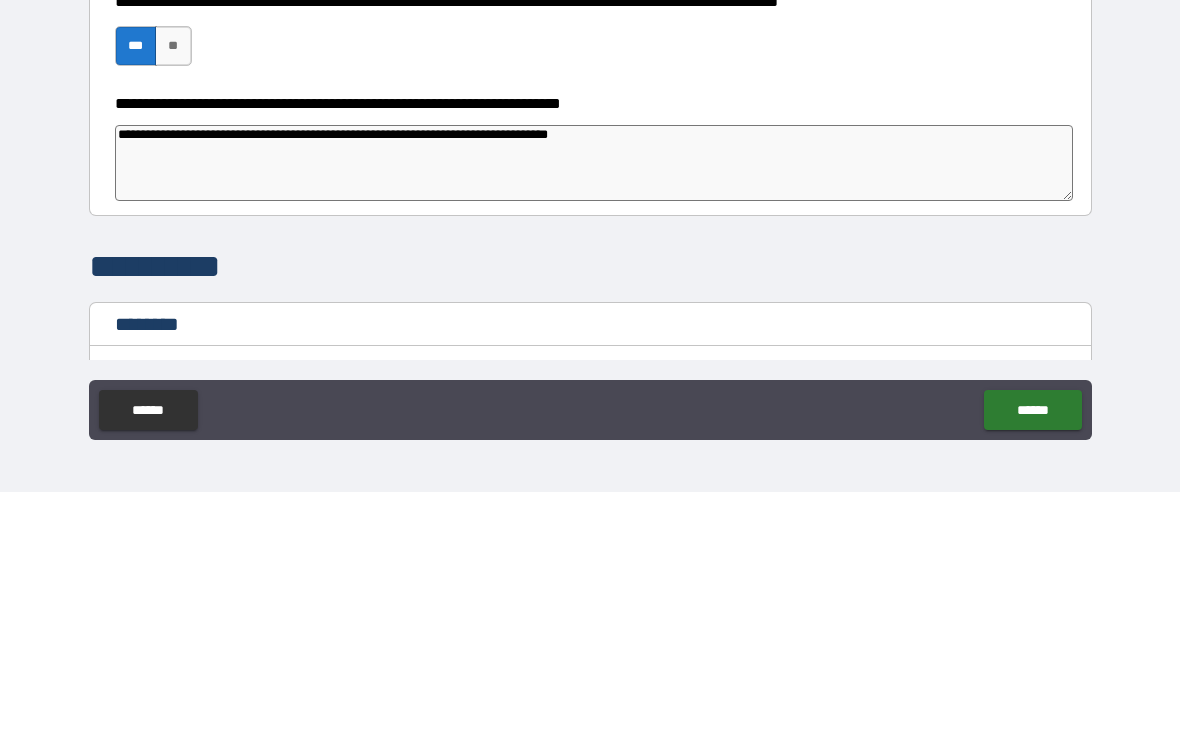 type on "*" 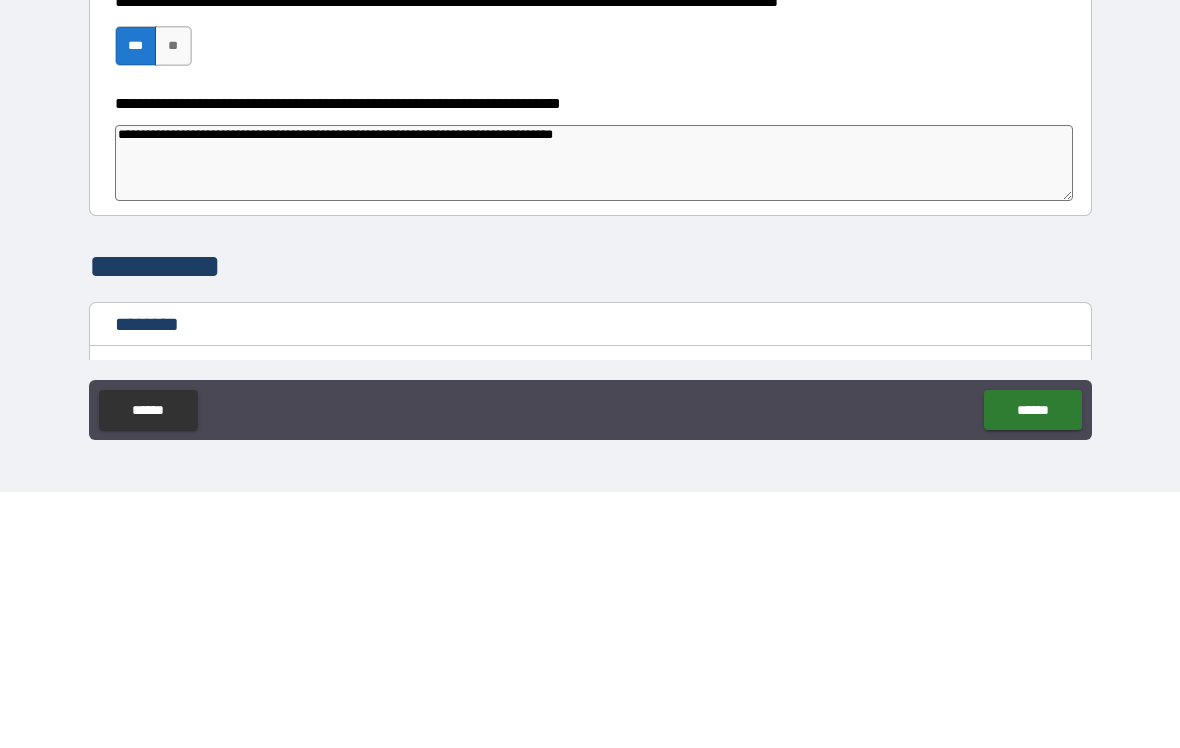 type on "*" 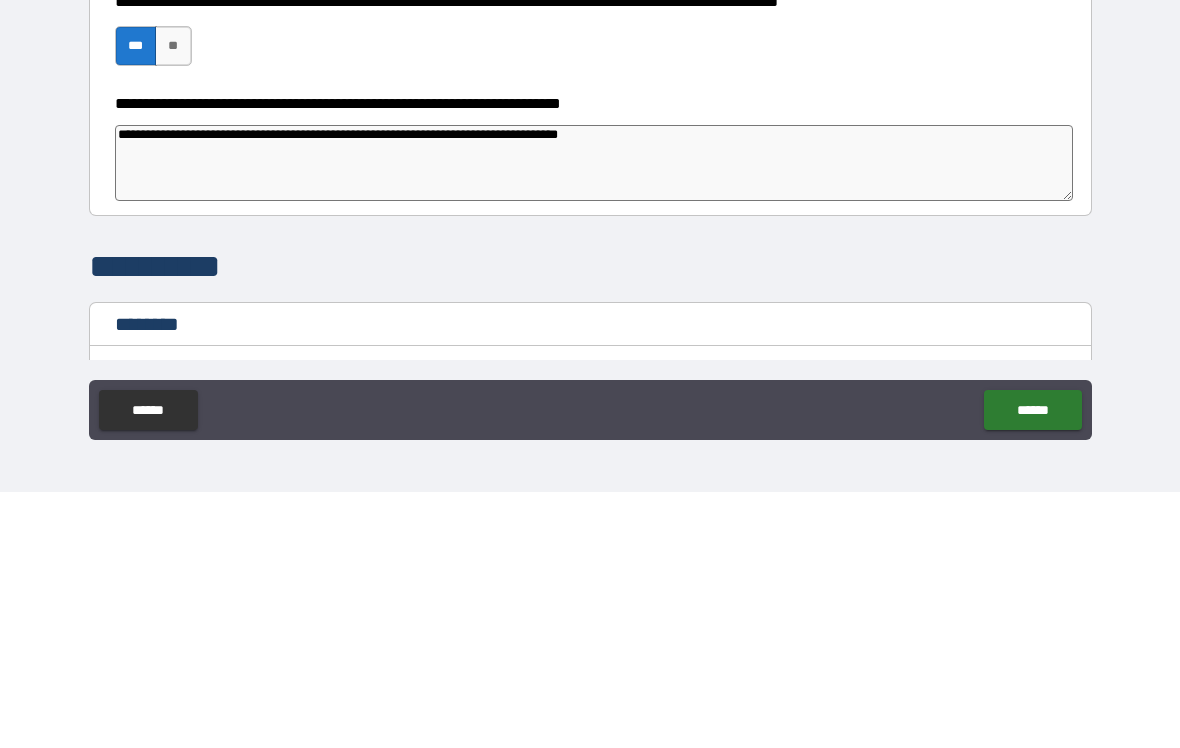 type on "*" 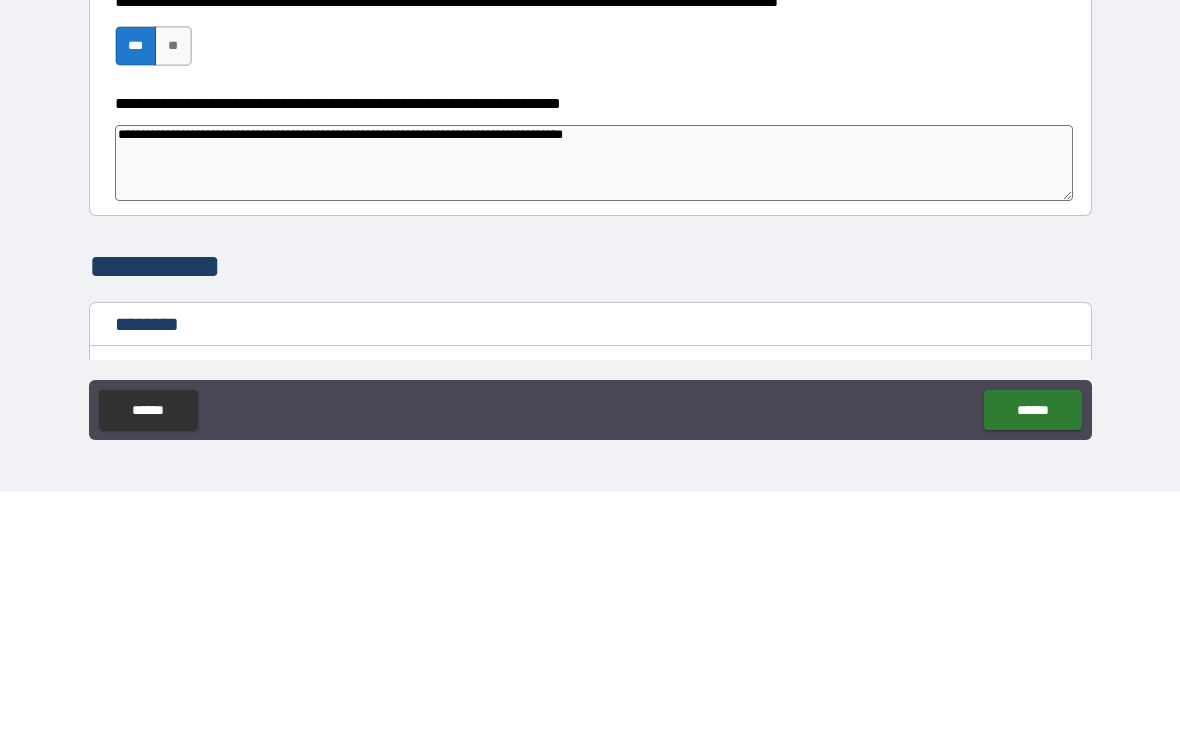 type on "*" 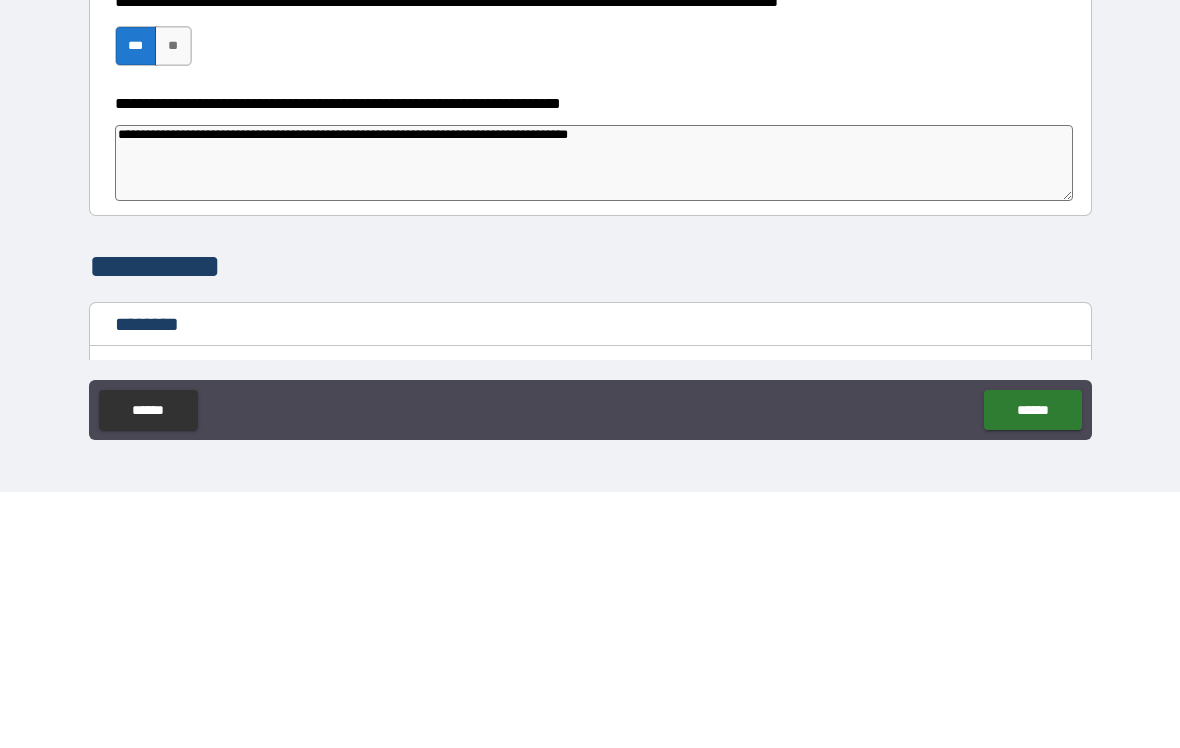 type on "*" 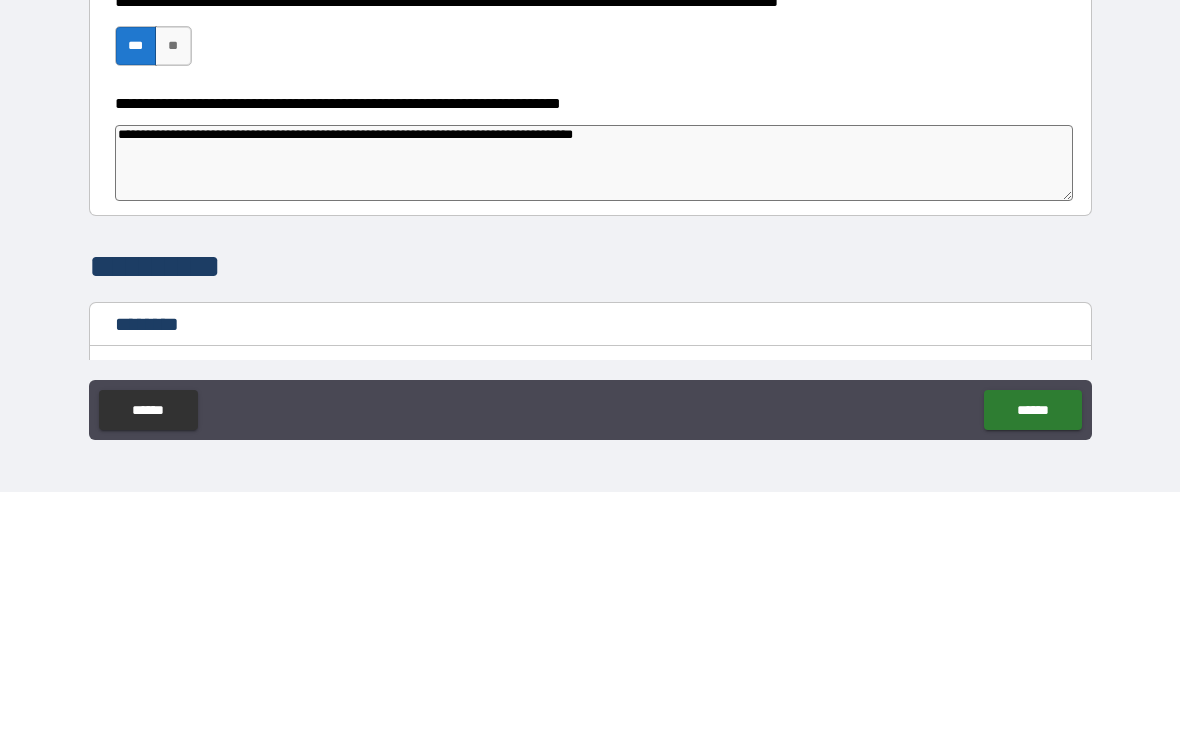 type on "*" 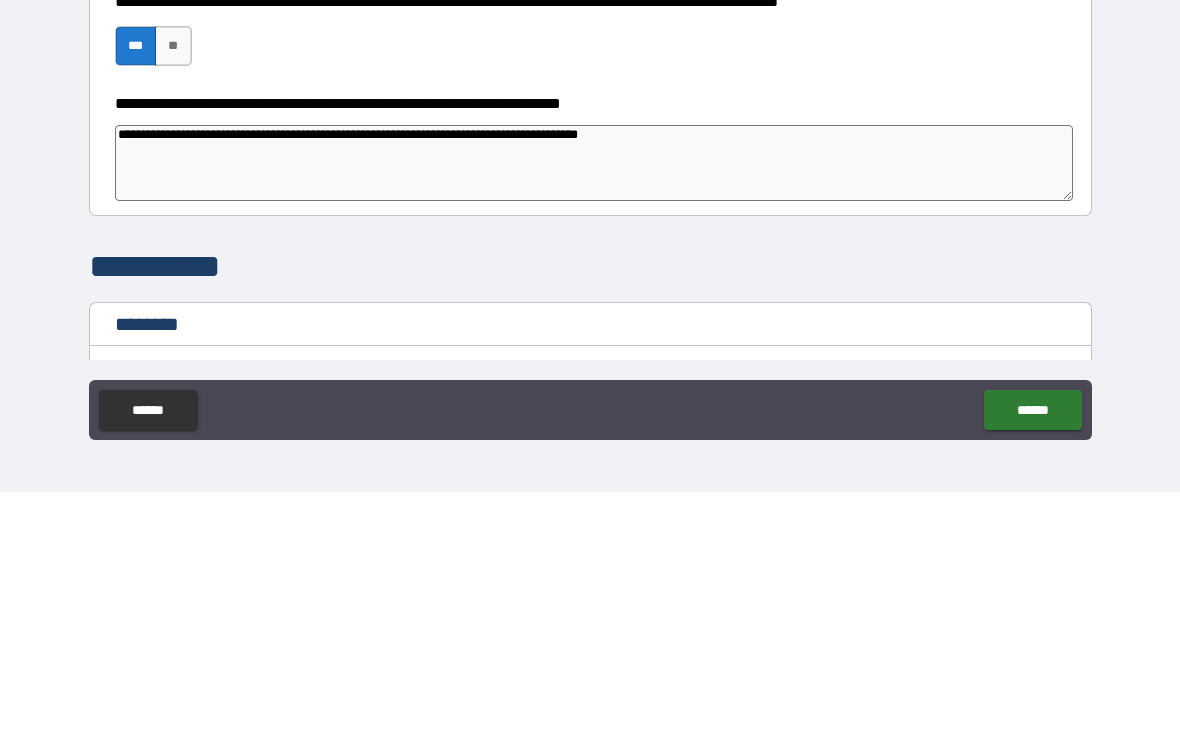 type on "*" 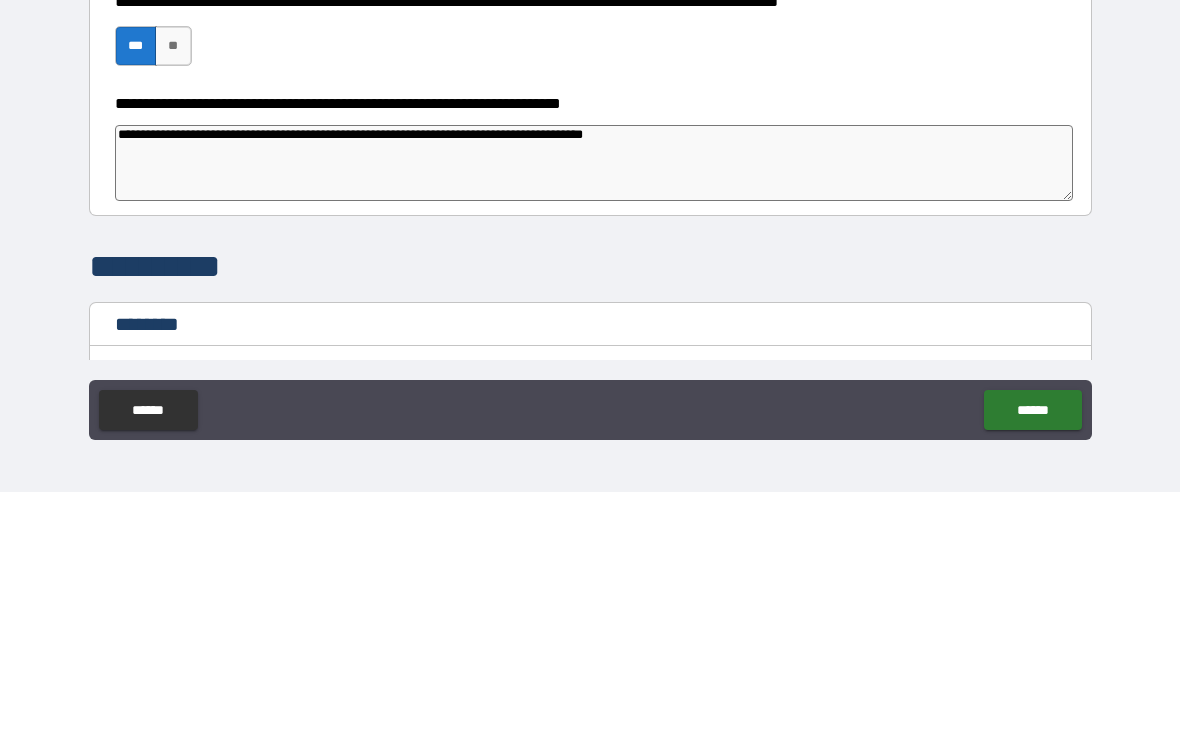 type on "*" 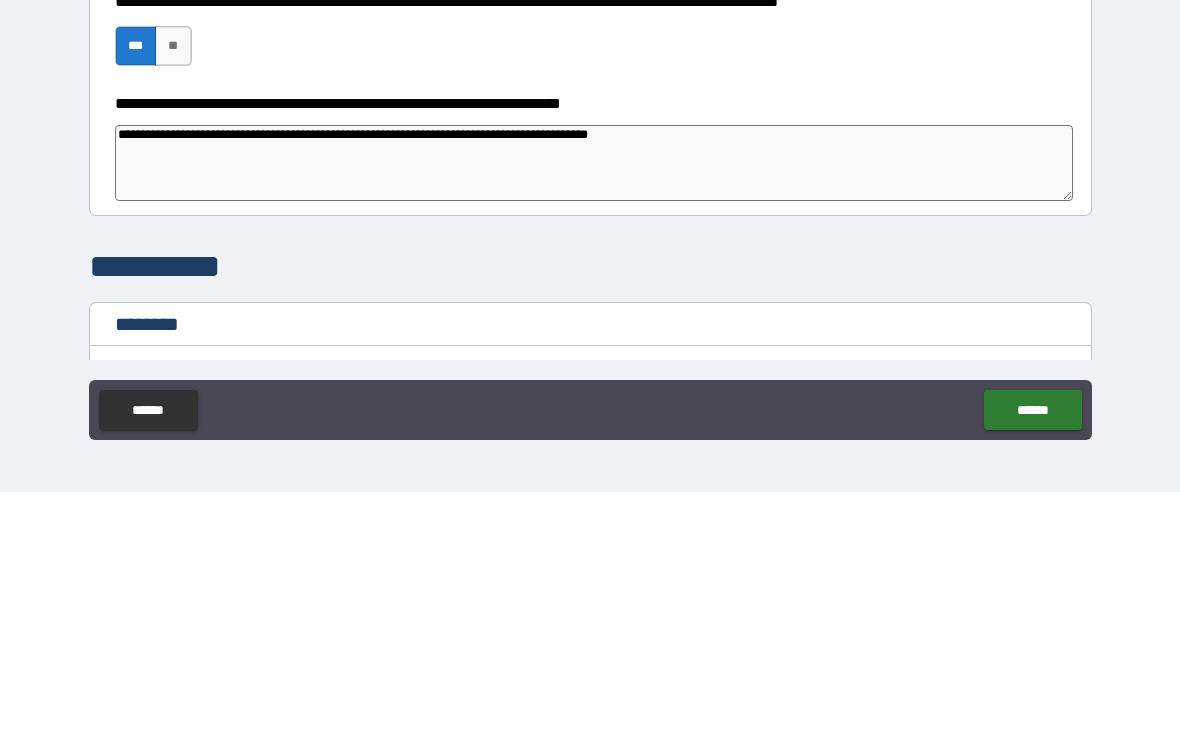 type on "*" 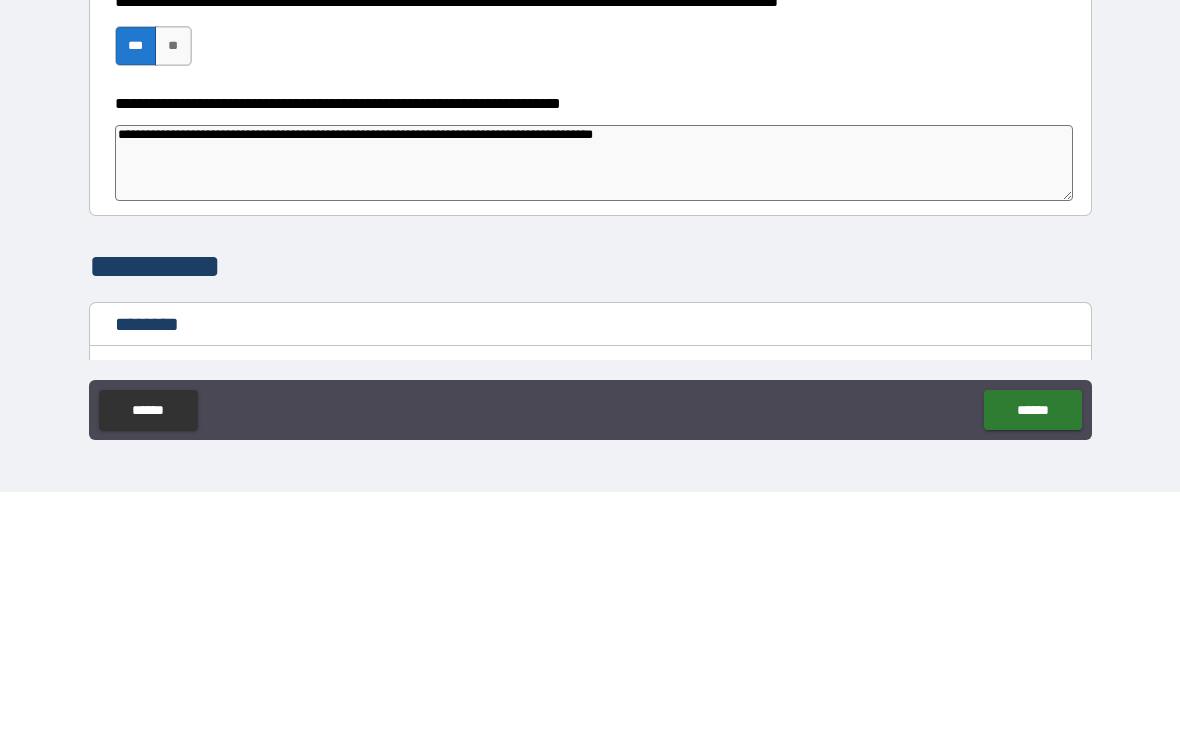 type on "*" 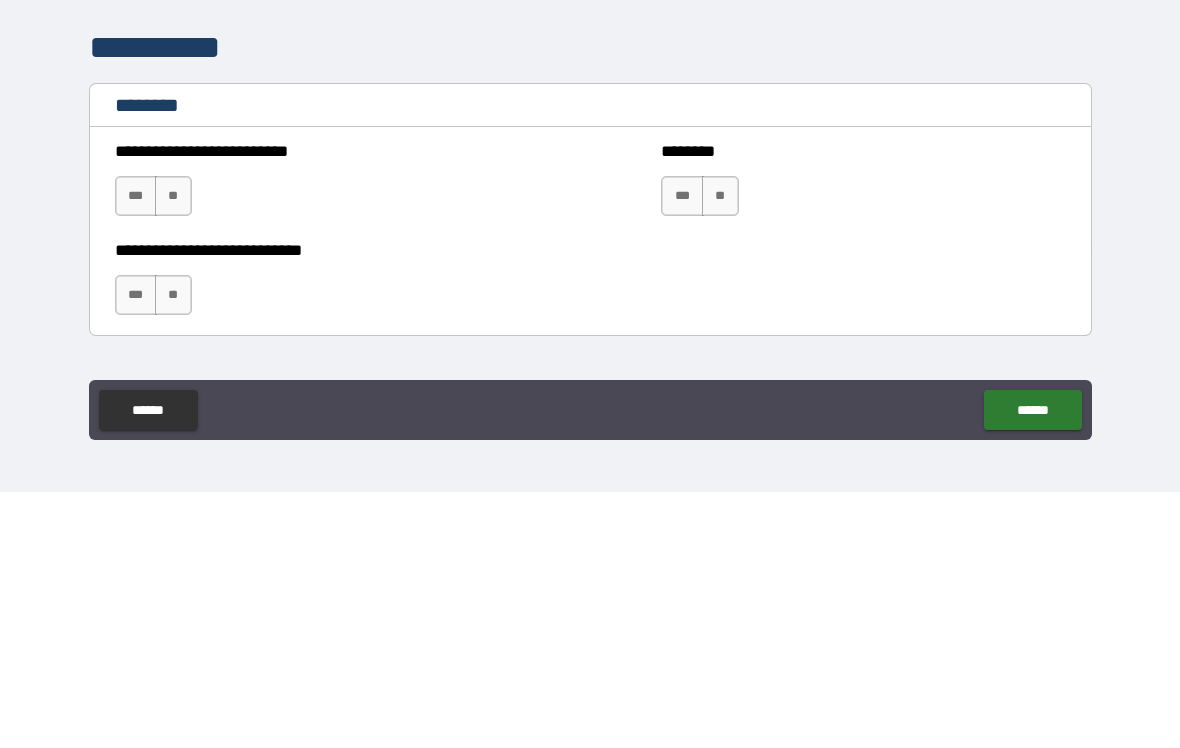 scroll, scrollTop: 977, scrollLeft: 0, axis: vertical 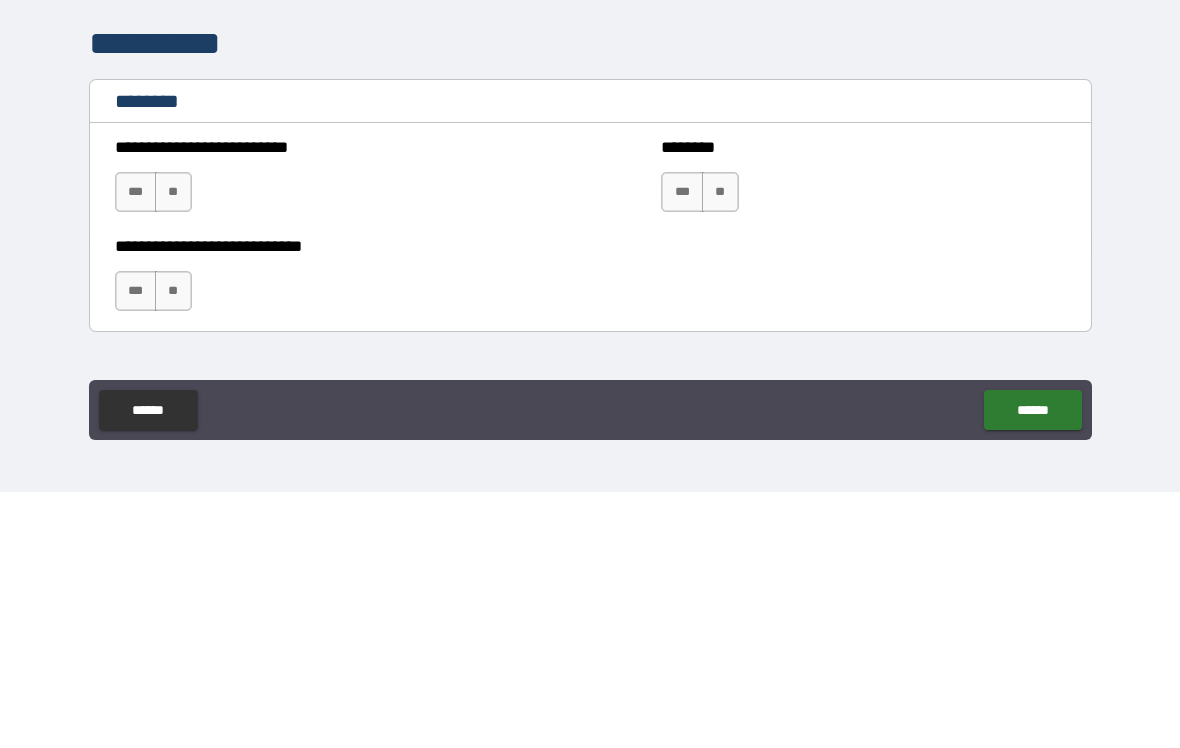 click on "**" at bounding box center [173, 448] 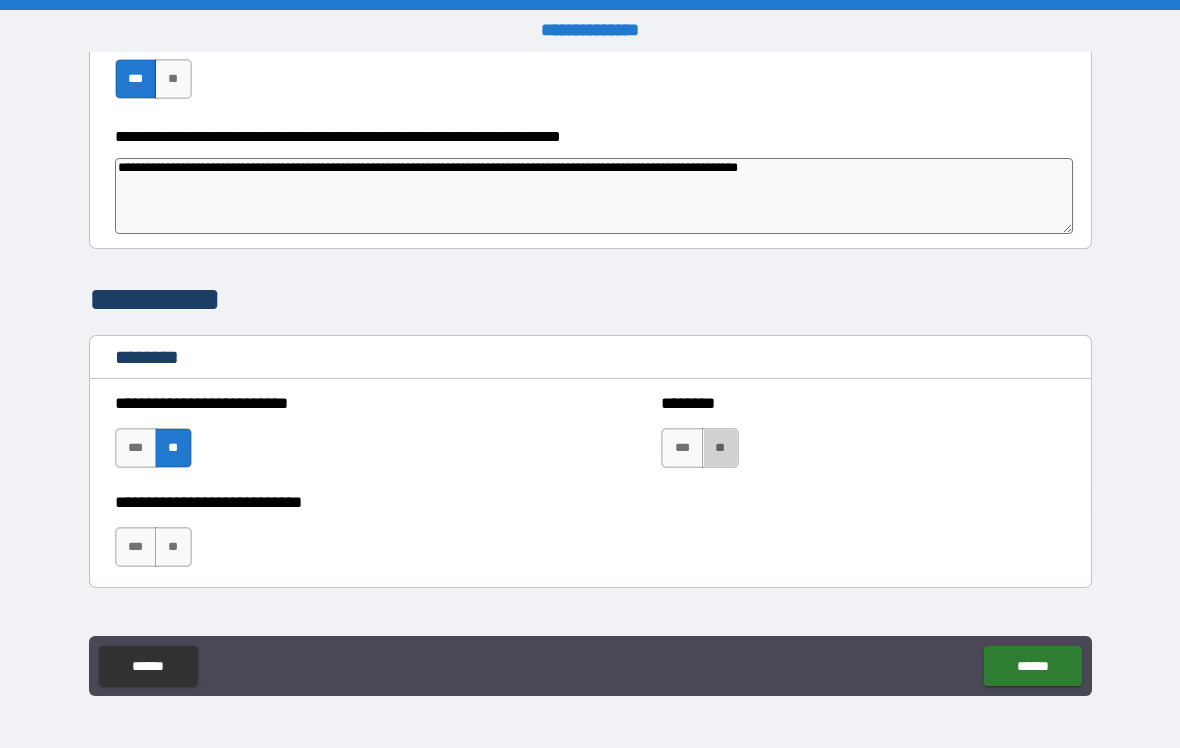 click on "**" at bounding box center (720, 448) 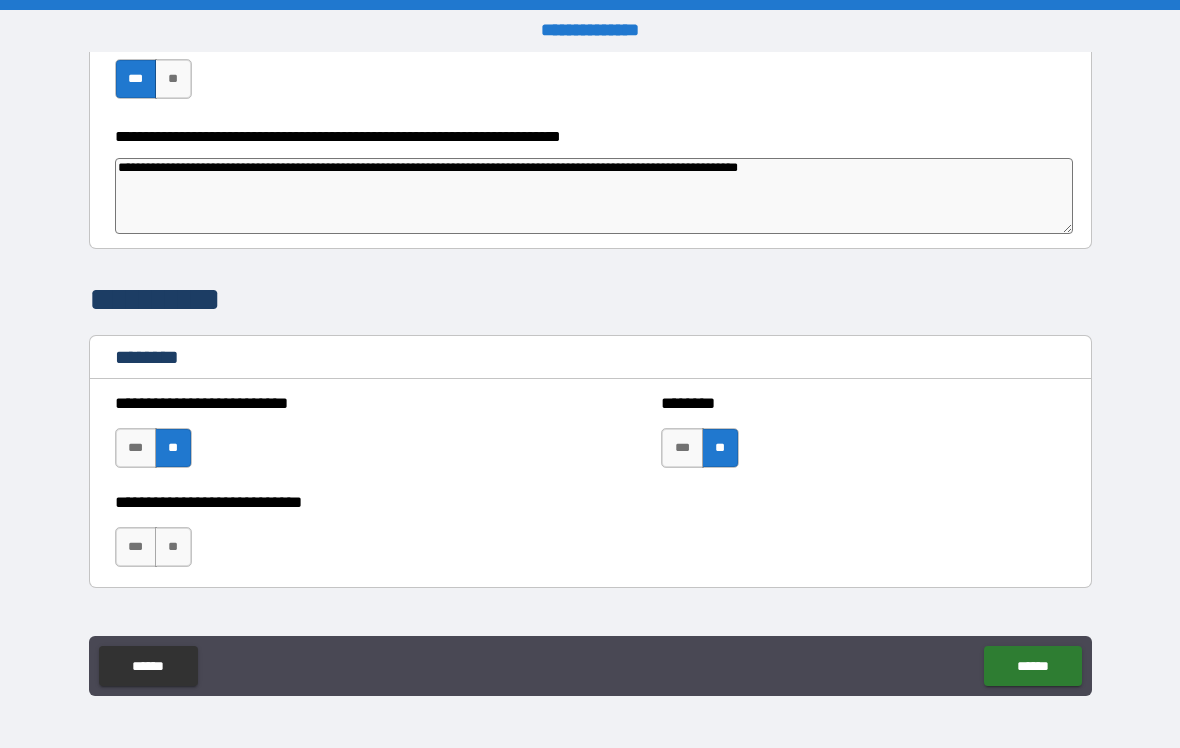 click on "**" at bounding box center [173, 547] 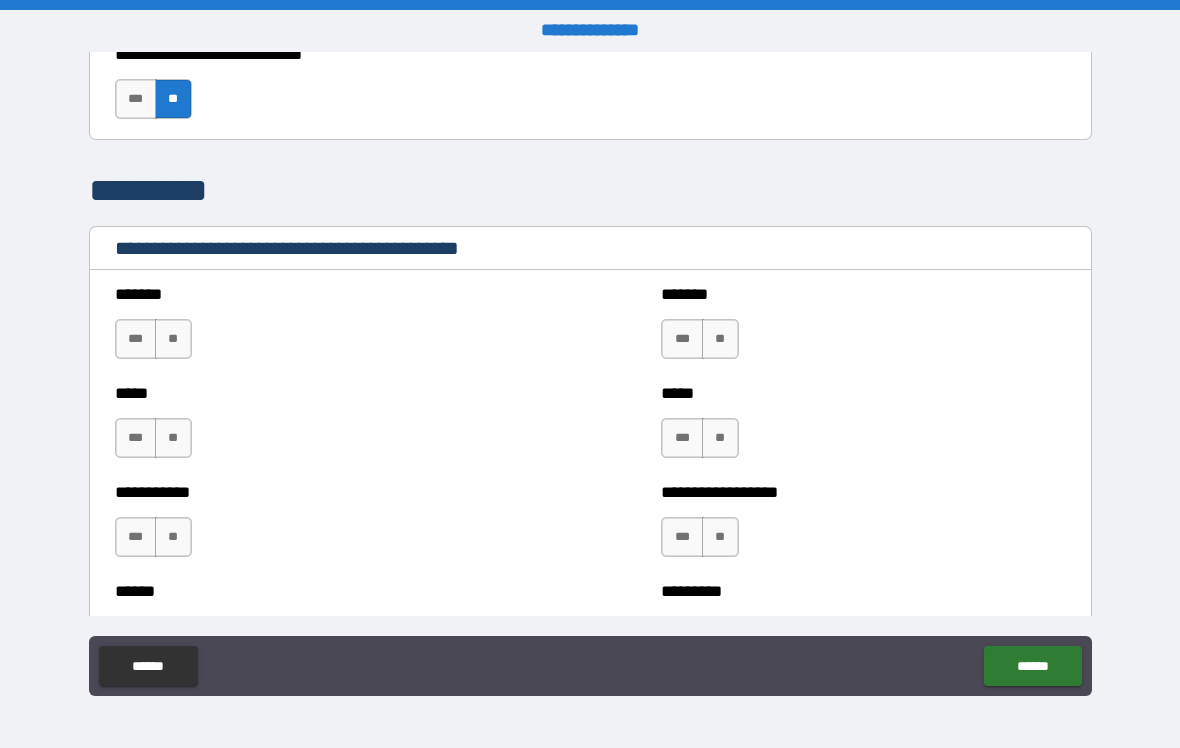 scroll, scrollTop: 1426, scrollLeft: 0, axis: vertical 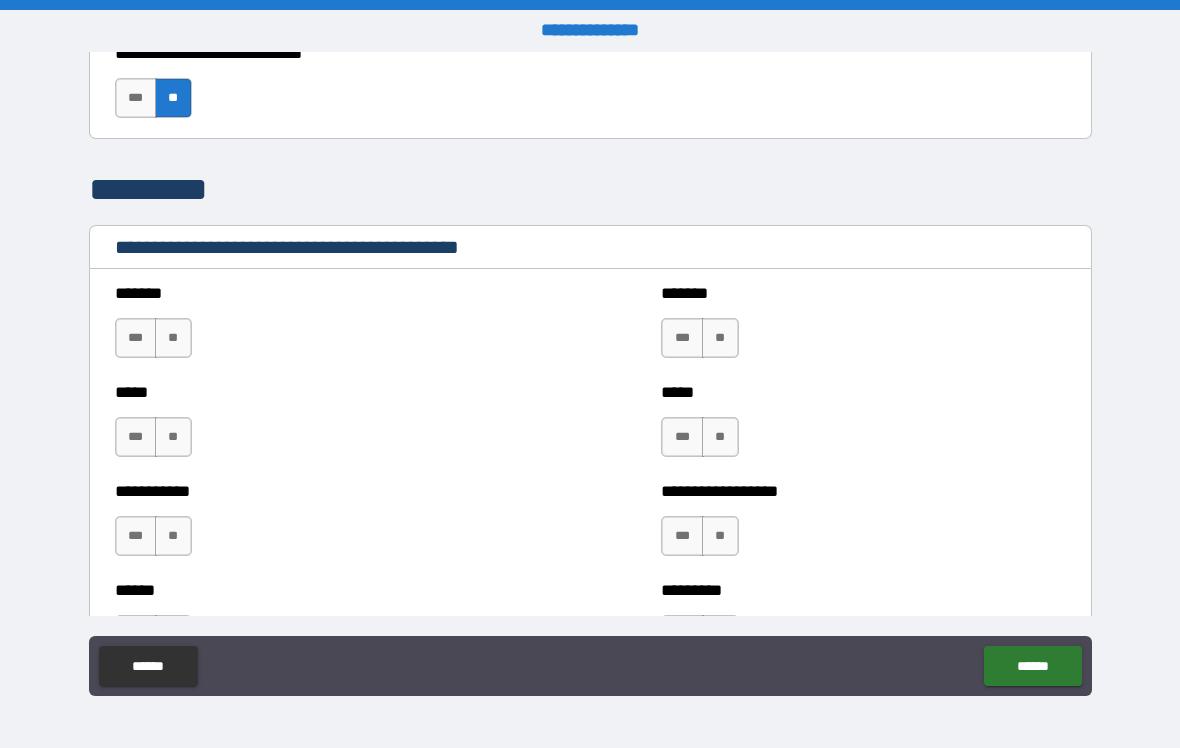 click on "**" at bounding box center [173, 338] 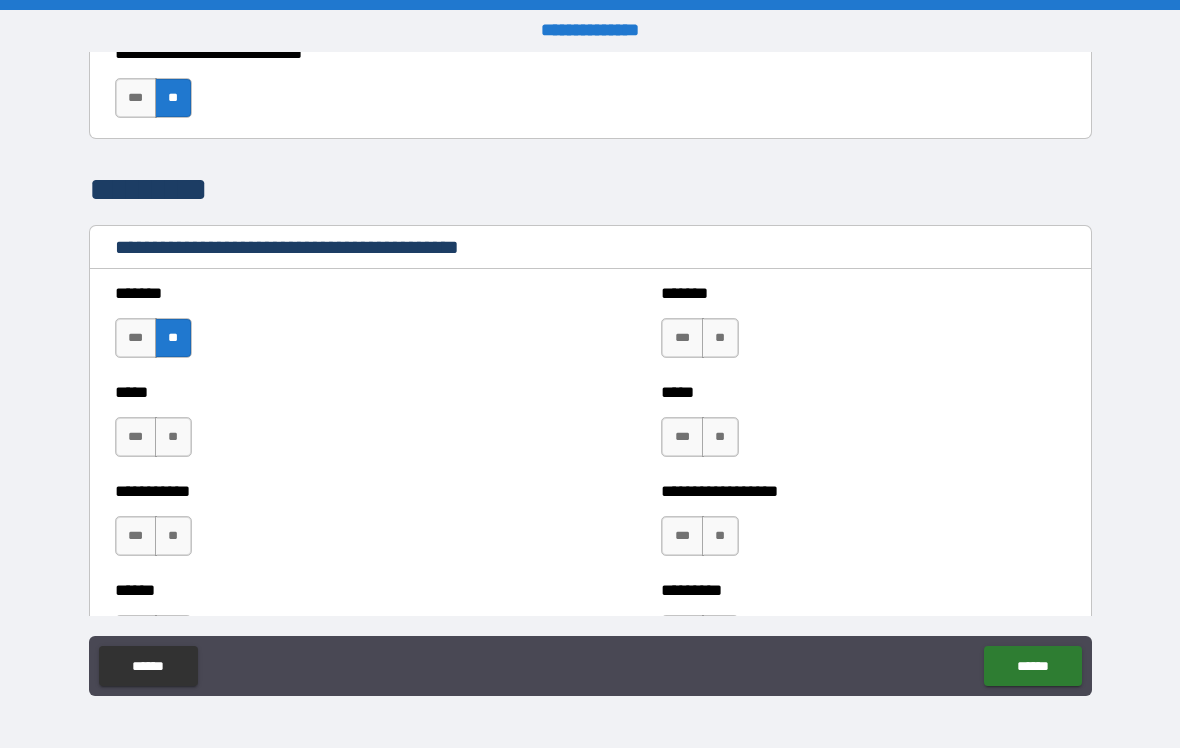 click on "**" at bounding box center (173, 437) 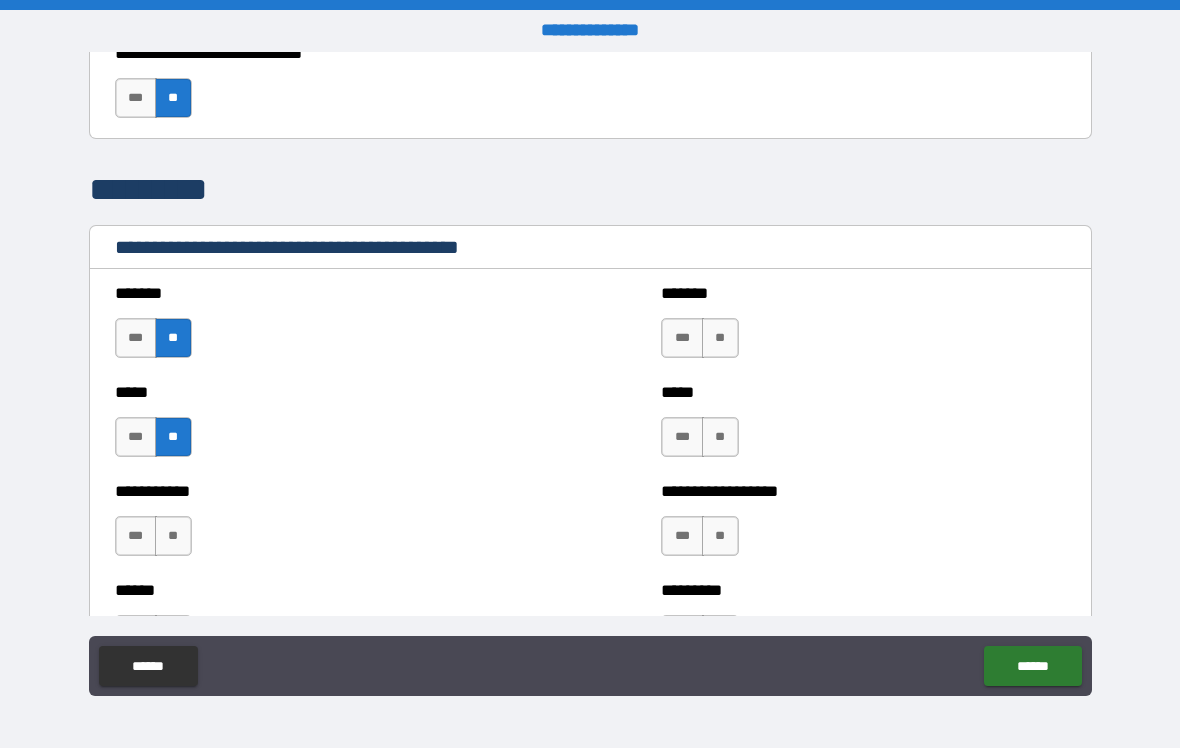 click on "**" at bounding box center (173, 536) 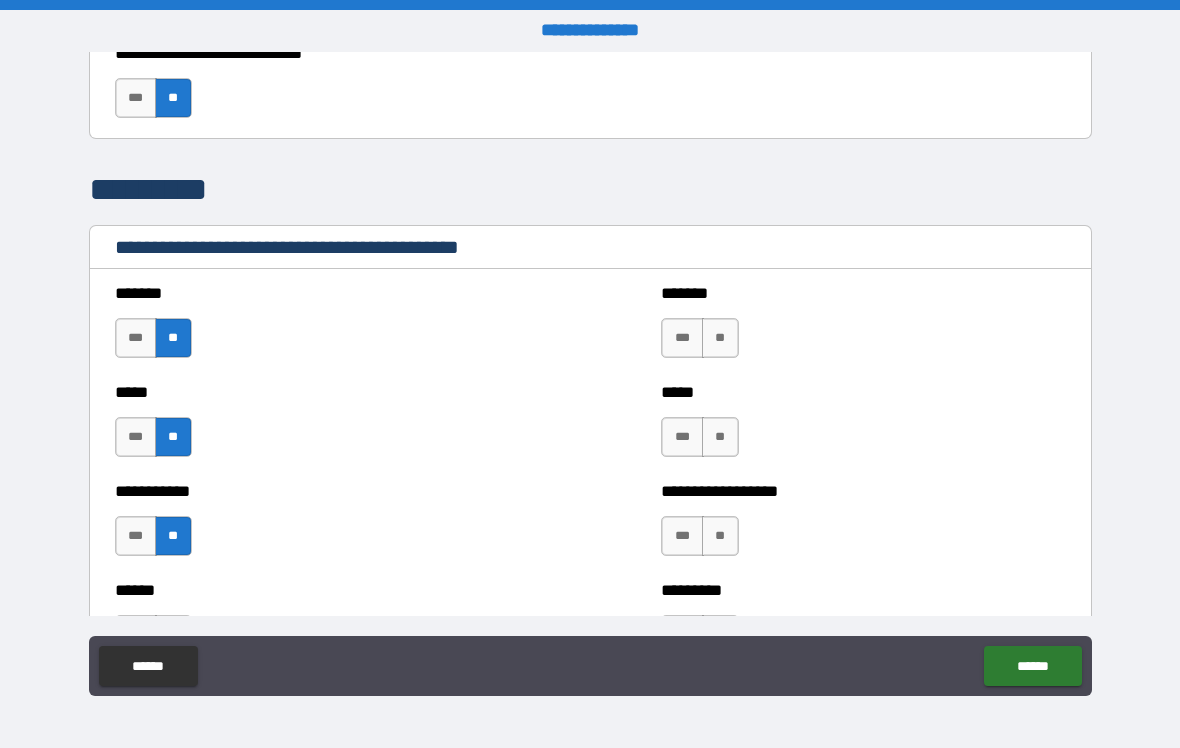 click on "**" at bounding box center (720, 338) 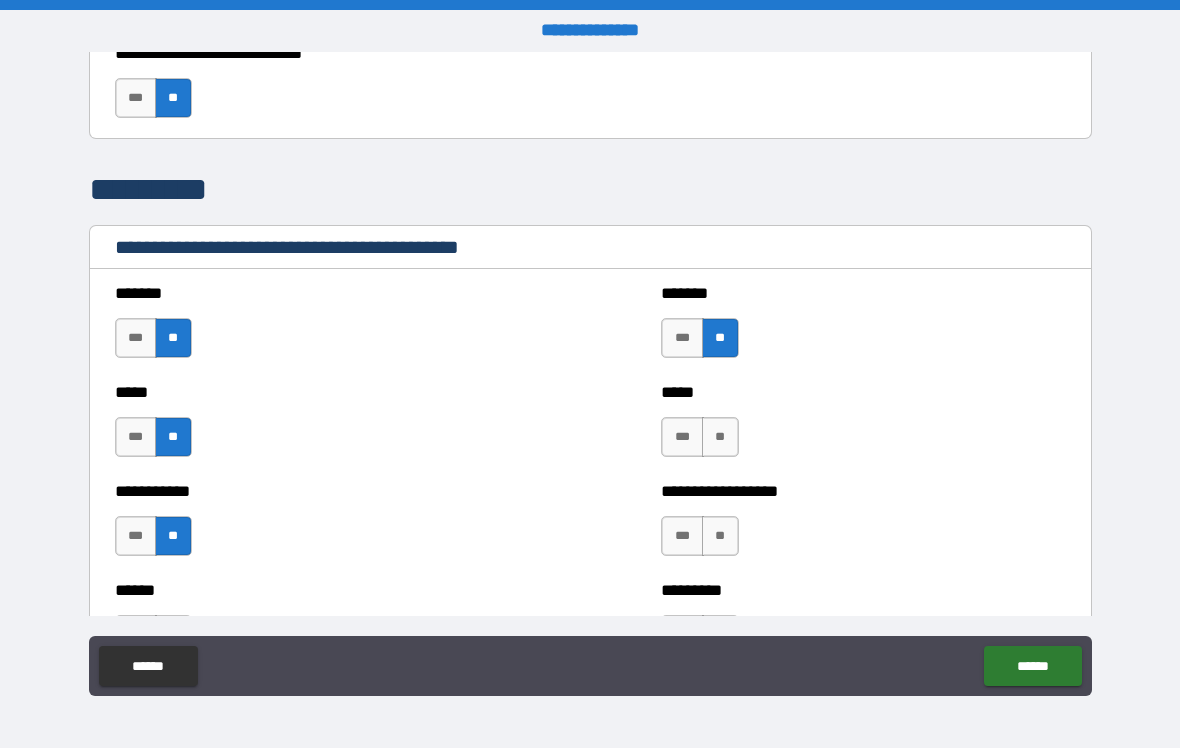 click on "**" at bounding box center [720, 437] 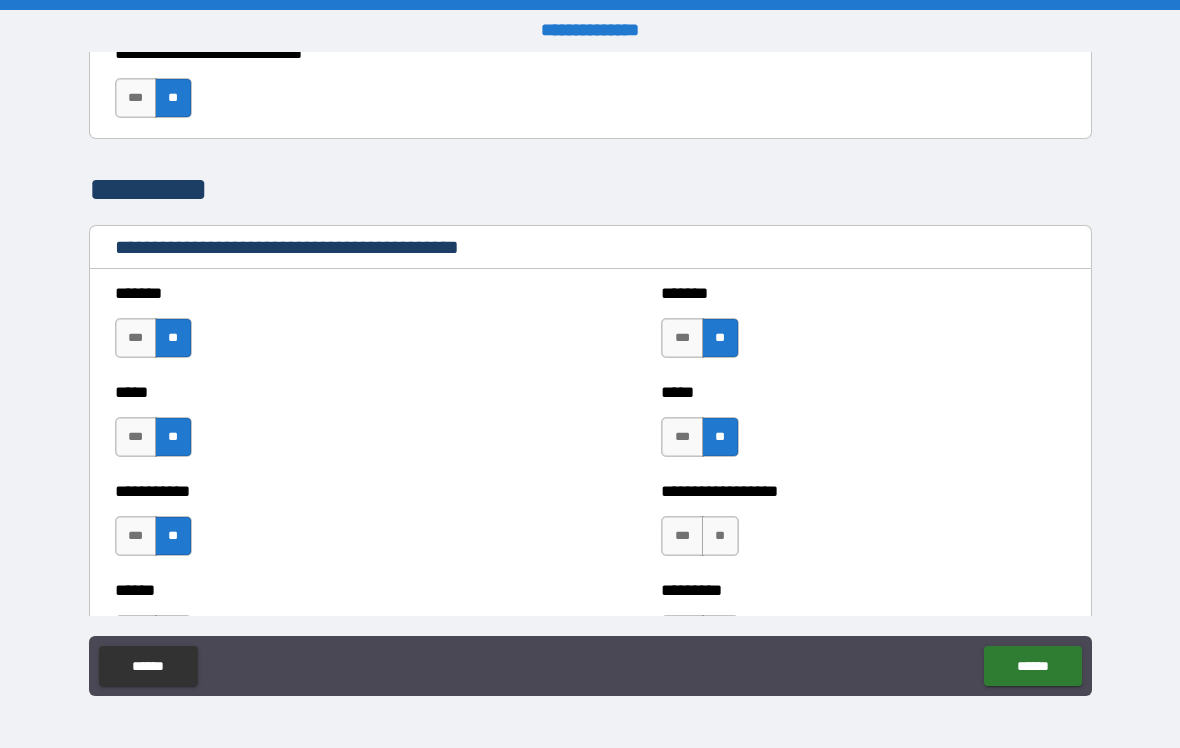 click on "**" at bounding box center (720, 536) 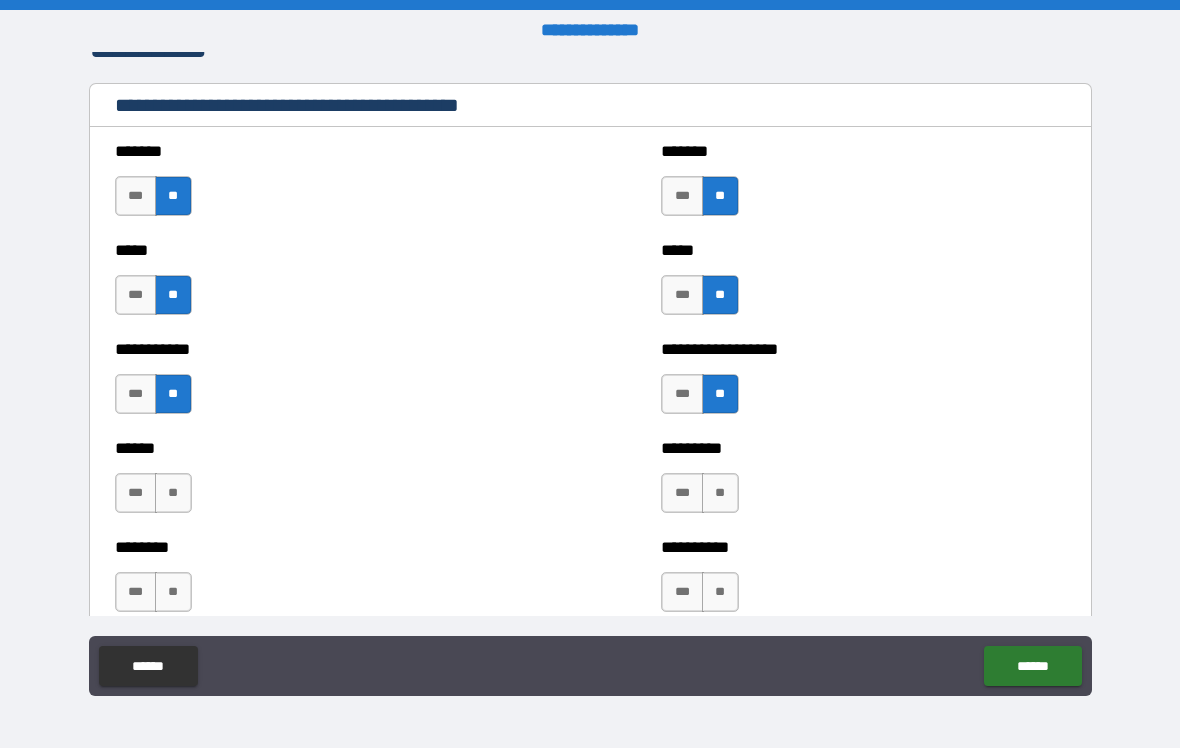 scroll, scrollTop: 1569, scrollLeft: 0, axis: vertical 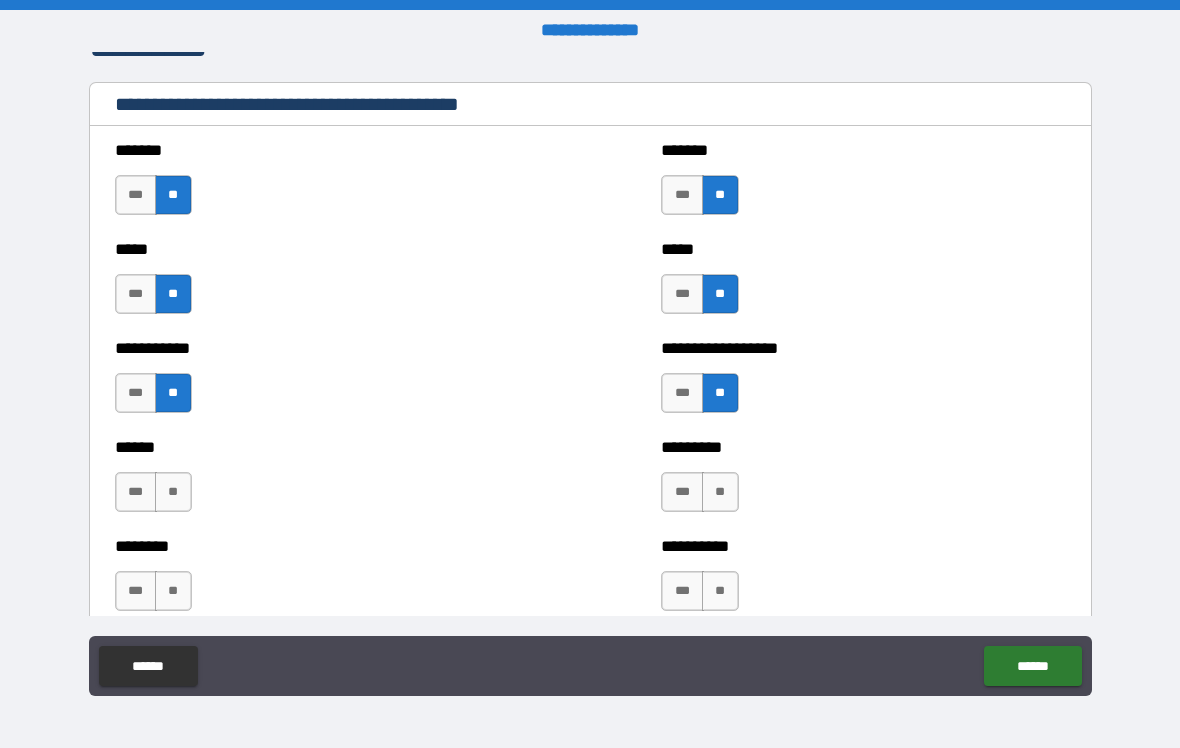 click on "**" at bounding box center [720, 492] 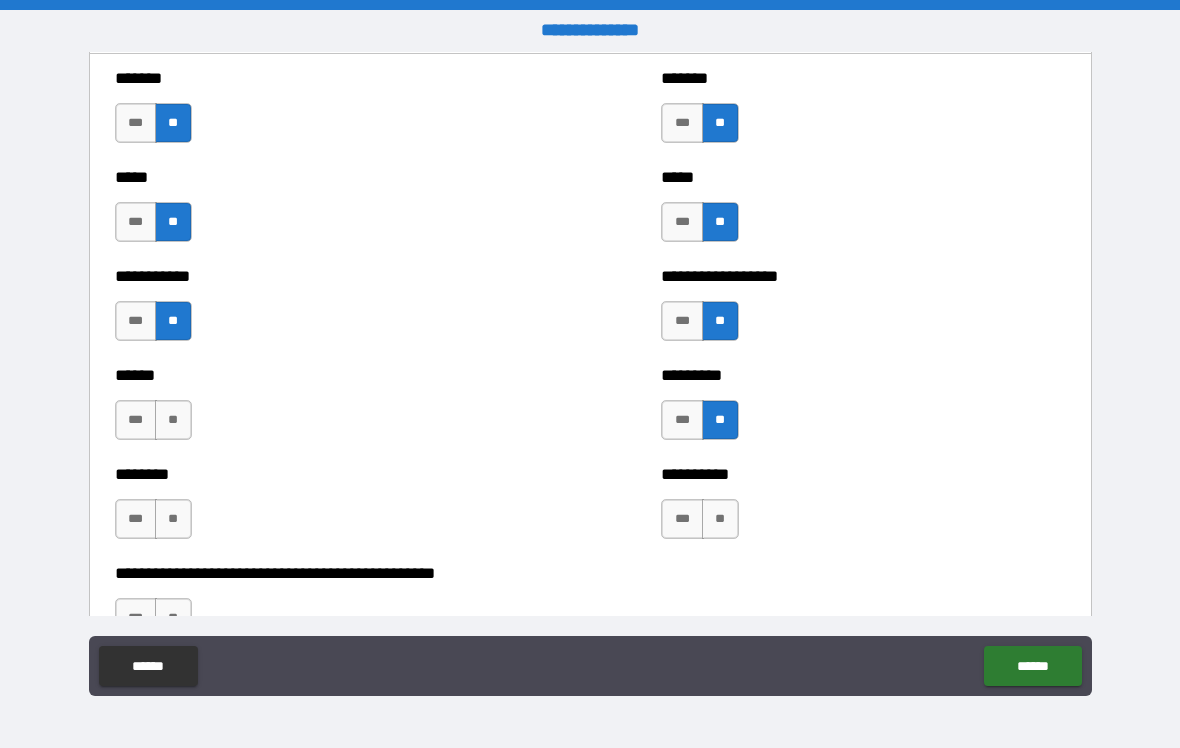 scroll, scrollTop: 1642, scrollLeft: 0, axis: vertical 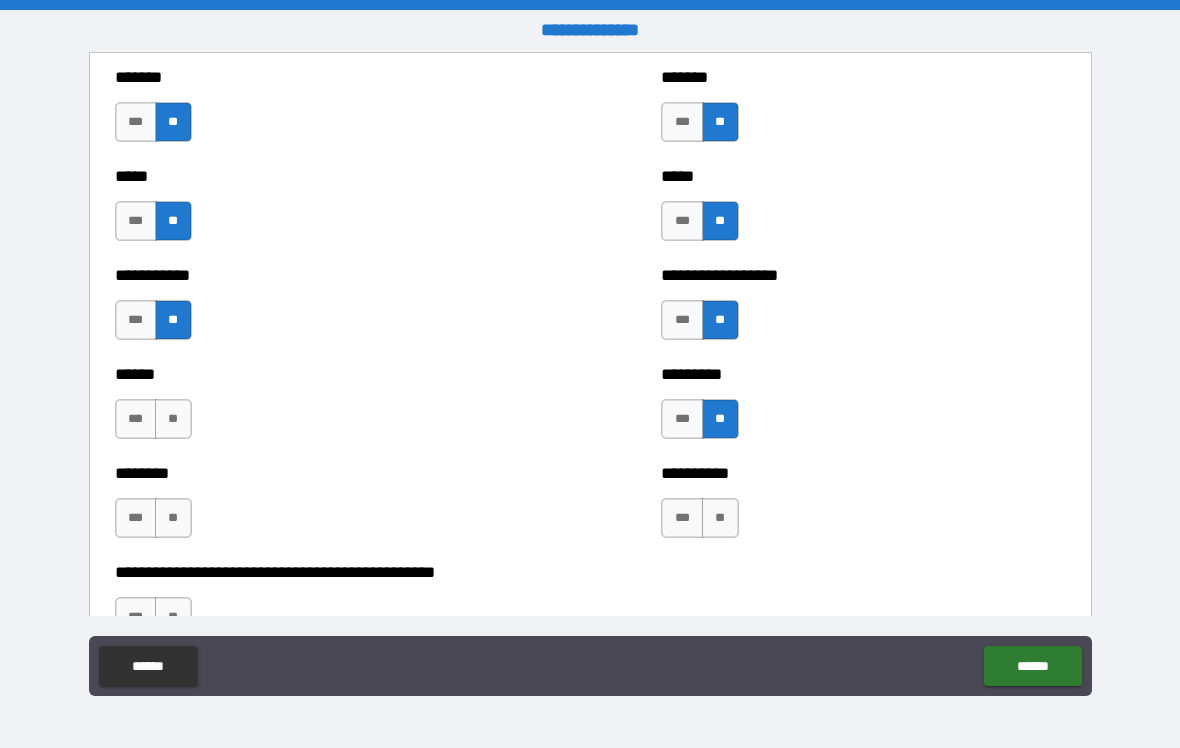 click on "***" at bounding box center (682, 518) 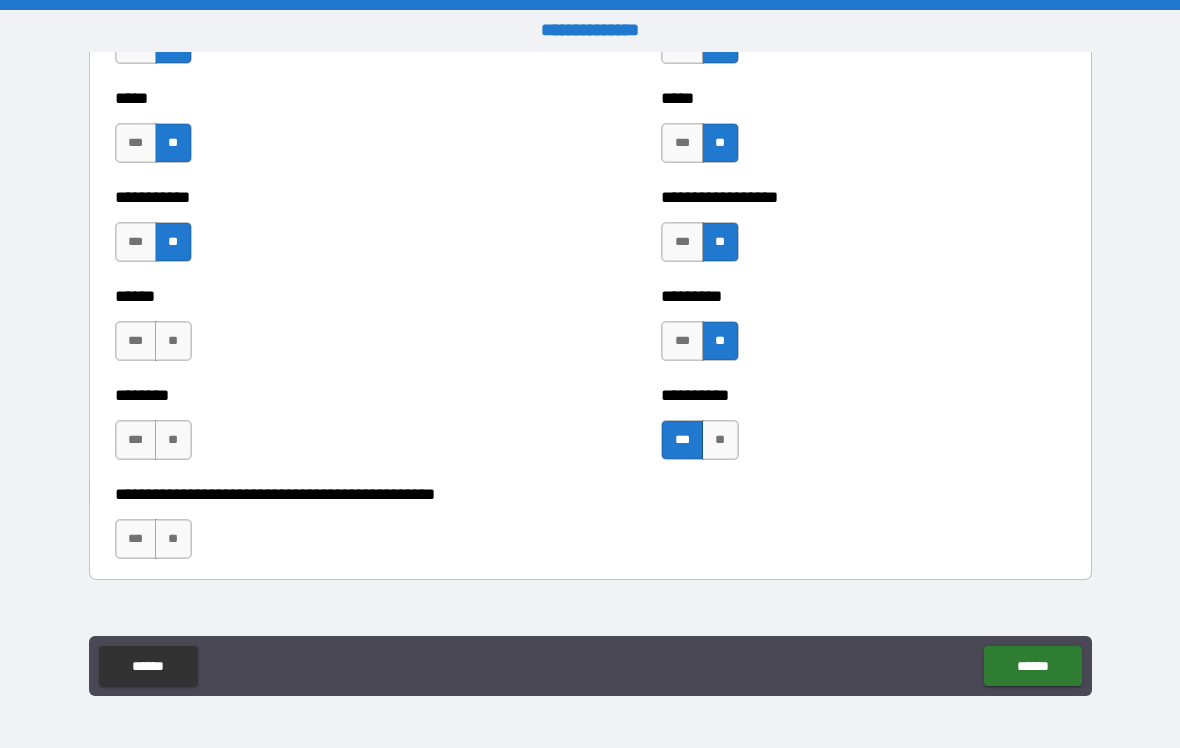 scroll, scrollTop: 1726, scrollLeft: 0, axis: vertical 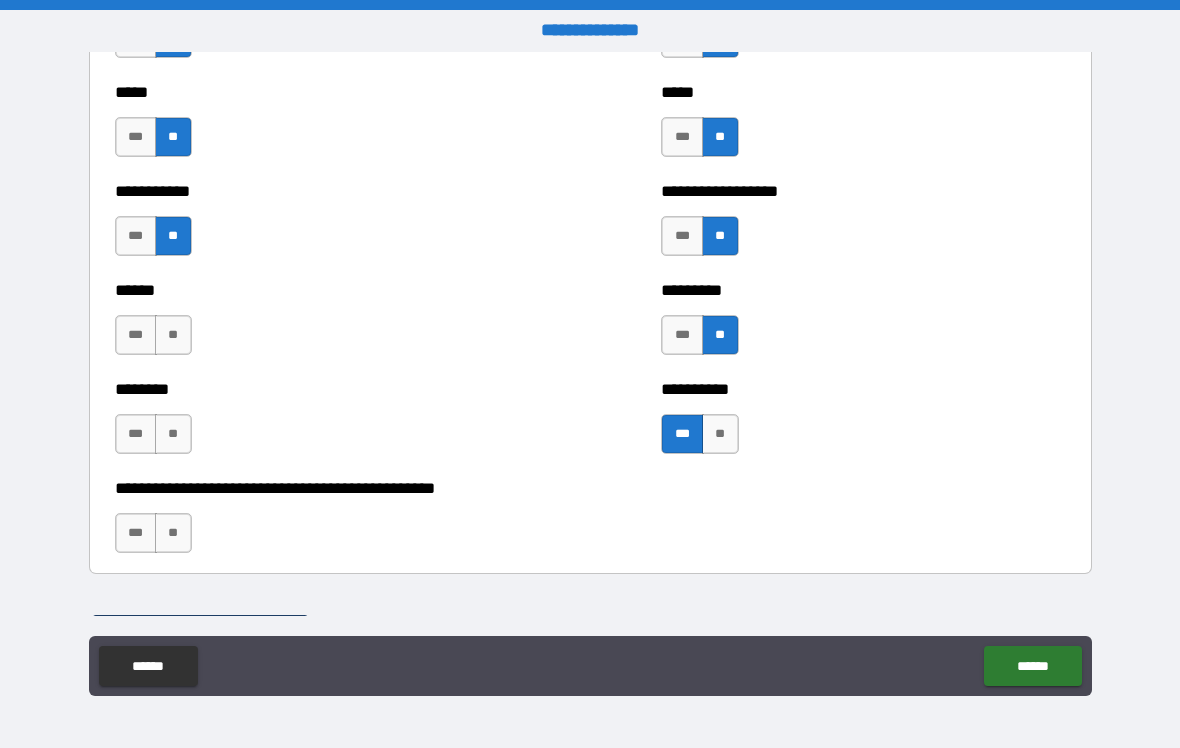 click on "**" at bounding box center [173, 434] 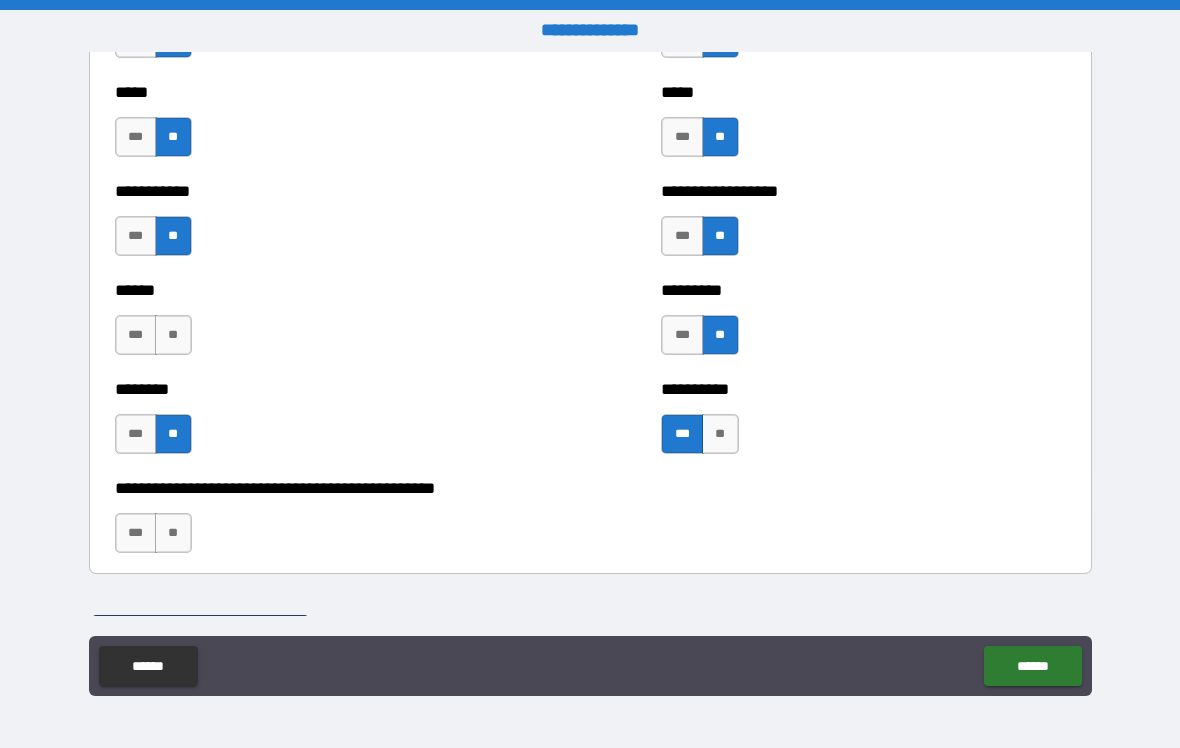 click on "**" at bounding box center (173, 335) 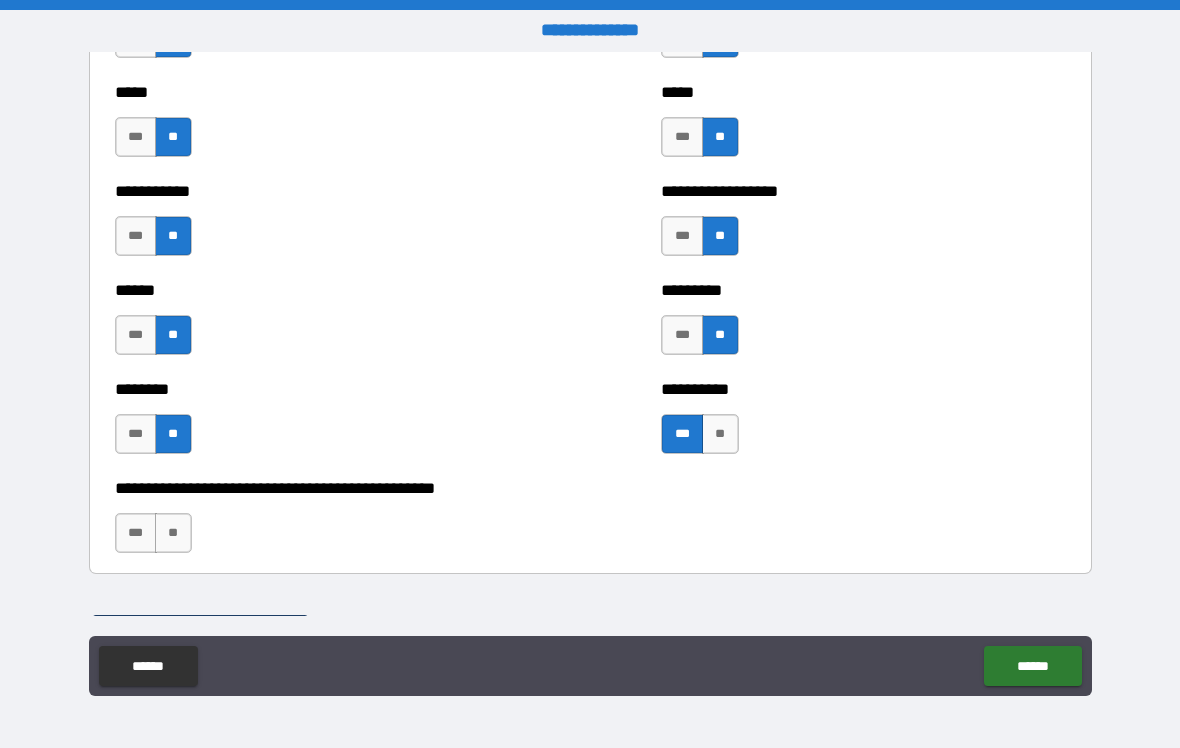 click on "***" at bounding box center [136, 236] 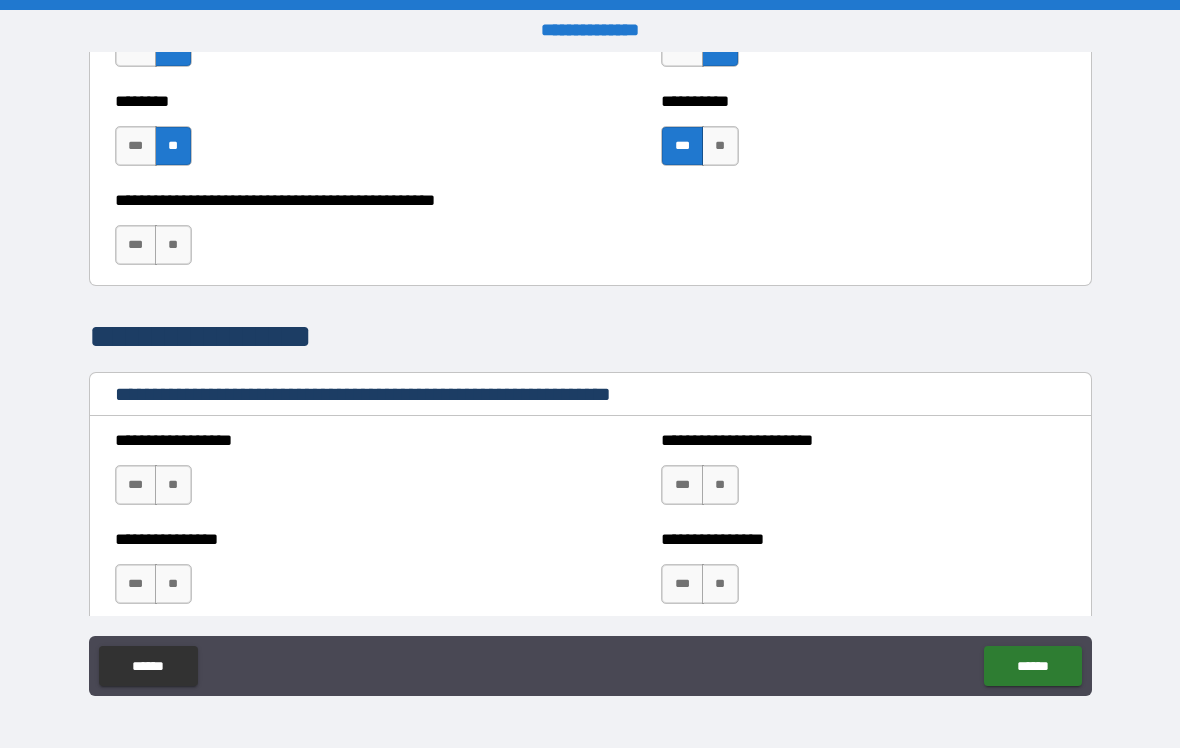 scroll, scrollTop: 2023, scrollLeft: 0, axis: vertical 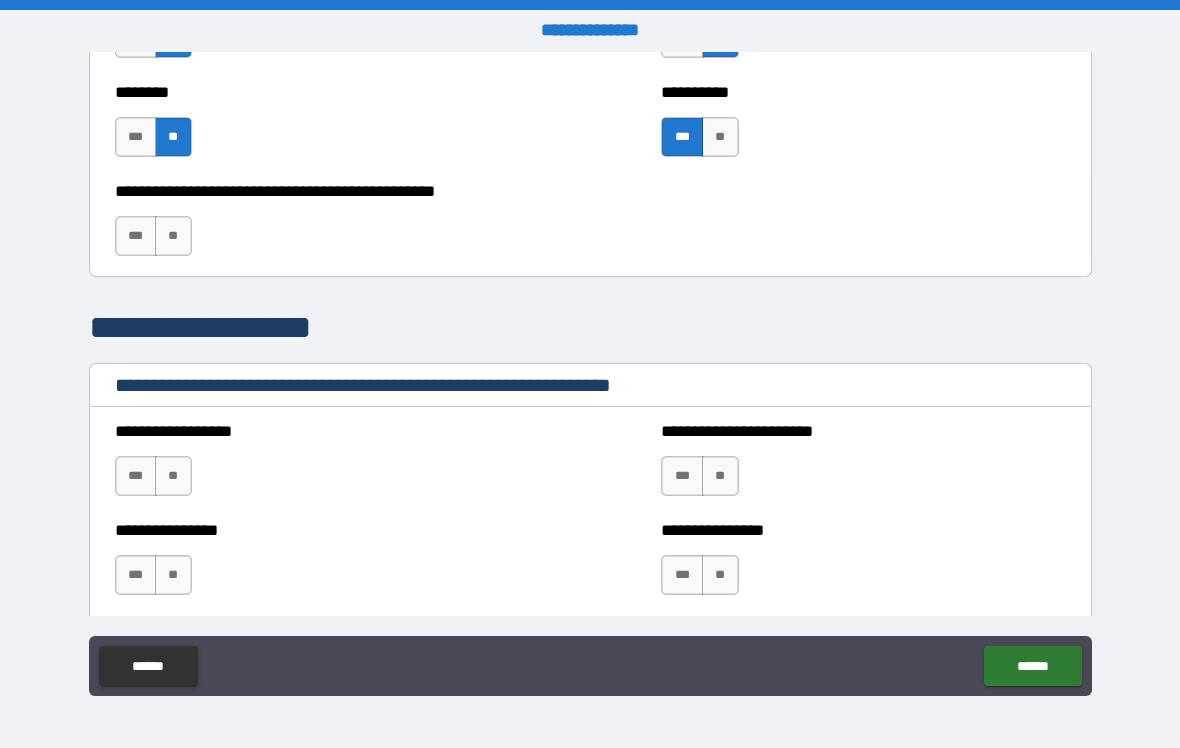 click on "**" at bounding box center (173, 476) 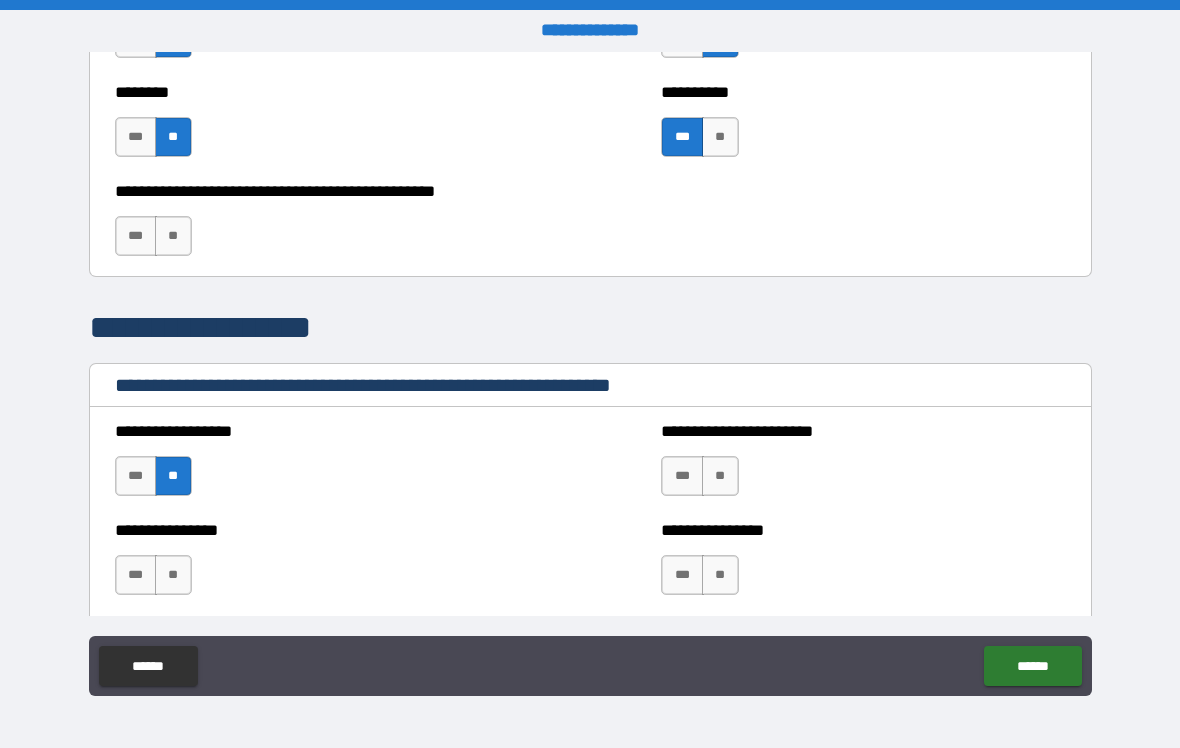 click on "**********" at bounding box center [863, 530] 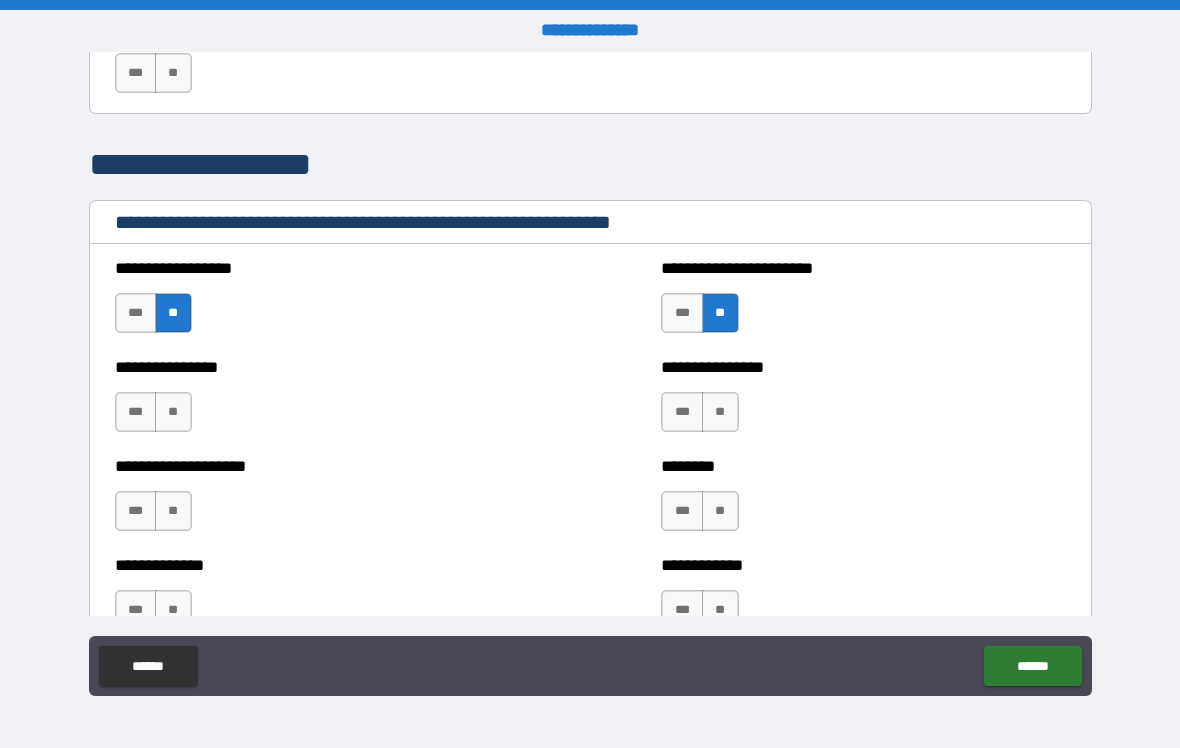 scroll, scrollTop: 2188, scrollLeft: 0, axis: vertical 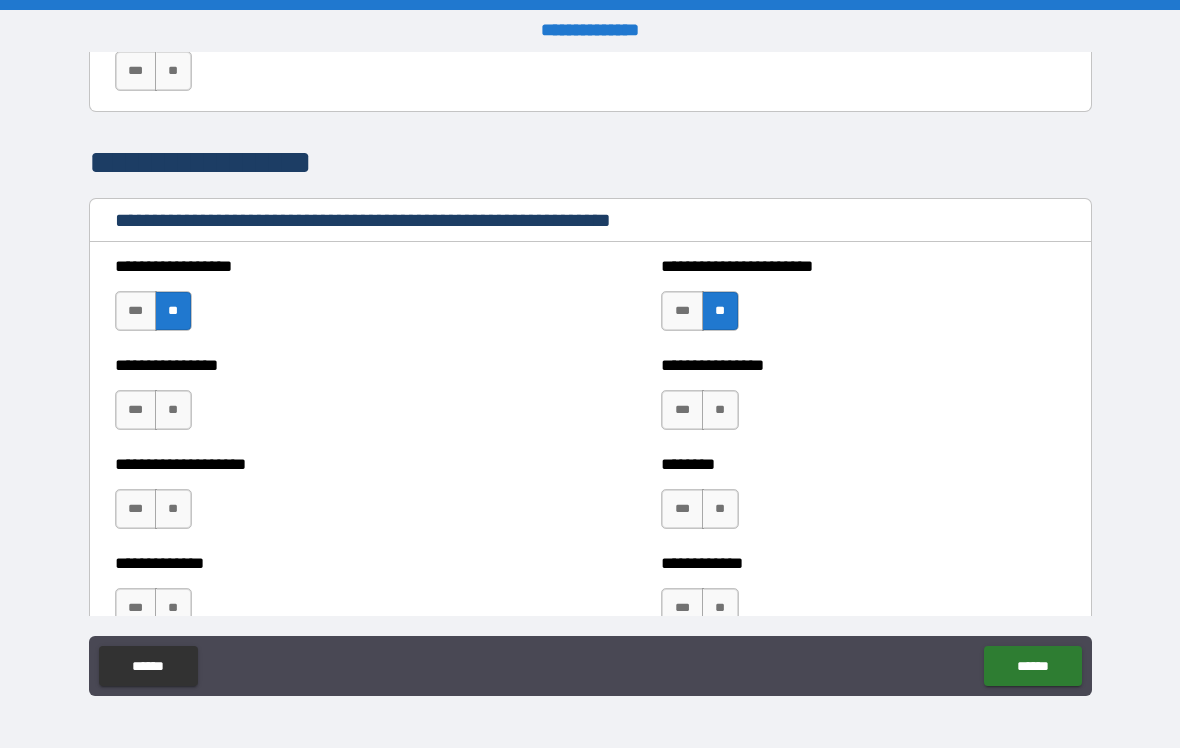 click on "**********" at bounding box center [863, 400] 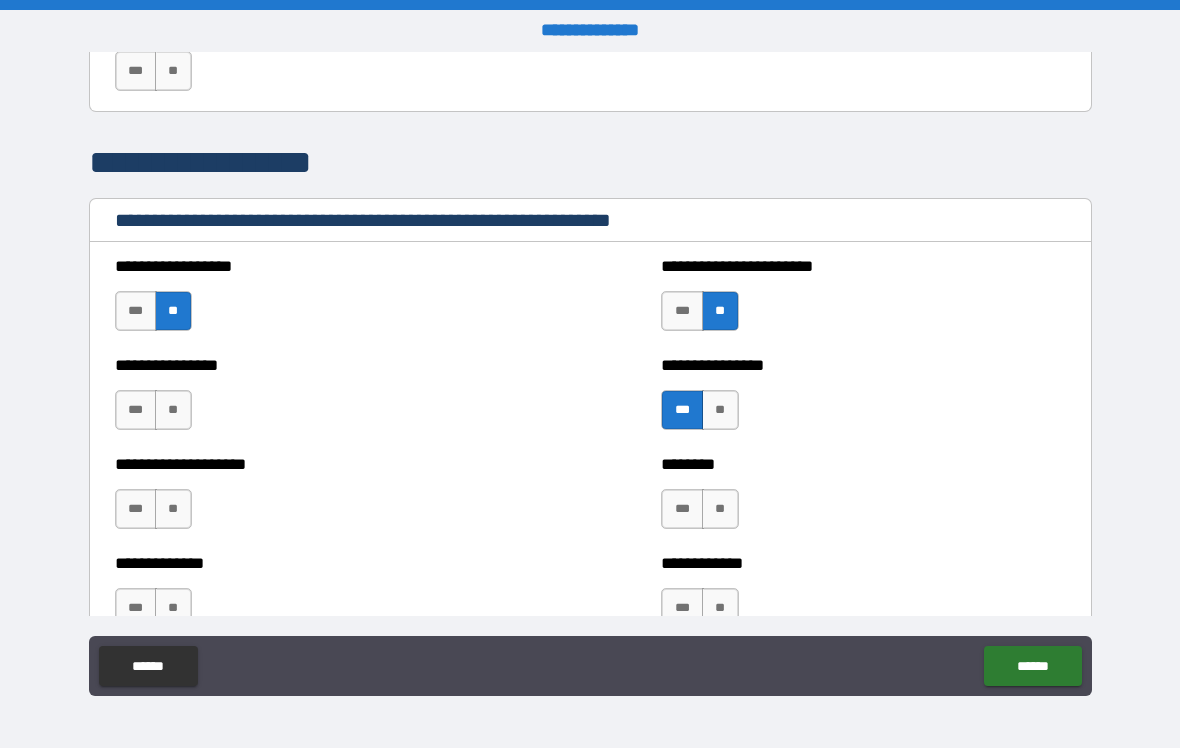 click on "**" at bounding box center [720, 509] 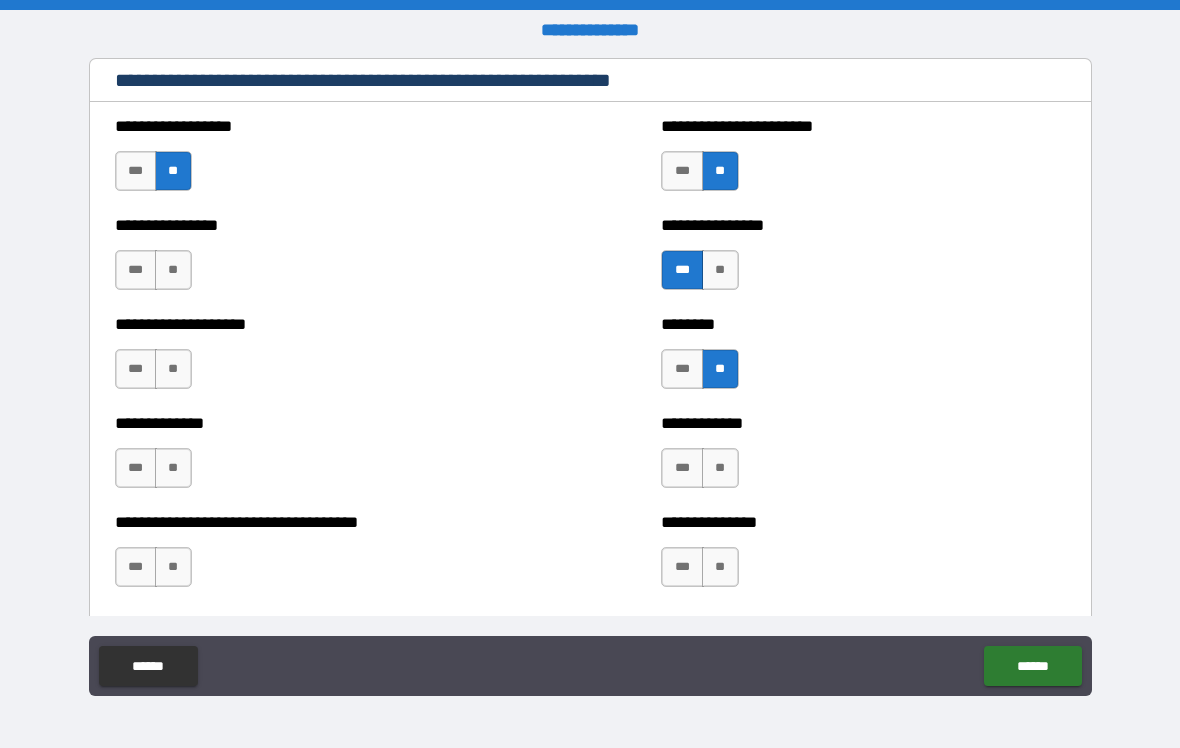 scroll, scrollTop: 2345, scrollLeft: 0, axis: vertical 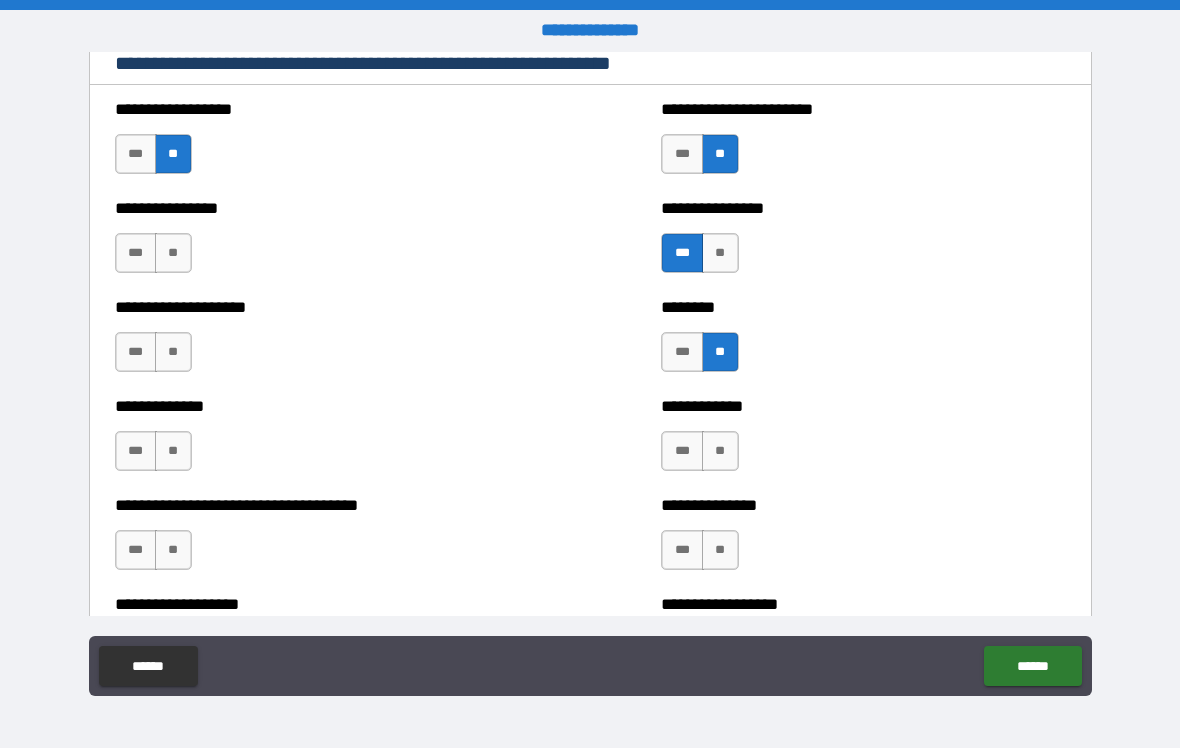 click on "**" at bounding box center [720, 451] 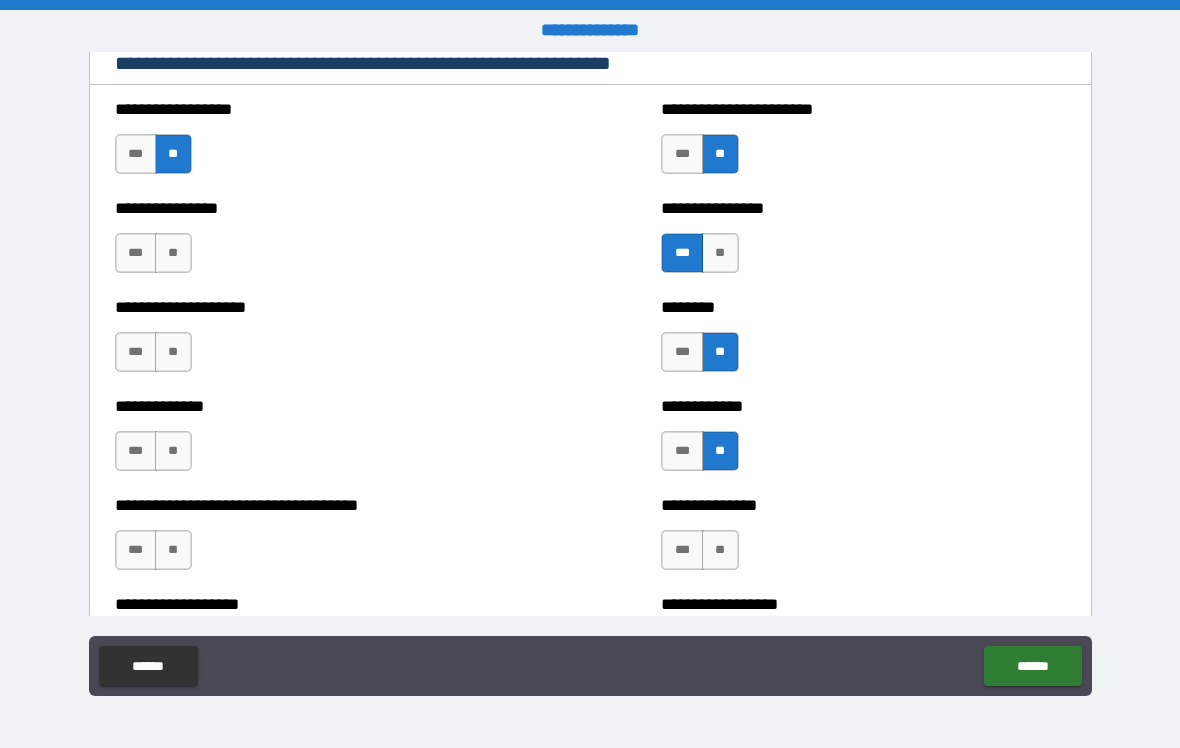 click on "**" at bounding box center (720, 550) 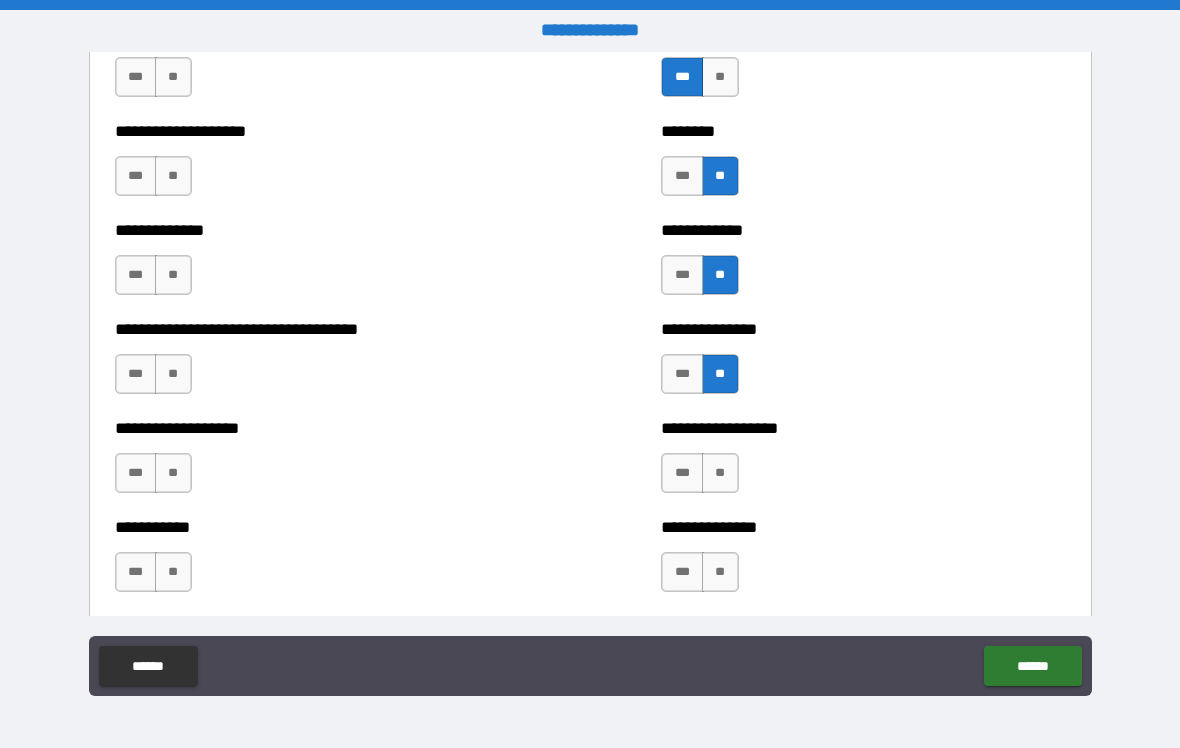 scroll, scrollTop: 2524, scrollLeft: 0, axis: vertical 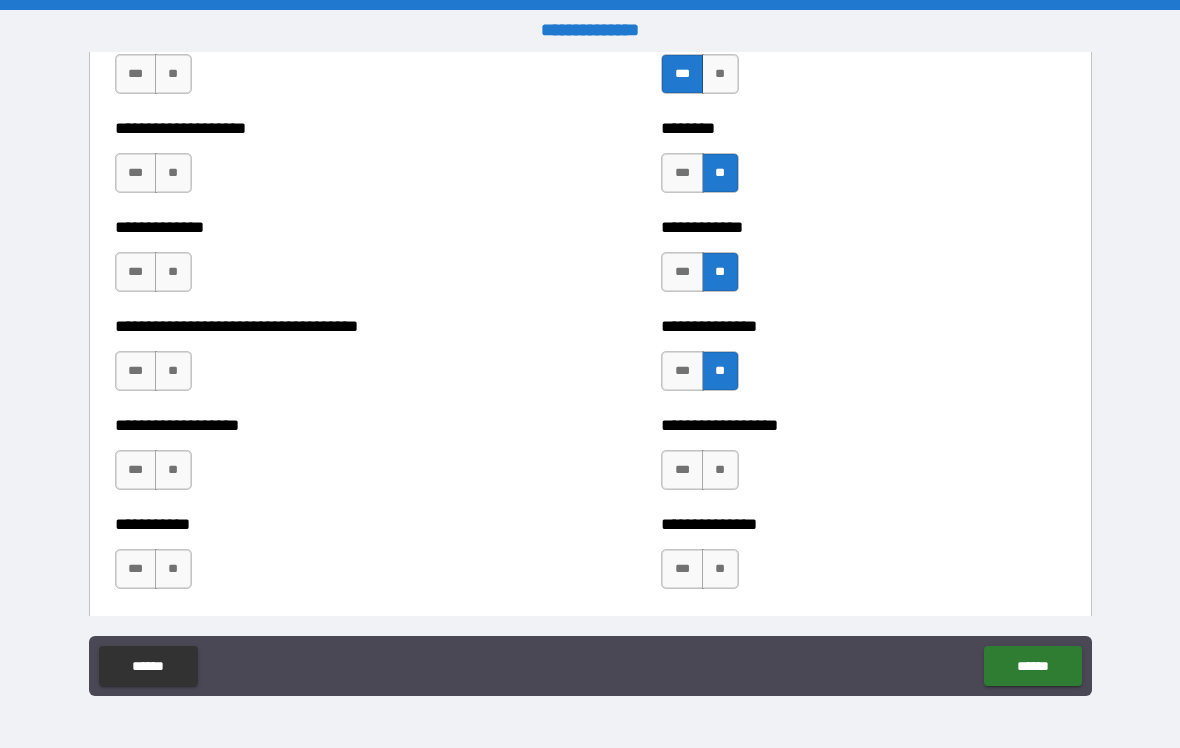click on "**" at bounding box center [720, 470] 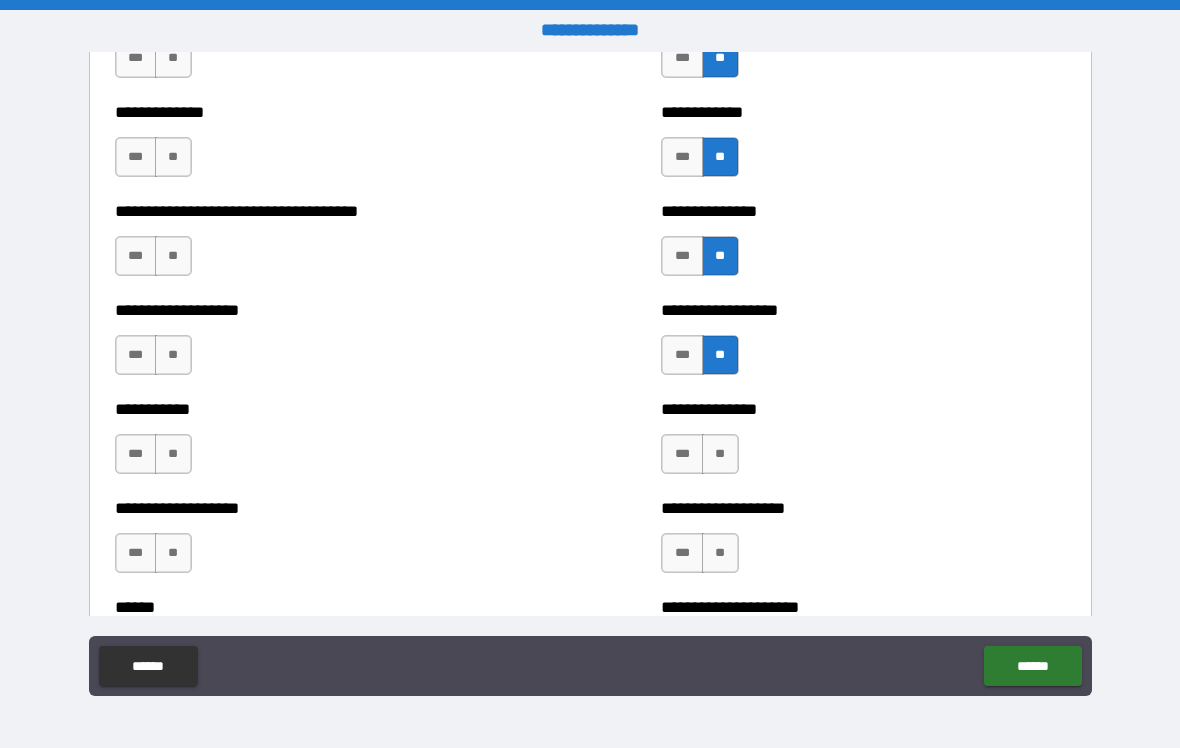 scroll, scrollTop: 2656, scrollLeft: 0, axis: vertical 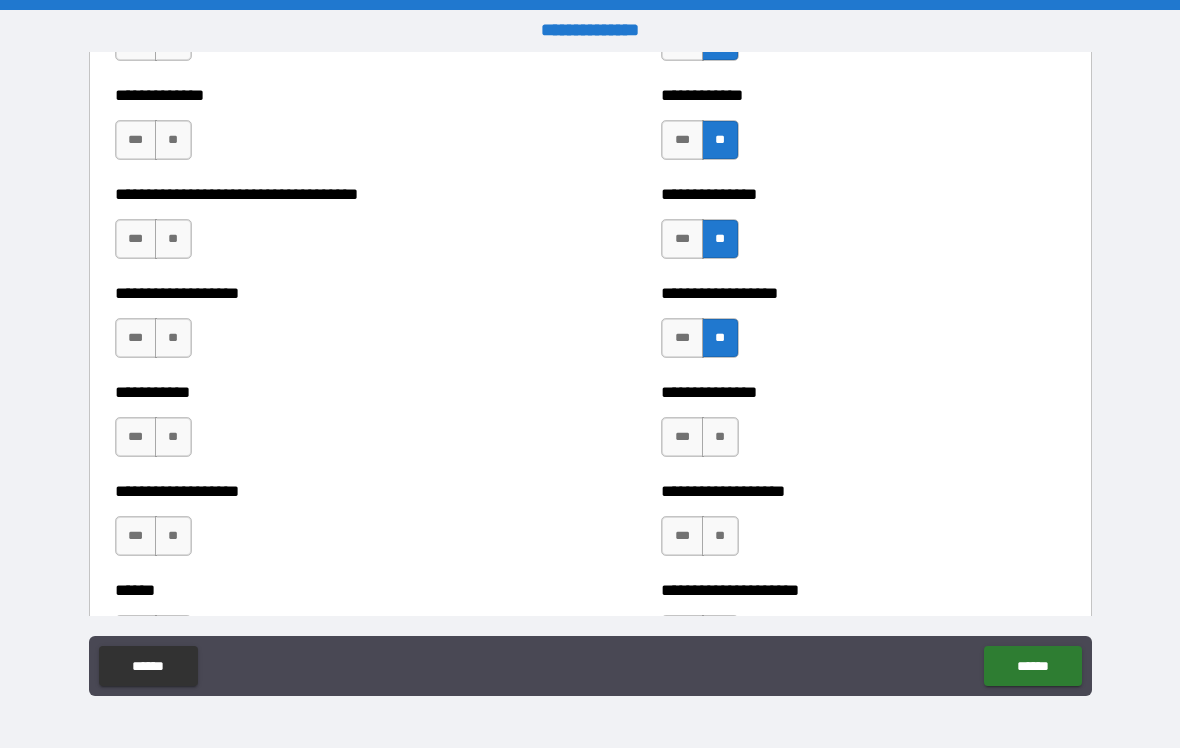 click on "**" at bounding box center (720, 437) 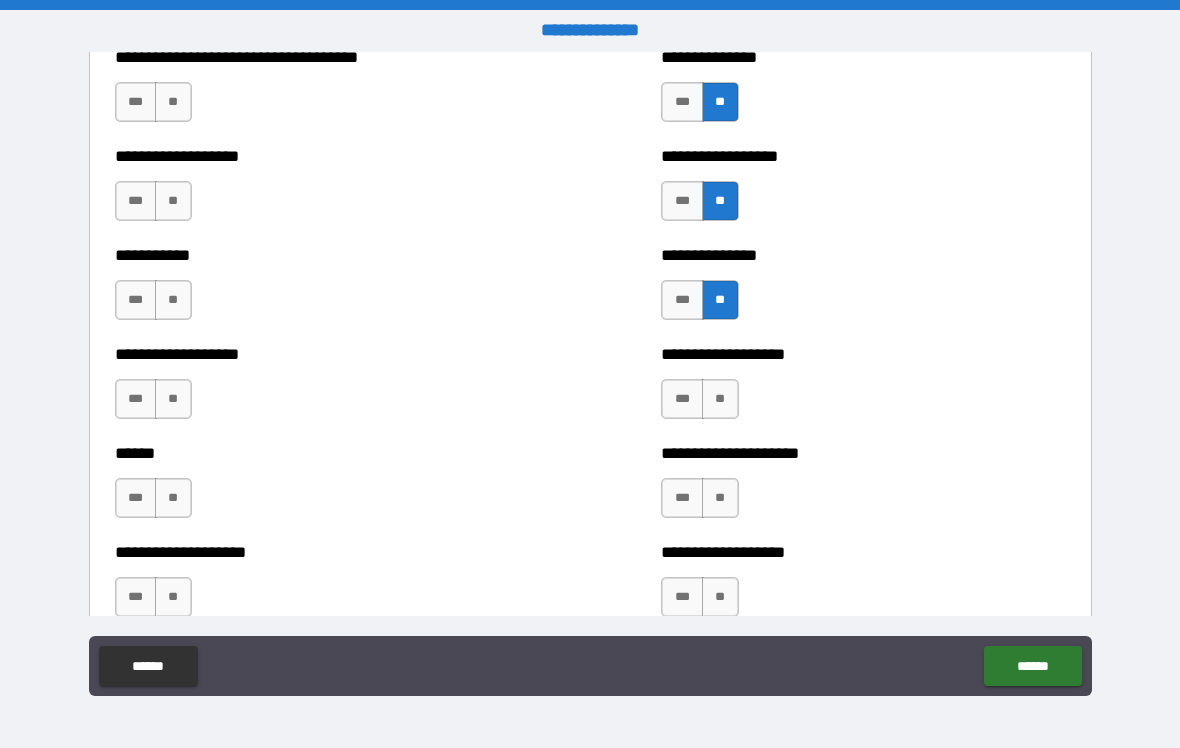 scroll, scrollTop: 2794, scrollLeft: 0, axis: vertical 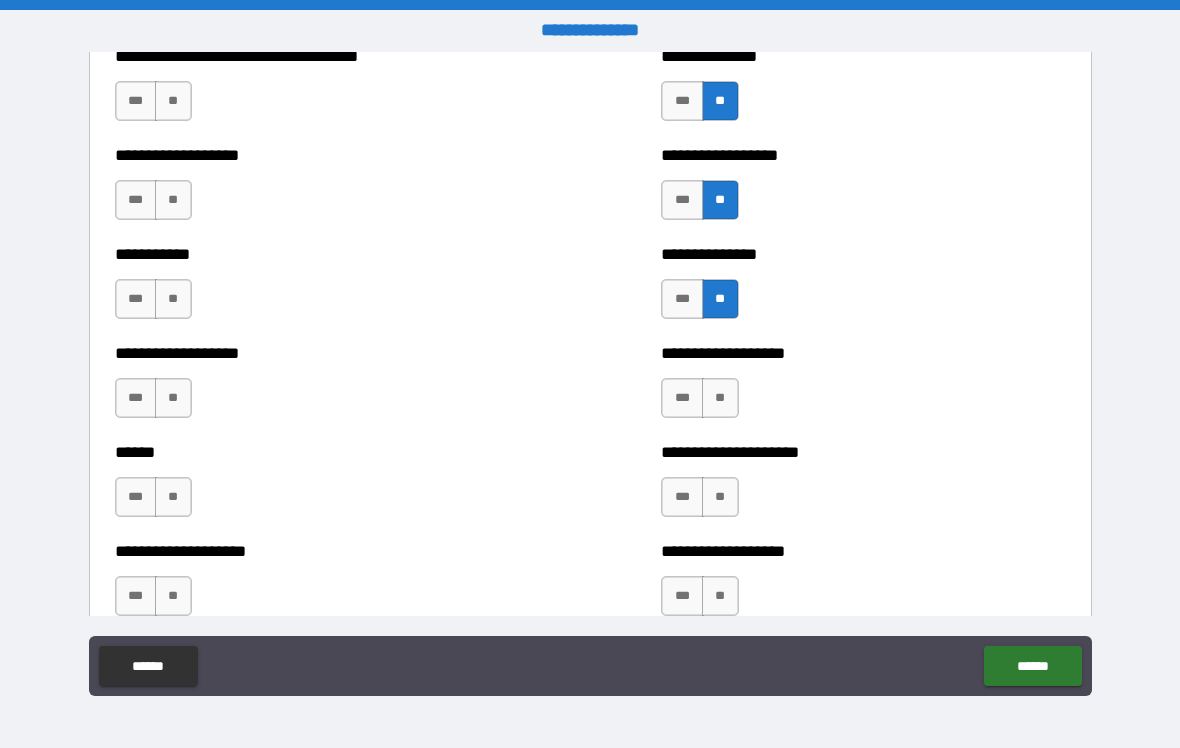 click on "**" at bounding box center [720, 398] 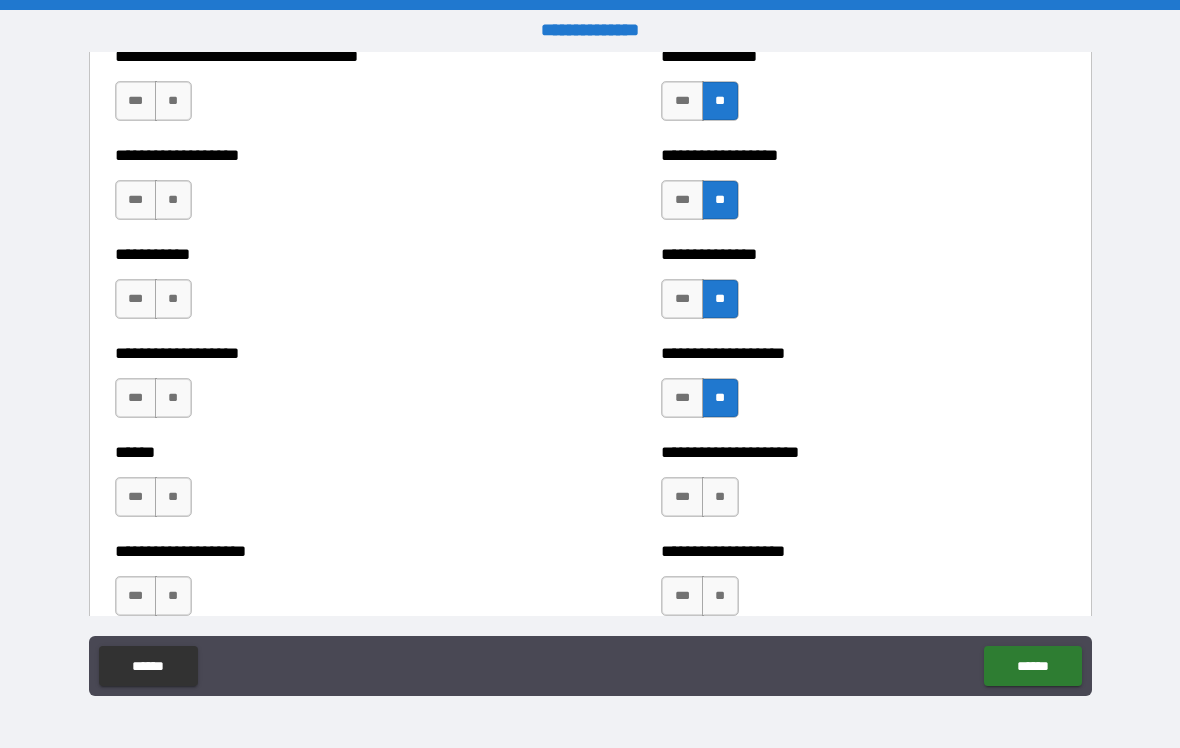 click on "**" at bounding box center (720, 497) 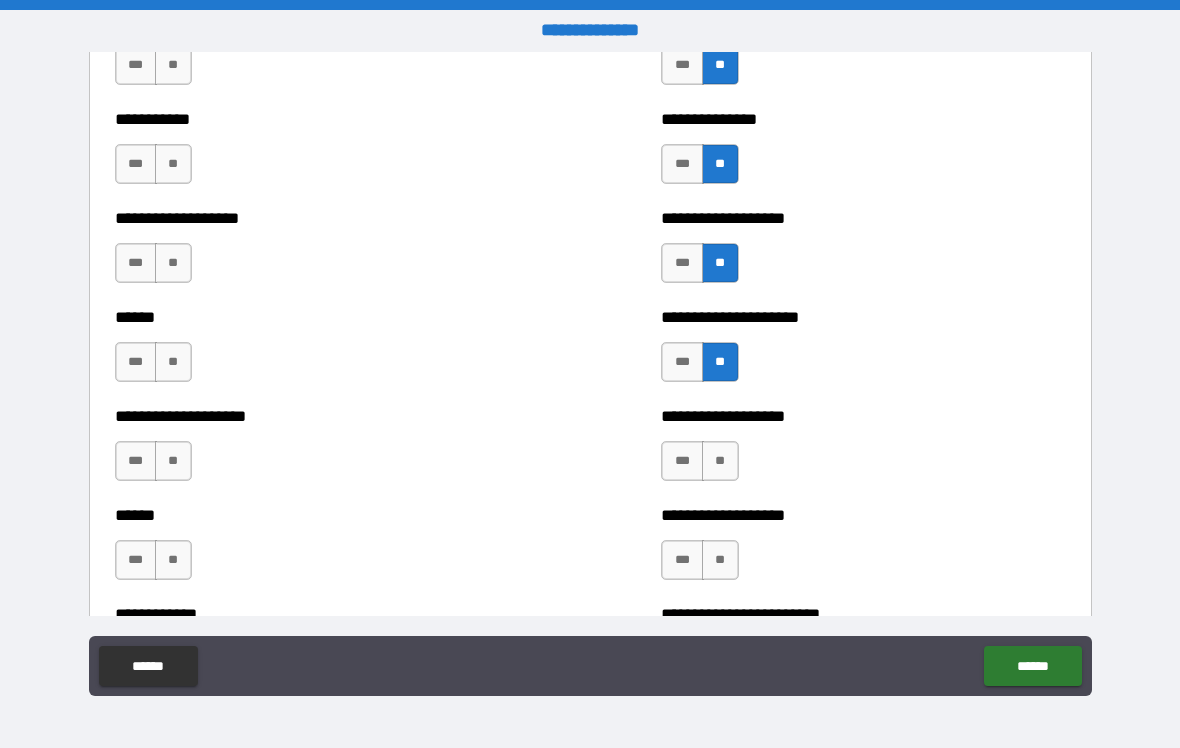 scroll, scrollTop: 2930, scrollLeft: 0, axis: vertical 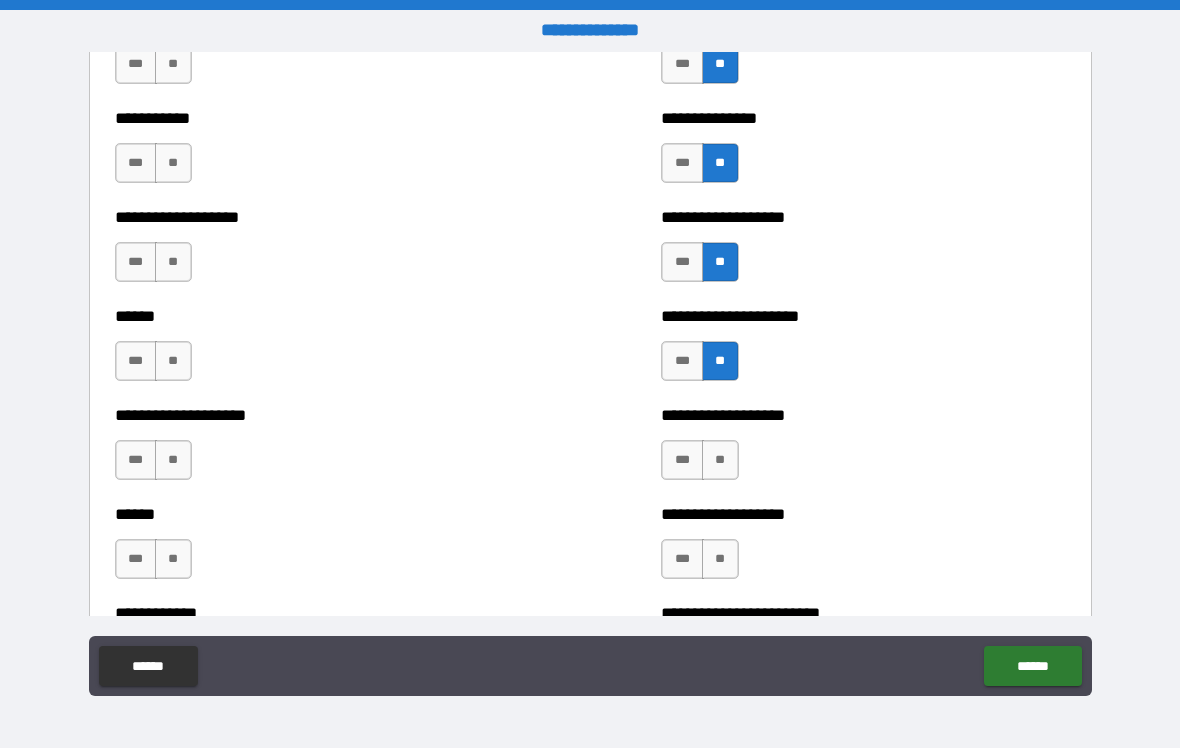 click on "**" at bounding box center [720, 460] 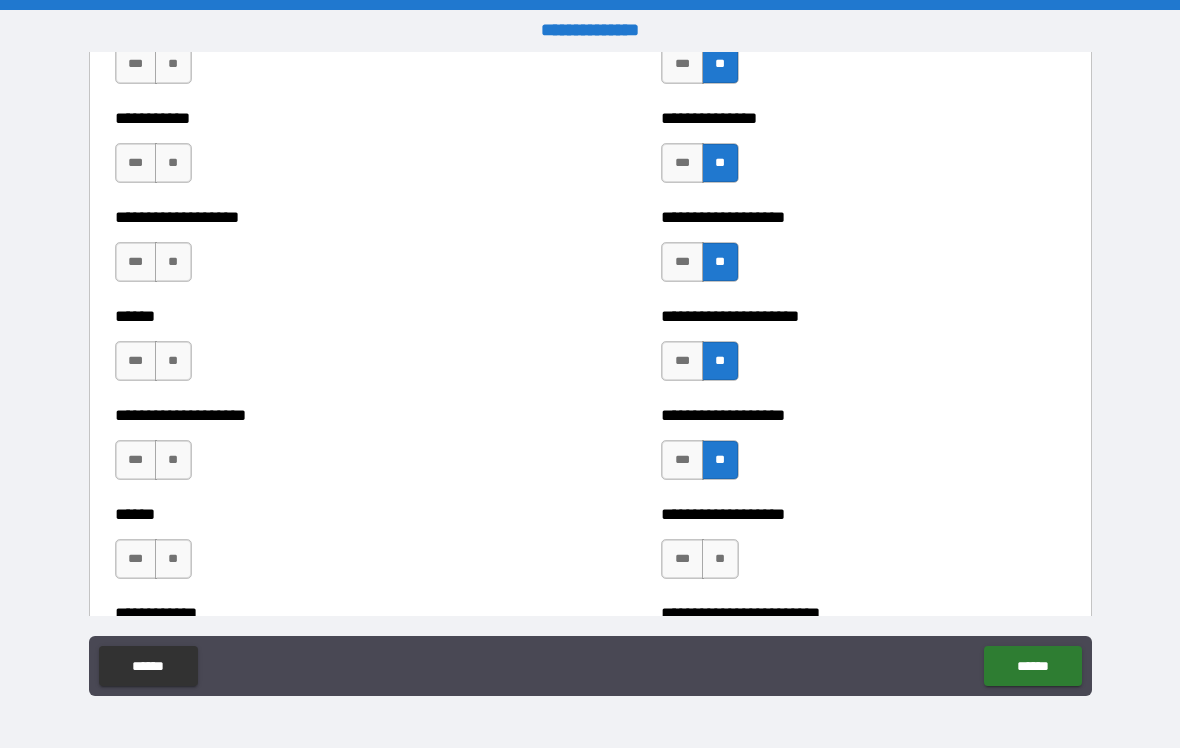 click on "**" at bounding box center [720, 559] 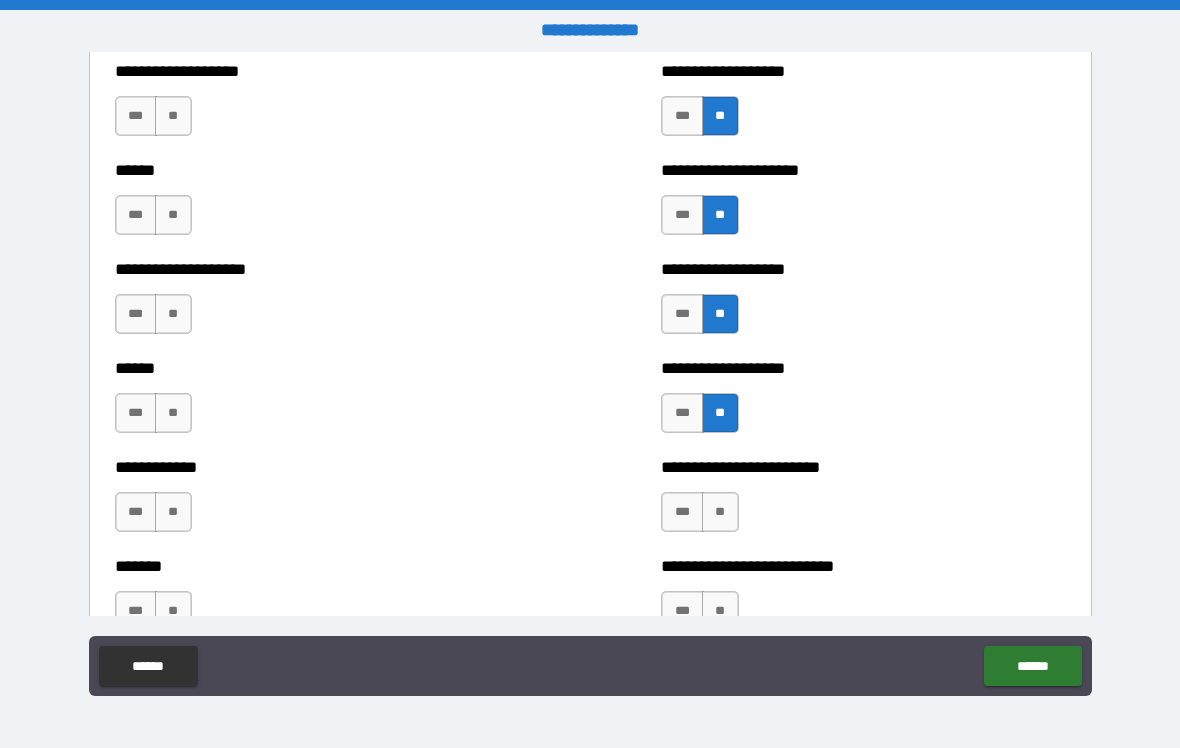 scroll, scrollTop: 3098, scrollLeft: 0, axis: vertical 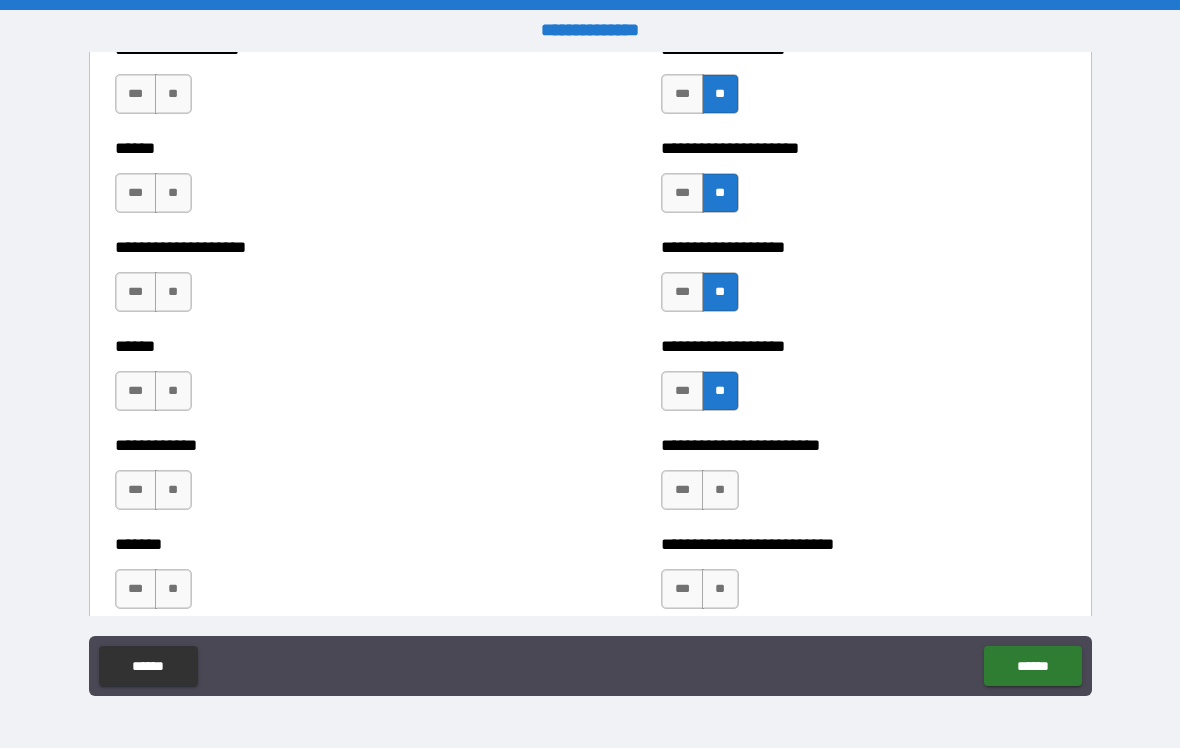 click on "***" at bounding box center [682, 292] 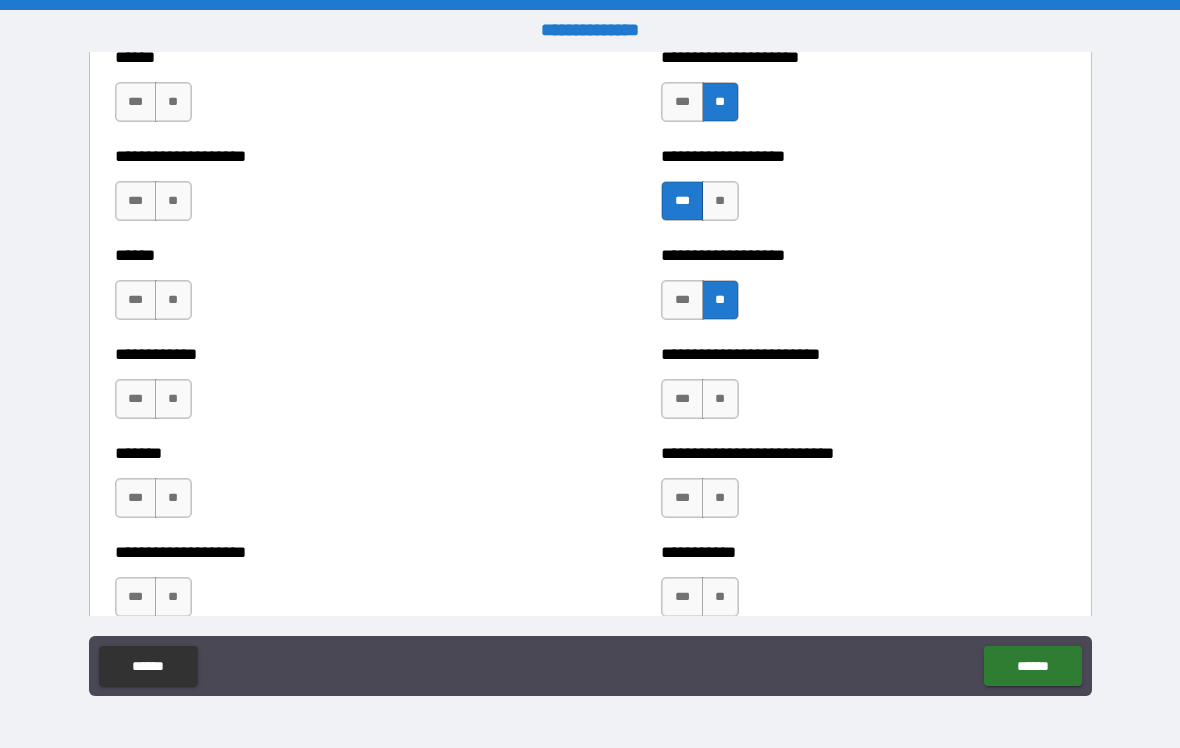 scroll, scrollTop: 3190, scrollLeft: 0, axis: vertical 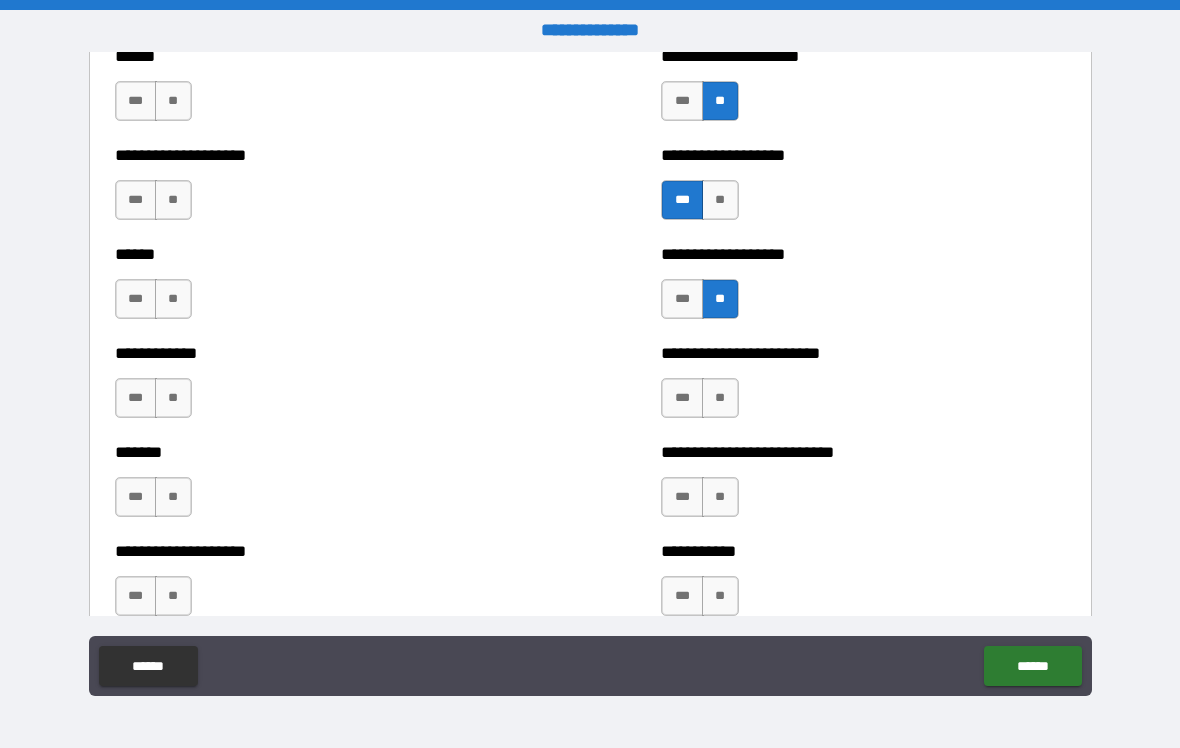 click on "**" at bounding box center [720, 497] 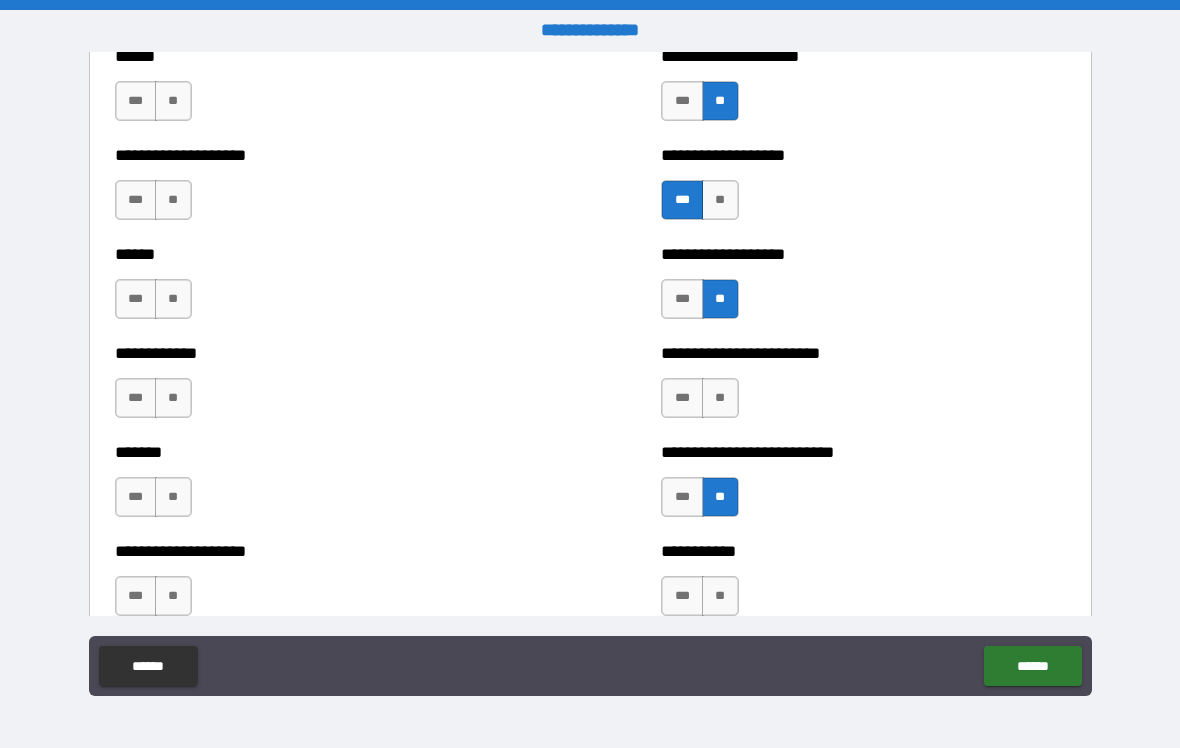 click on "**" at bounding box center [720, 398] 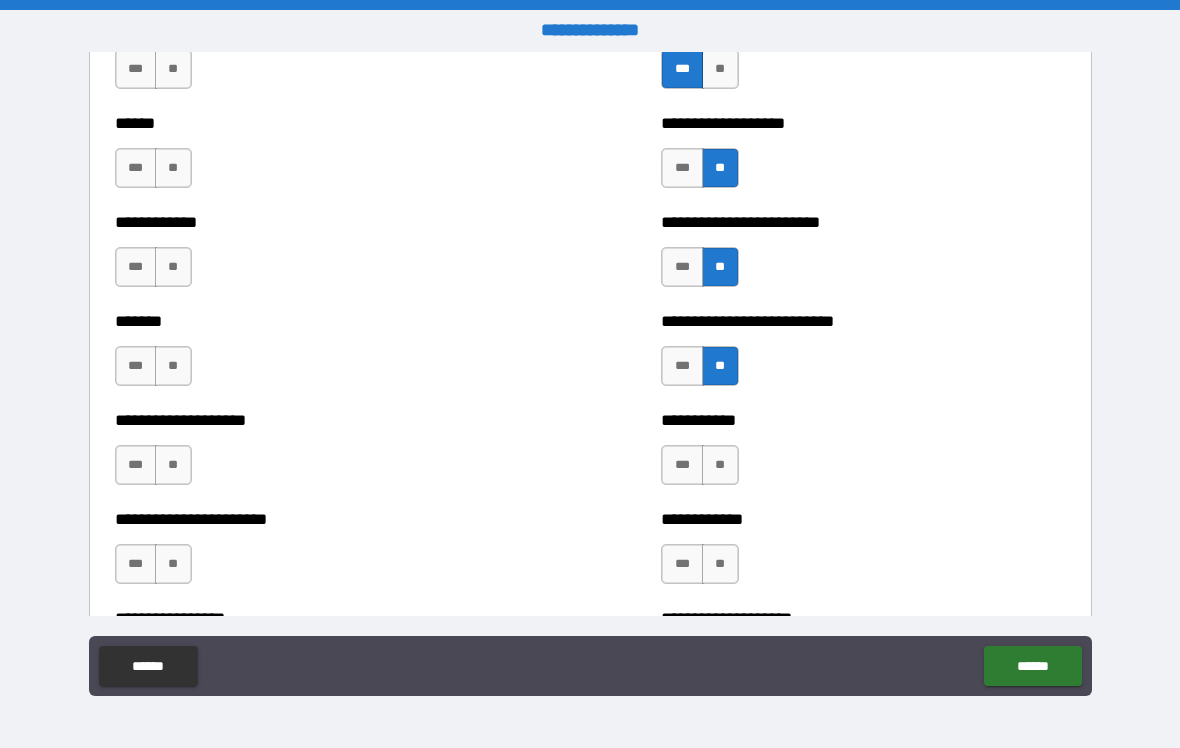 scroll, scrollTop: 3317, scrollLeft: 0, axis: vertical 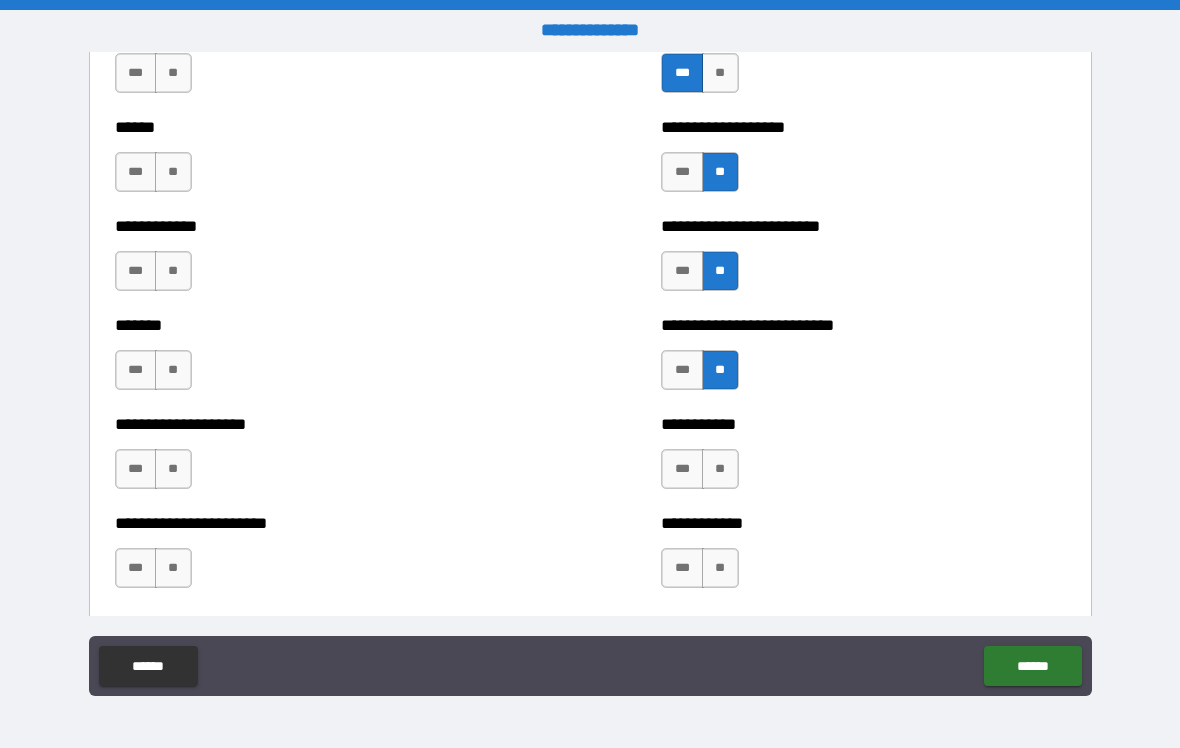 click on "**" at bounding box center [720, 469] 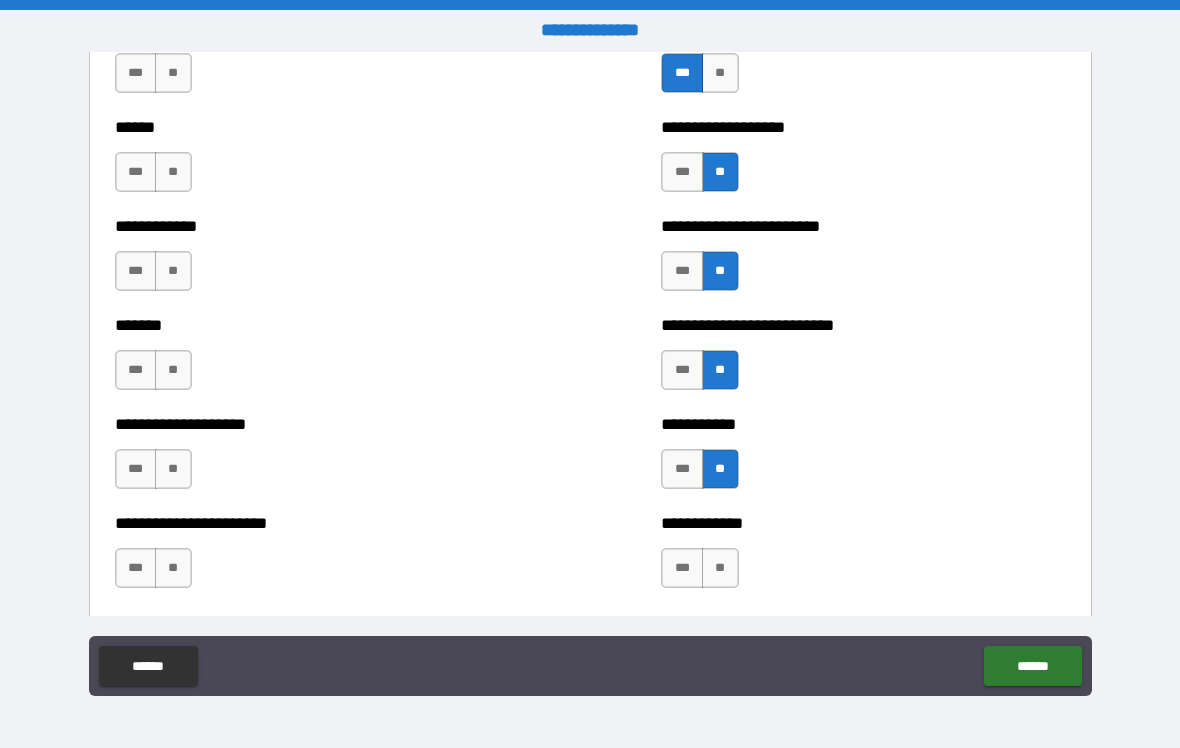 click on "**" at bounding box center [720, 568] 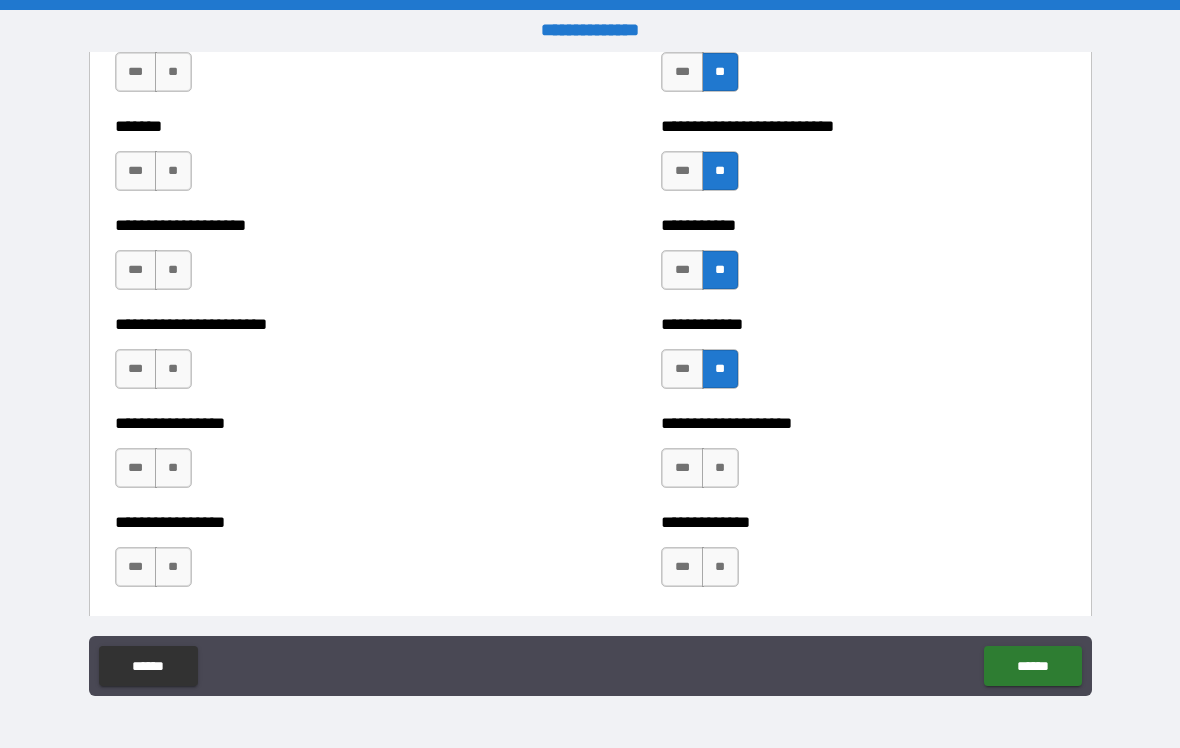 scroll, scrollTop: 3518, scrollLeft: 0, axis: vertical 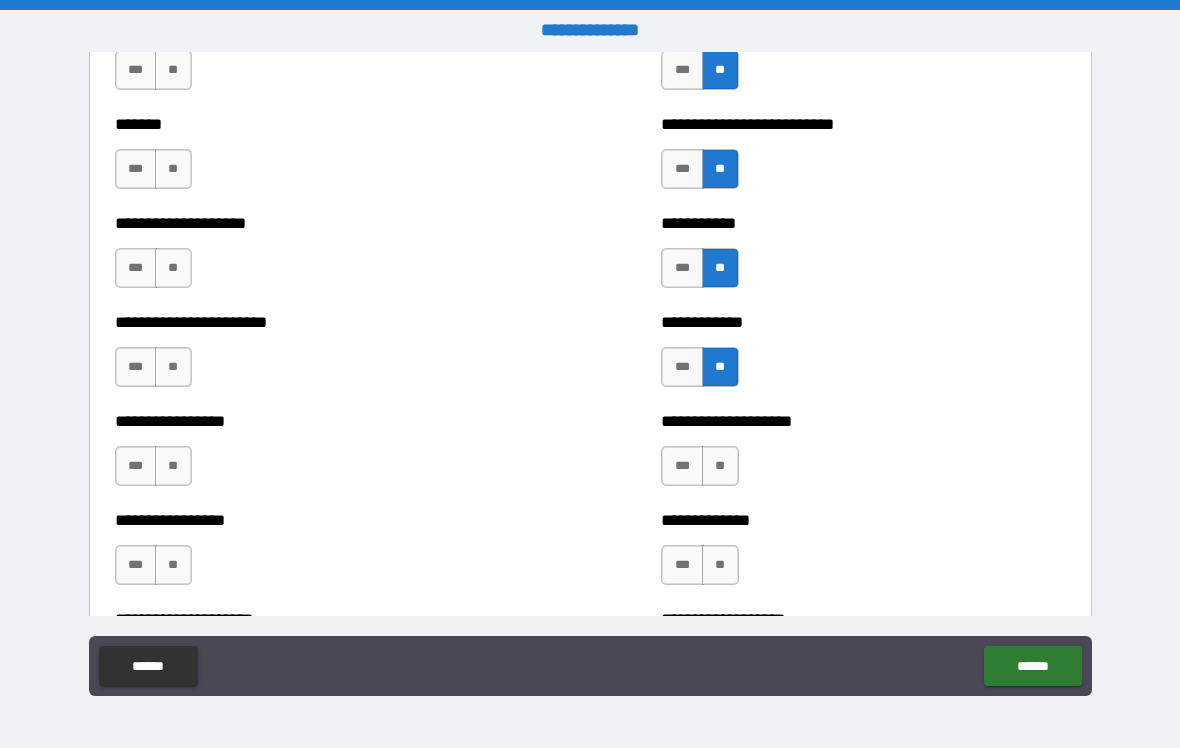 click on "**" at bounding box center (720, 466) 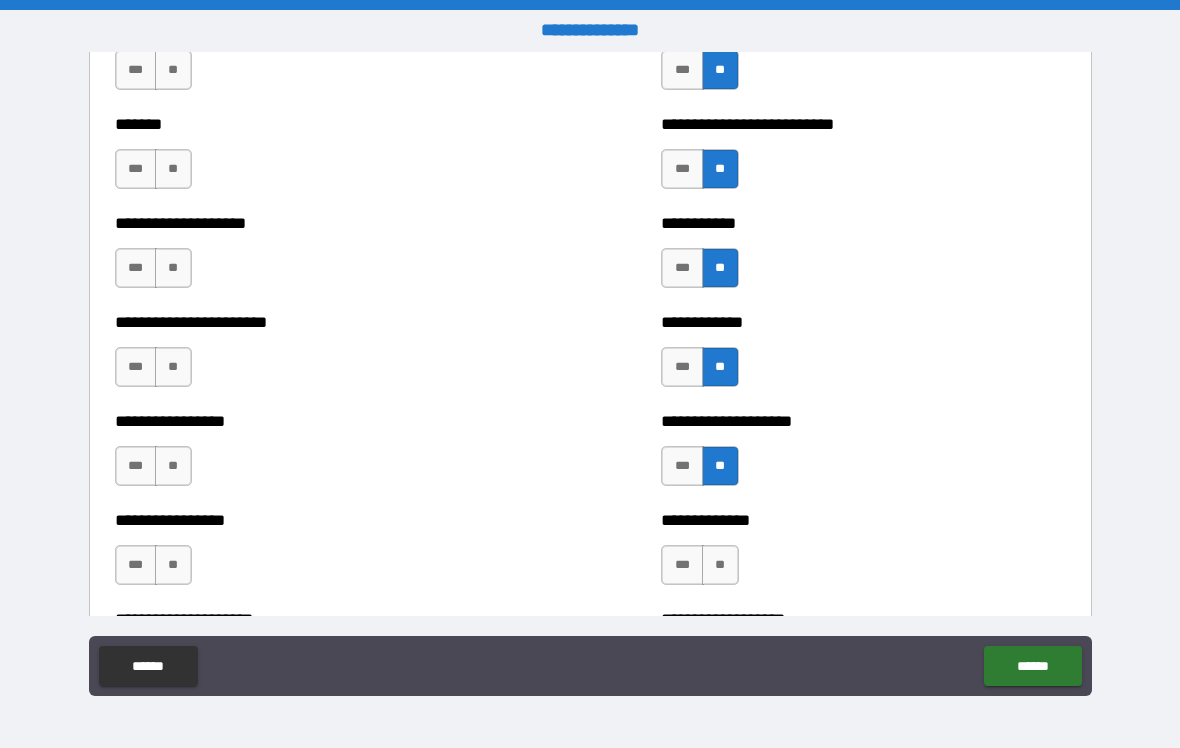 click on "**" at bounding box center (720, 565) 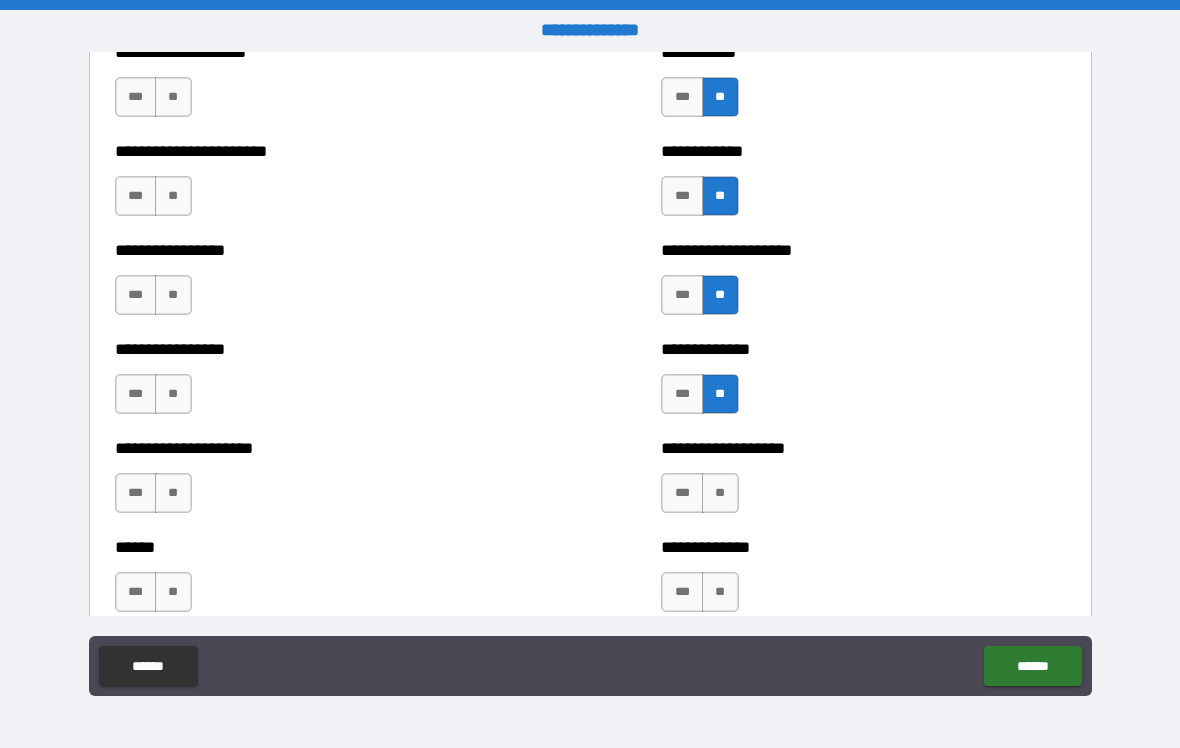 scroll, scrollTop: 3690, scrollLeft: 0, axis: vertical 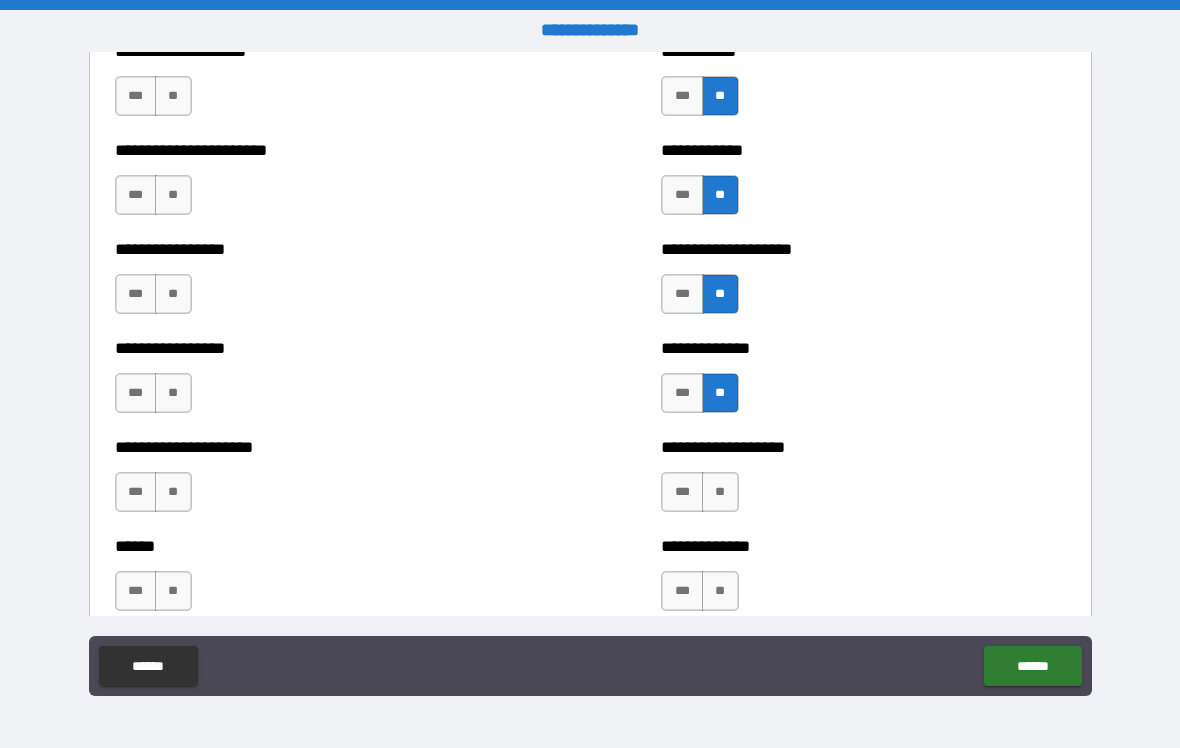 click on "***" at bounding box center (682, 492) 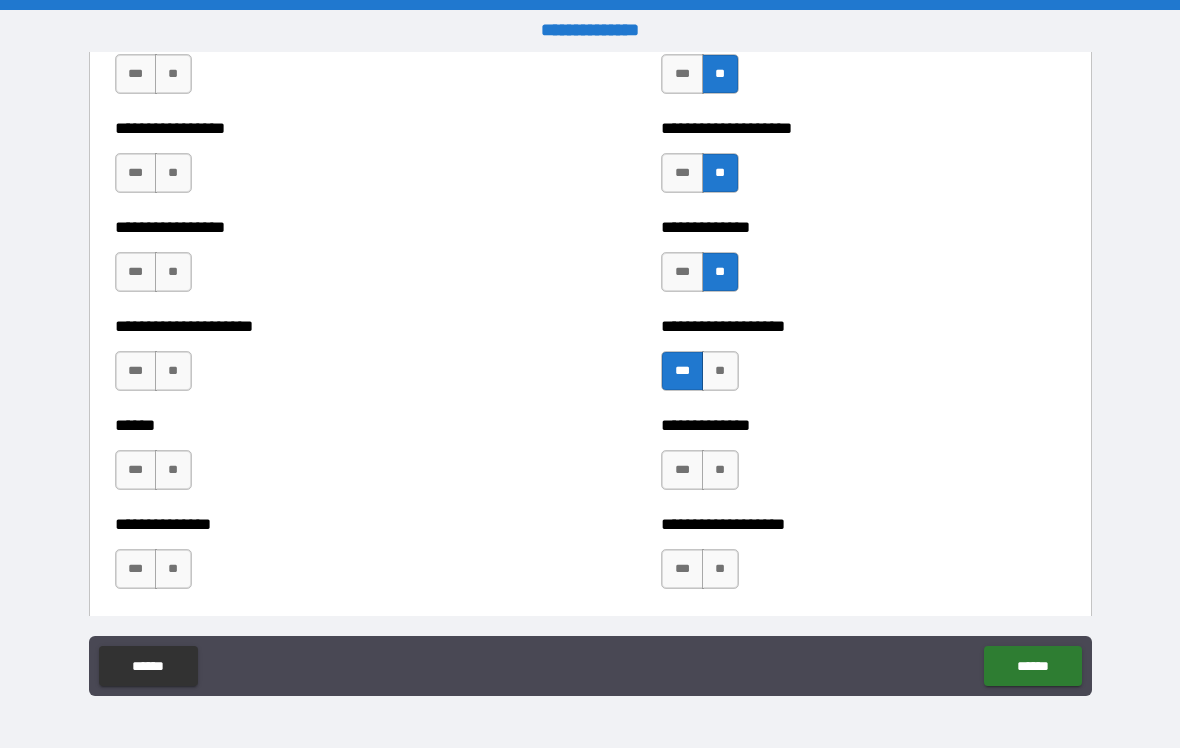 scroll, scrollTop: 3813, scrollLeft: 0, axis: vertical 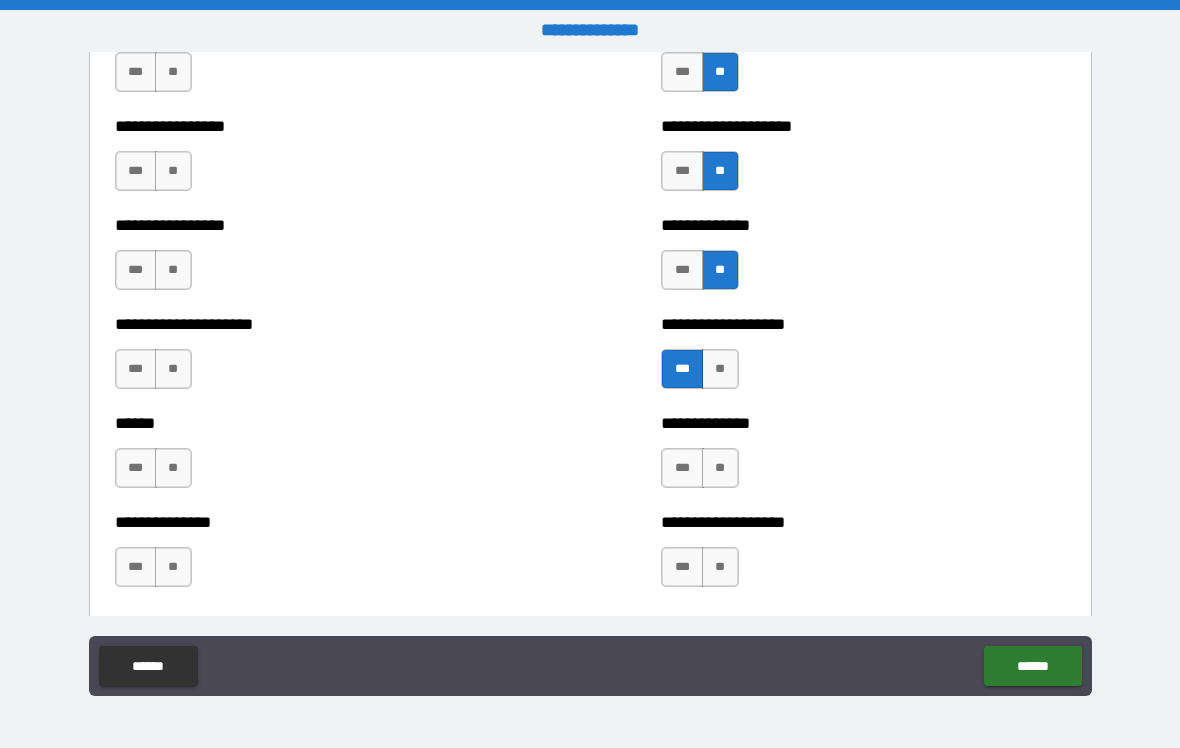 click on "**" at bounding box center (720, 468) 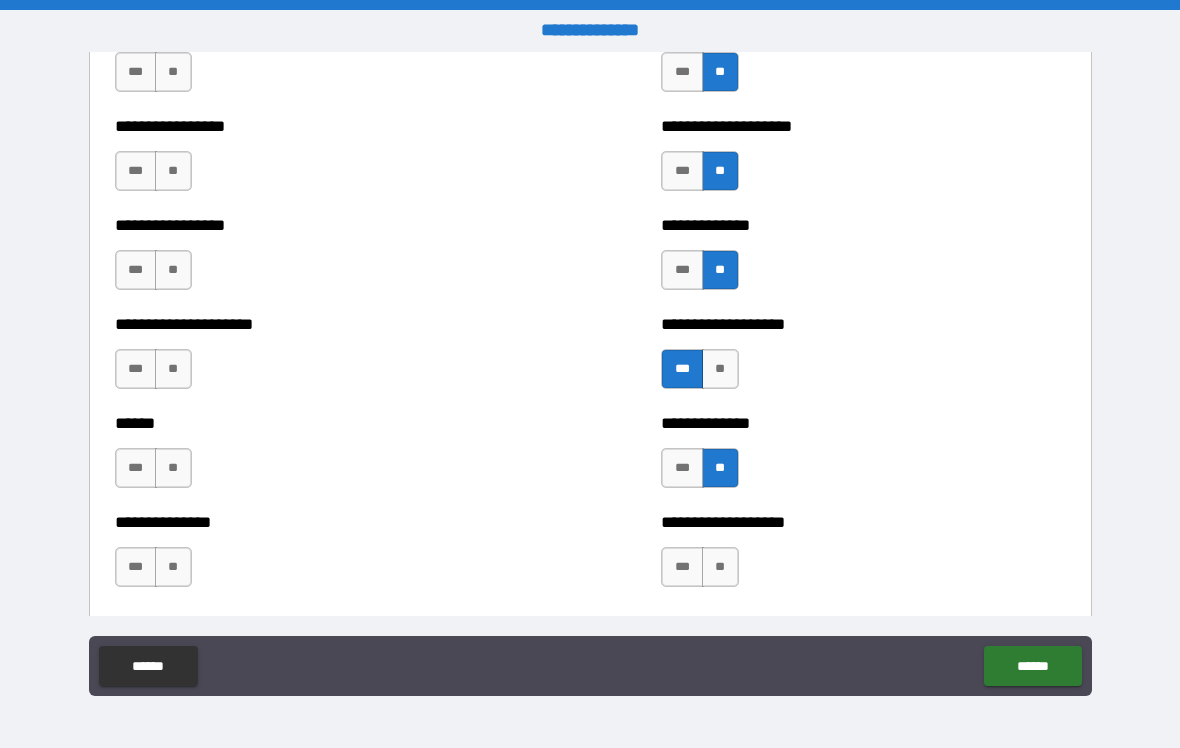 click on "**" at bounding box center (720, 567) 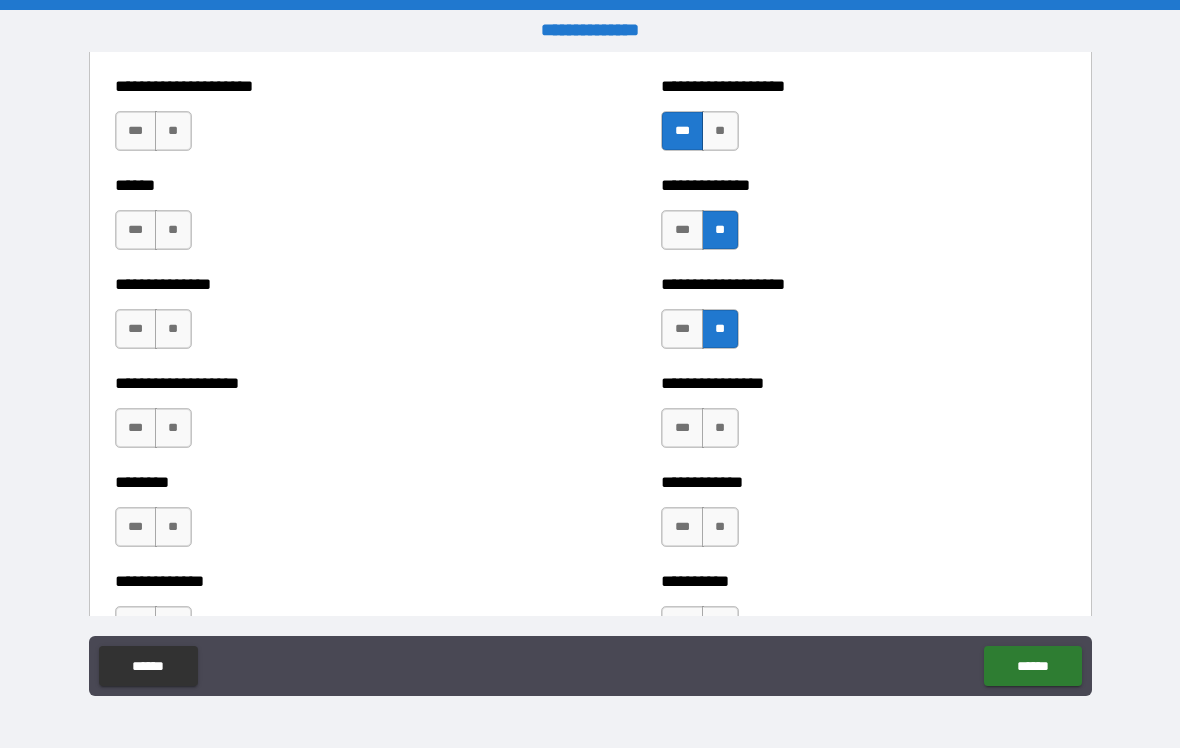 scroll, scrollTop: 4053, scrollLeft: 0, axis: vertical 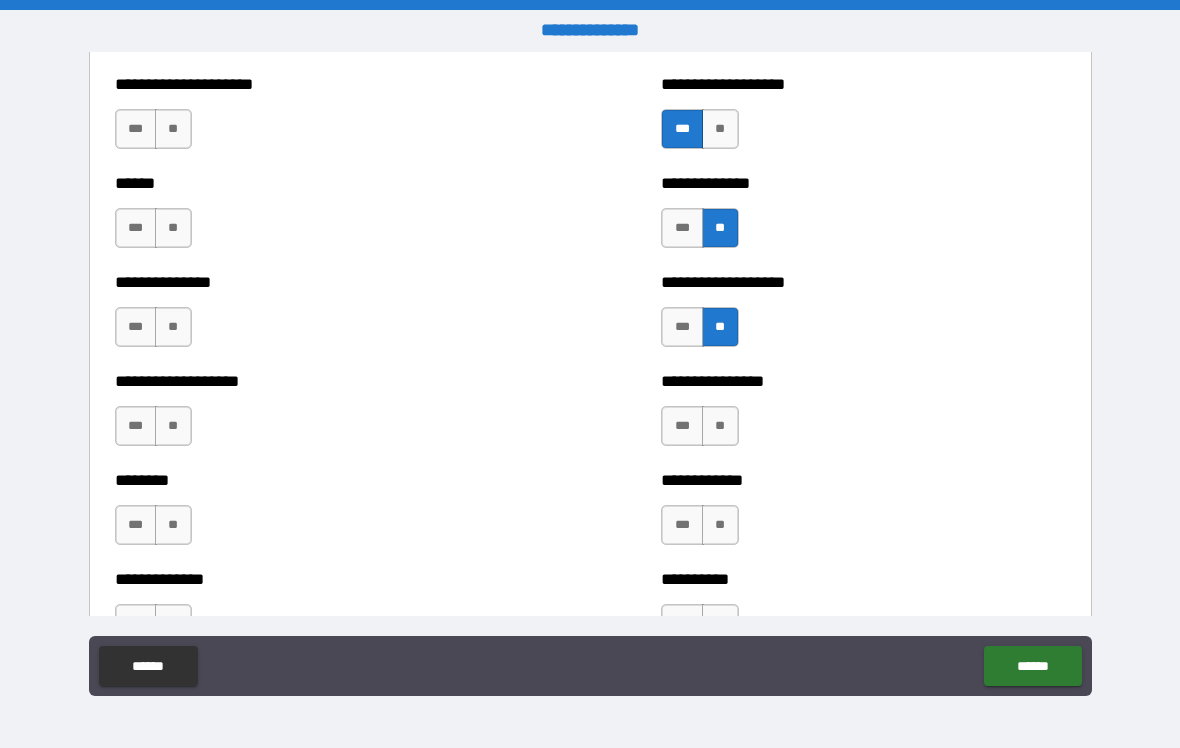 click on "**" at bounding box center (720, 426) 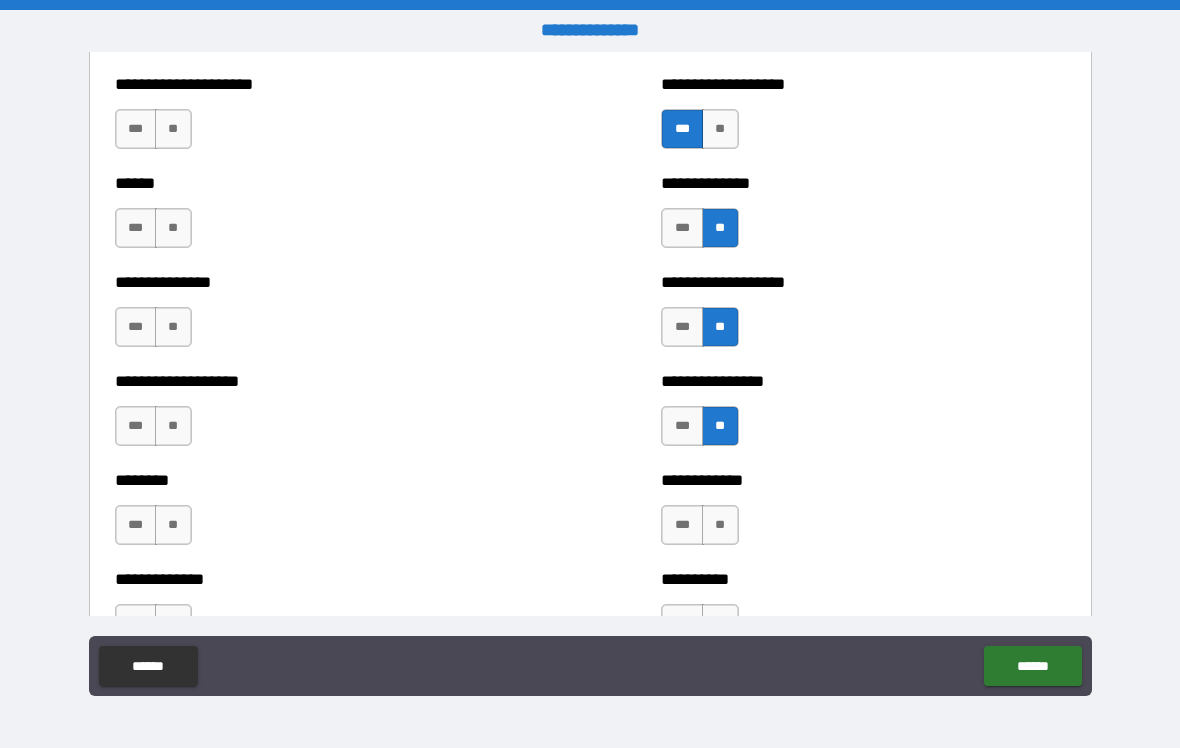 click on "**" at bounding box center [720, 525] 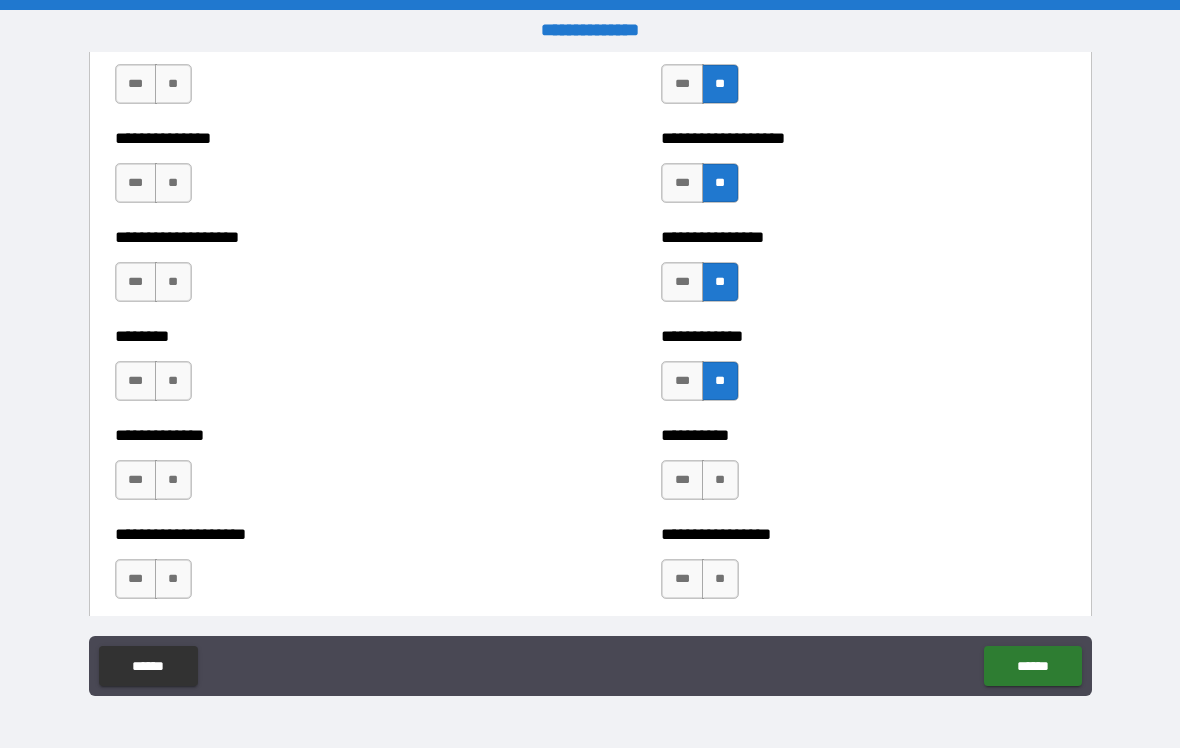 scroll, scrollTop: 4207, scrollLeft: 0, axis: vertical 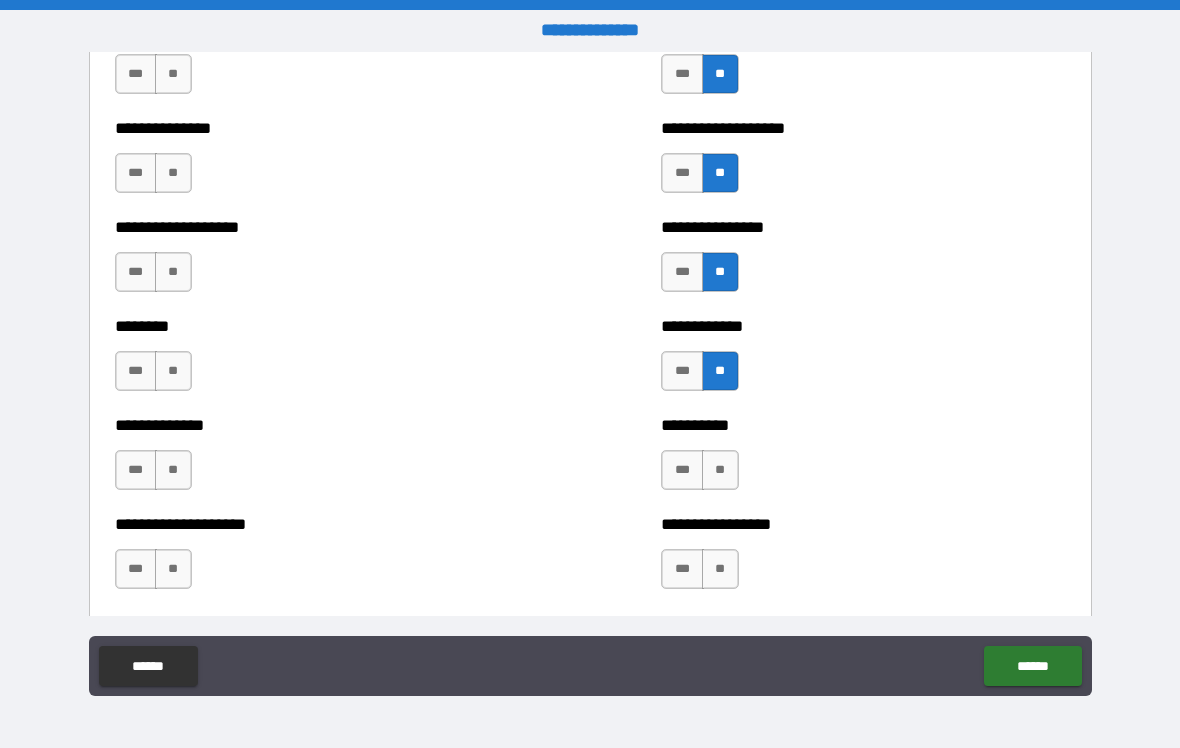 click on "**" at bounding box center [720, 470] 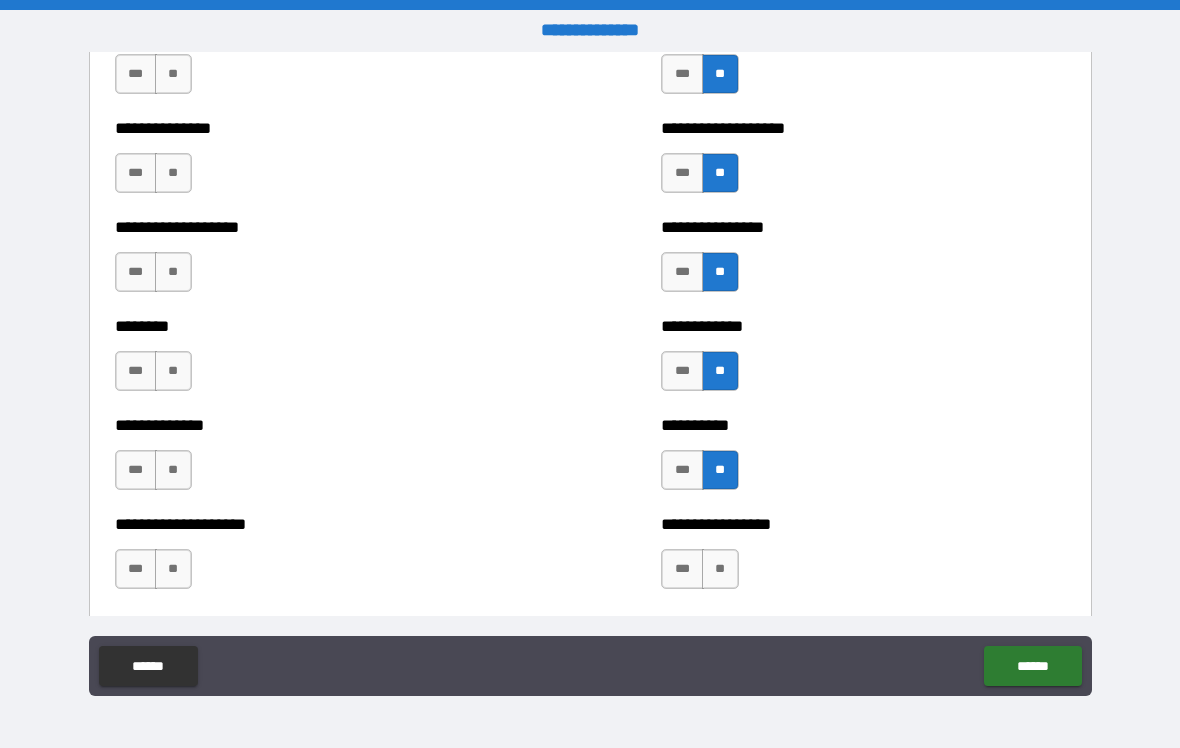 click on "**" at bounding box center [720, 569] 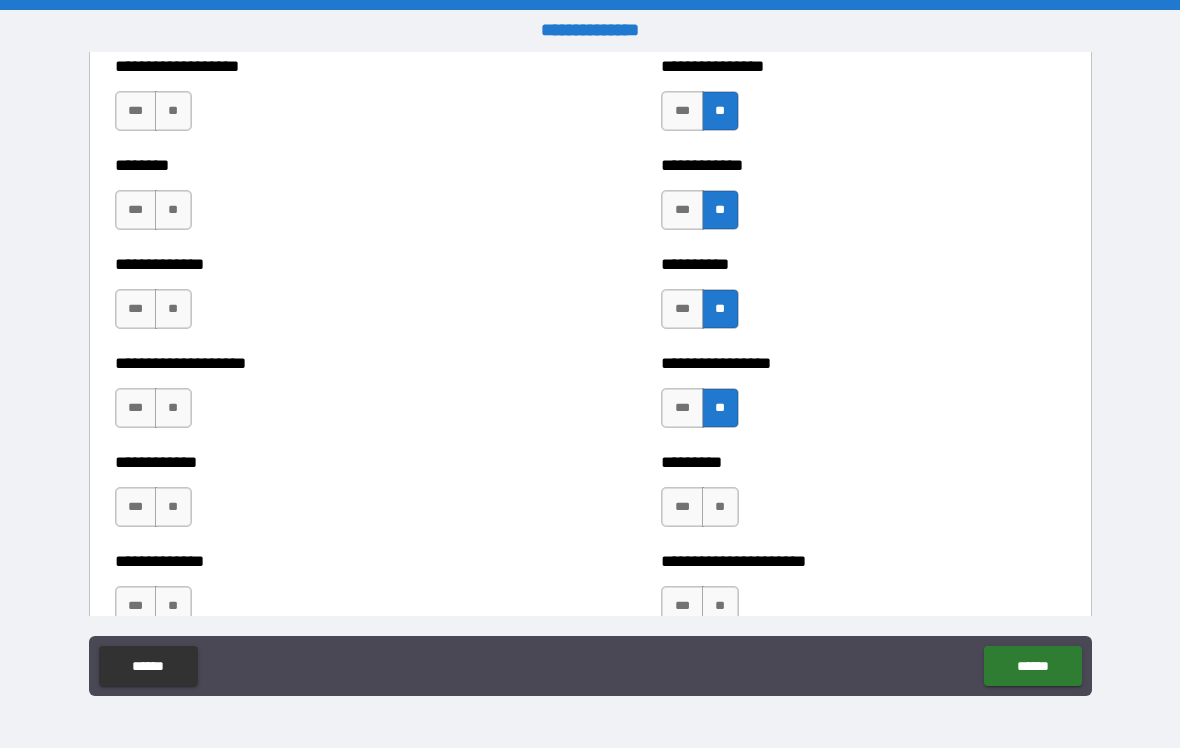 scroll, scrollTop: 4379, scrollLeft: 0, axis: vertical 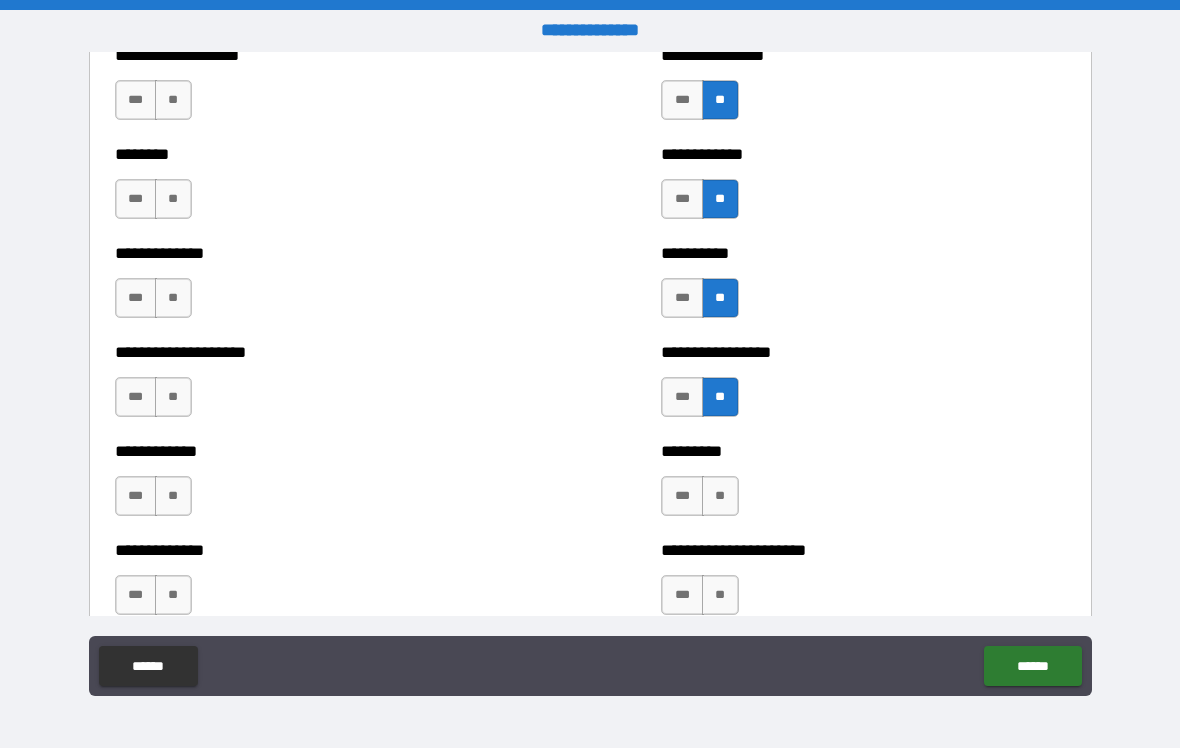 click on "**" at bounding box center [720, 496] 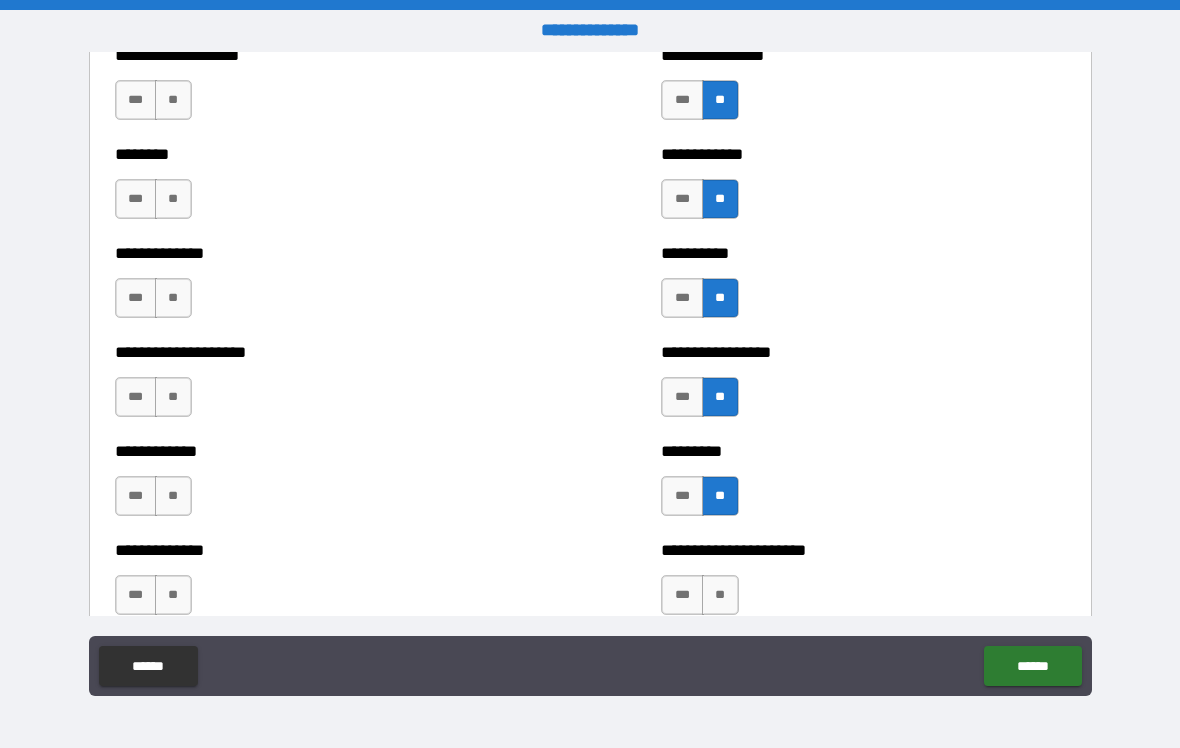 click on "**" at bounding box center (720, 595) 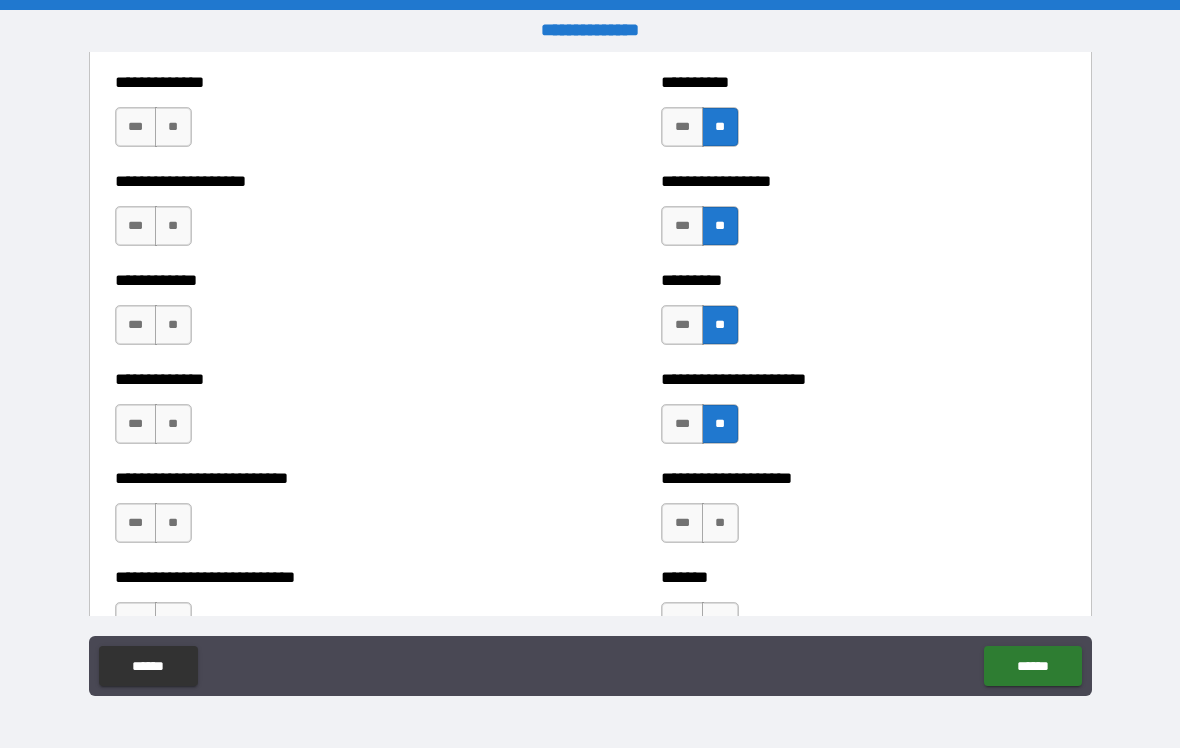 scroll, scrollTop: 4551, scrollLeft: 0, axis: vertical 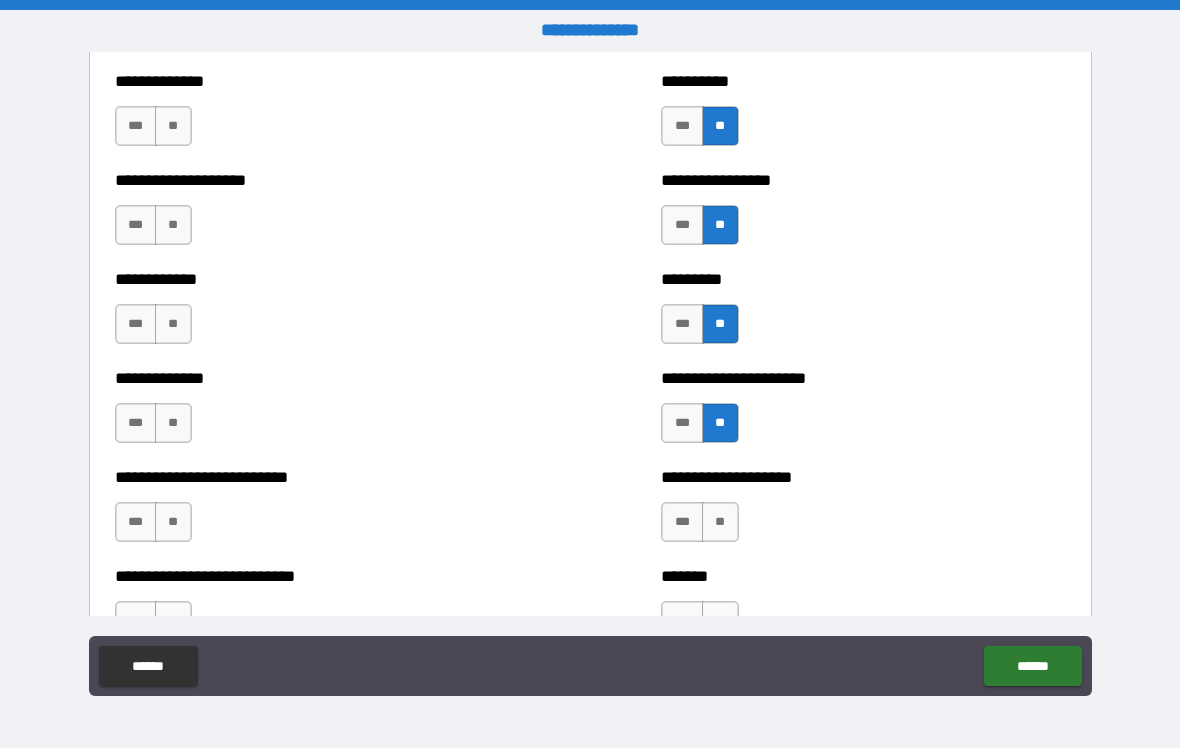 click on "***" at bounding box center (682, 522) 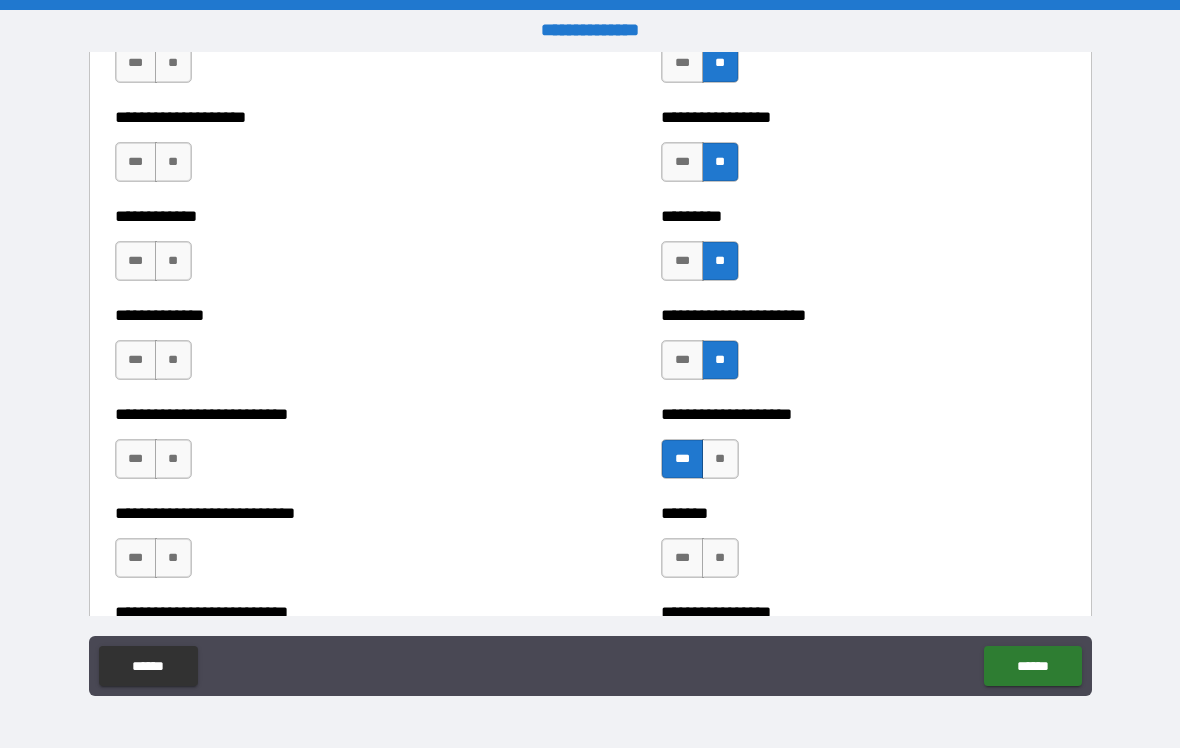 scroll, scrollTop: 4692, scrollLeft: 0, axis: vertical 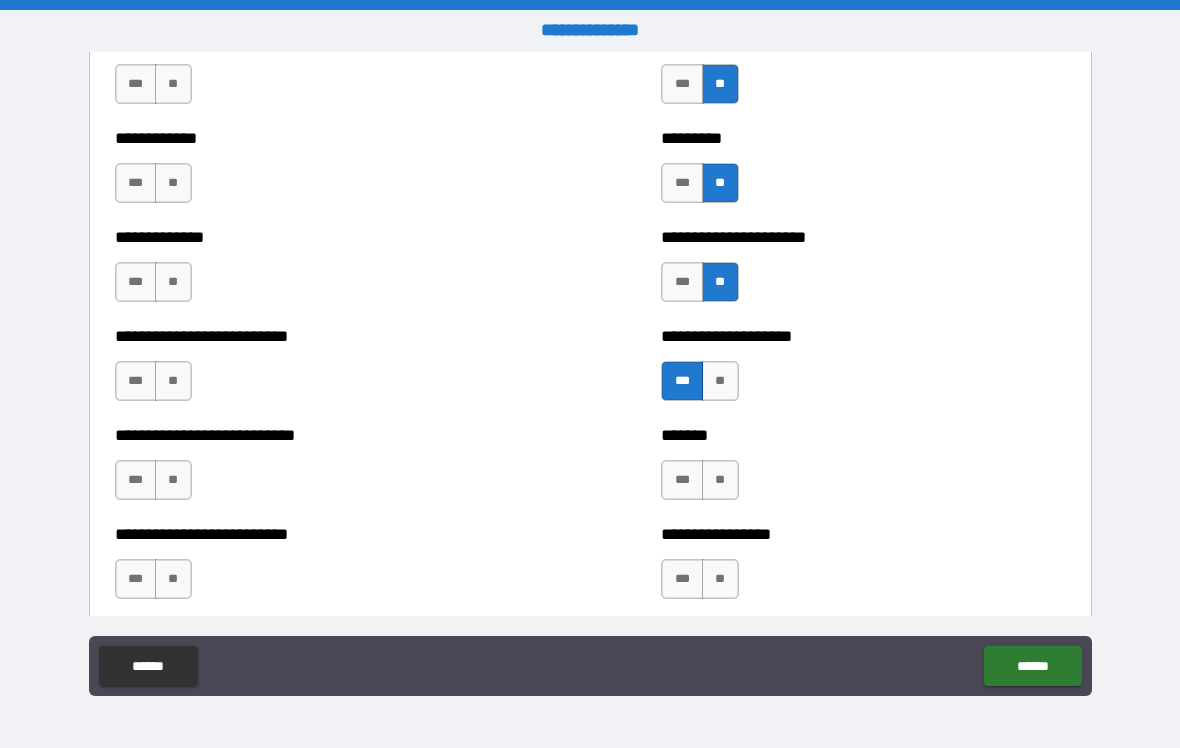 click on "**" at bounding box center [720, 480] 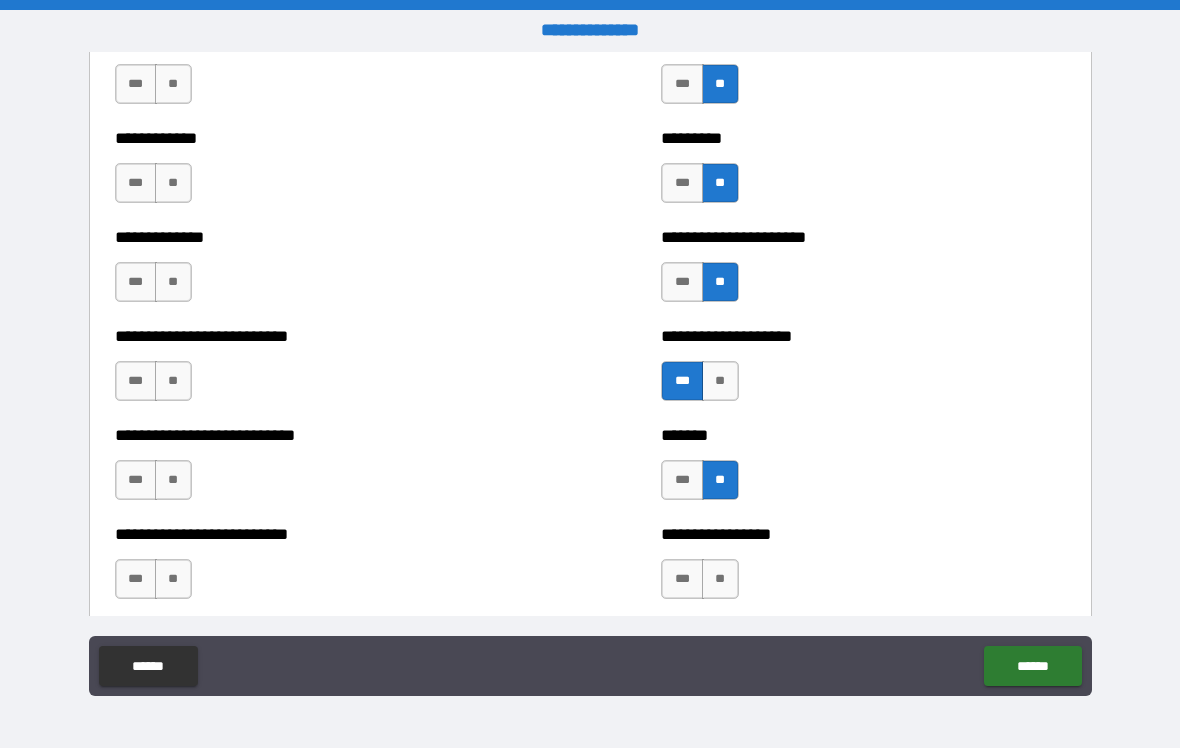 click on "***" at bounding box center (682, 579) 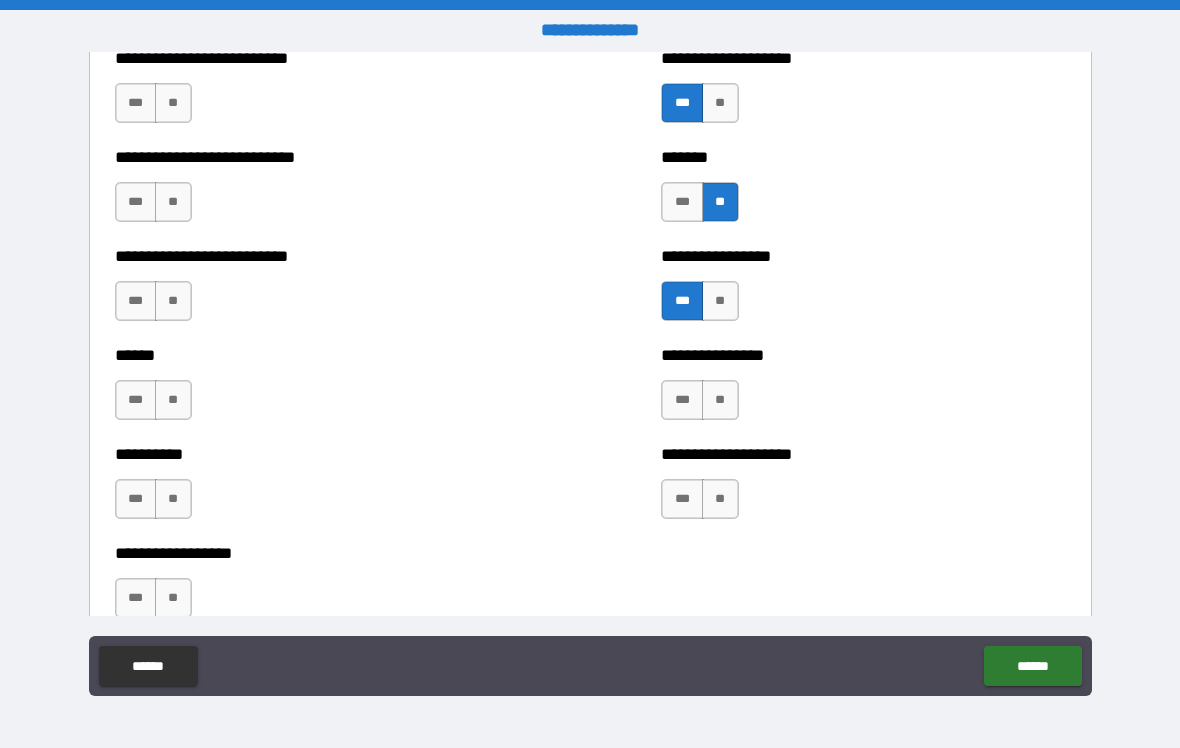 scroll, scrollTop: 5070, scrollLeft: 0, axis: vertical 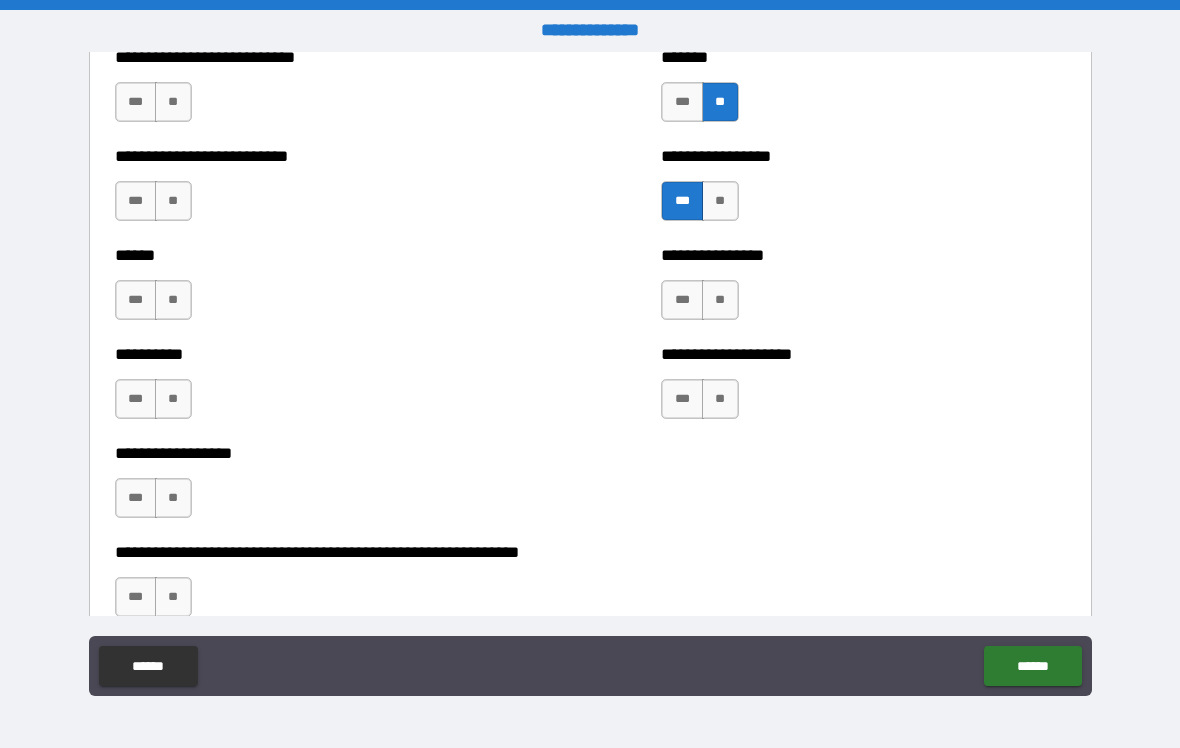 click on "**" at bounding box center [720, 300] 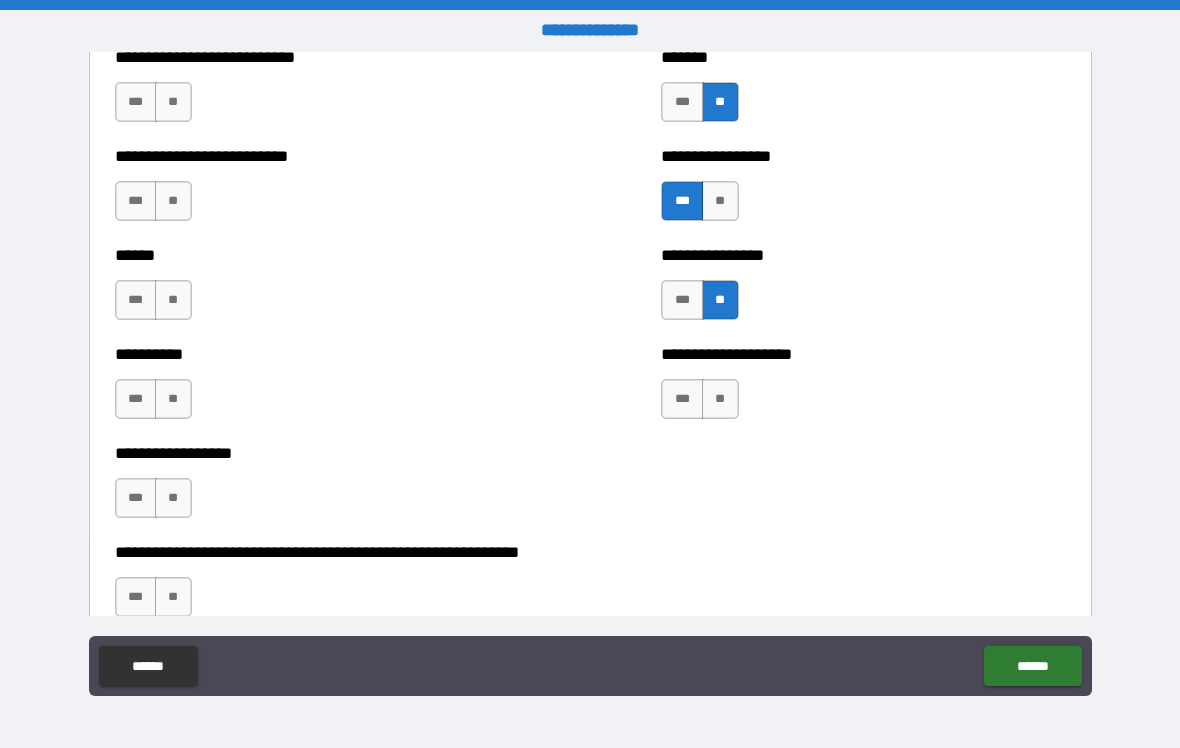 click on "**" at bounding box center [720, 399] 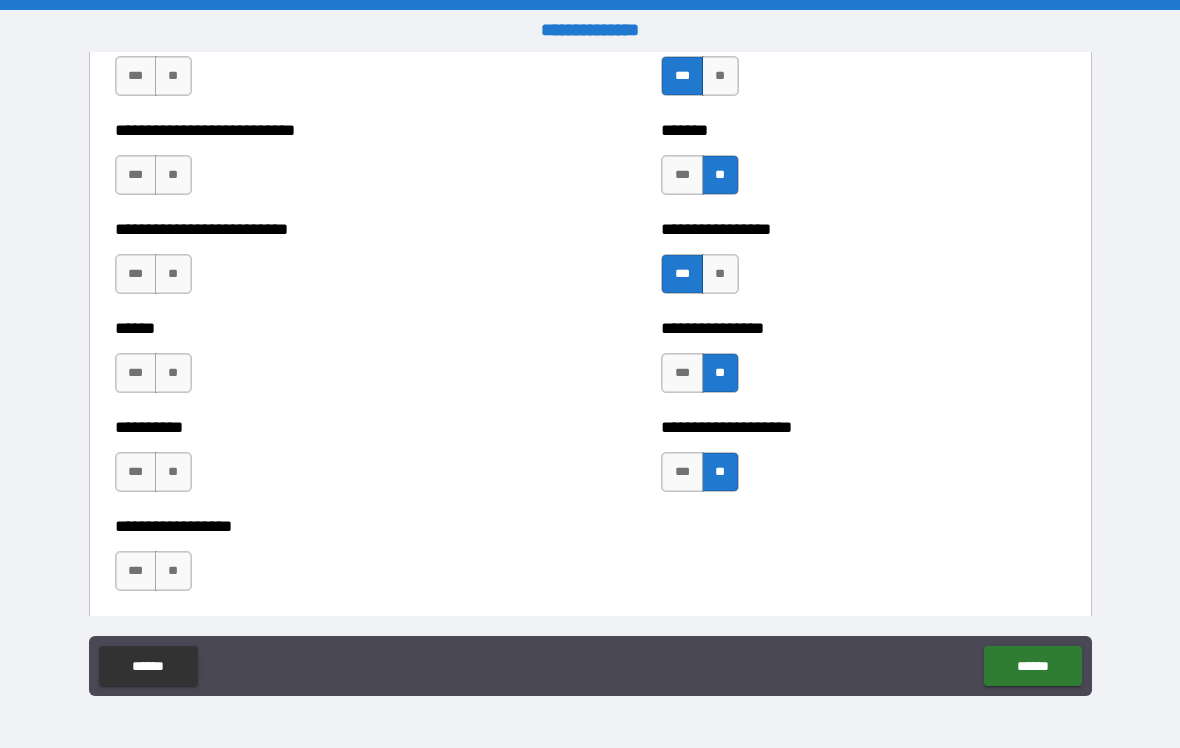 scroll, scrollTop: 4990, scrollLeft: 0, axis: vertical 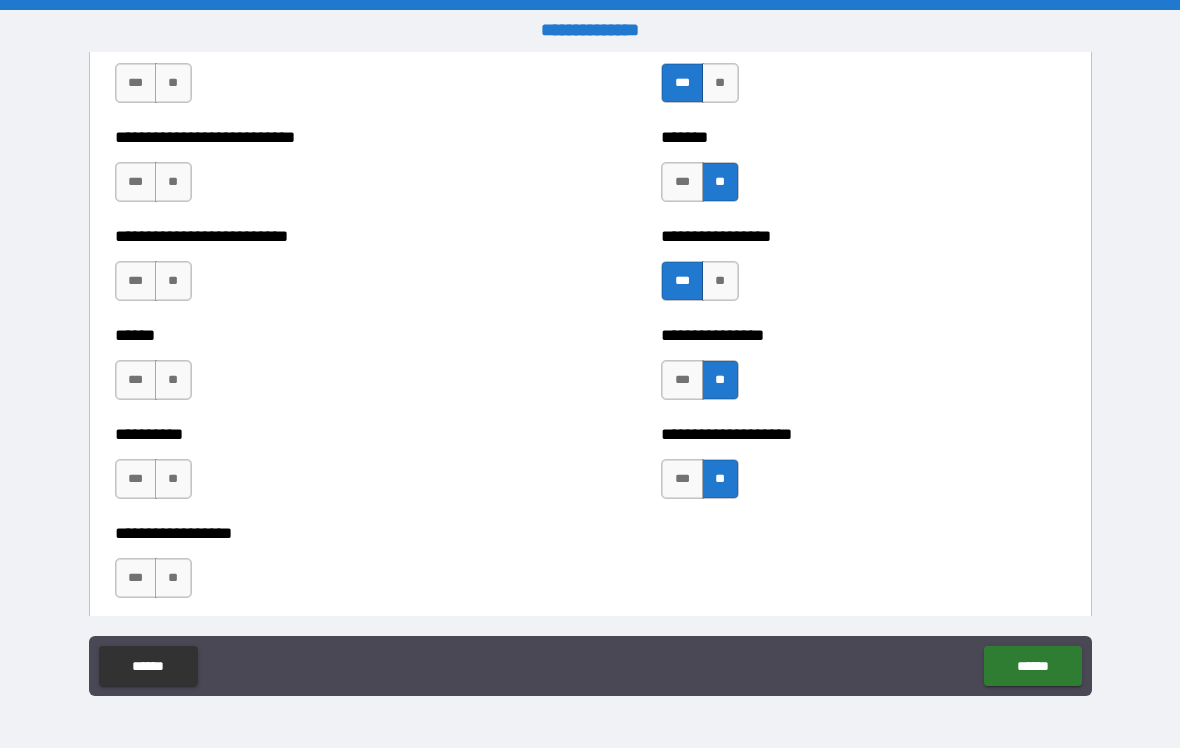 click on "**" at bounding box center (173, 578) 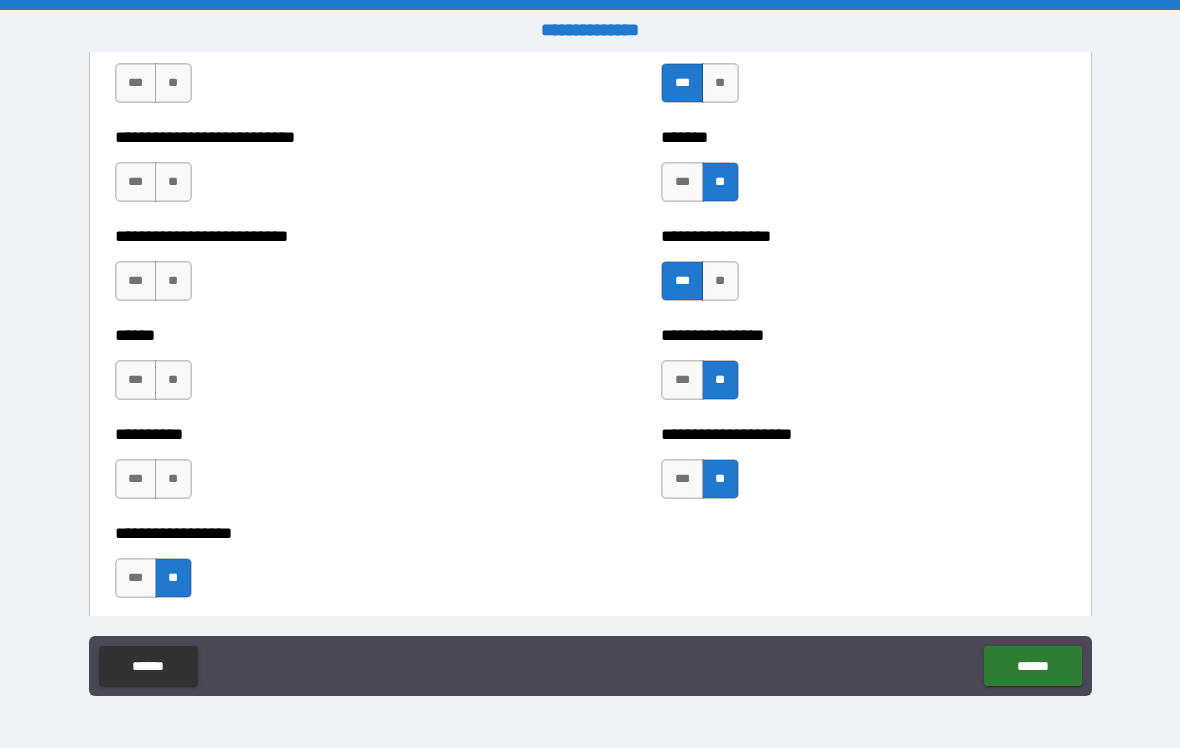 click on "***" at bounding box center [136, 479] 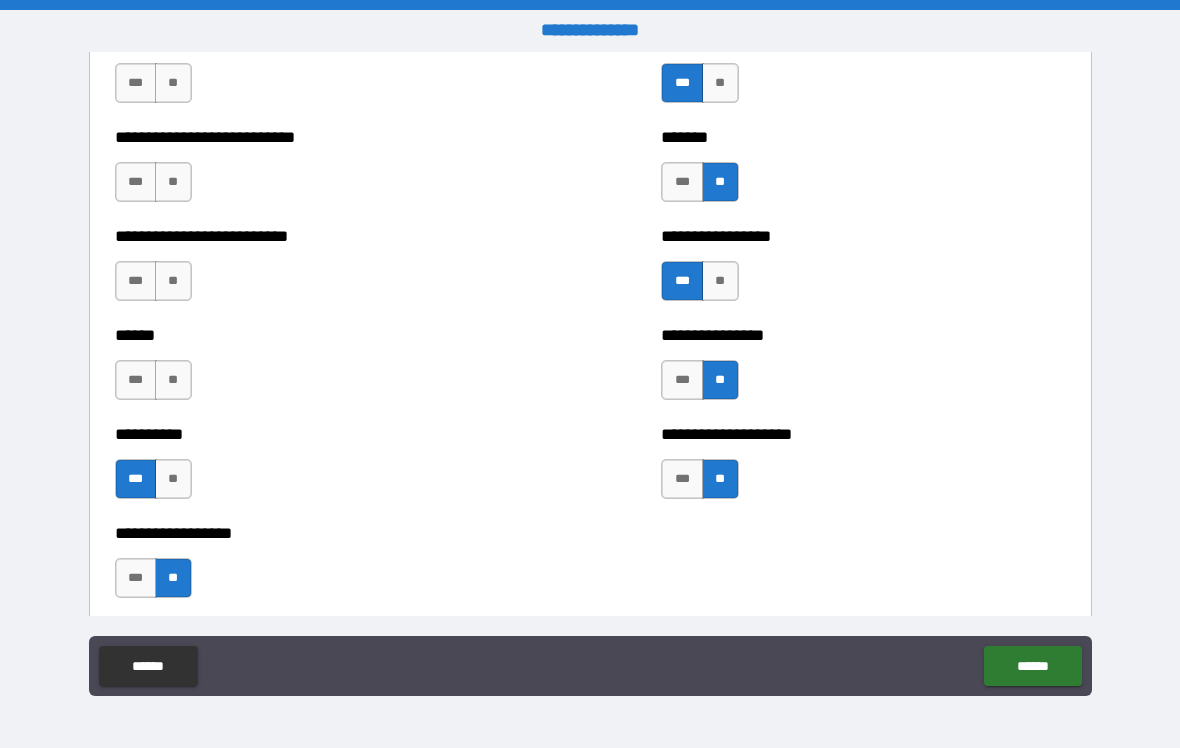 click on "**" at bounding box center [173, 380] 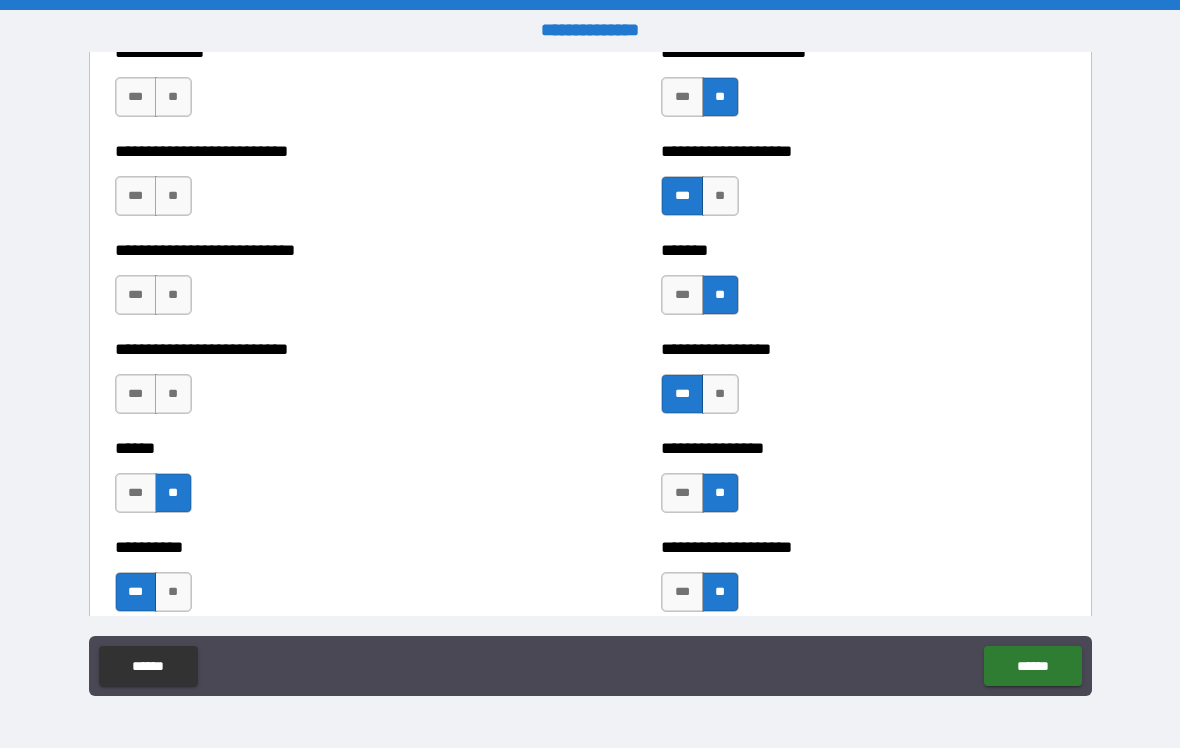 scroll, scrollTop: 4873, scrollLeft: 0, axis: vertical 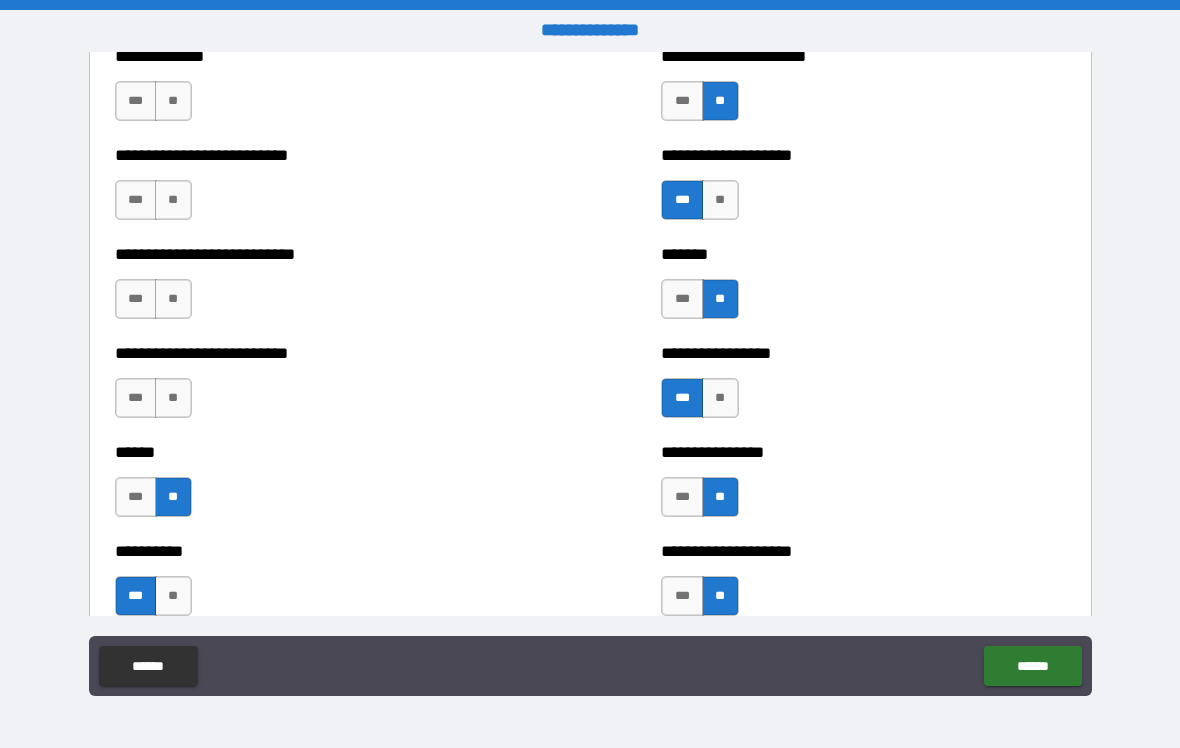 click on "**" at bounding box center [173, 398] 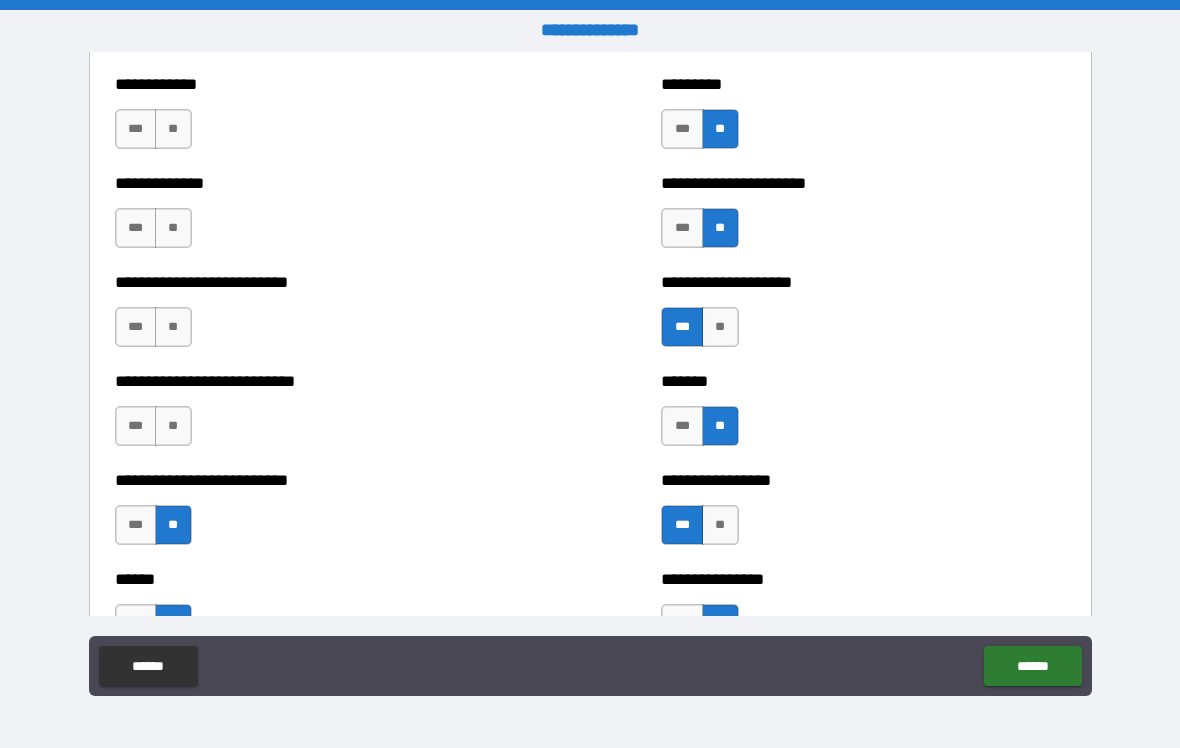 scroll, scrollTop: 4738, scrollLeft: 0, axis: vertical 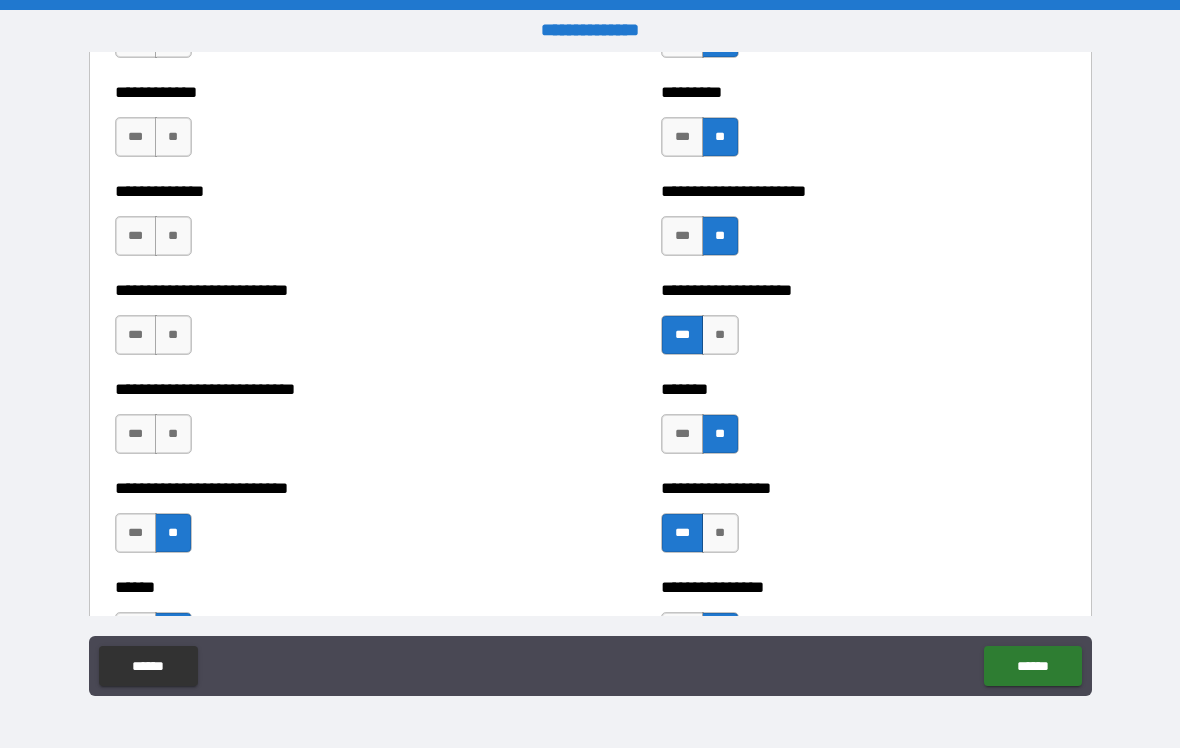 click on "**" at bounding box center [173, 434] 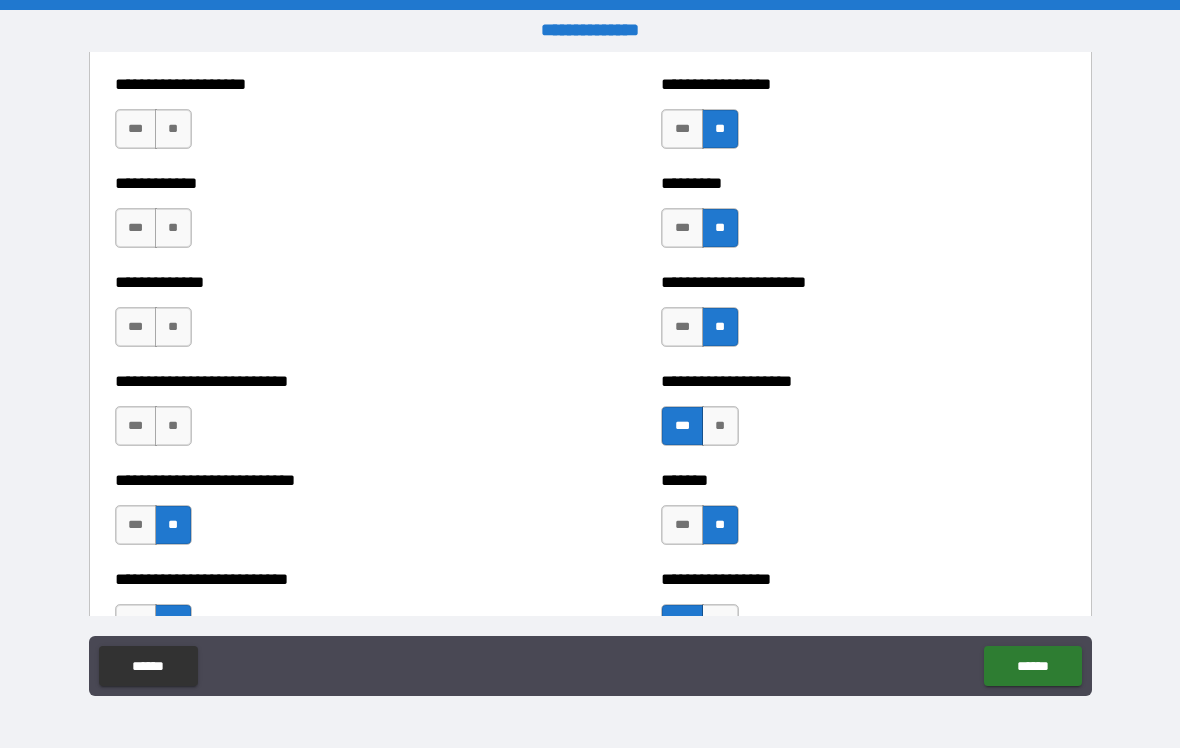 scroll, scrollTop: 4645, scrollLeft: 0, axis: vertical 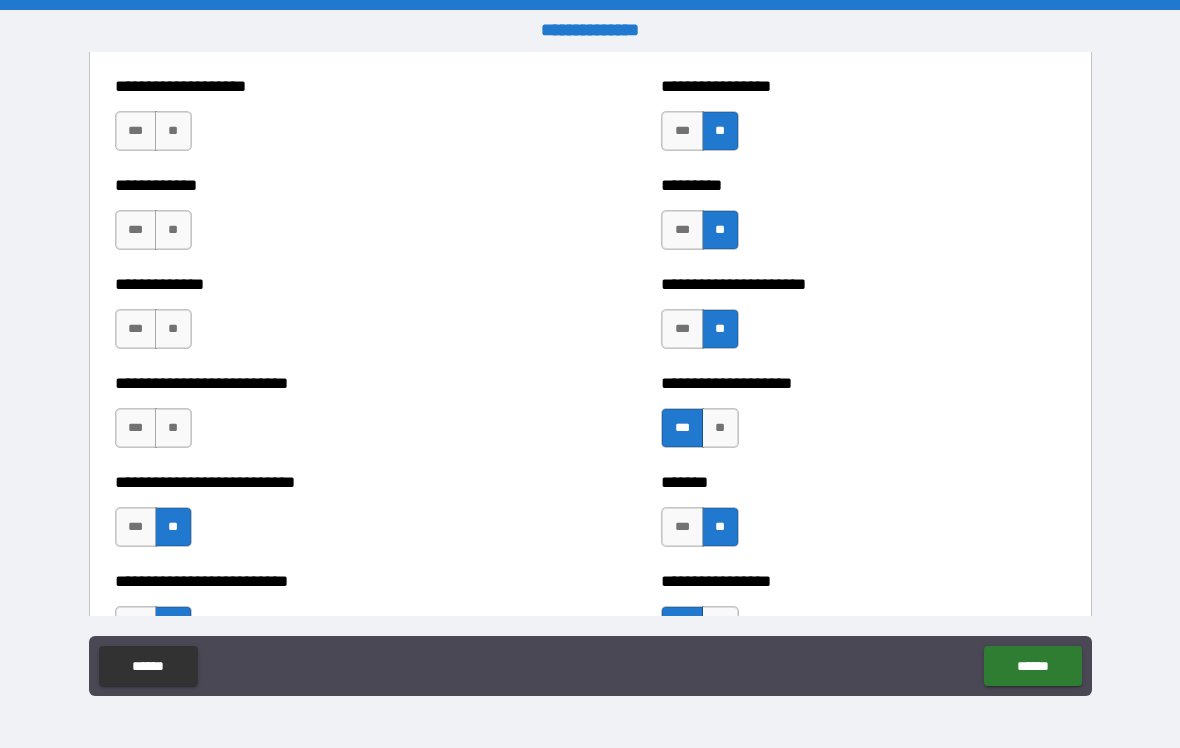 click on "**" at bounding box center (173, 428) 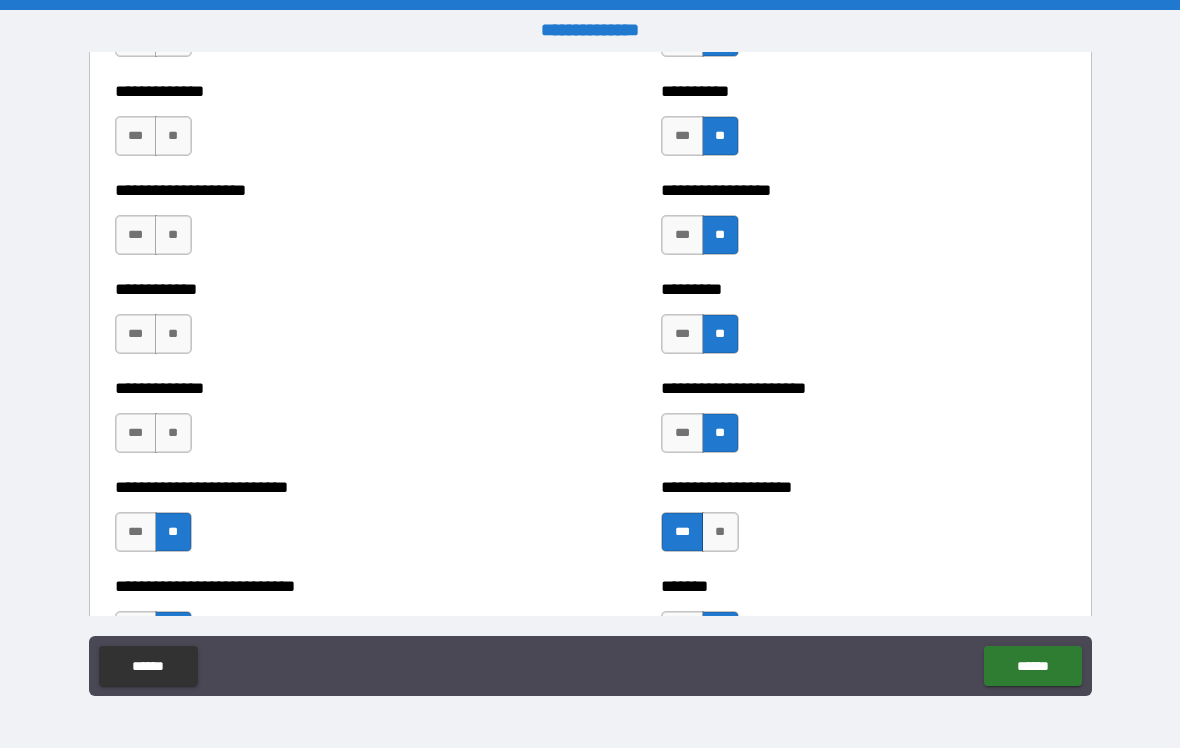scroll, scrollTop: 4539, scrollLeft: 0, axis: vertical 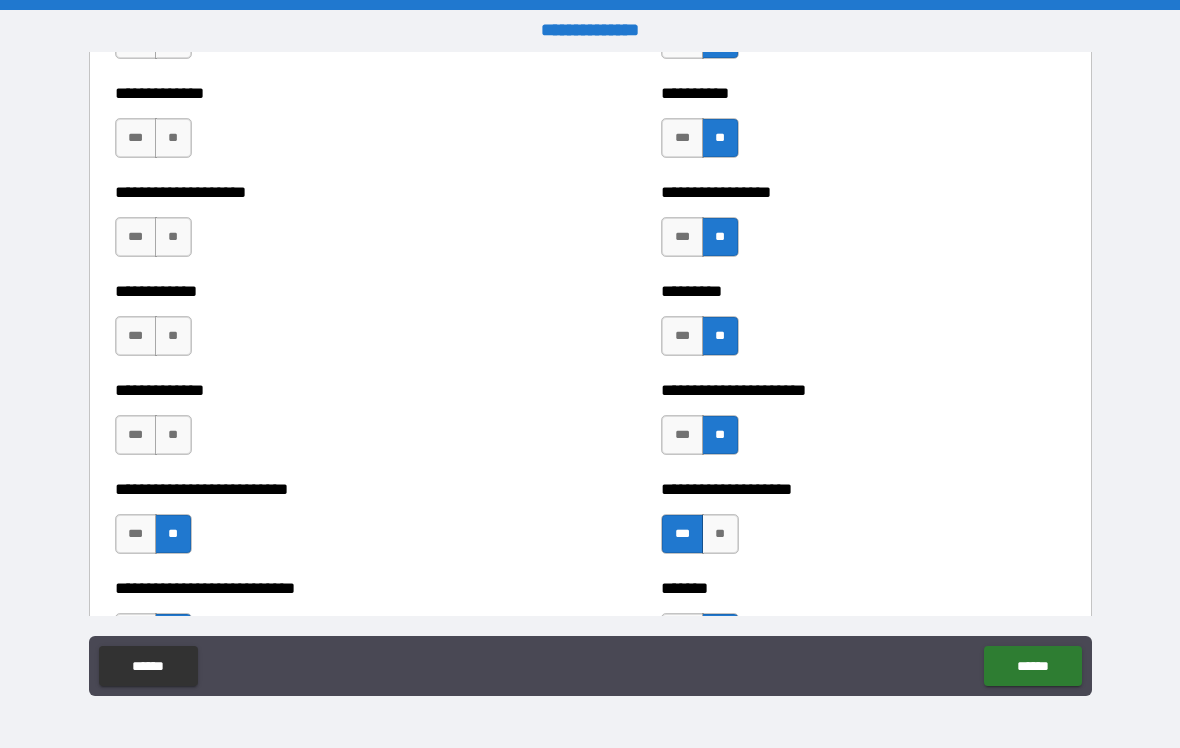 click on "**" at bounding box center [173, 435] 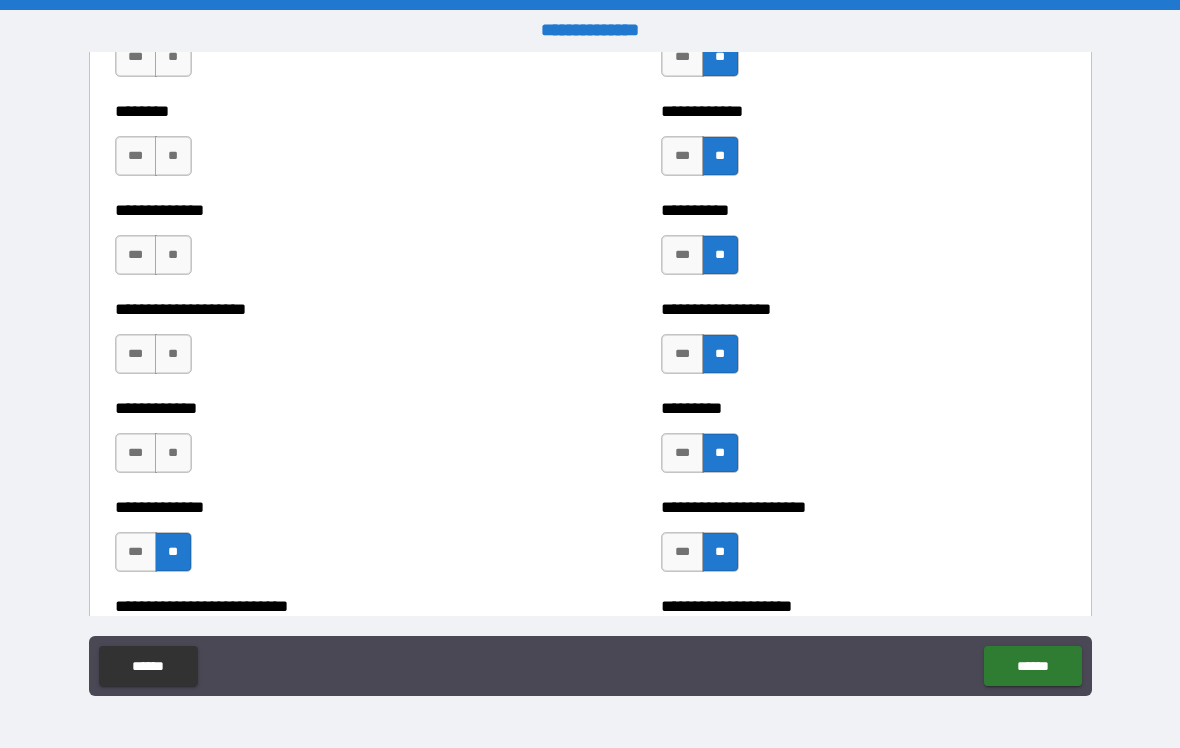 scroll, scrollTop: 4421, scrollLeft: 0, axis: vertical 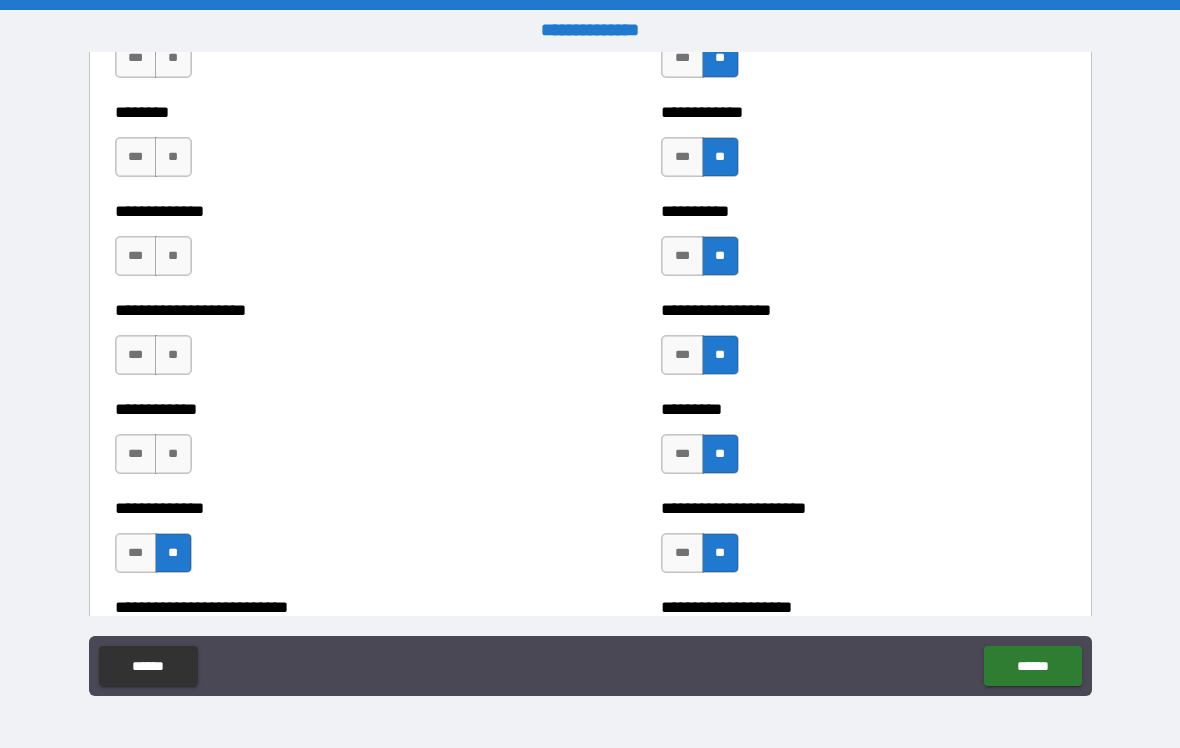 click on "**" at bounding box center [173, 454] 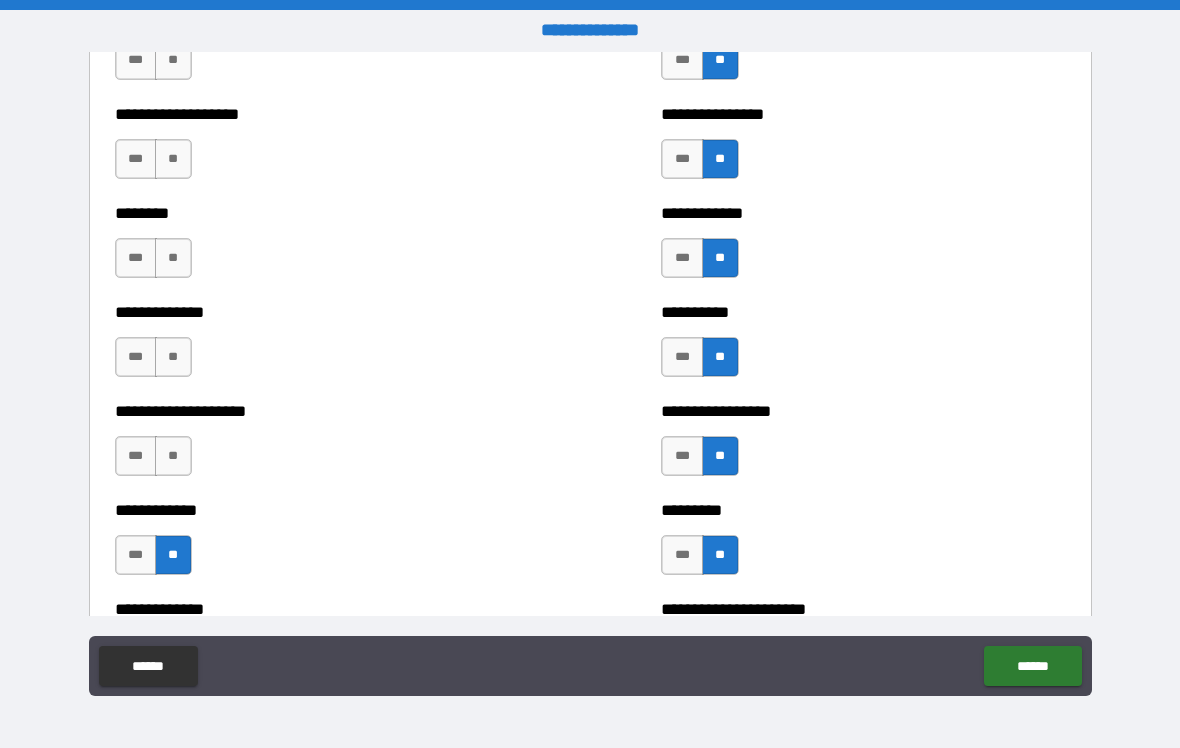 scroll, scrollTop: 4318, scrollLeft: 0, axis: vertical 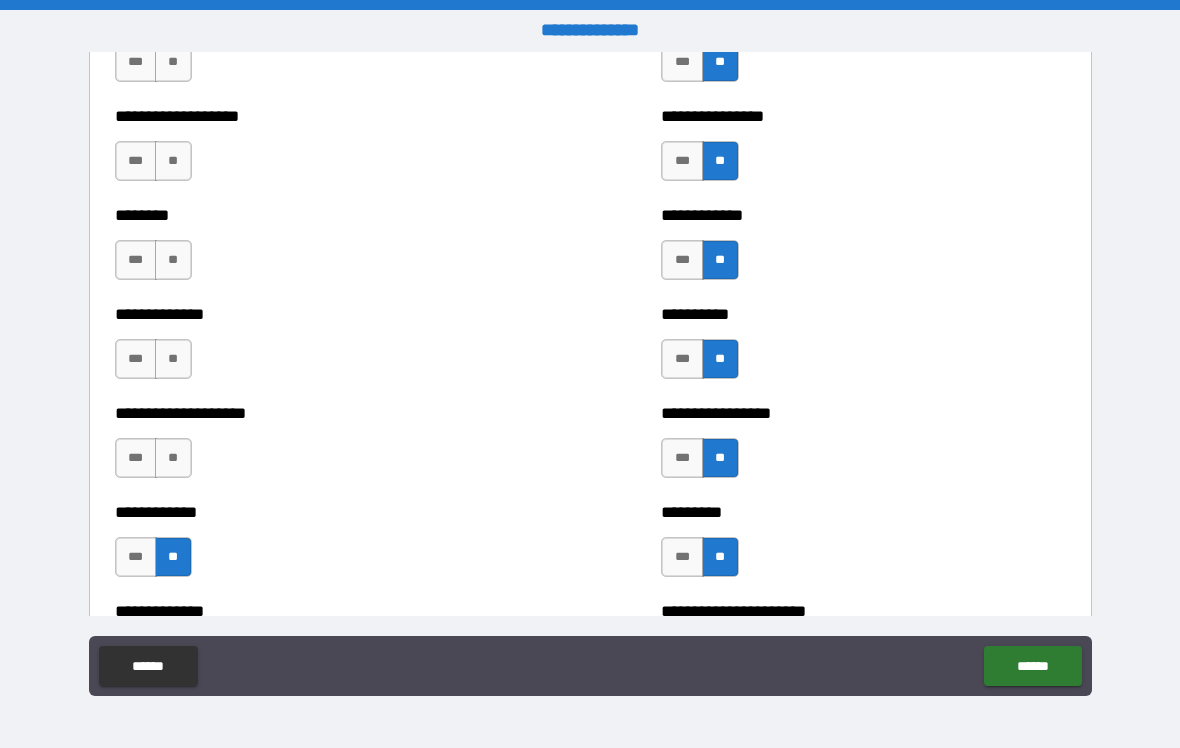 click on "**" at bounding box center (173, 458) 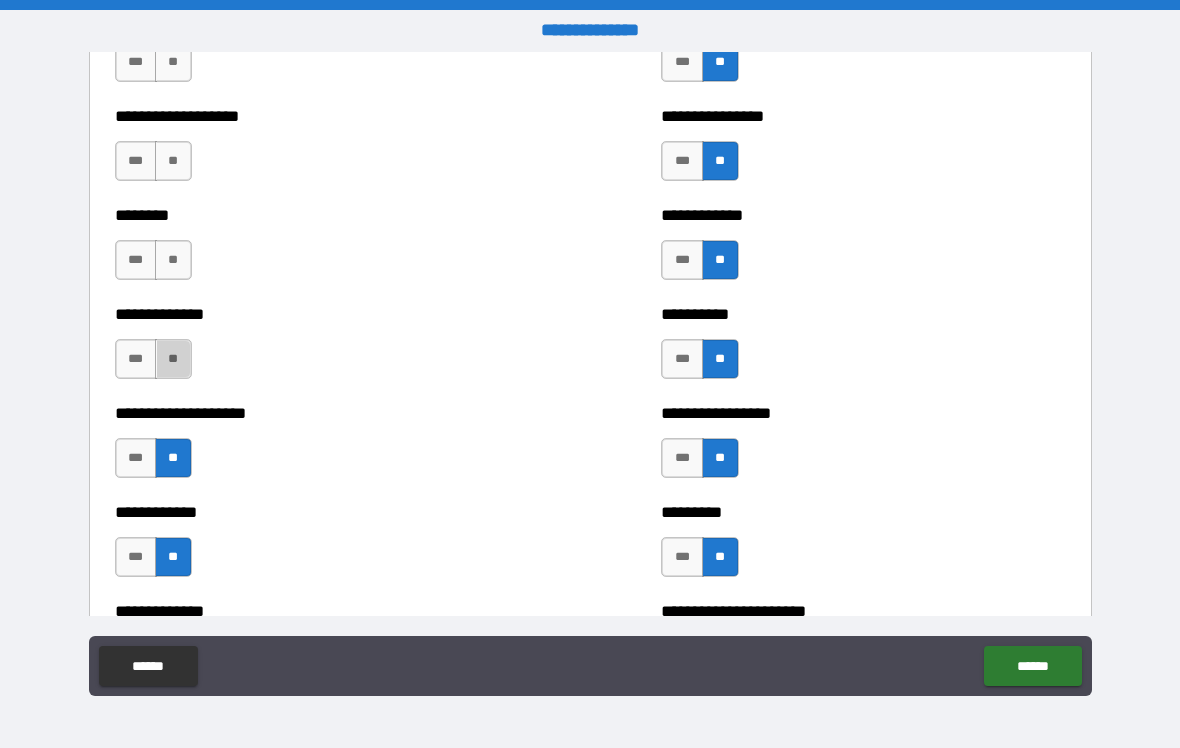 click on "**" at bounding box center [173, 359] 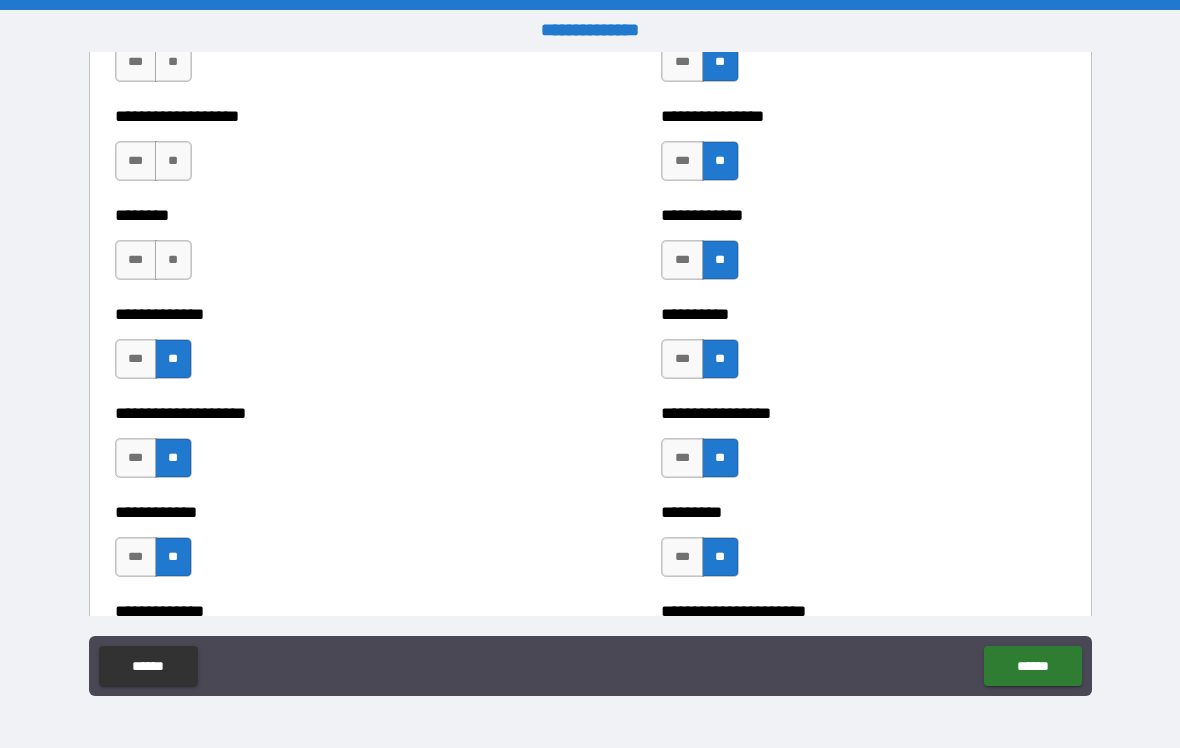 click on "**" at bounding box center [173, 260] 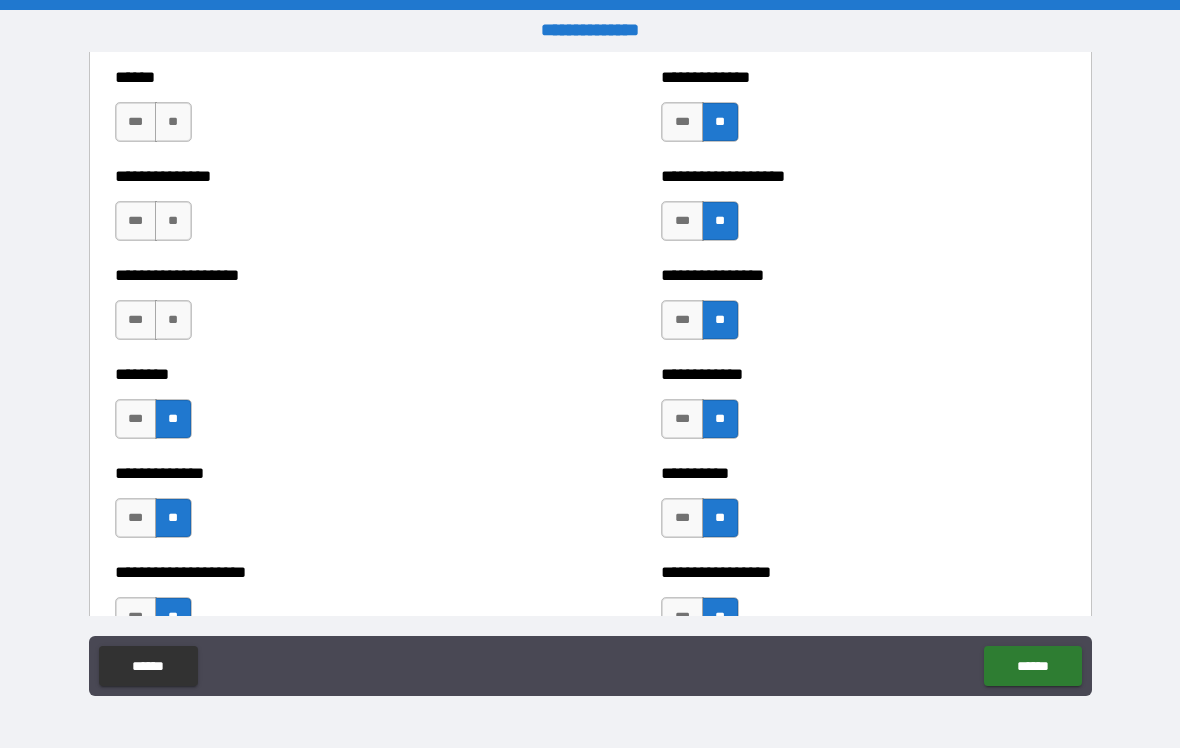 scroll, scrollTop: 4150, scrollLeft: 0, axis: vertical 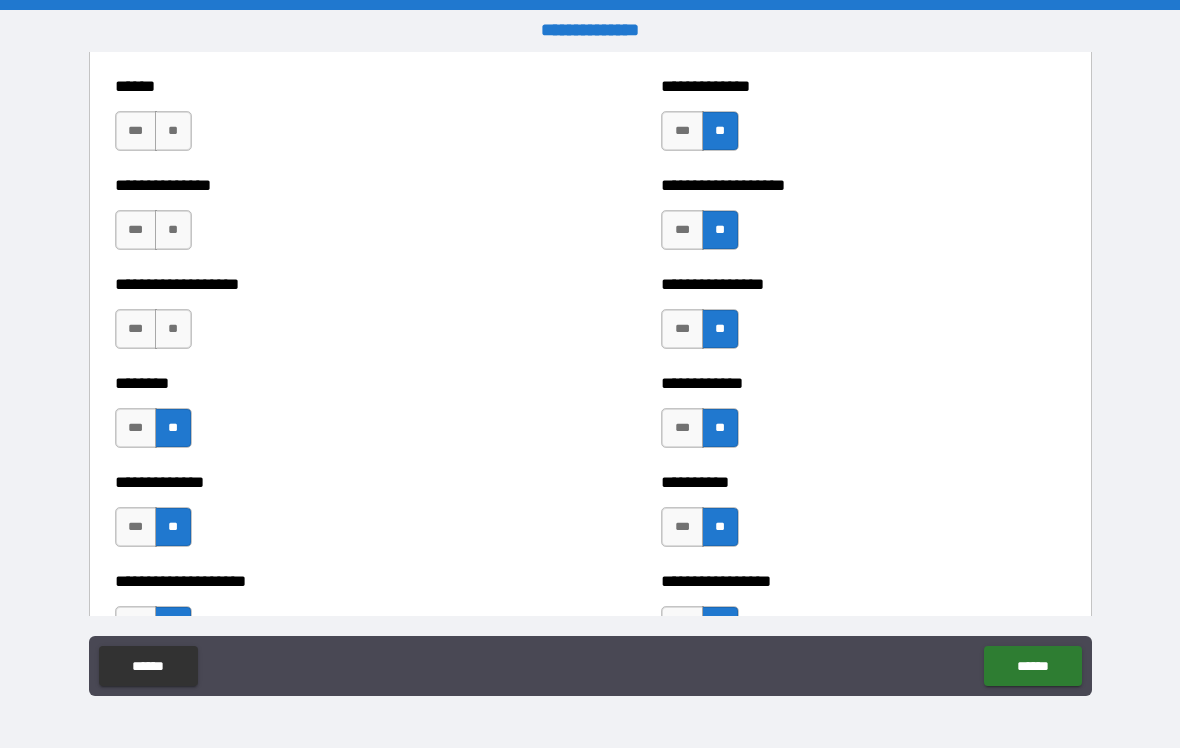 click on "***" at bounding box center (136, 329) 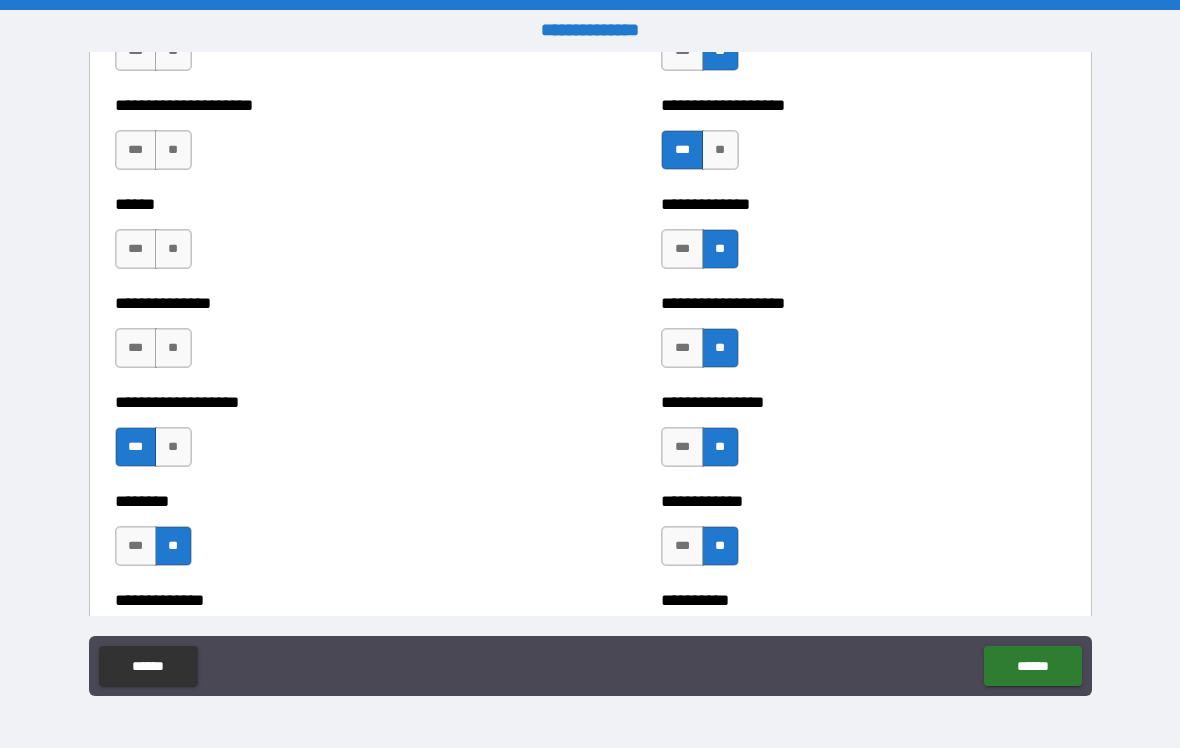 scroll, scrollTop: 4030, scrollLeft: 0, axis: vertical 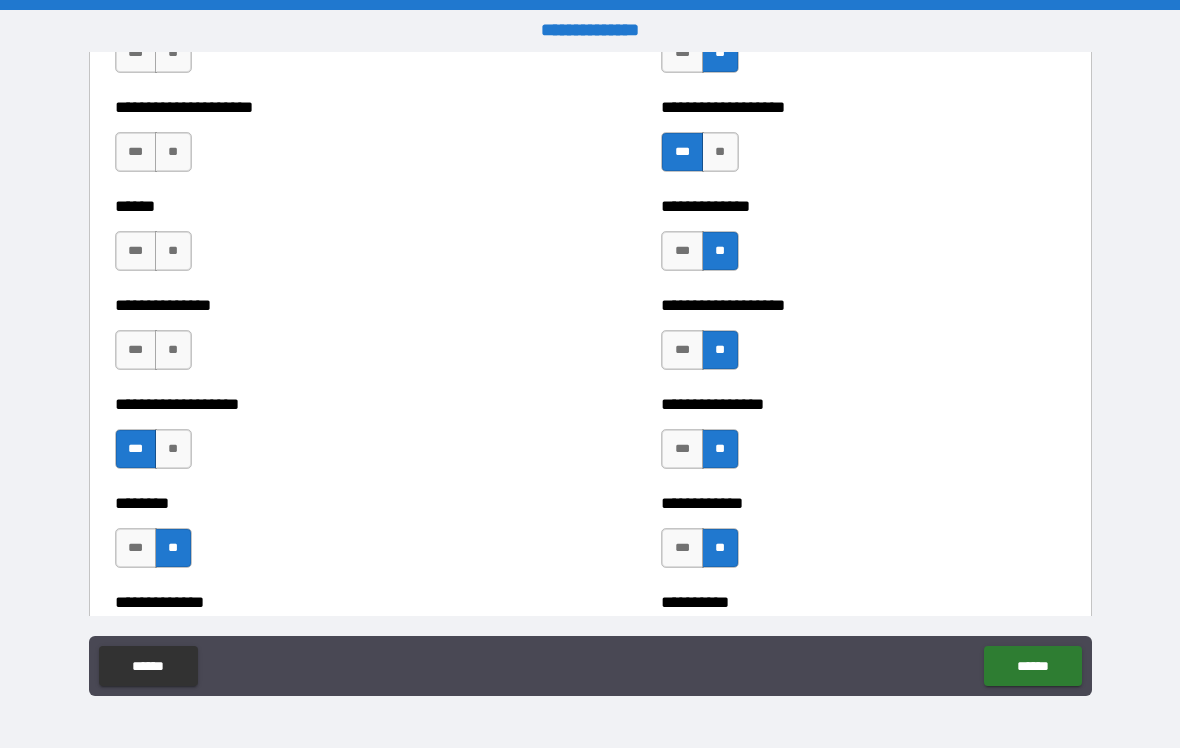click on "**" at bounding box center [173, 350] 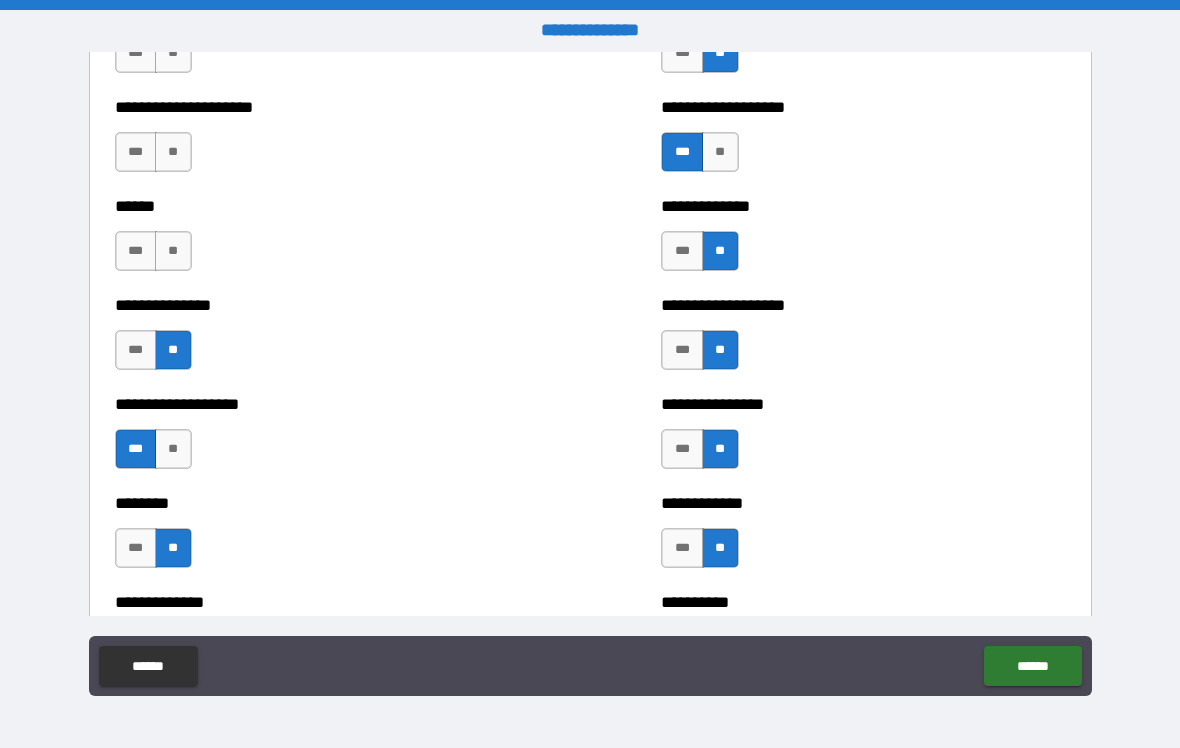 click on "**" at bounding box center (173, 251) 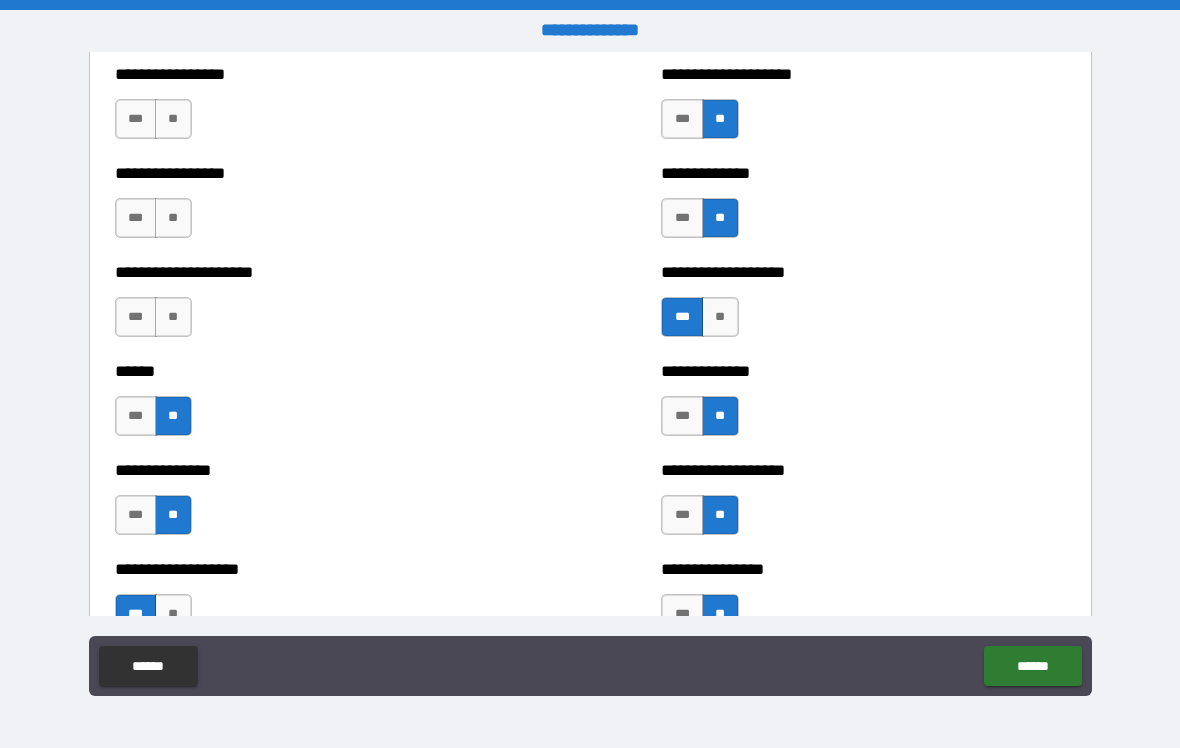 scroll, scrollTop: 3862, scrollLeft: 0, axis: vertical 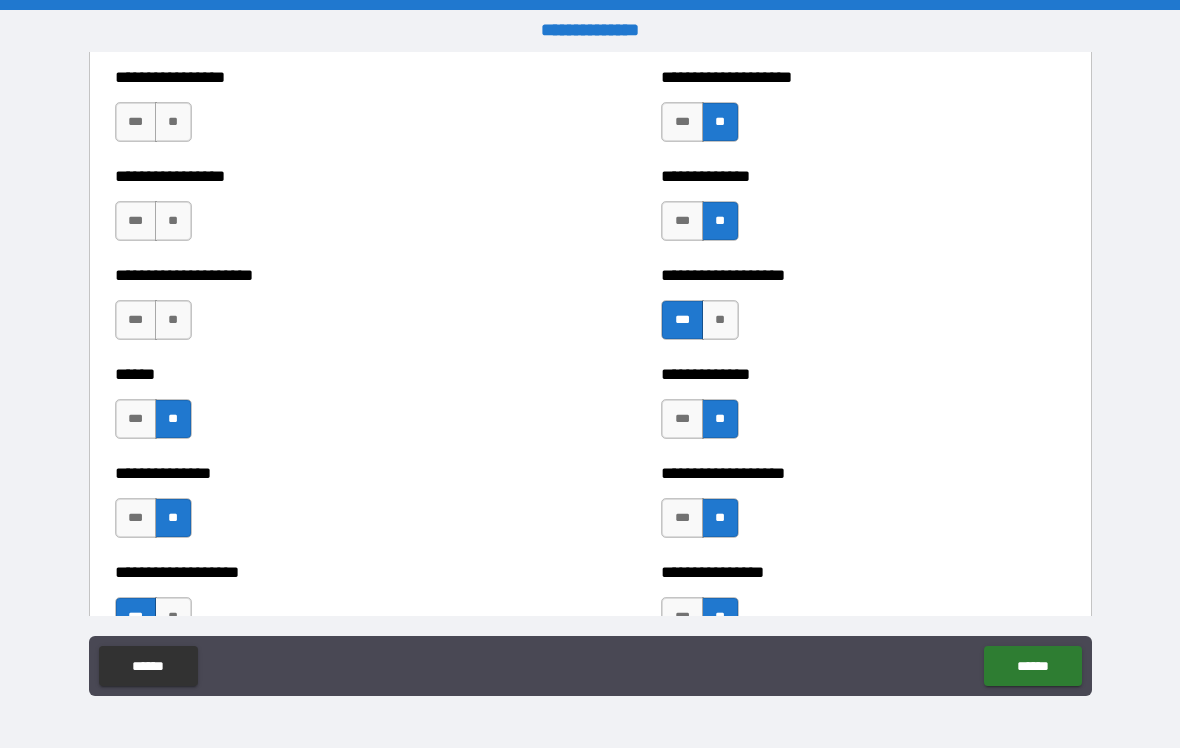 click on "**" at bounding box center [173, 320] 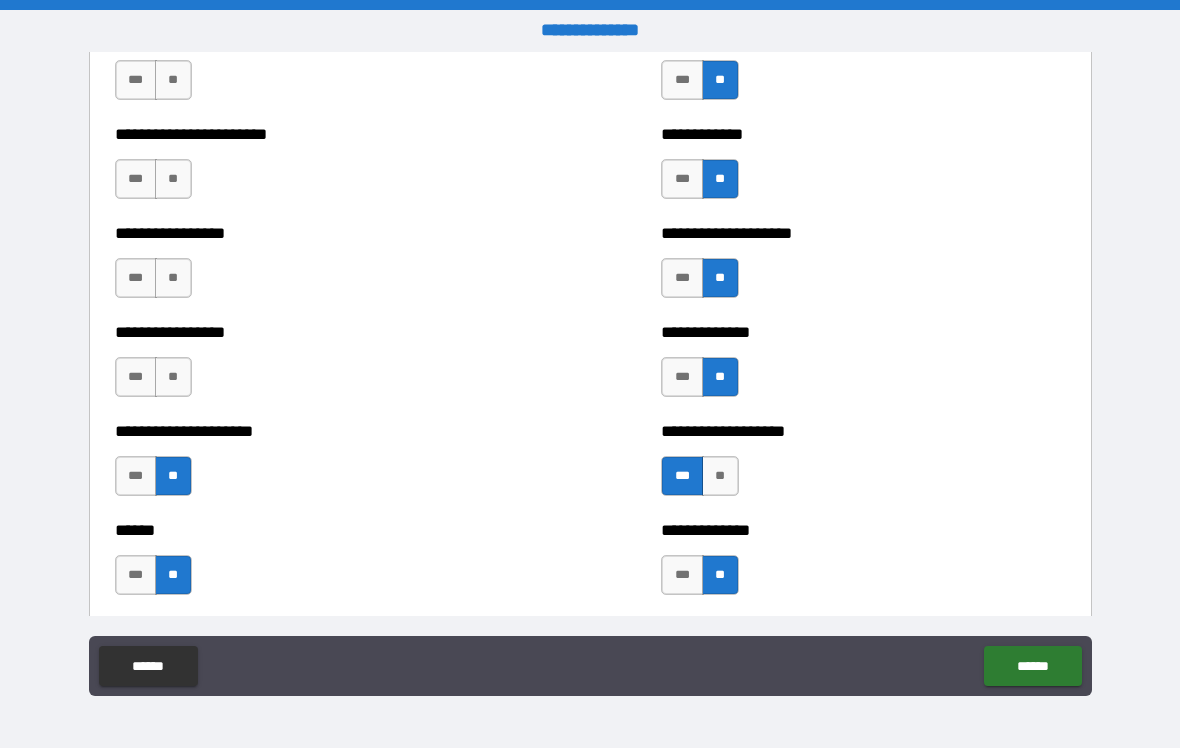 click on "***" at bounding box center (136, 377) 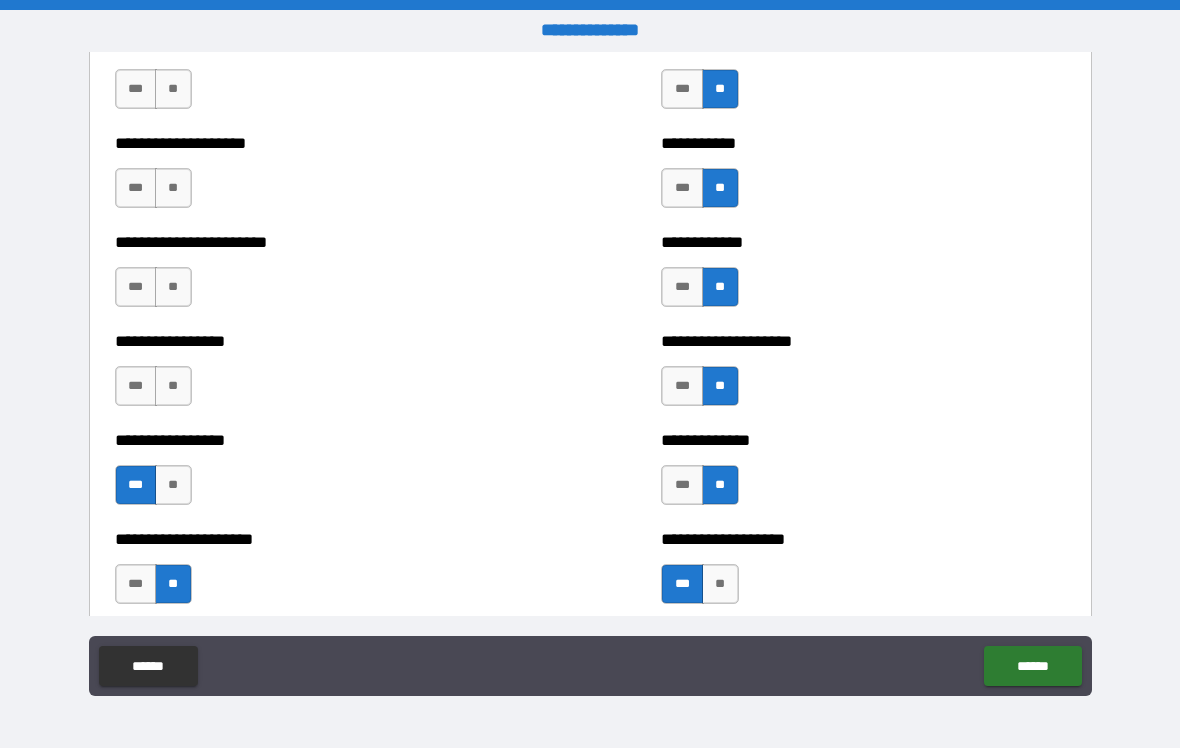 scroll, scrollTop: 3597, scrollLeft: 0, axis: vertical 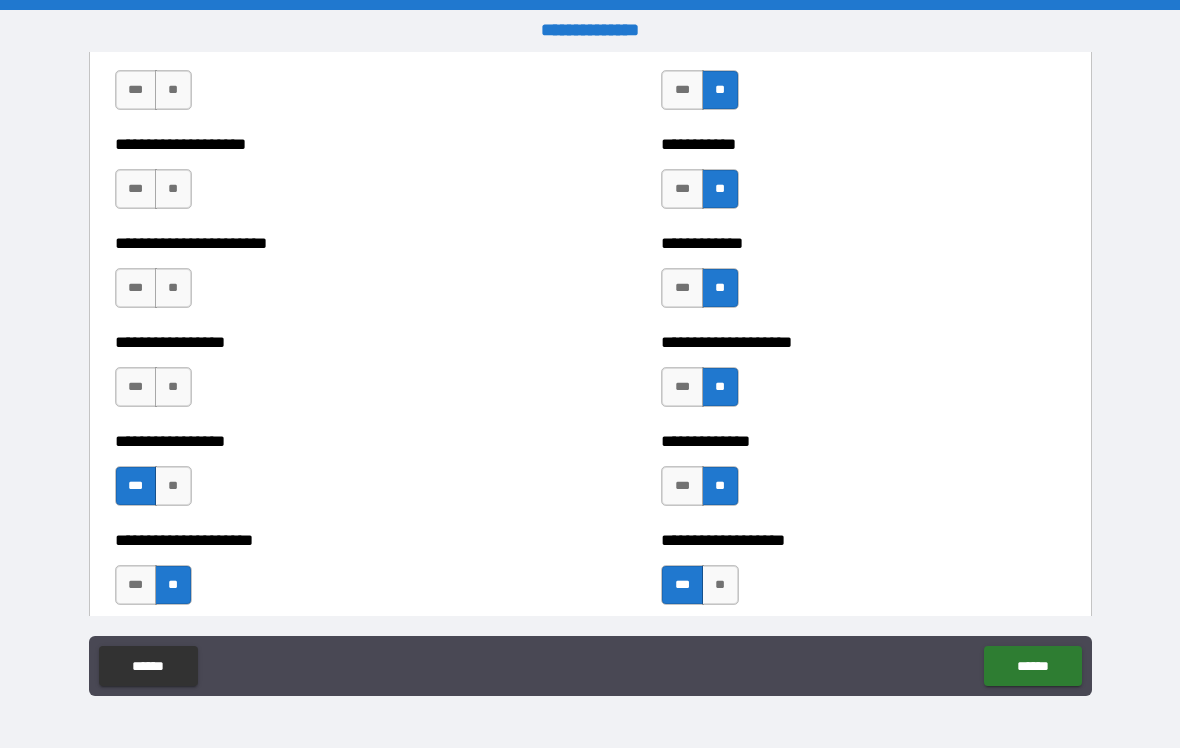 click on "**" at bounding box center (173, 387) 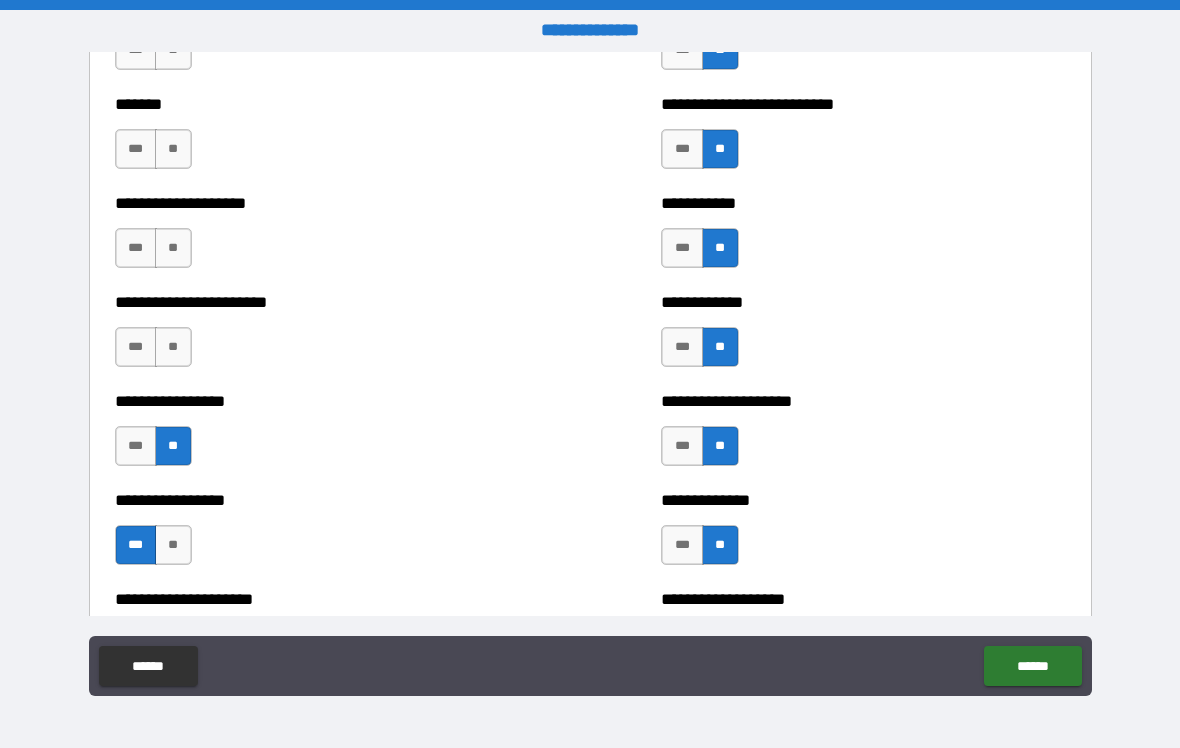 scroll, scrollTop: 3536, scrollLeft: 0, axis: vertical 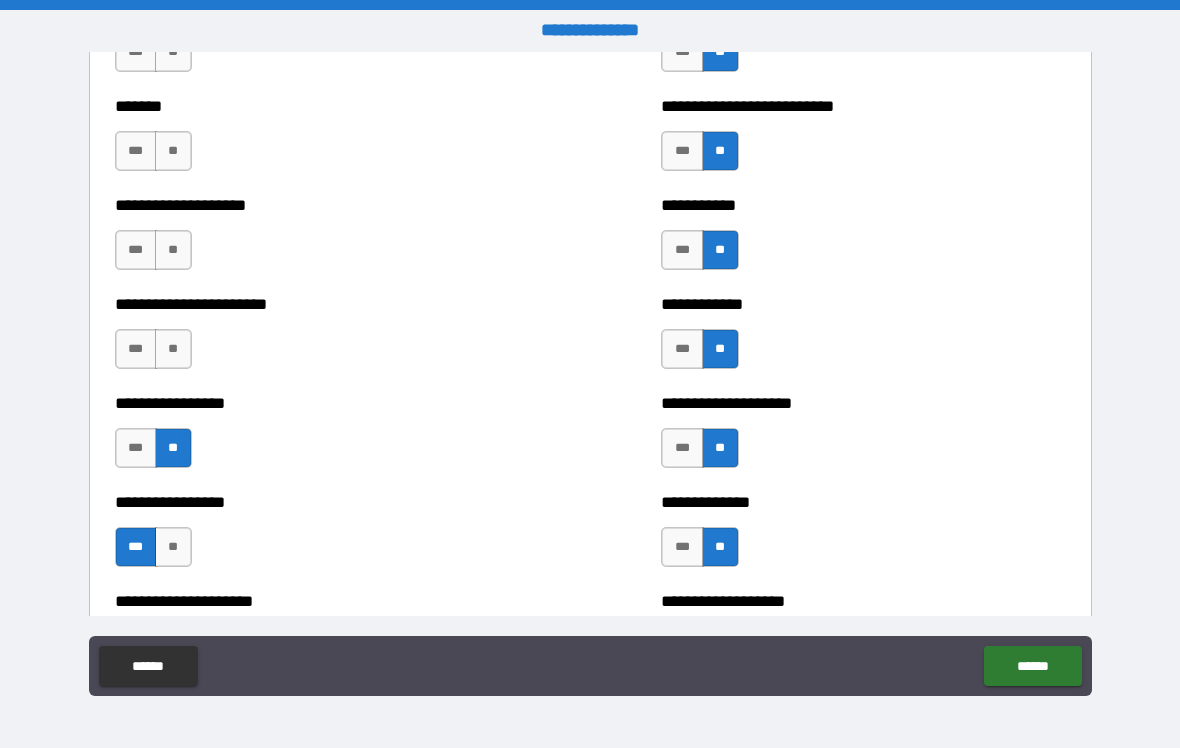 click on "**" at bounding box center [173, 349] 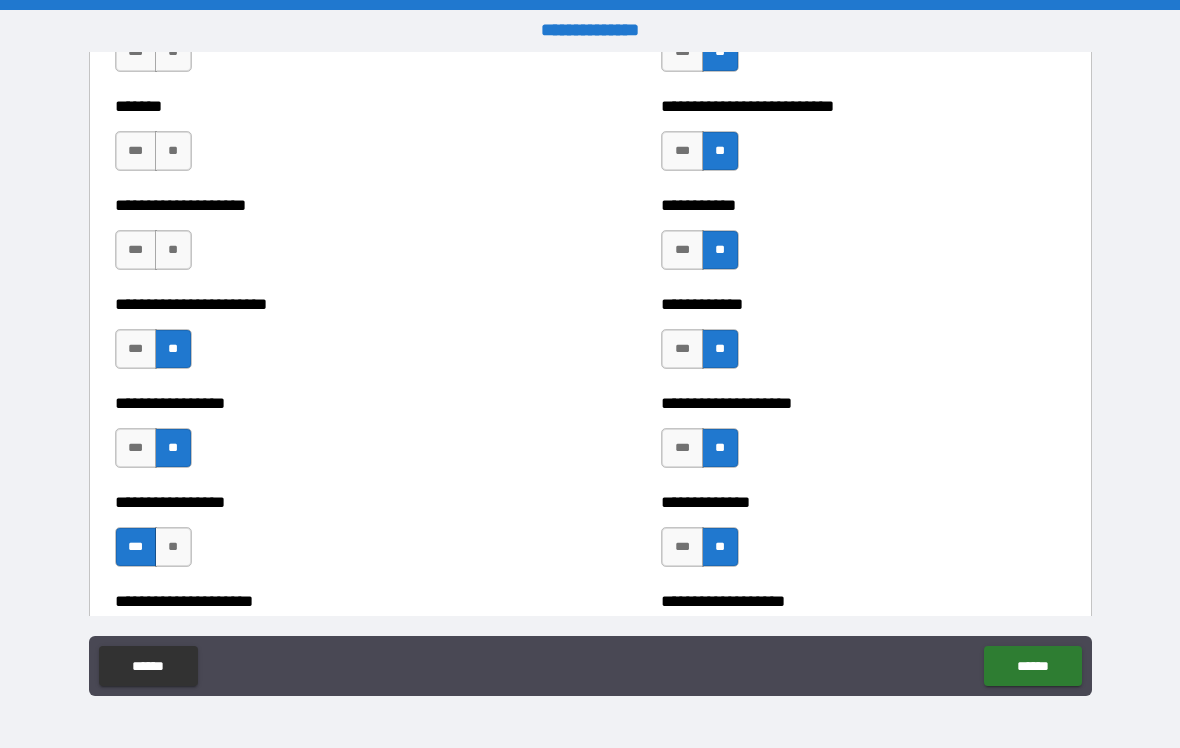 click on "**" at bounding box center [173, 250] 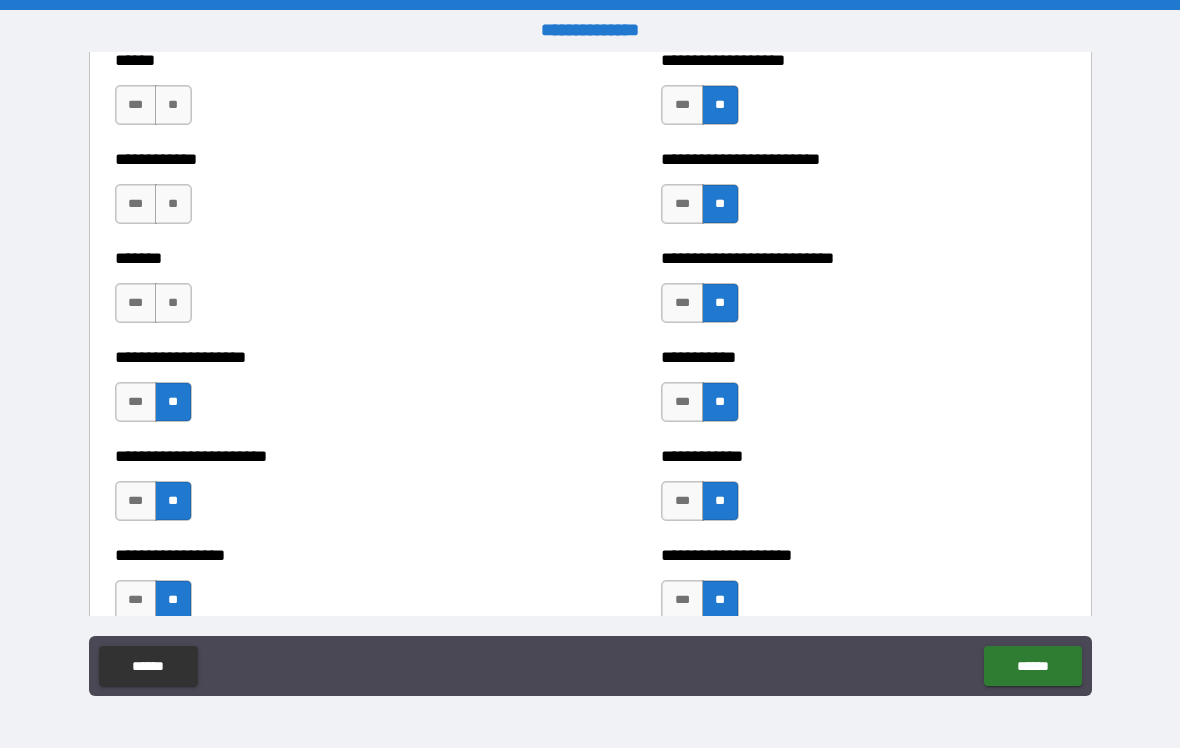 scroll, scrollTop: 3378, scrollLeft: 0, axis: vertical 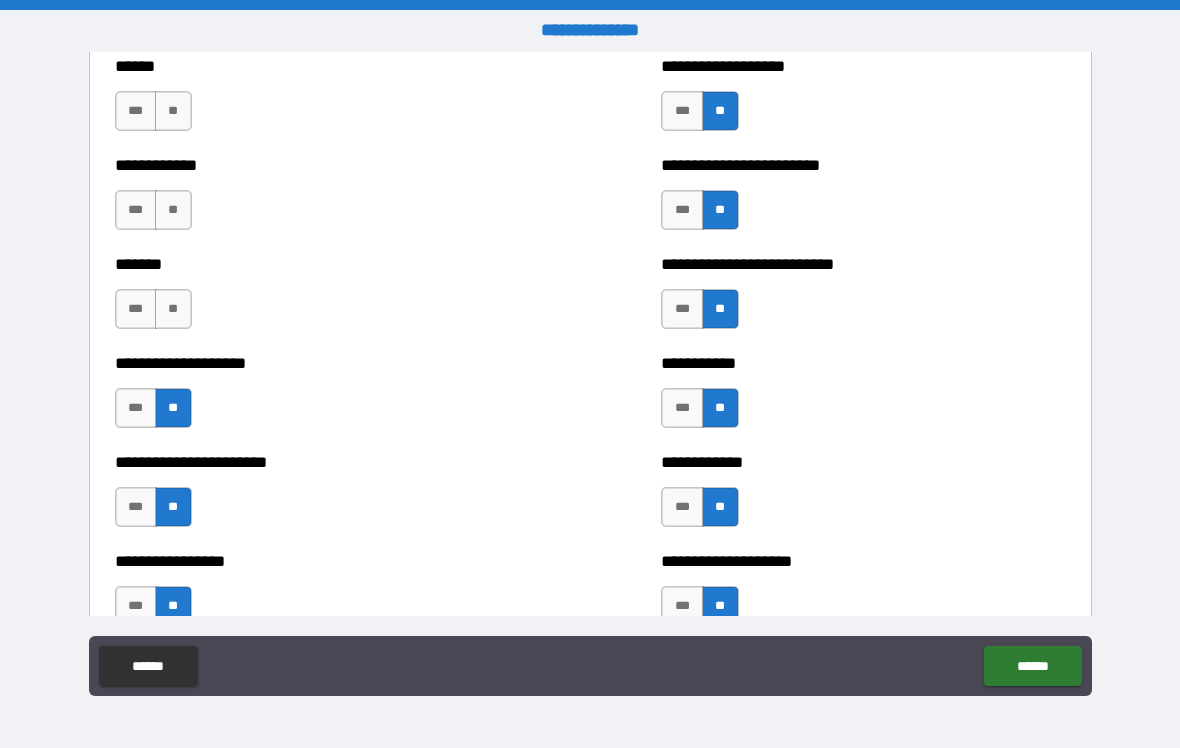 click on "***" at bounding box center (136, 309) 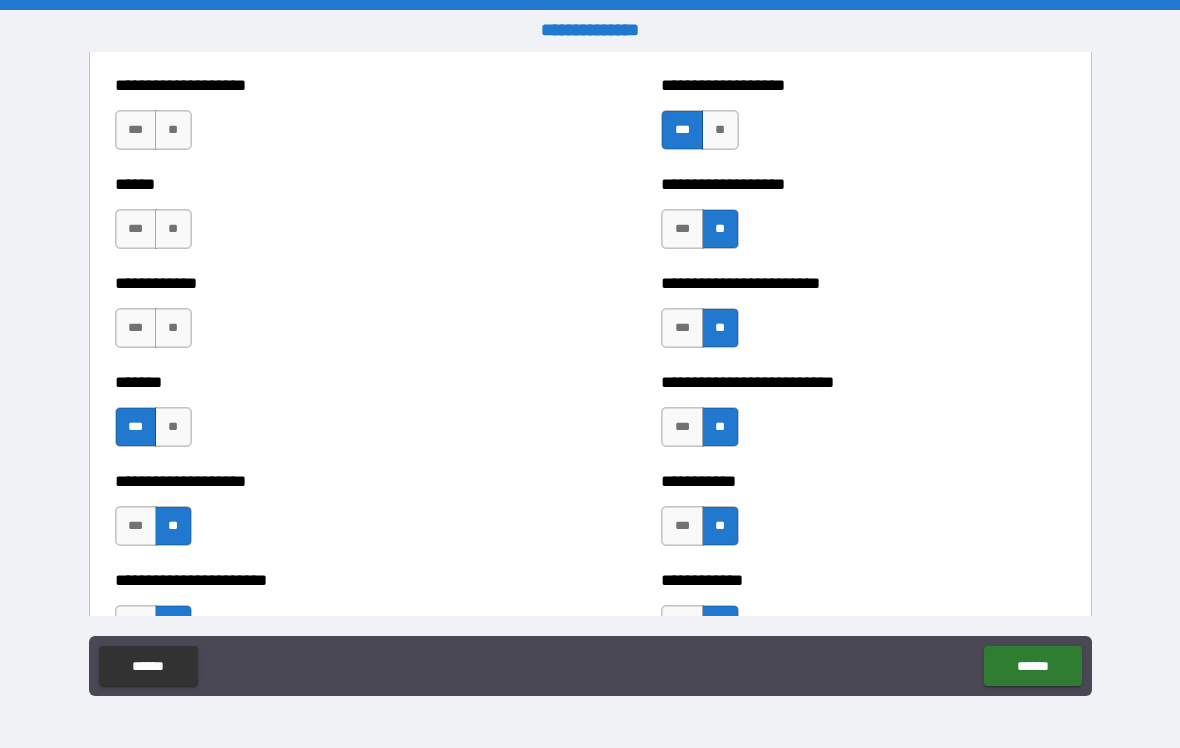 scroll, scrollTop: 3245, scrollLeft: 0, axis: vertical 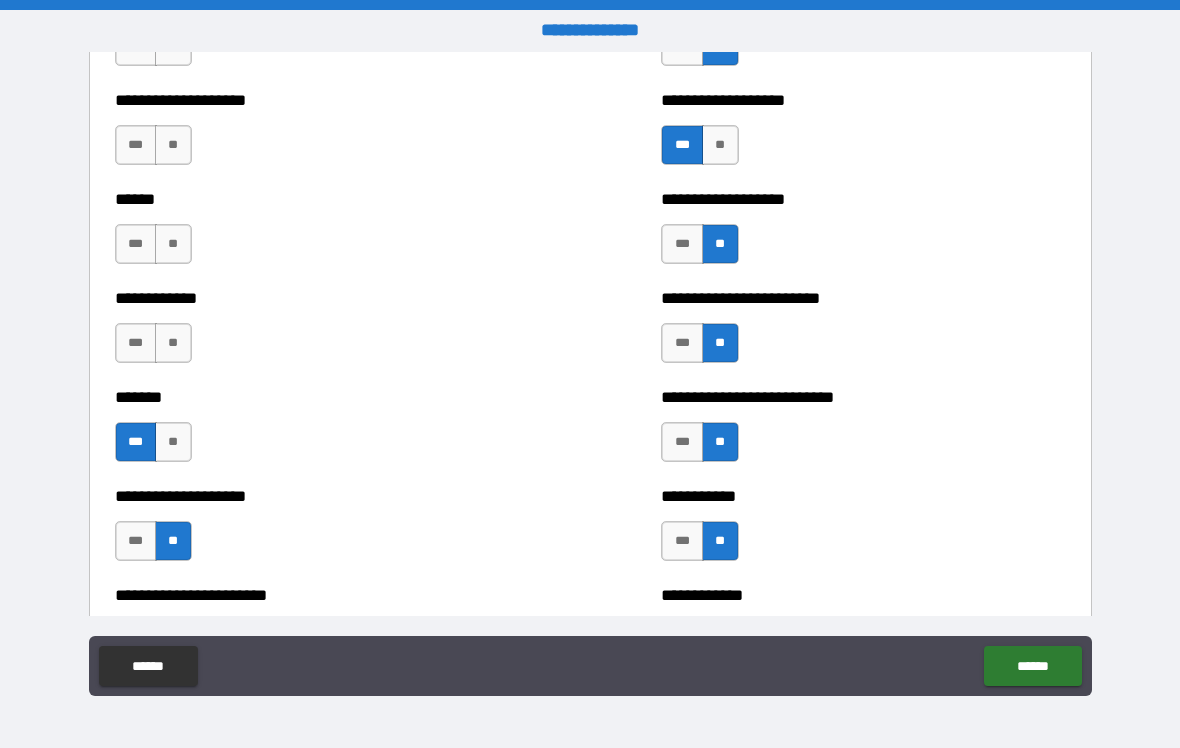 click on "***" at bounding box center [136, 343] 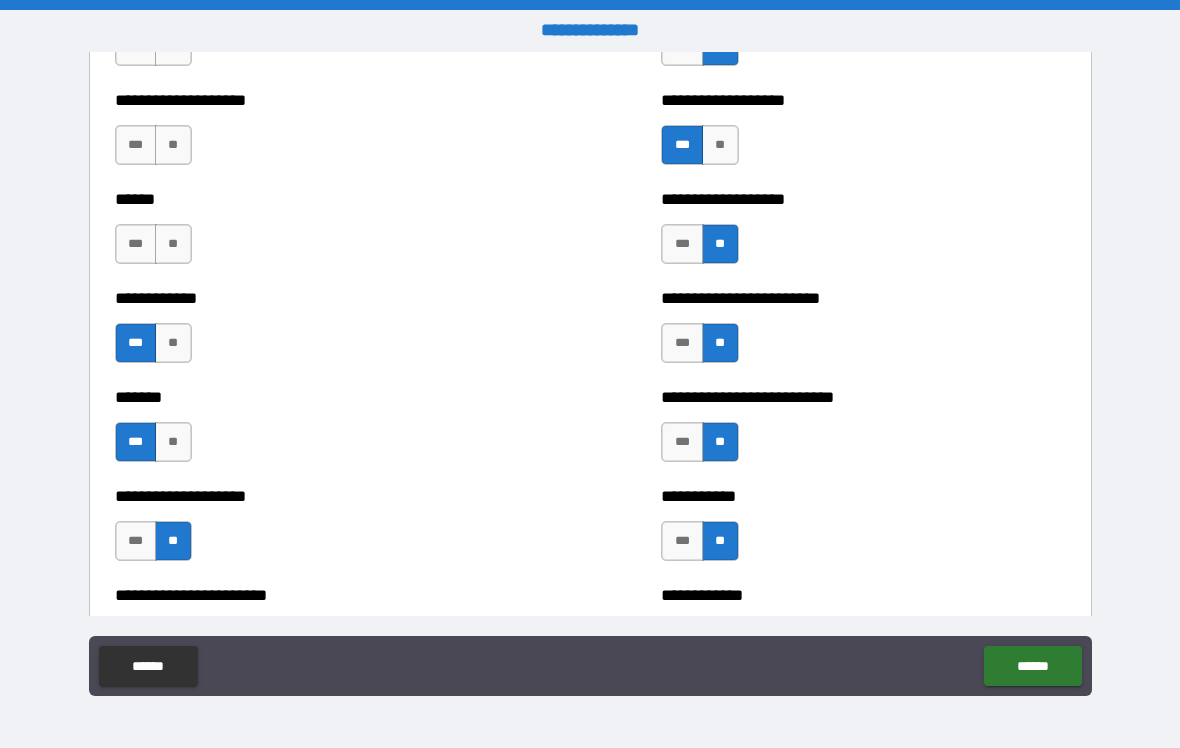 click on "*******" at bounding box center [317, 397] 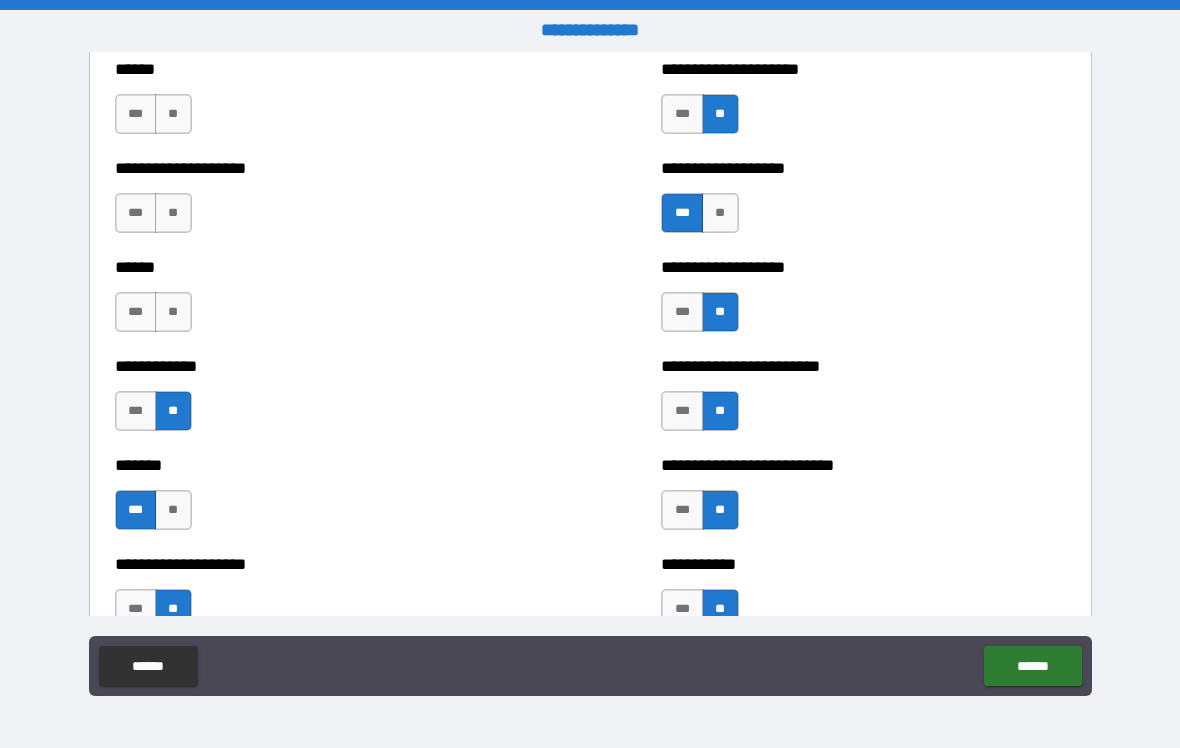 scroll, scrollTop: 3171, scrollLeft: 0, axis: vertical 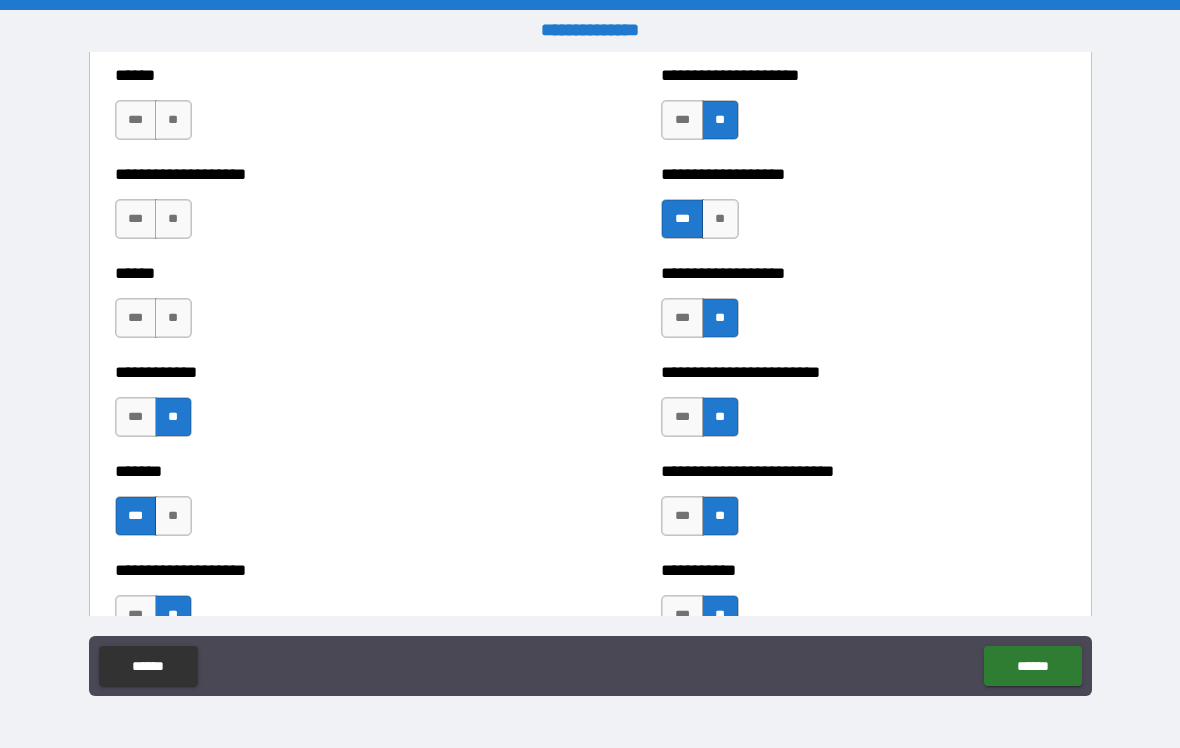 click on "**" at bounding box center [173, 318] 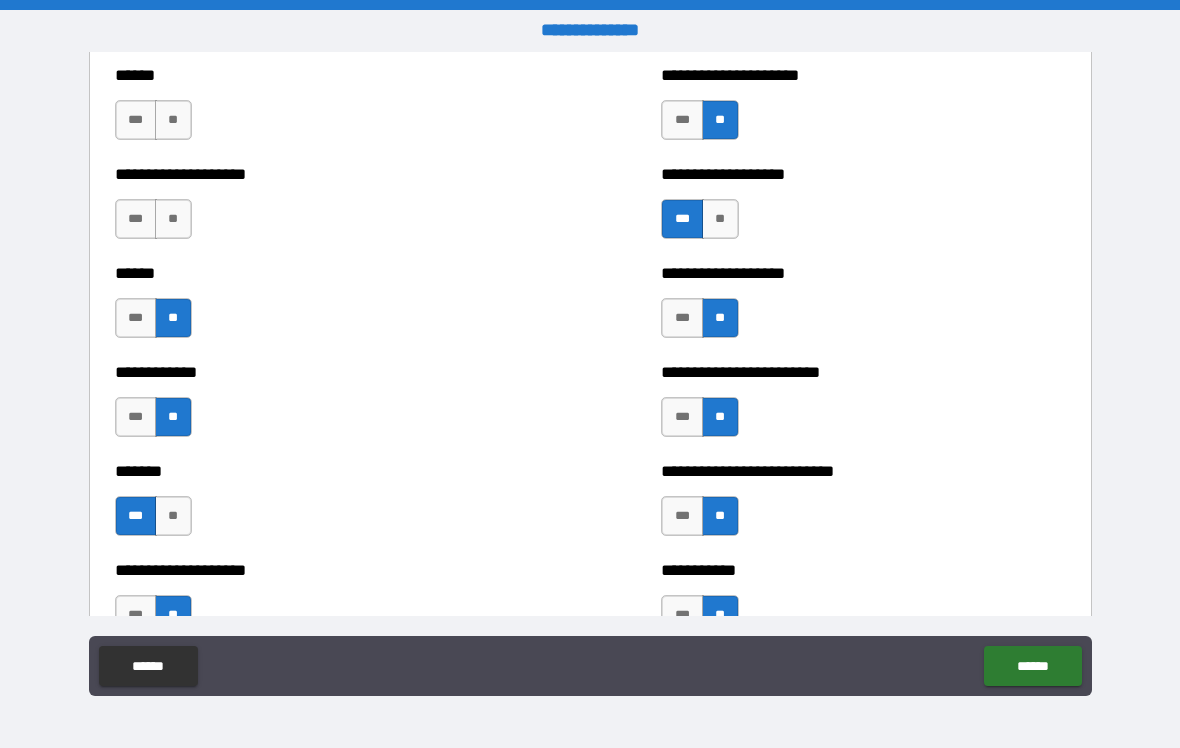 click on "**" at bounding box center [173, 219] 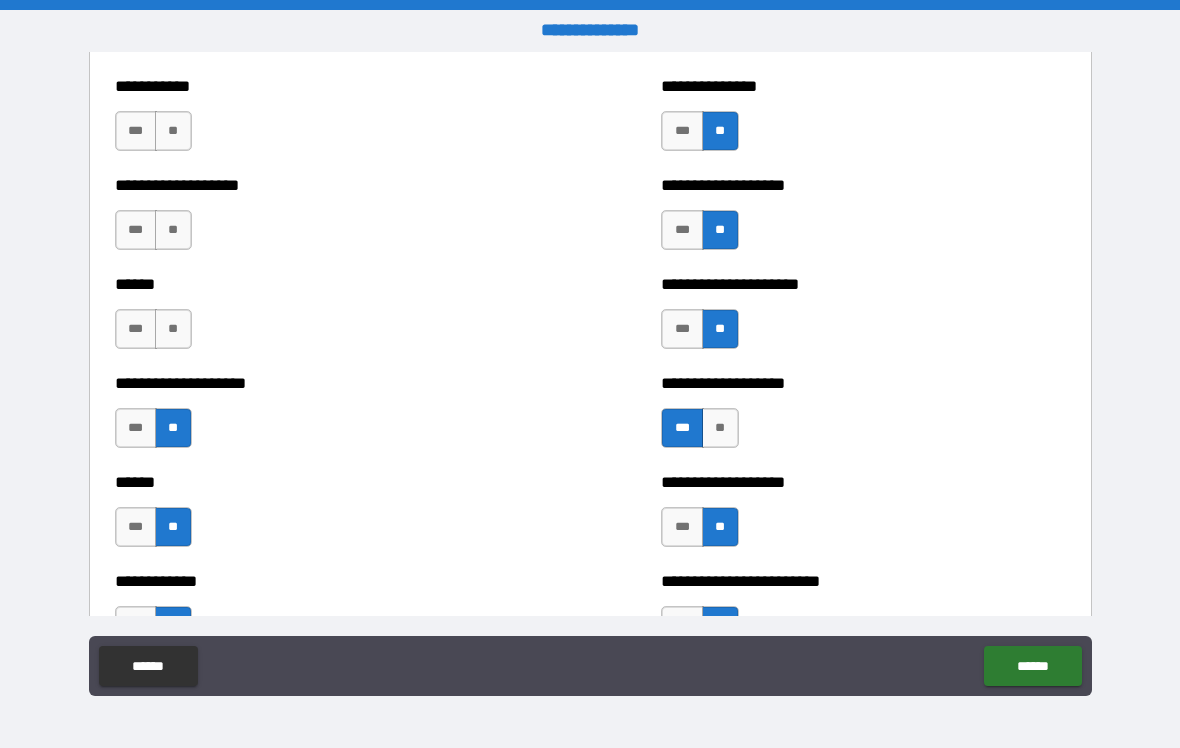 scroll, scrollTop: 2957, scrollLeft: 0, axis: vertical 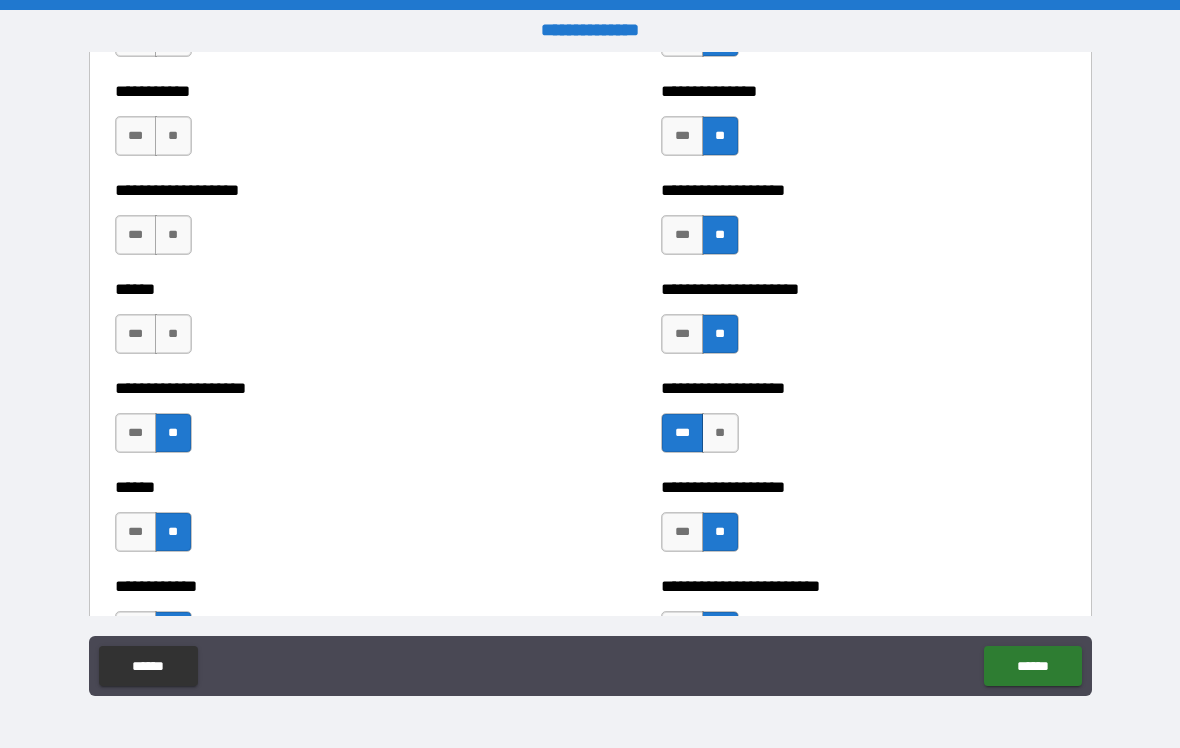 click on "**********" at bounding box center [317, 91] 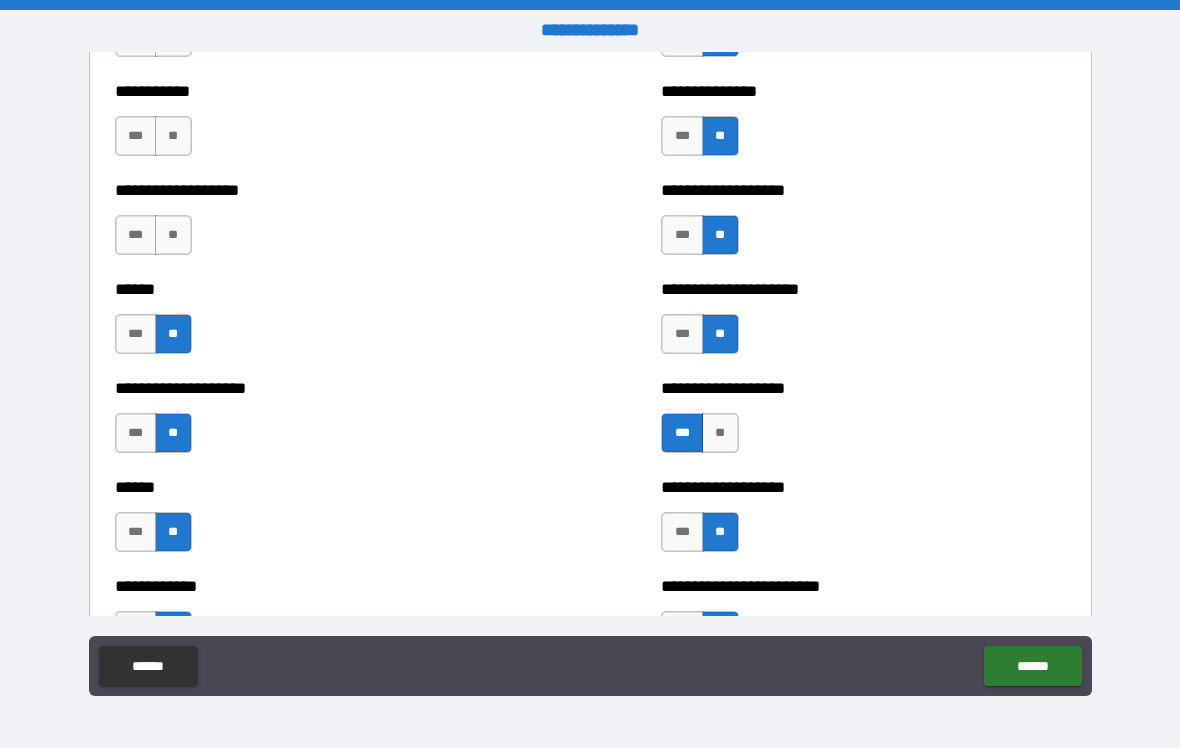 click on "**" at bounding box center [173, 235] 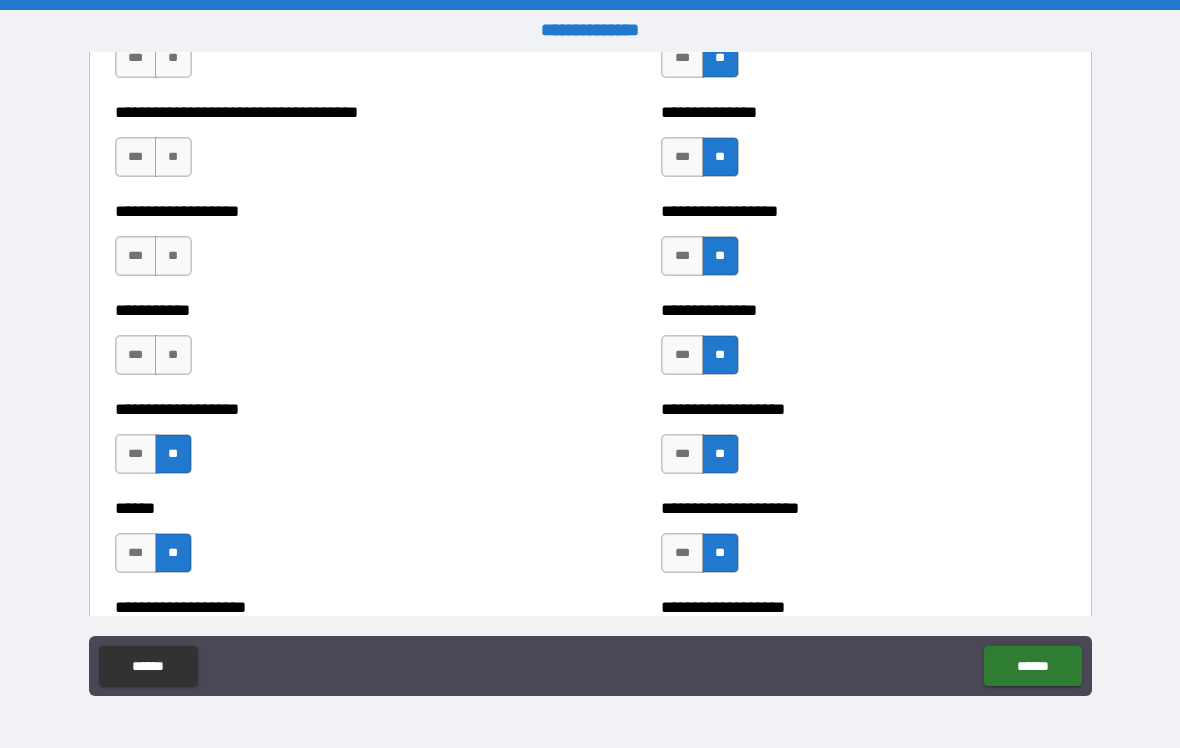 scroll, scrollTop: 2736, scrollLeft: 0, axis: vertical 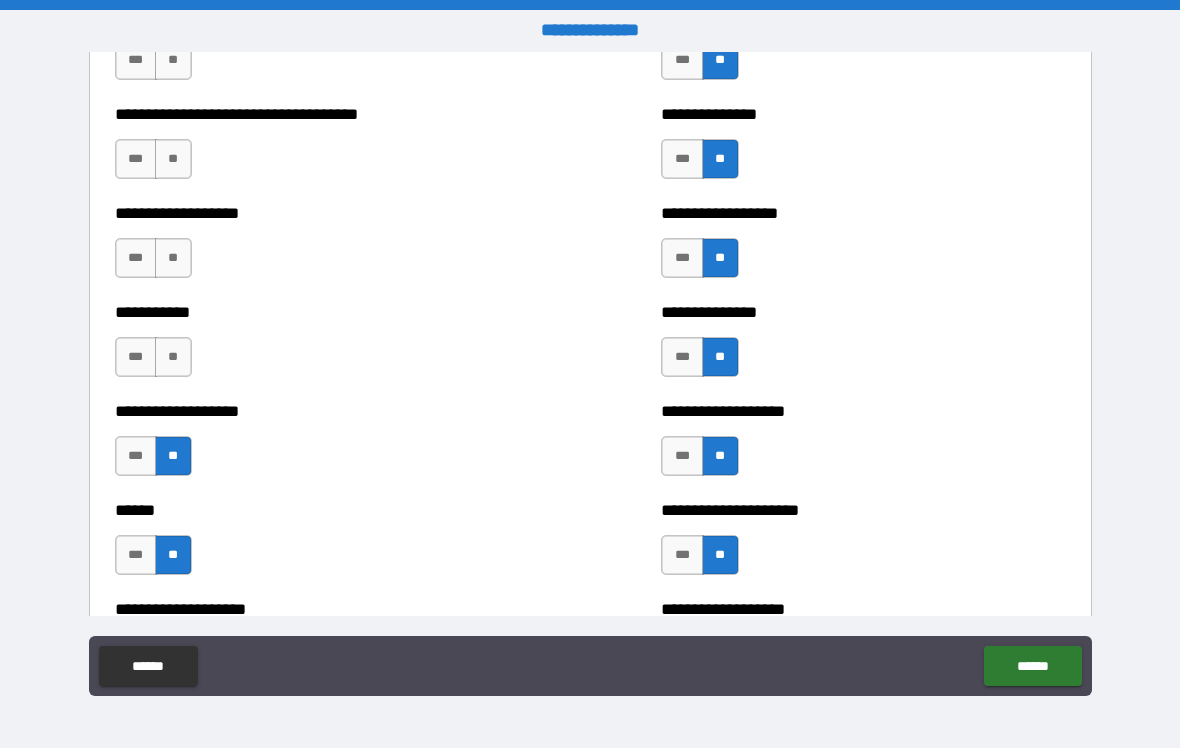 click on "**" at bounding box center (173, 357) 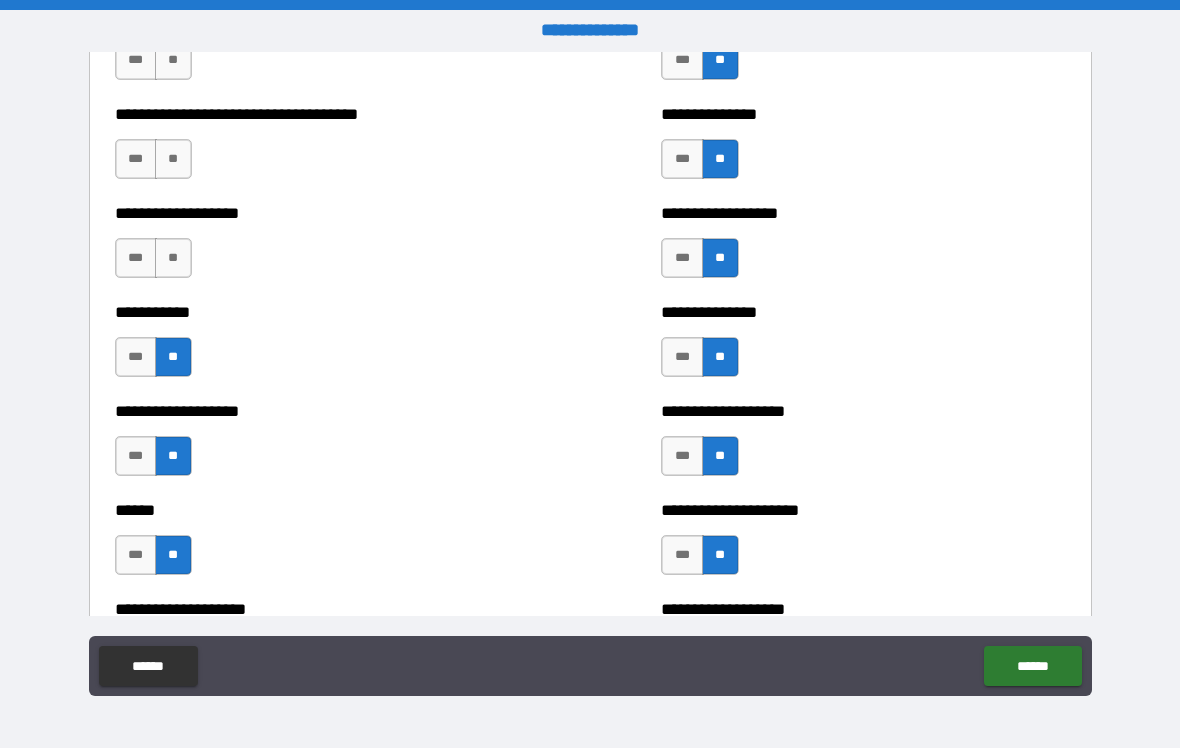 click on "**" at bounding box center (173, 258) 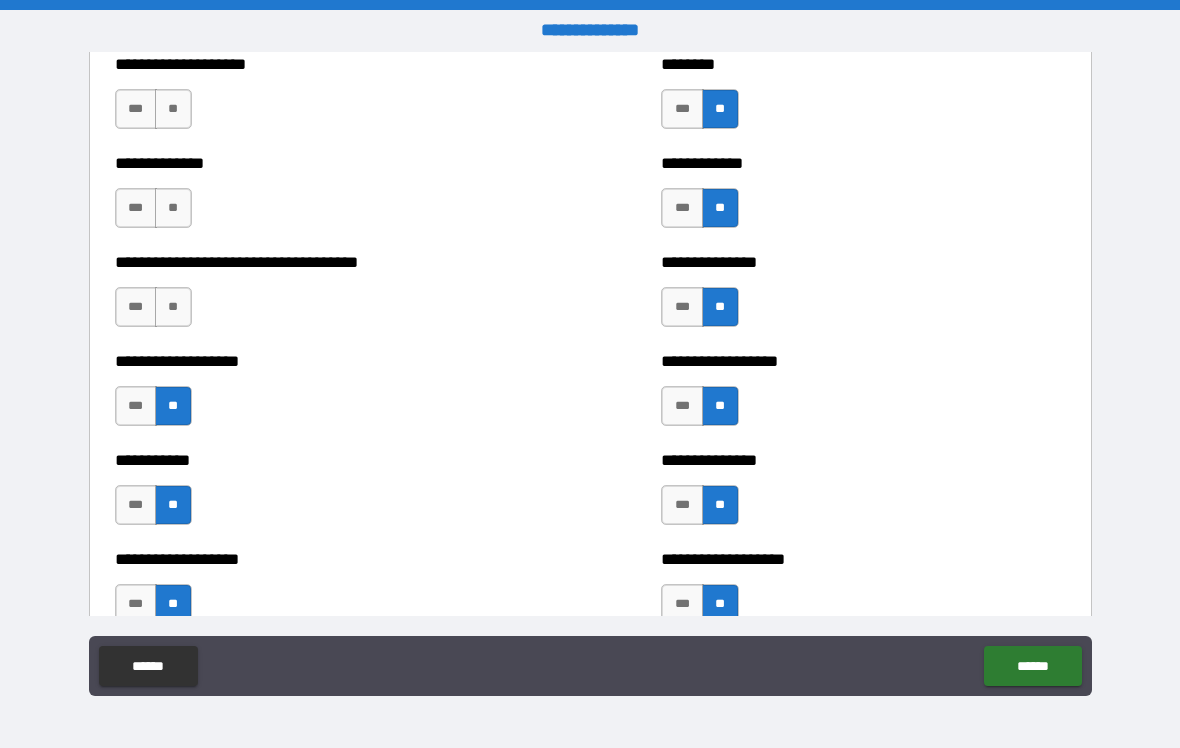 scroll, scrollTop: 2587, scrollLeft: 0, axis: vertical 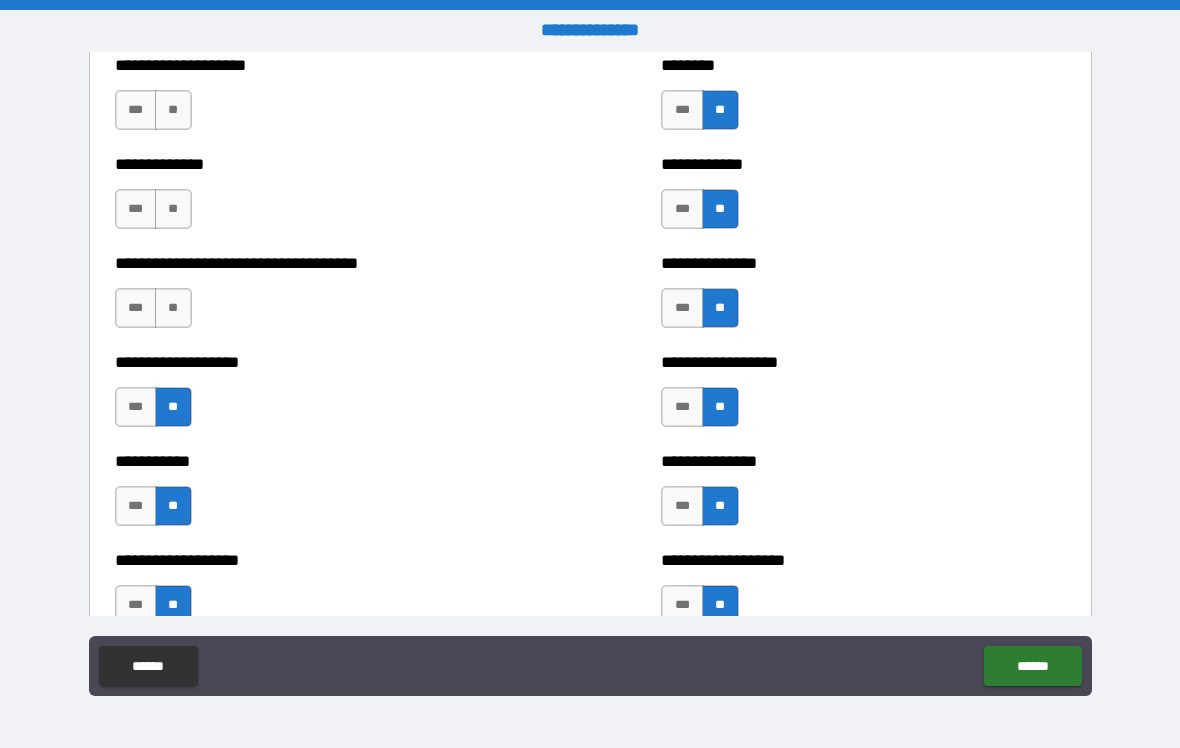 click on "**" at bounding box center [173, 308] 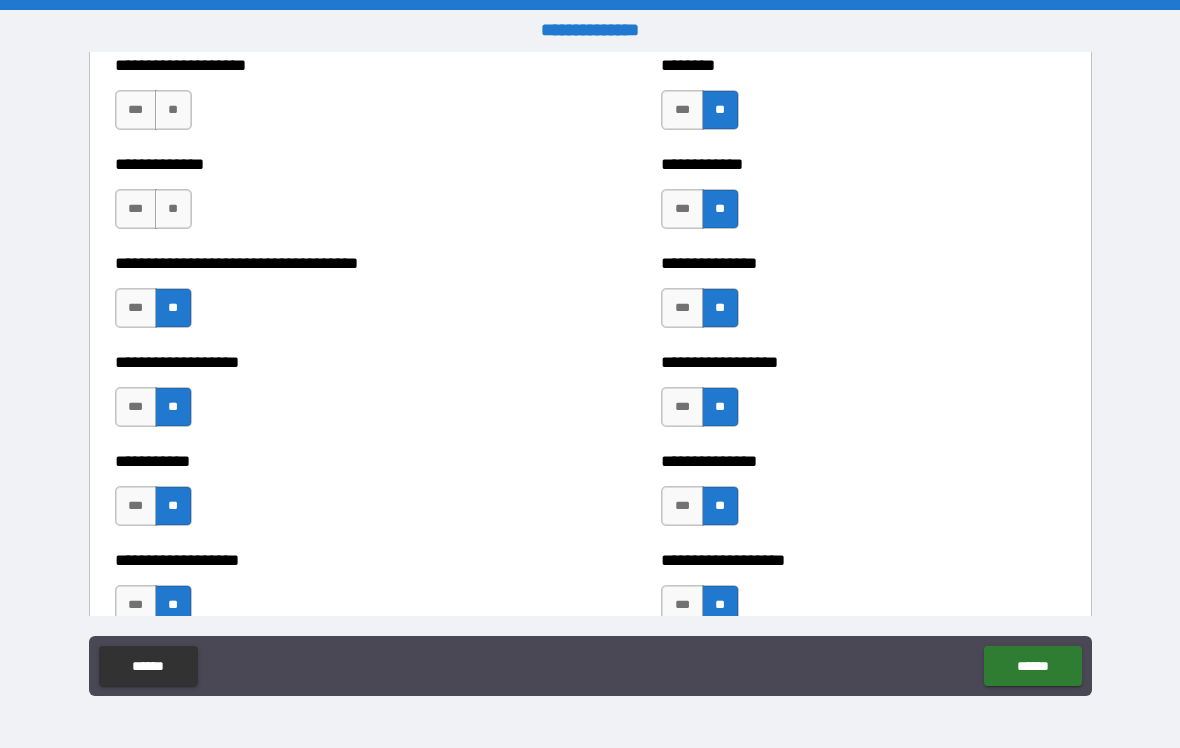 click on "**" at bounding box center [173, 209] 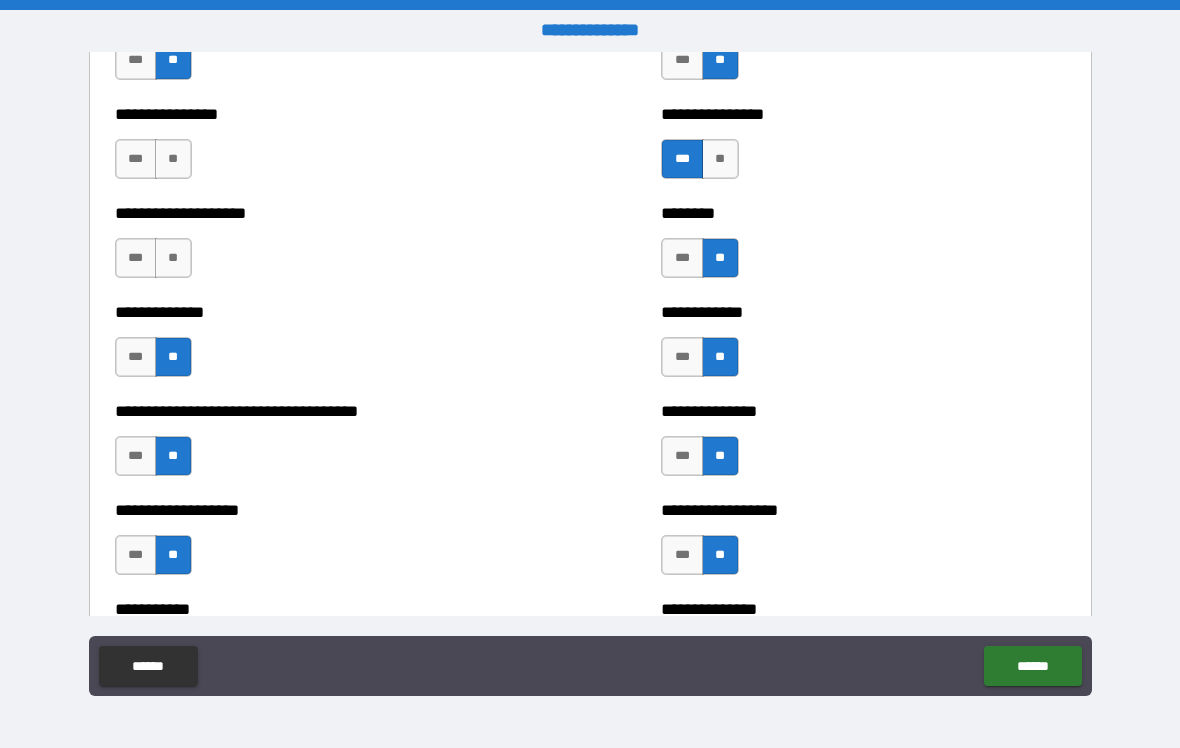 click on "**" at bounding box center [173, 258] 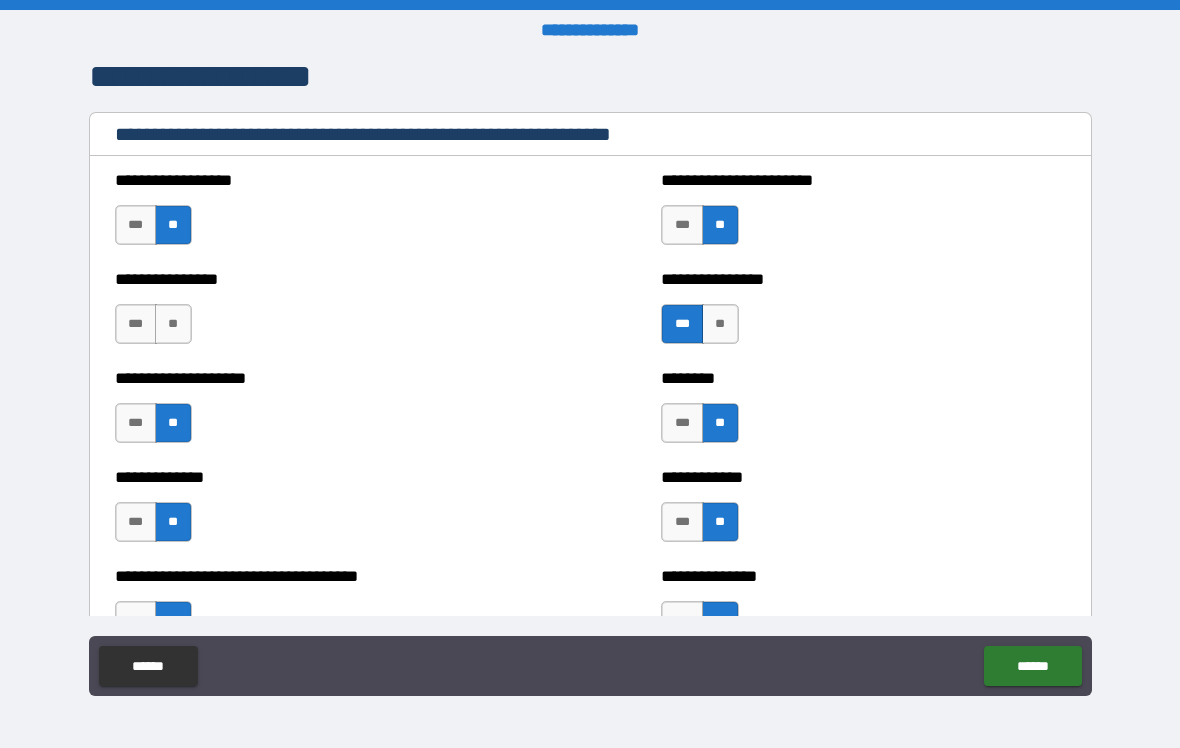 scroll, scrollTop: 2271, scrollLeft: 0, axis: vertical 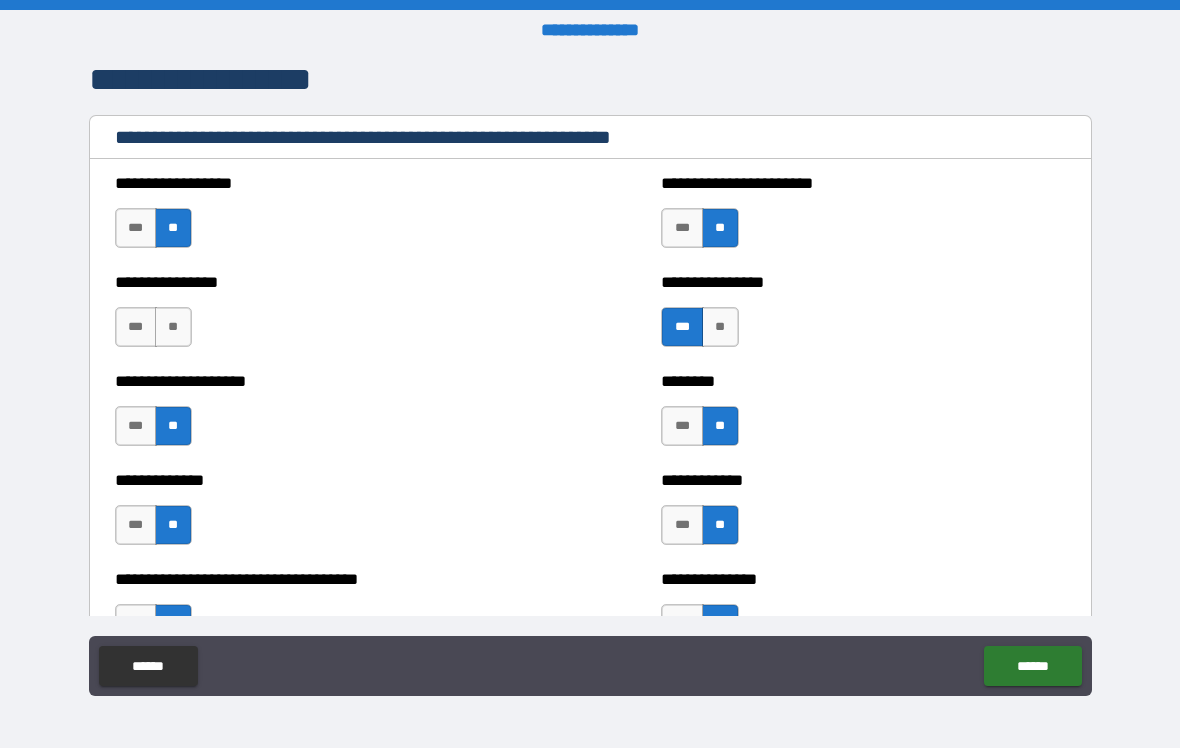 click on "**" at bounding box center [173, 327] 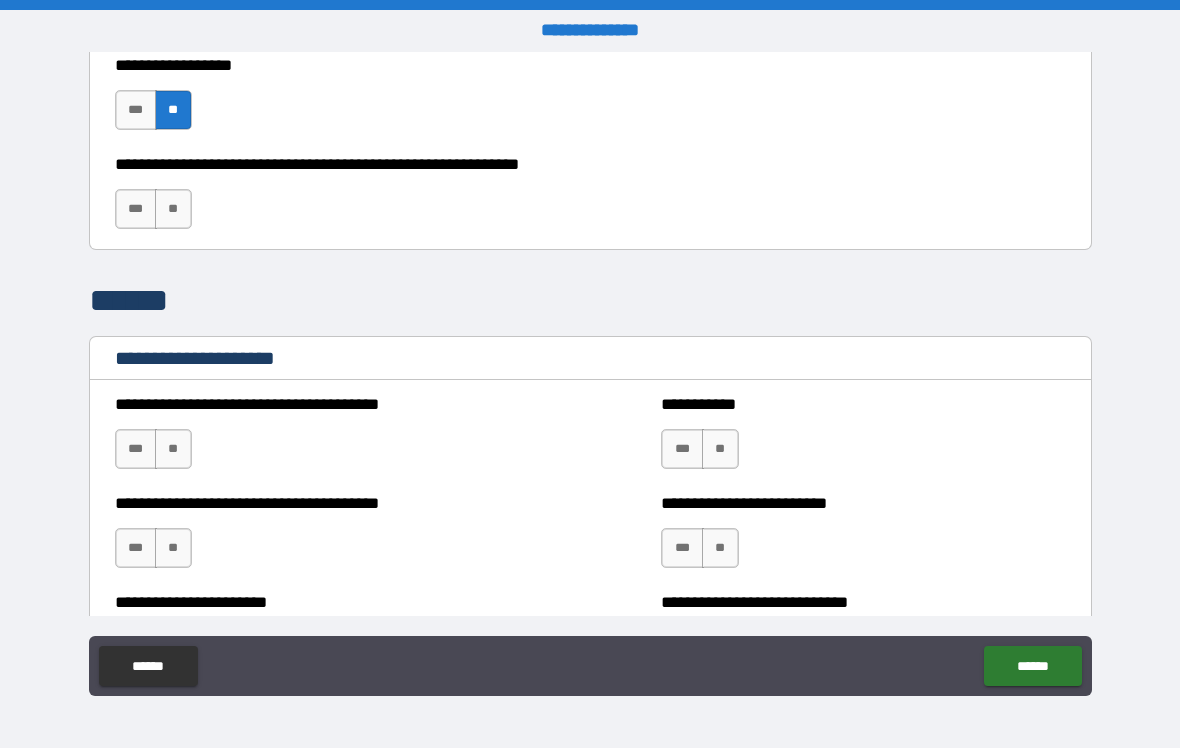 scroll, scrollTop: 5457, scrollLeft: 0, axis: vertical 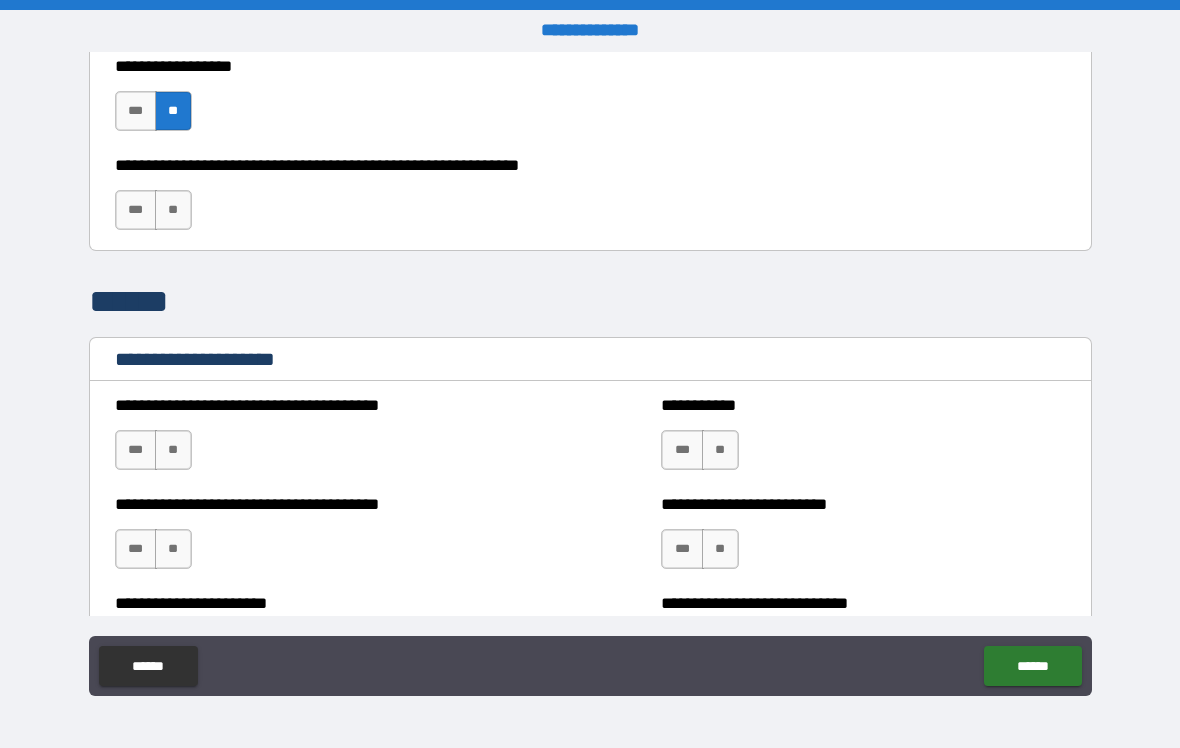 click on "**" at bounding box center (173, 210) 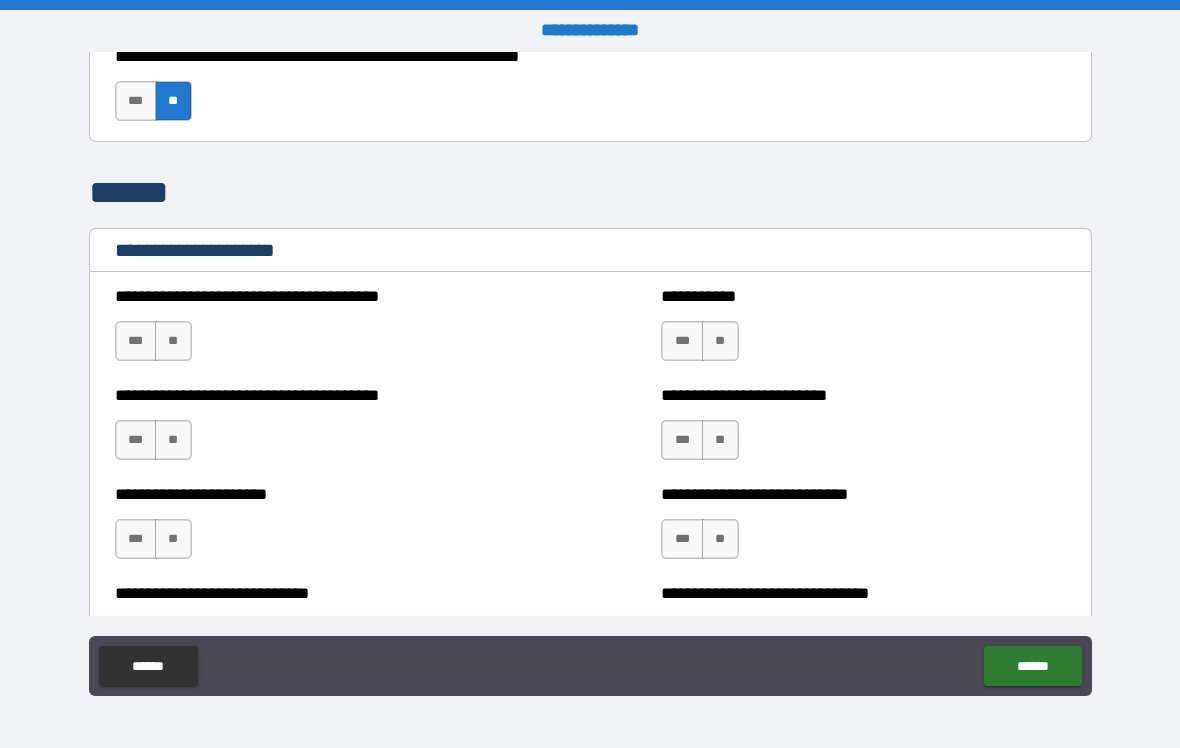 scroll, scrollTop: 5568, scrollLeft: 0, axis: vertical 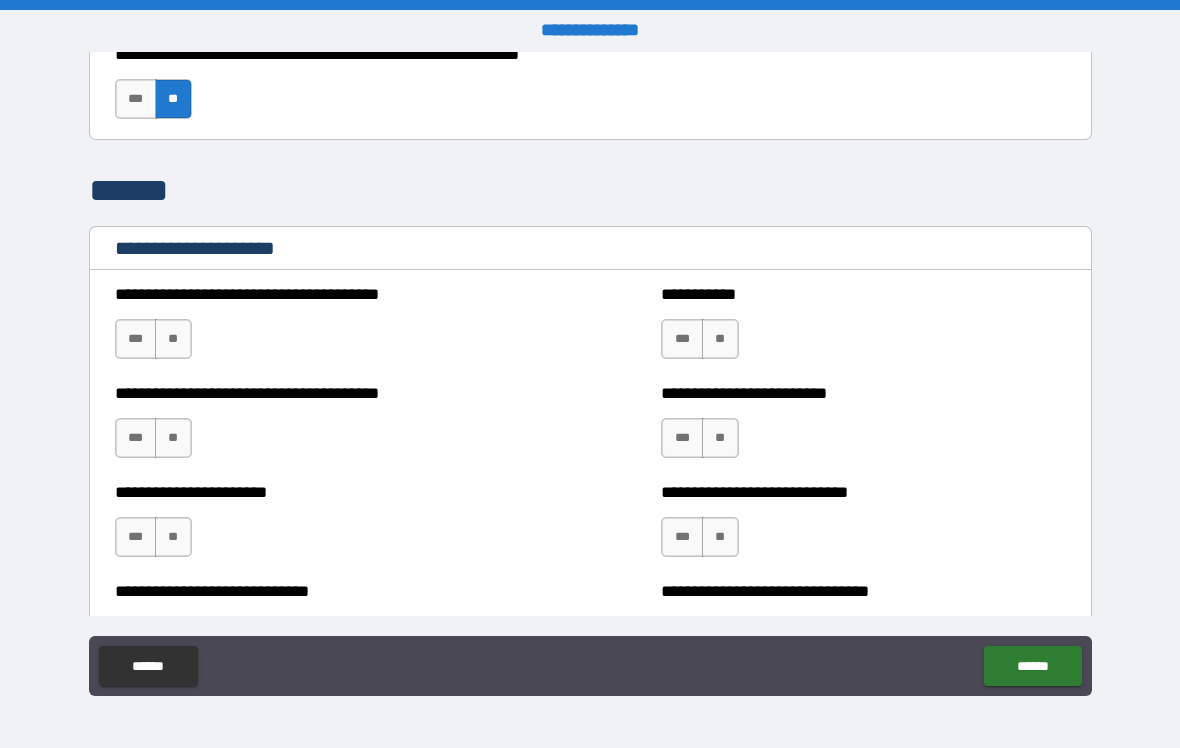 click on "***" at bounding box center (136, 537) 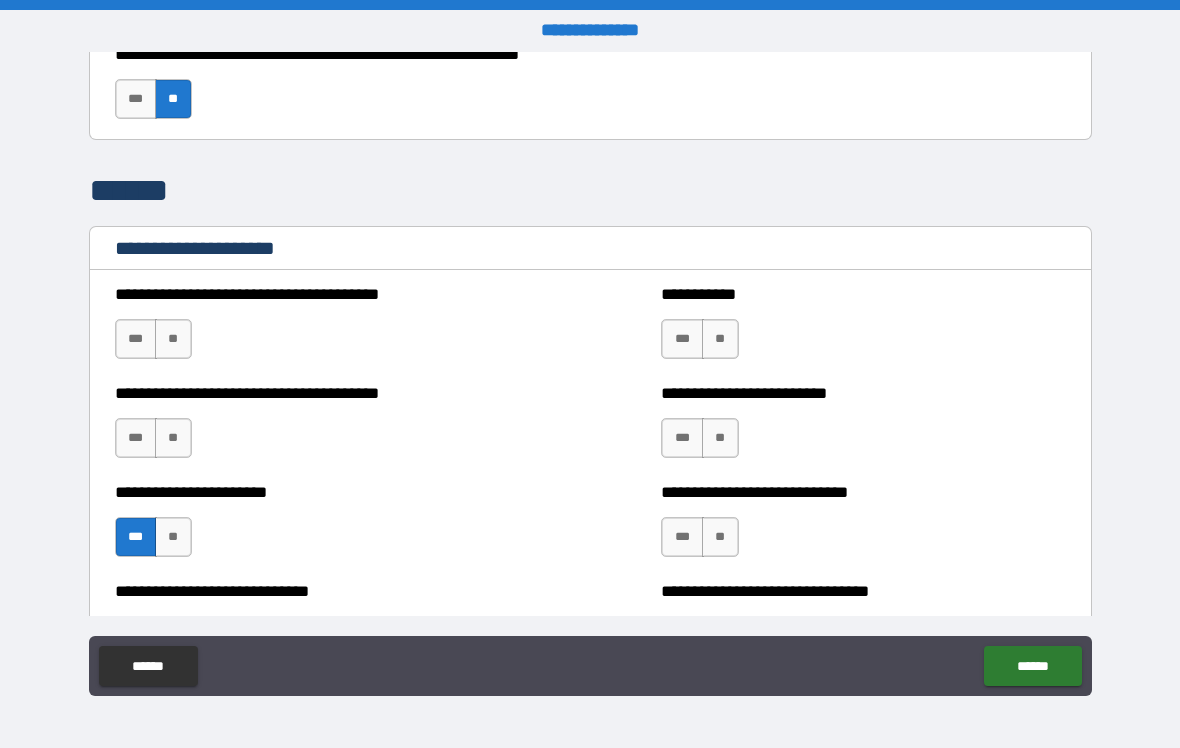 click on "**" at bounding box center [173, 438] 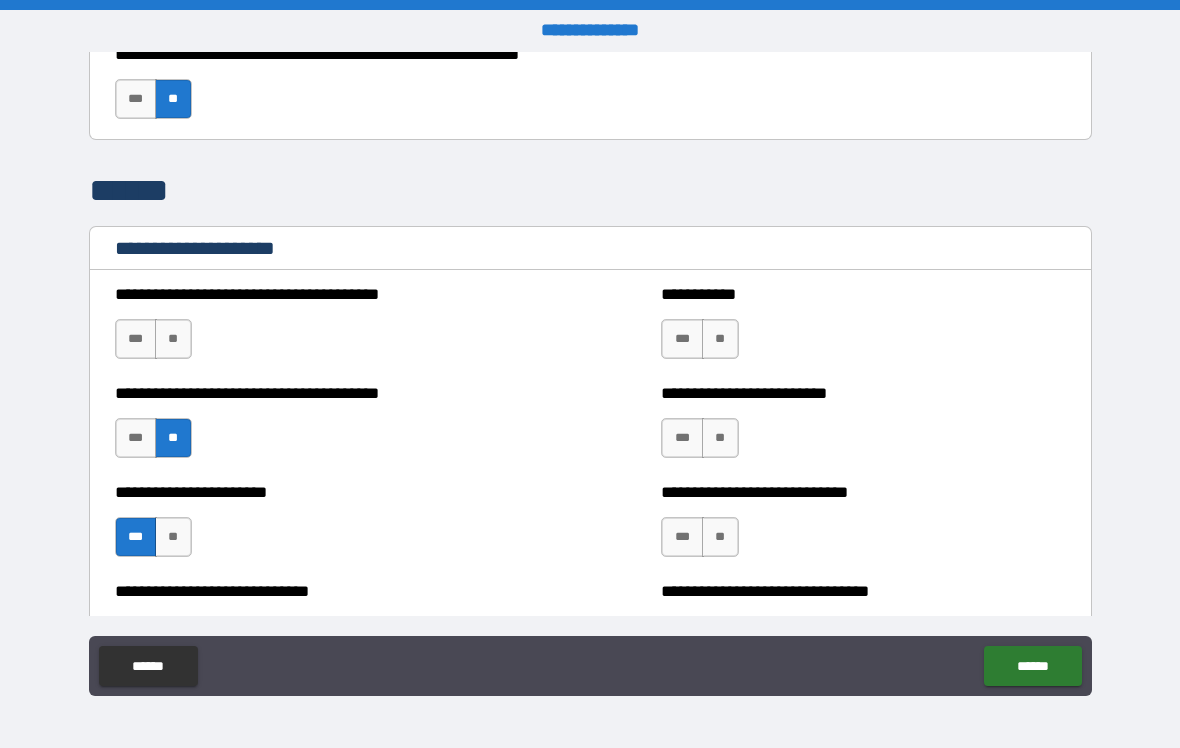click on "***" at bounding box center [136, 339] 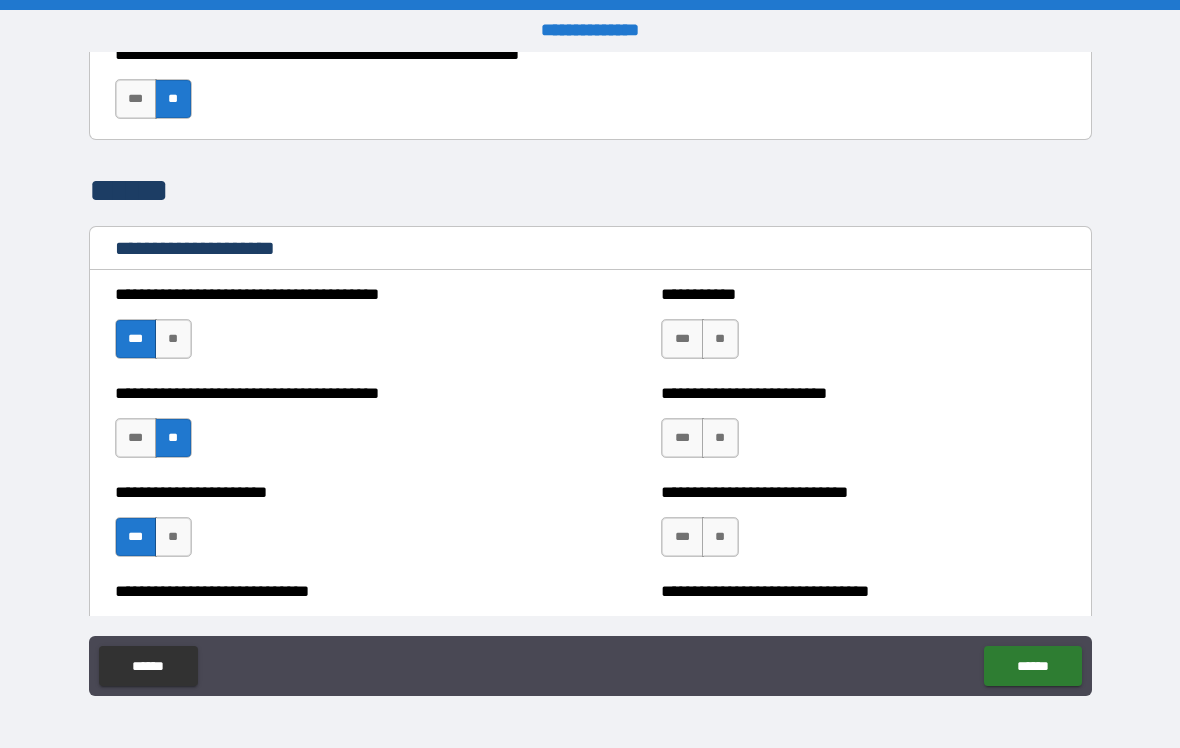click on "**" at bounding box center [720, 339] 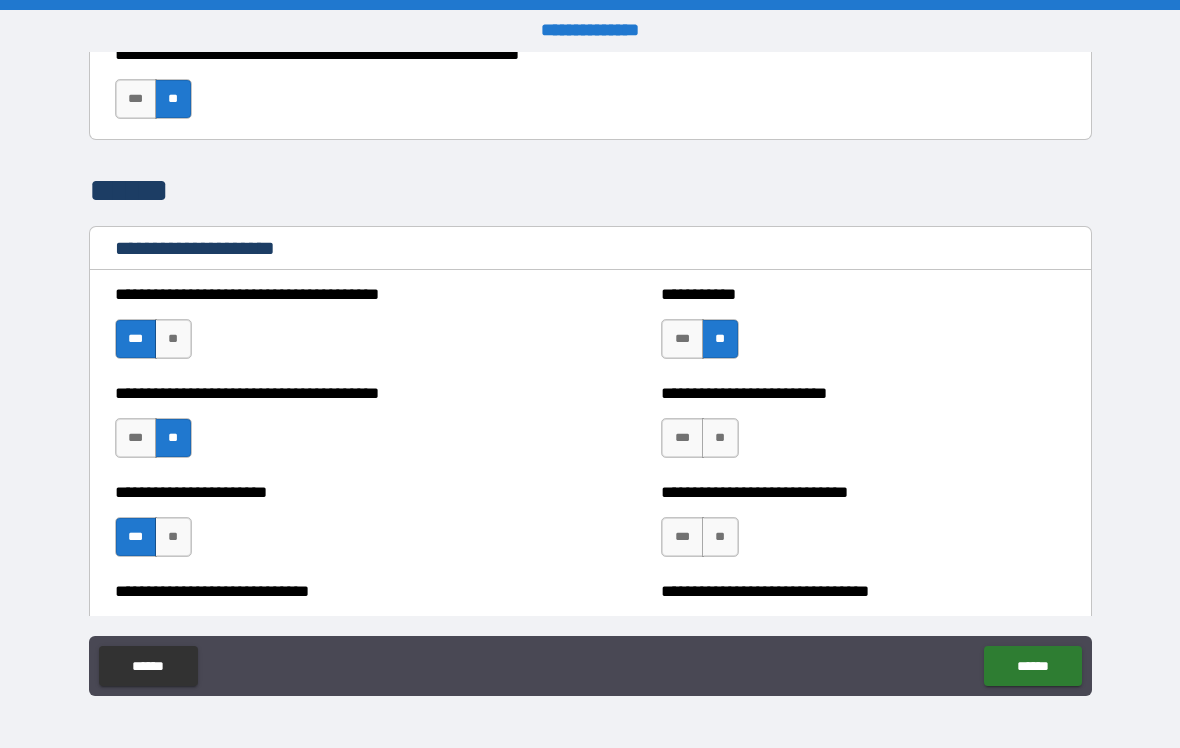 click on "**" at bounding box center [720, 438] 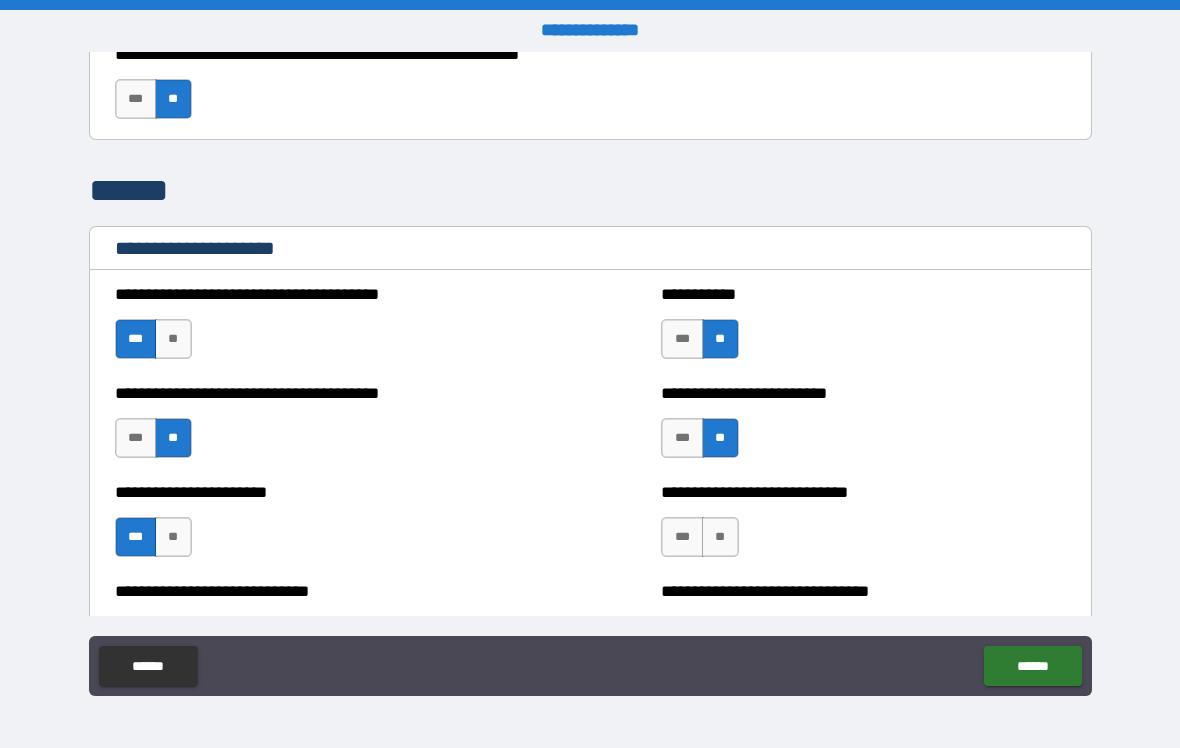 click on "**" at bounding box center (720, 537) 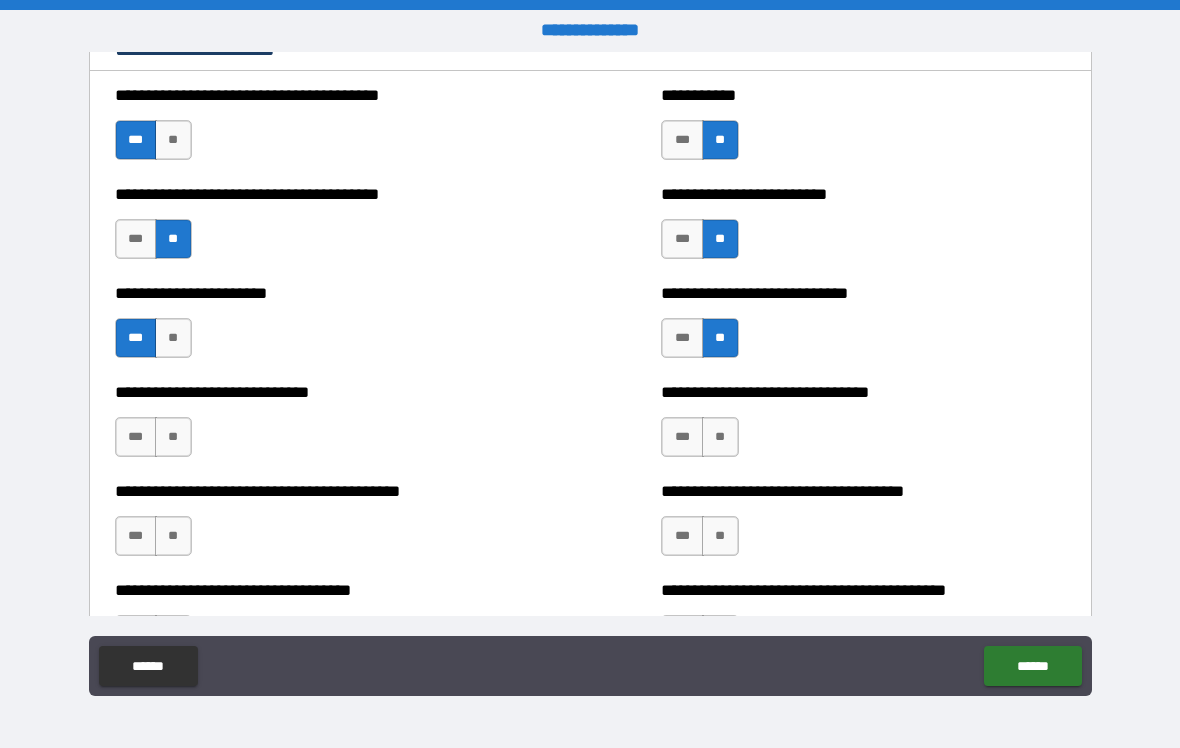 scroll, scrollTop: 5776, scrollLeft: 0, axis: vertical 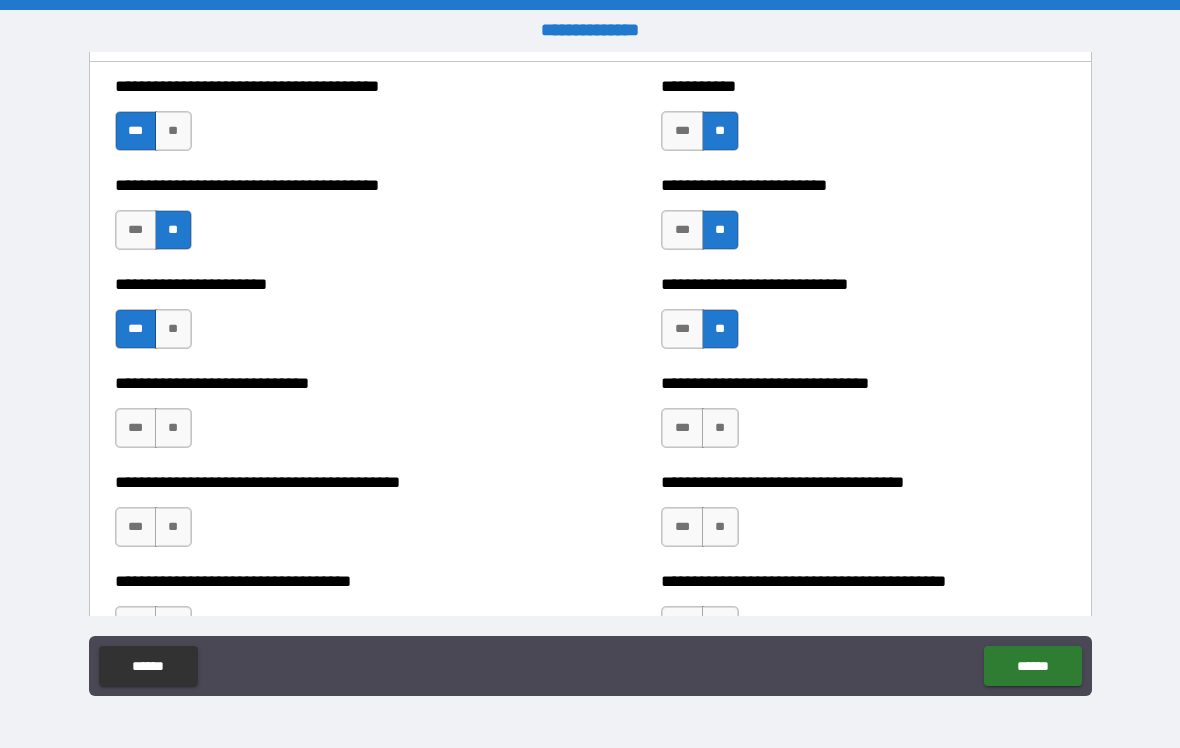 click on "**" at bounding box center (173, 527) 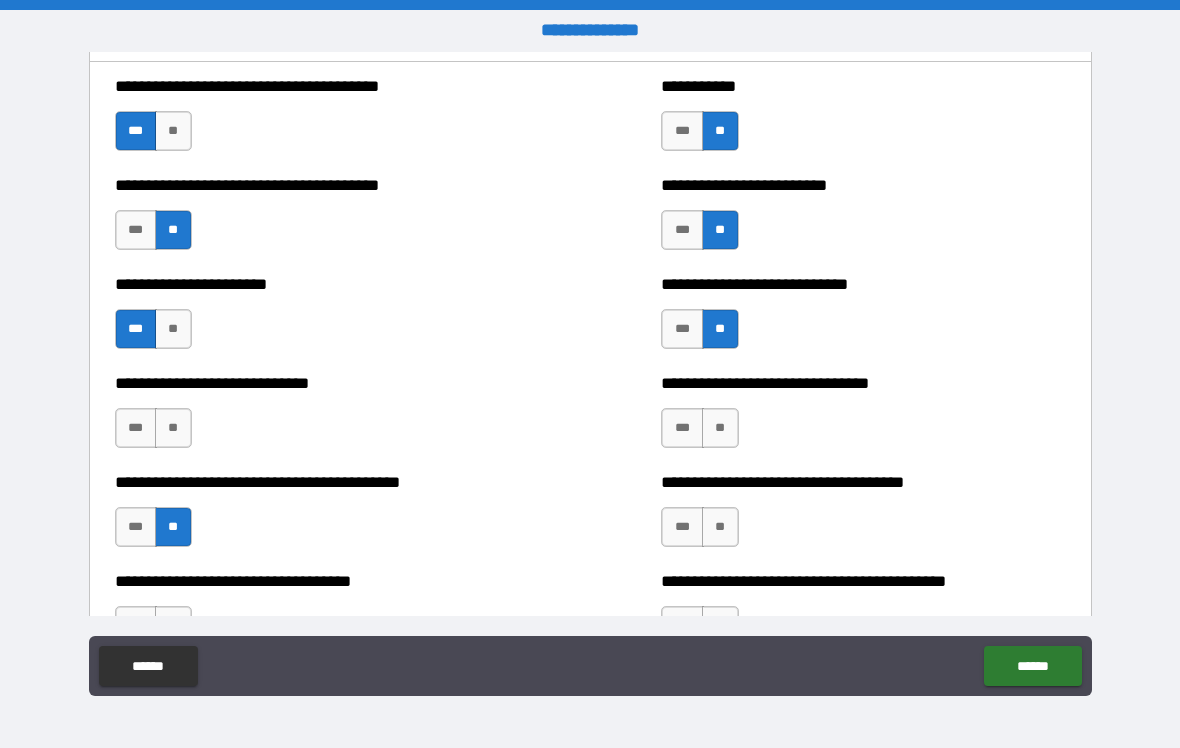 click on "***" at bounding box center [136, 428] 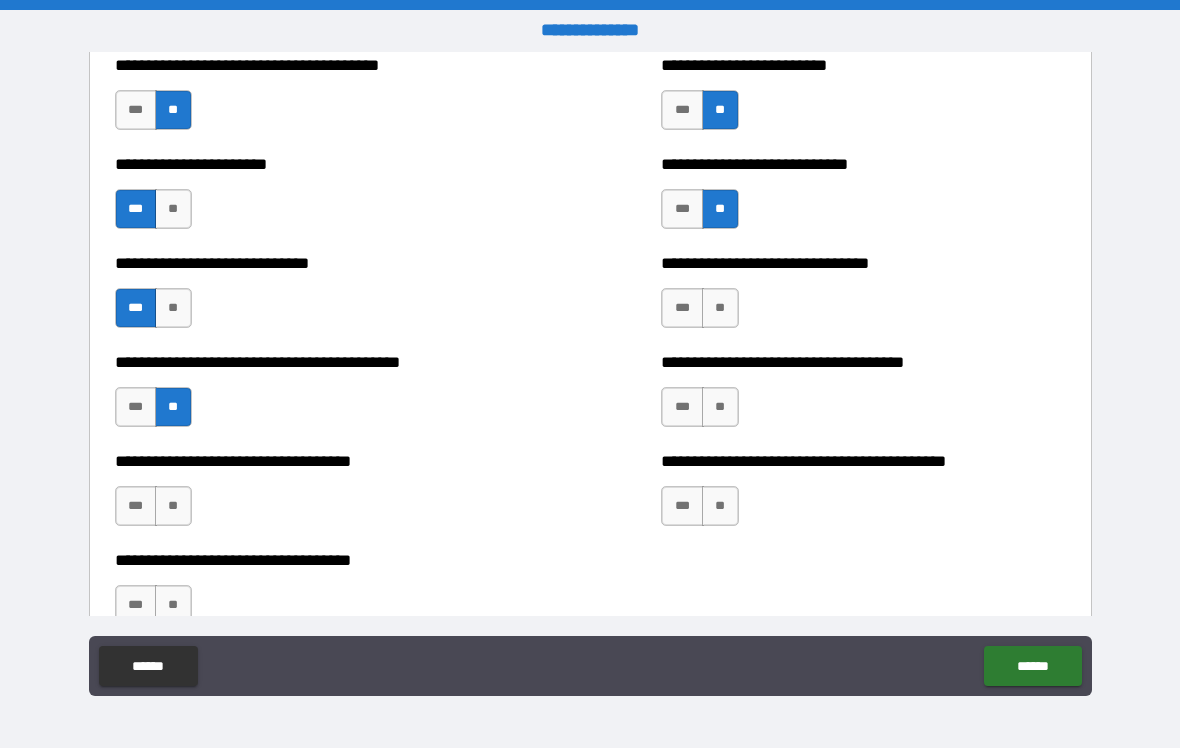 scroll, scrollTop: 5901, scrollLeft: 0, axis: vertical 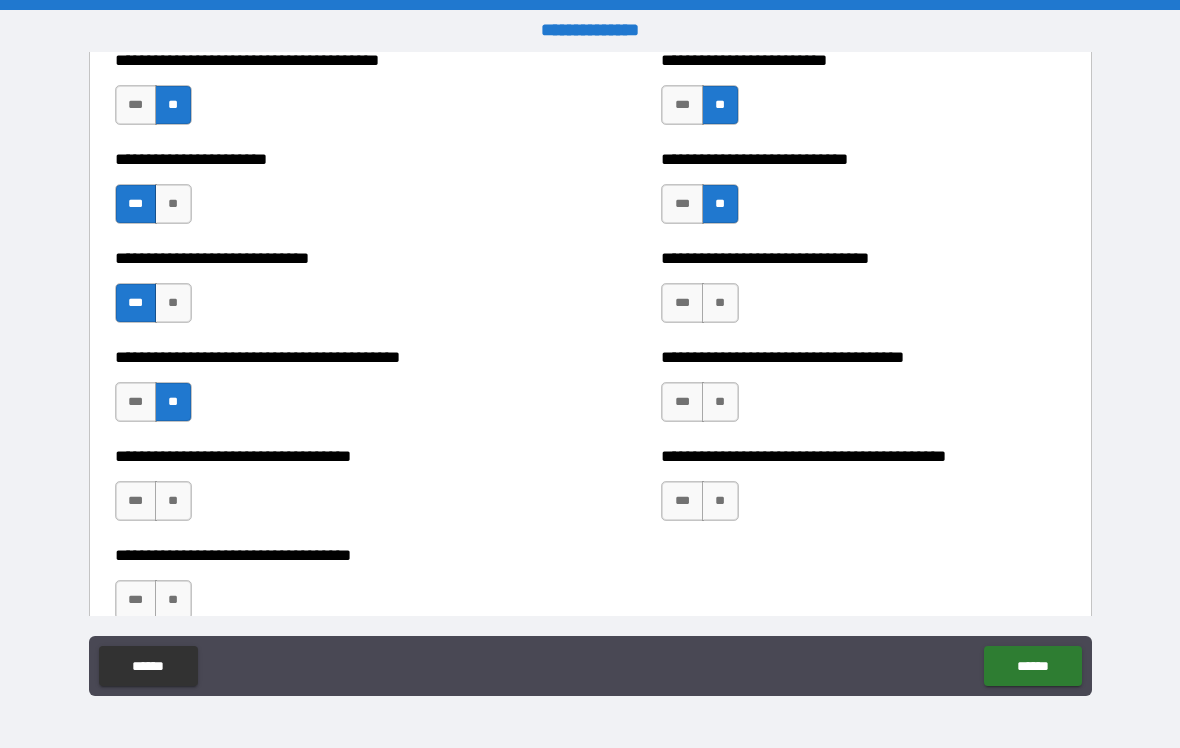 click on "***" at bounding box center [136, 501] 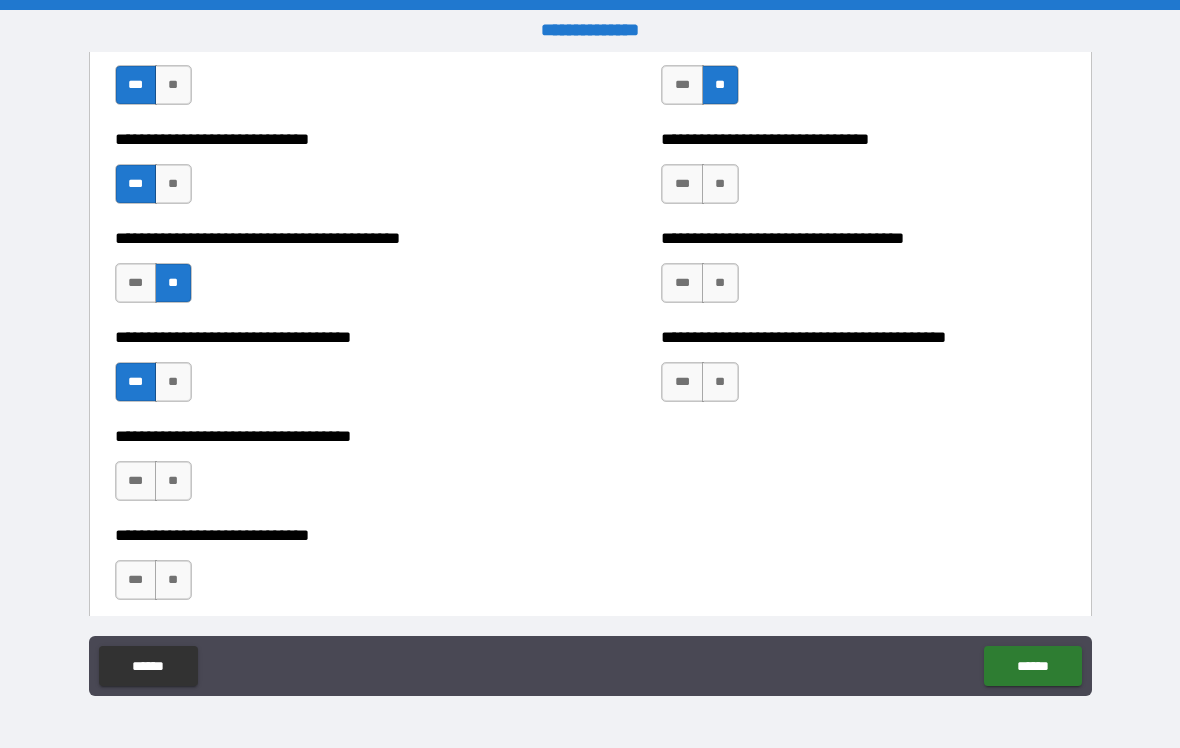 scroll, scrollTop: 6021, scrollLeft: 0, axis: vertical 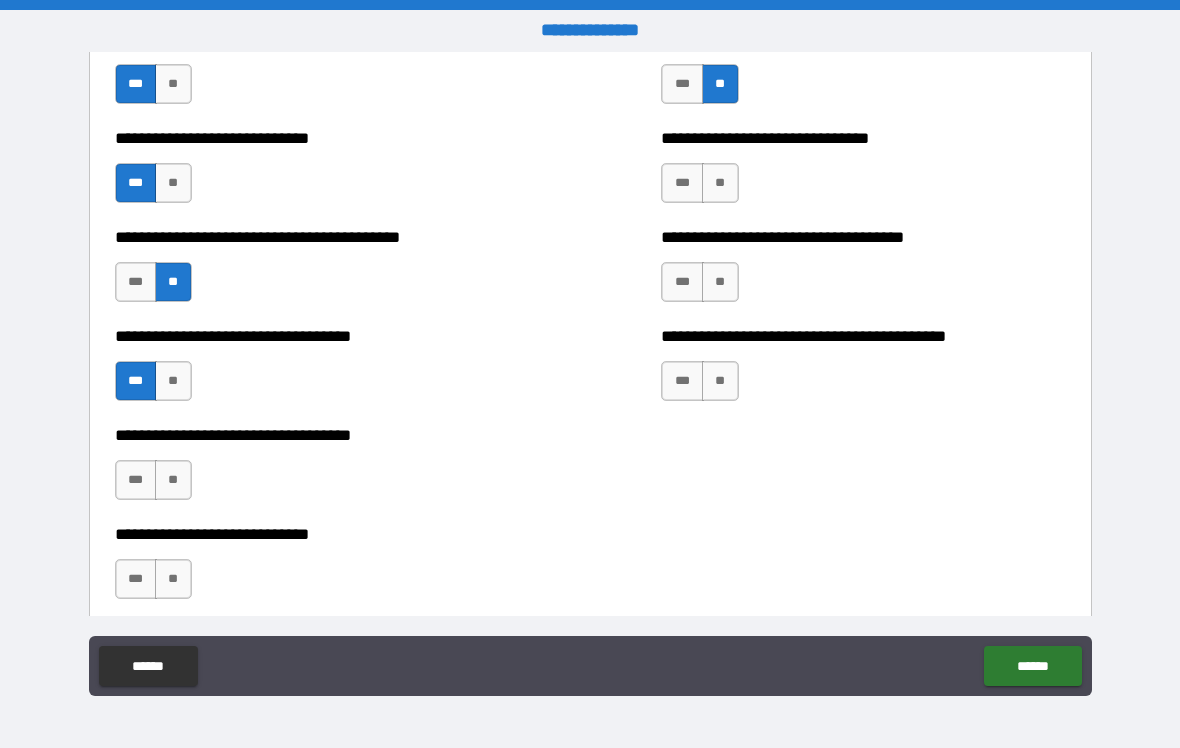 click on "***" at bounding box center (136, 480) 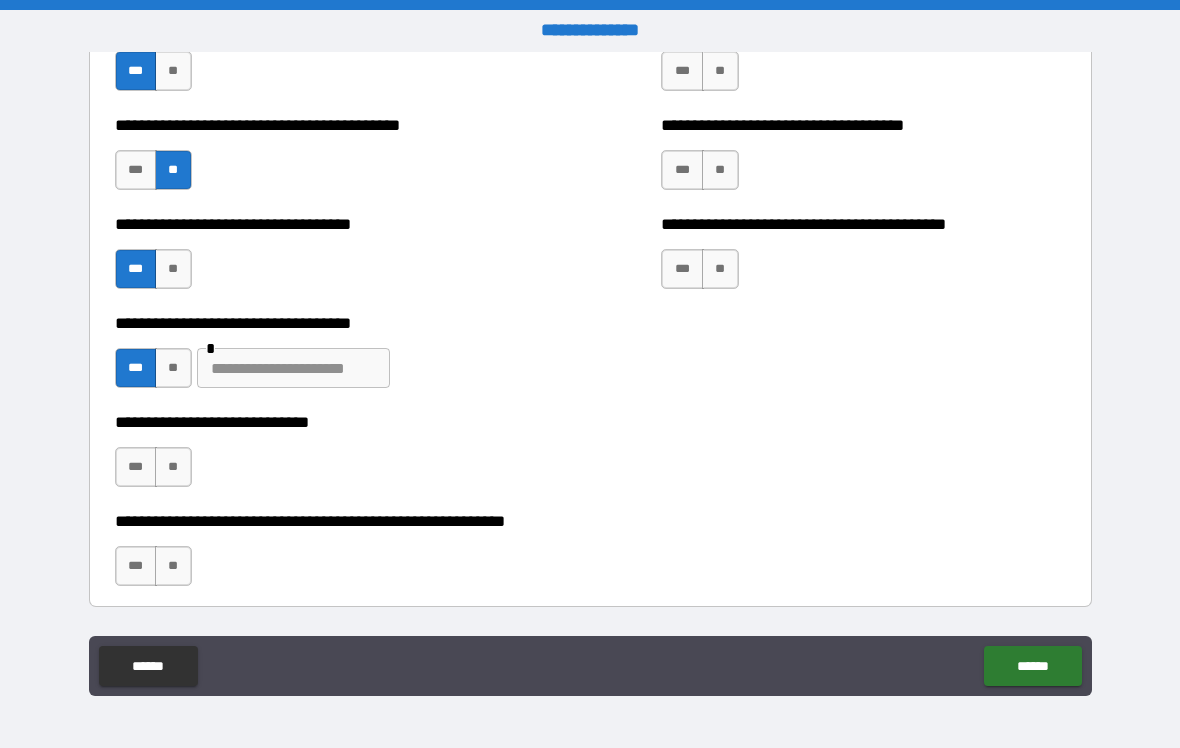 scroll, scrollTop: 6135, scrollLeft: 0, axis: vertical 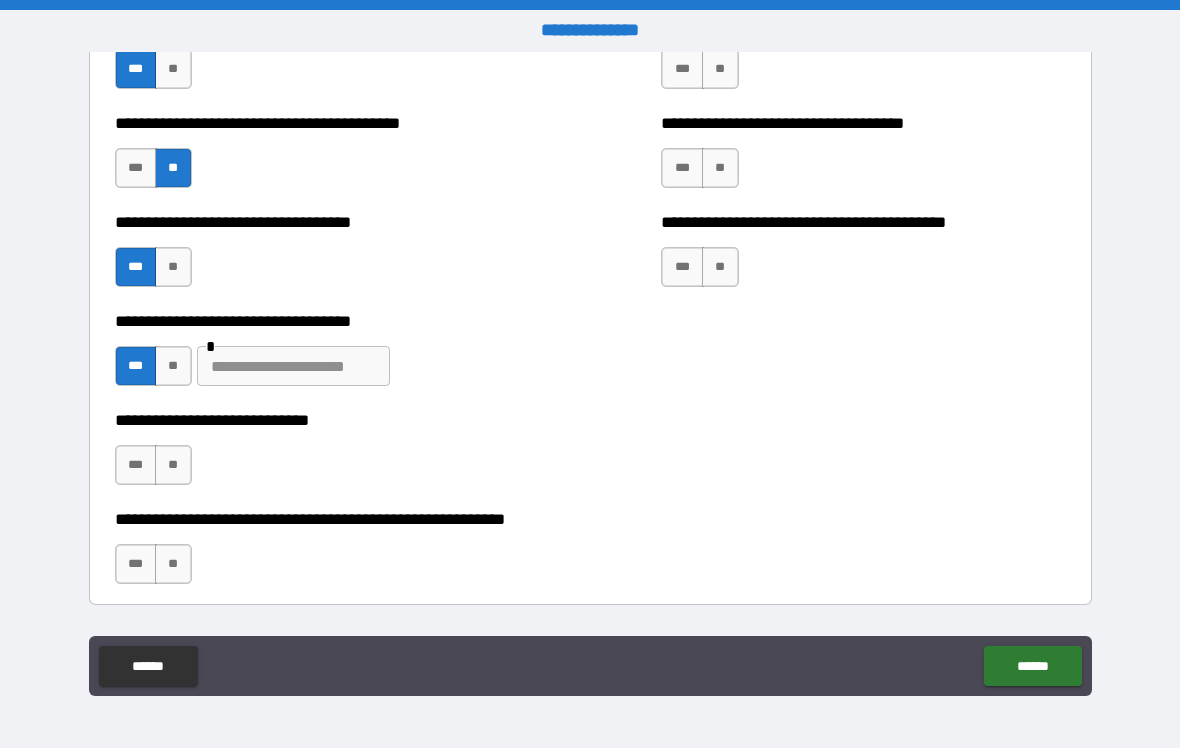 click at bounding box center (293, 366) 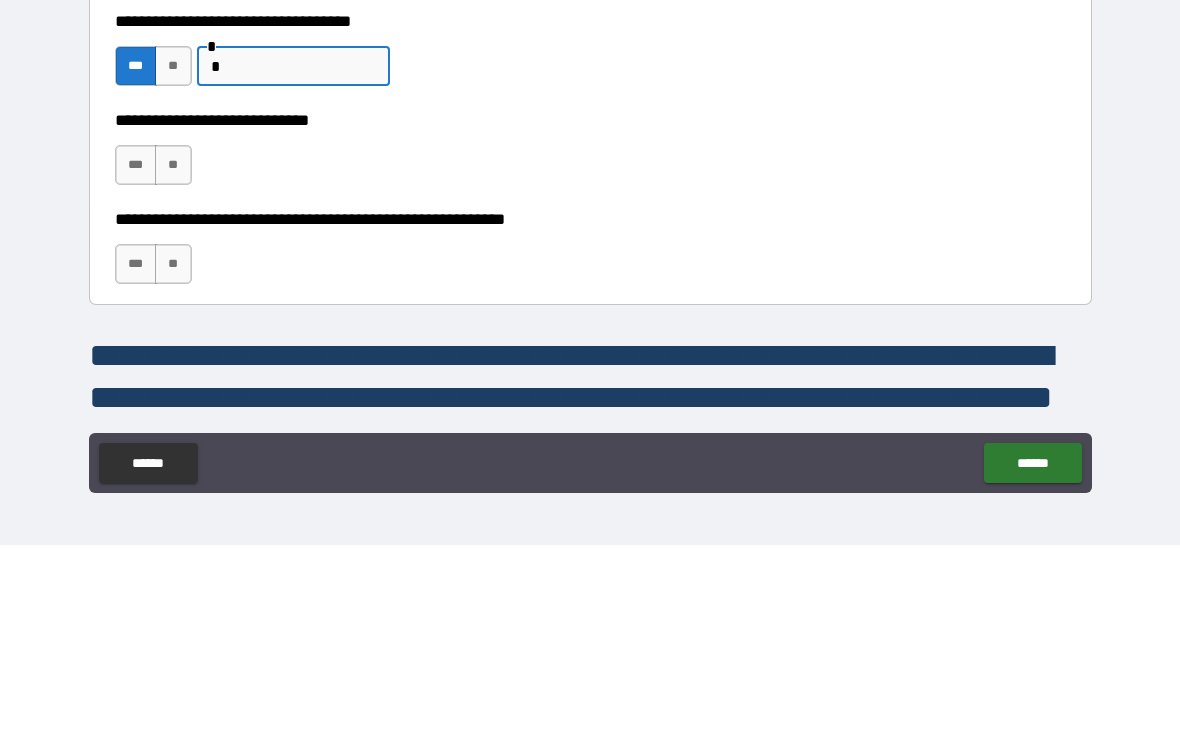 scroll, scrollTop: 6230, scrollLeft: 0, axis: vertical 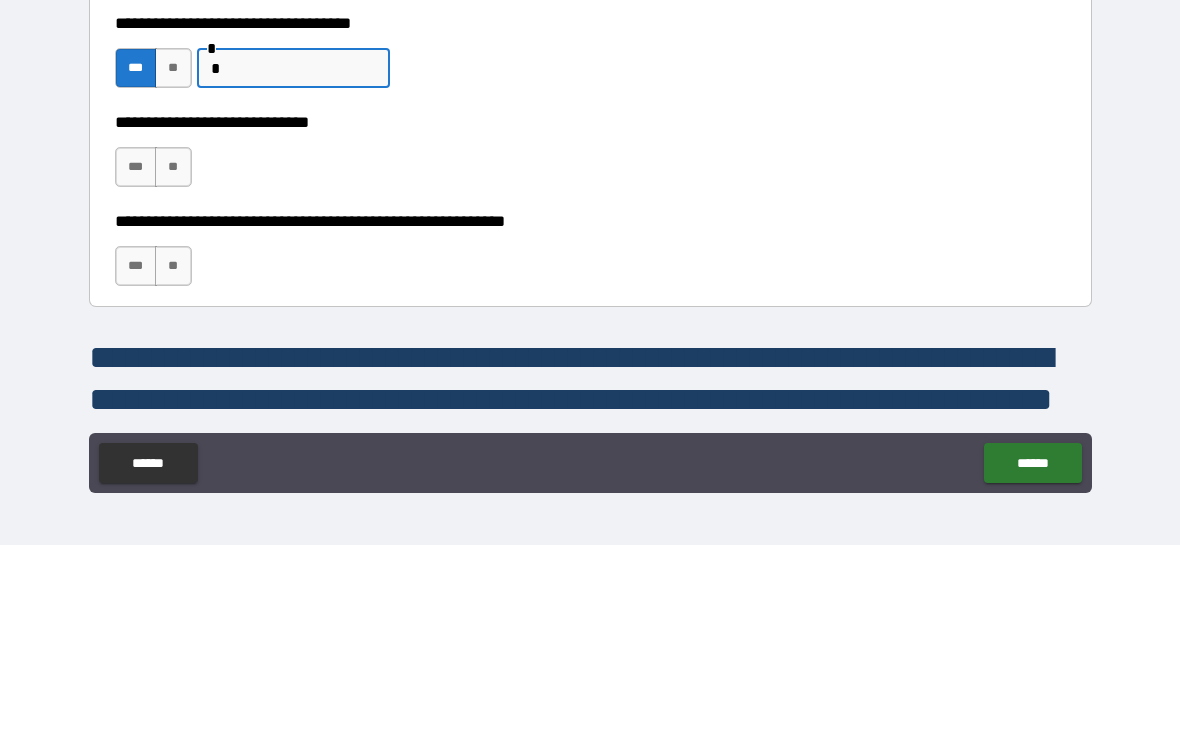 click on "***" at bounding box center (136, 370) 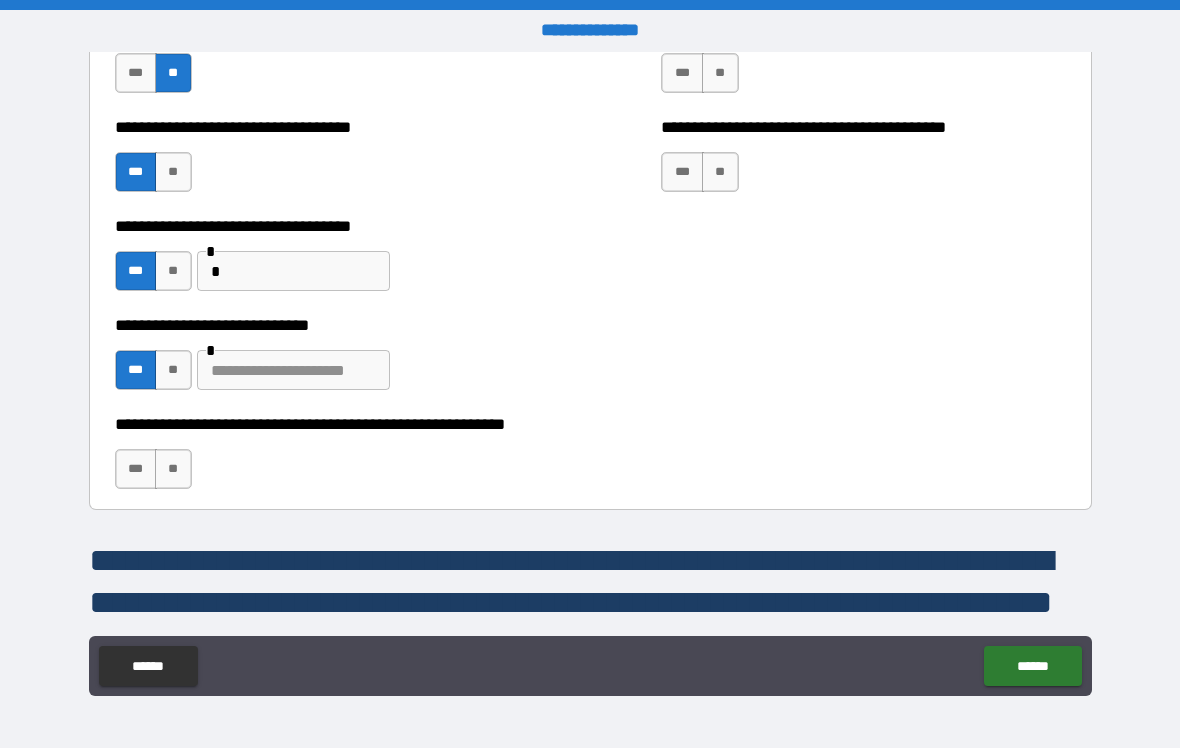 click at bounding box center (293, 370) 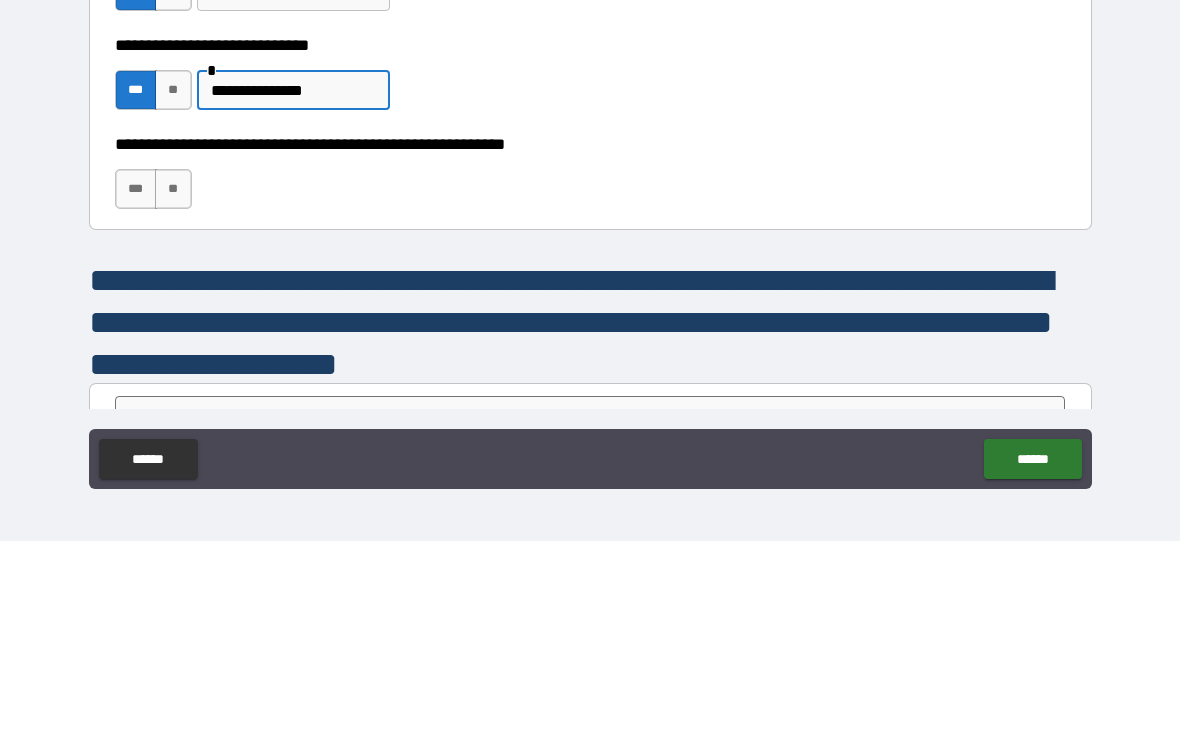 scroll, scrollTop: 6304, scrollLeft: 0, axis: vertical 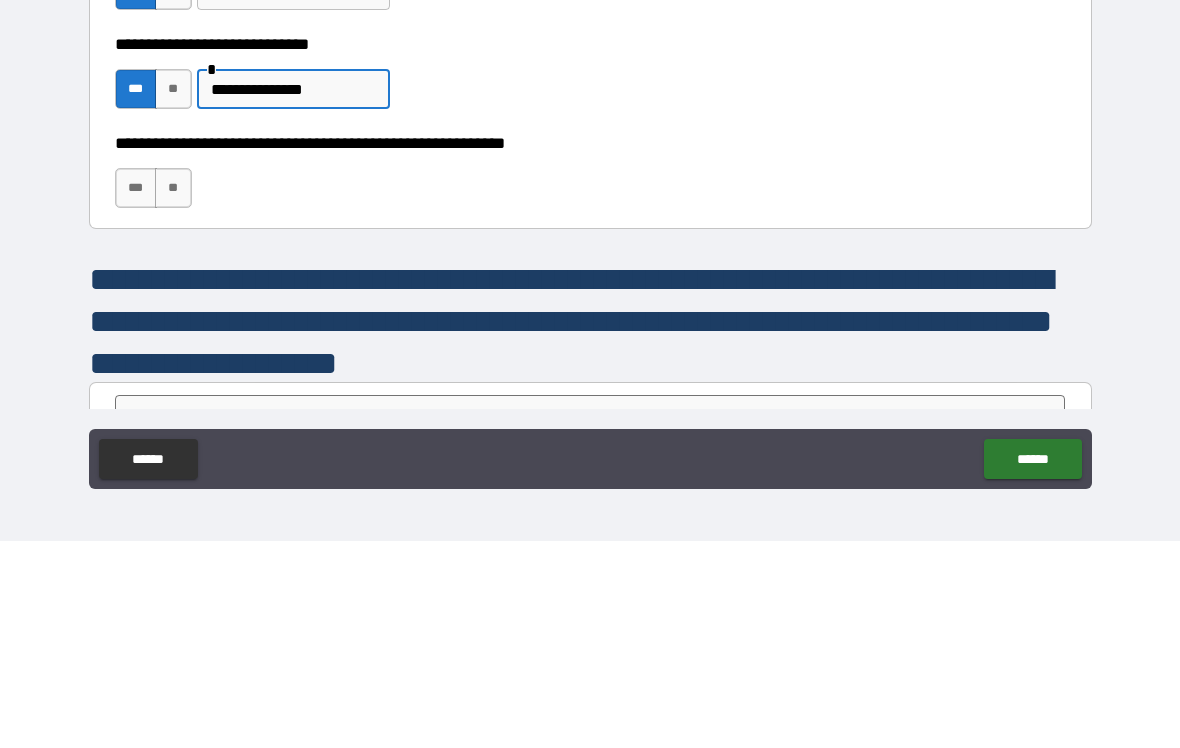 click on "**" at bounding box center (173, 395) 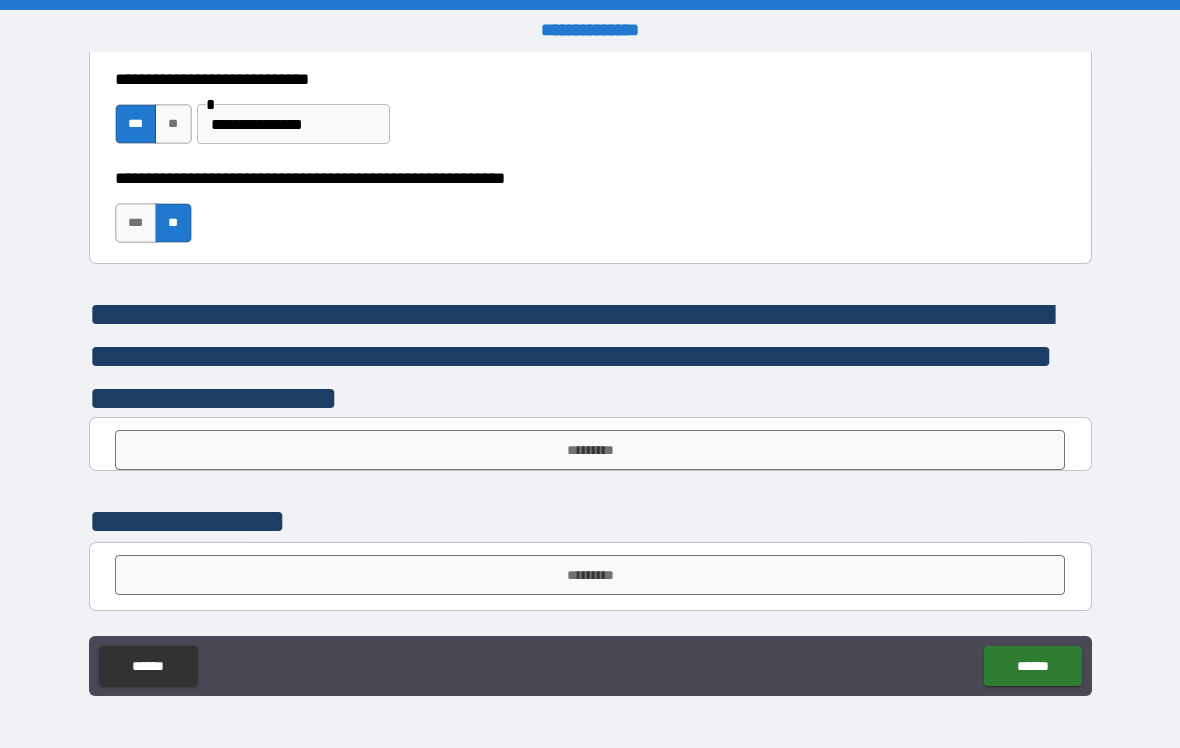scroll, scrollTop: 6476, scrollLeft: 0, axis: vertical 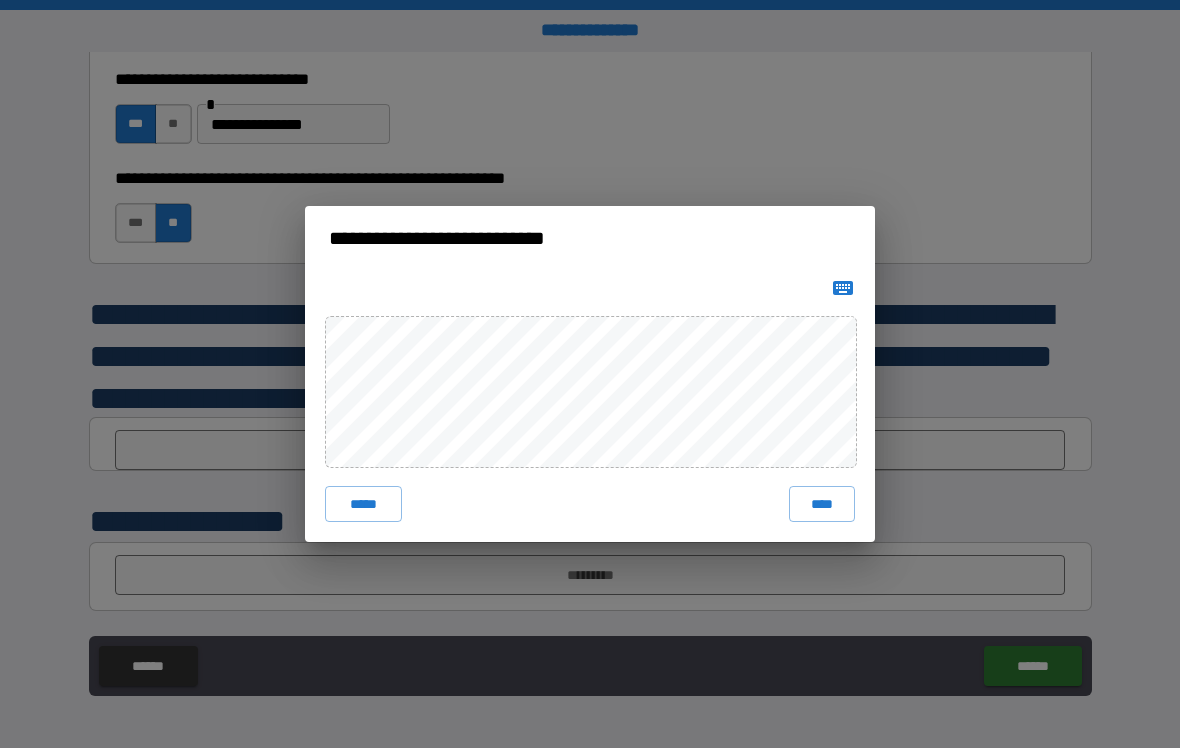 click on "****" at bounding box center [822, 504] 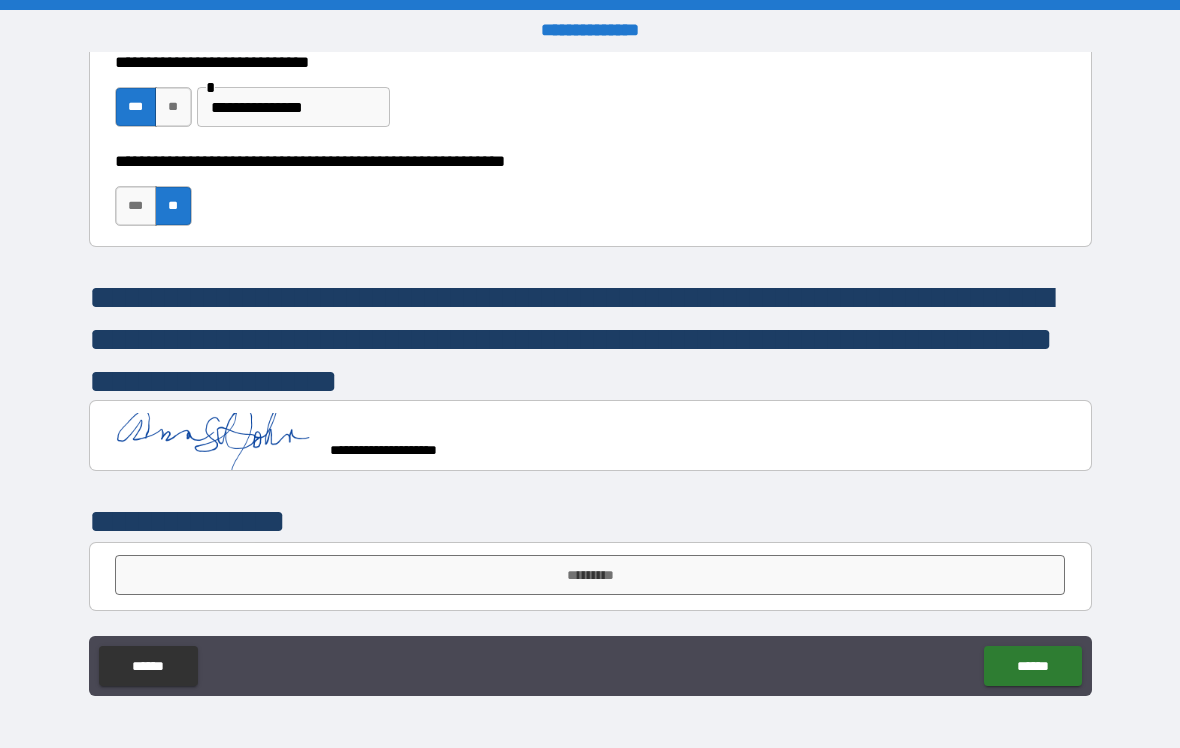 scroll, scrollTop: 6493, scrollLeft: 0, axis: vertical 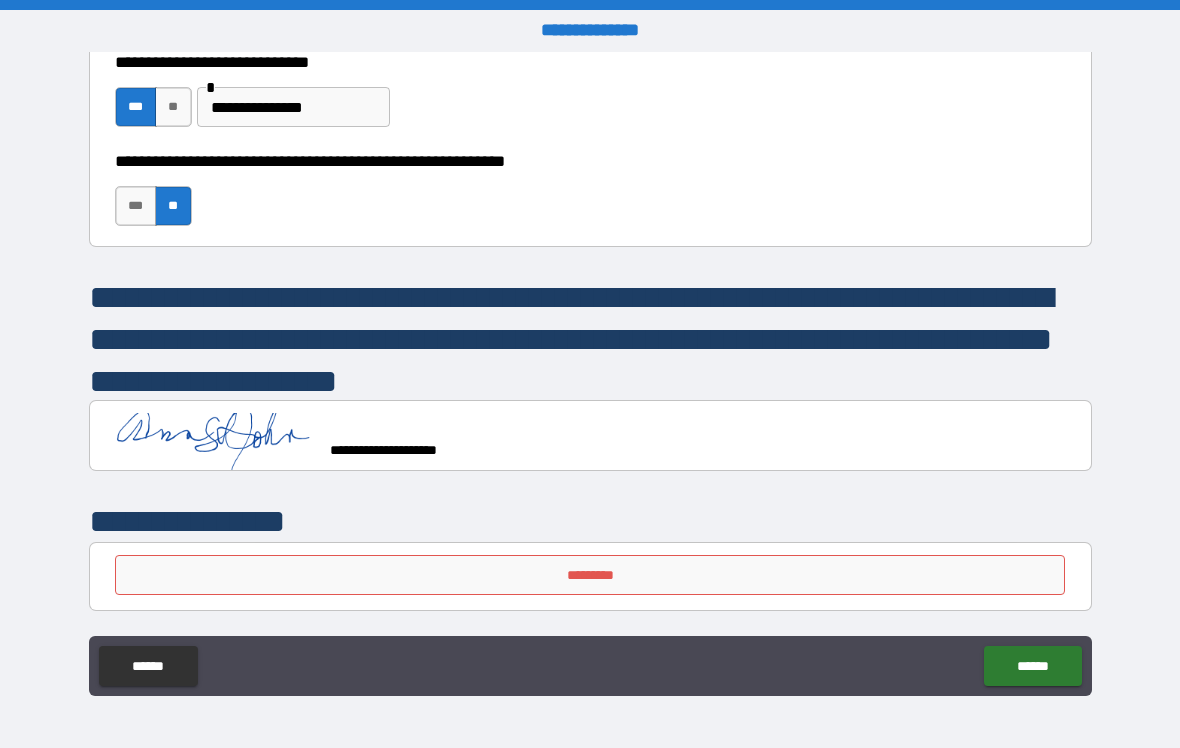 click on "******" at bounding box center (1032, 666) 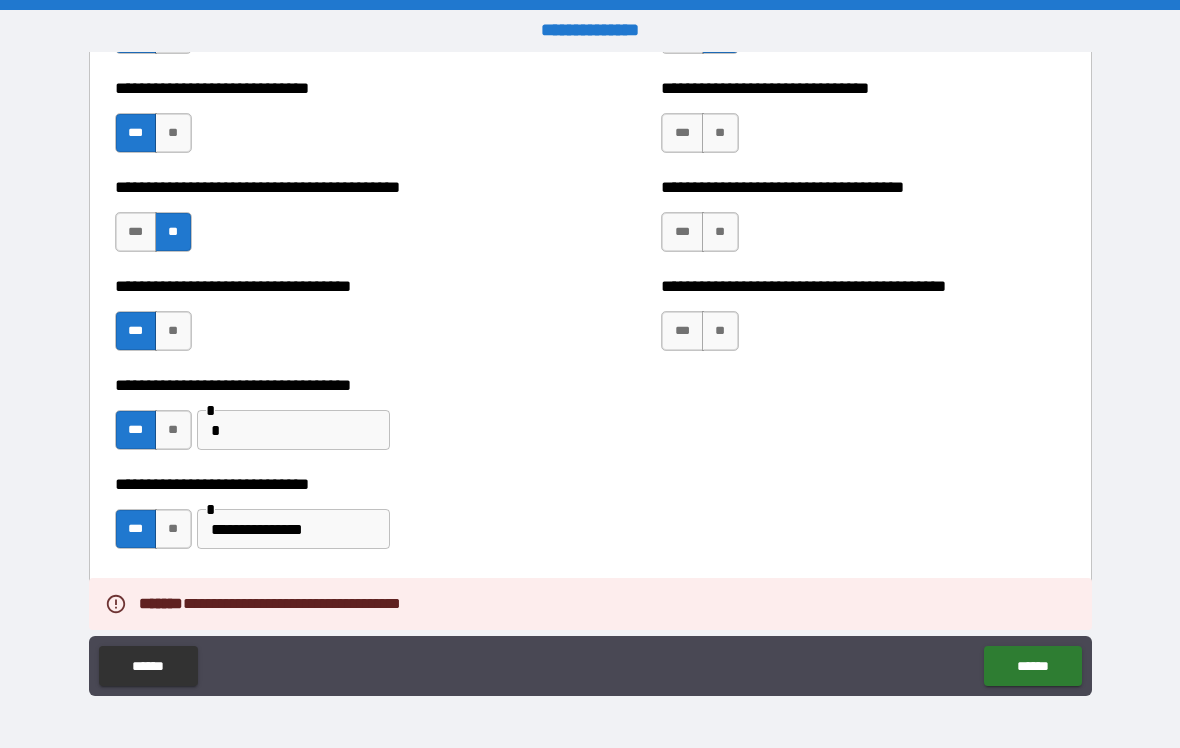 scroll, scrollTop: 6069, scrollLeft: 0, axis: vertical 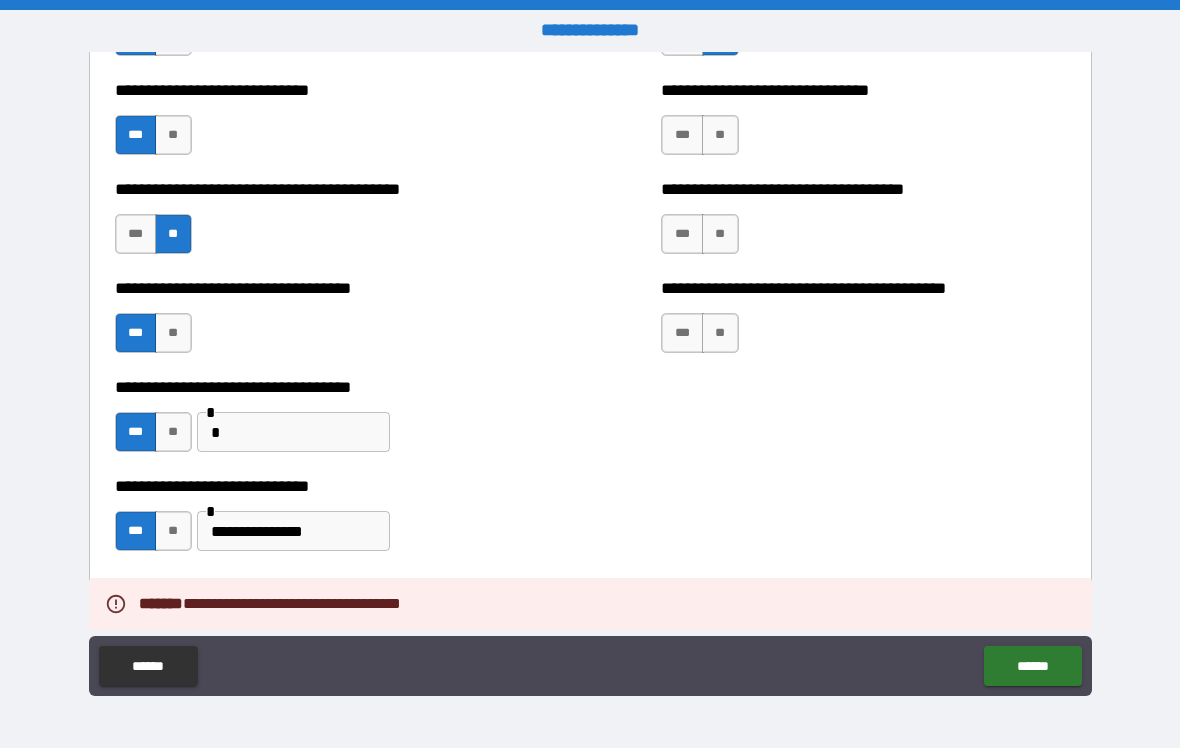 click on "**" at bounding box center [720, 333] 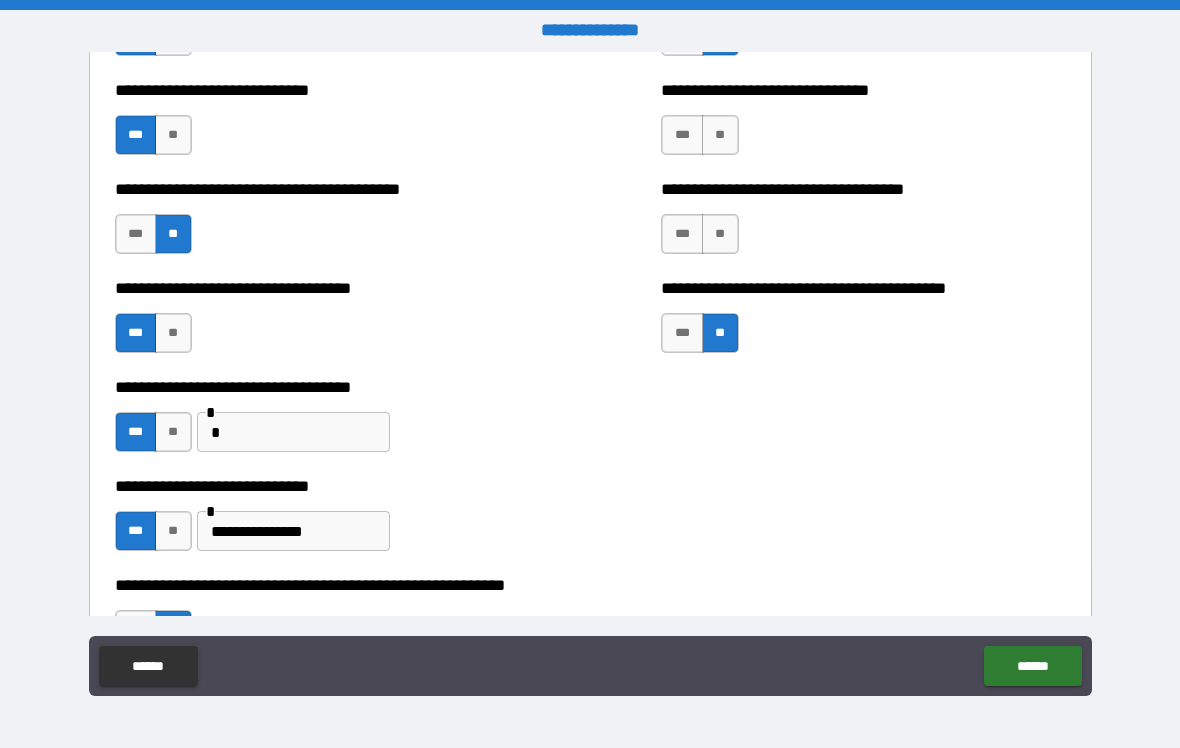 click on "**" at bounding box center (720, 333) 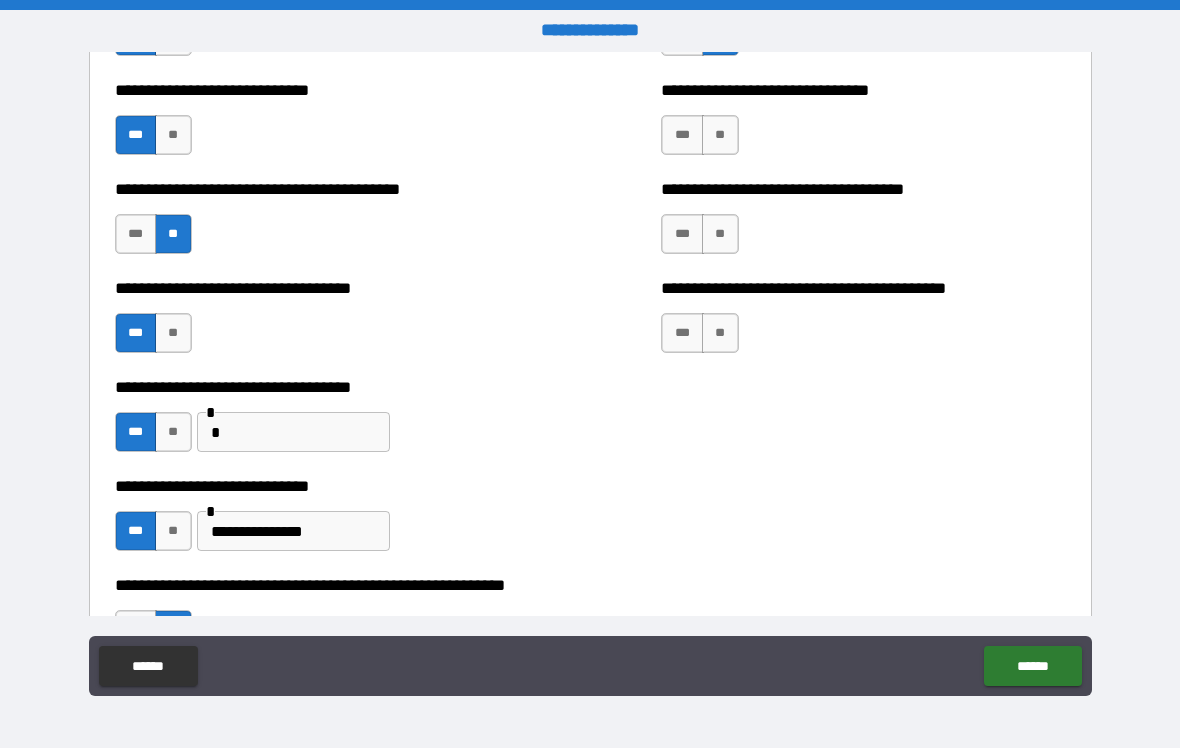 click on "**" at bounding box center [720, 333] 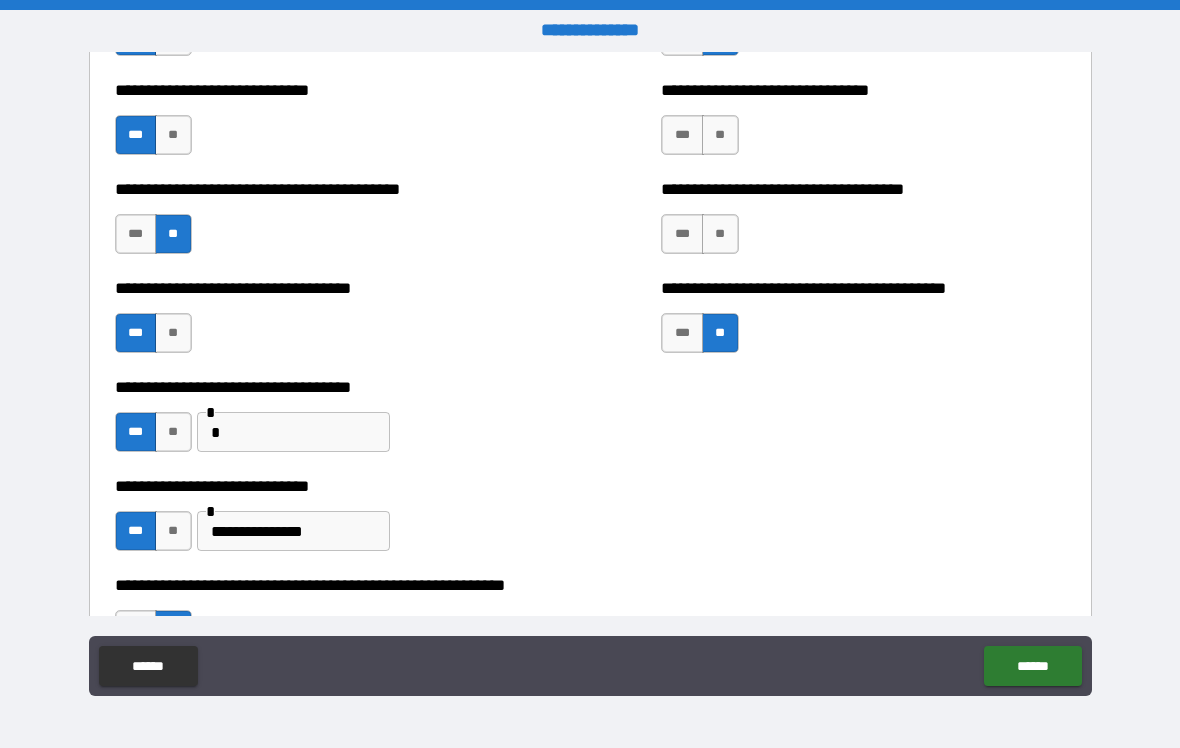 click on "**" at bounding box center (720, 234) 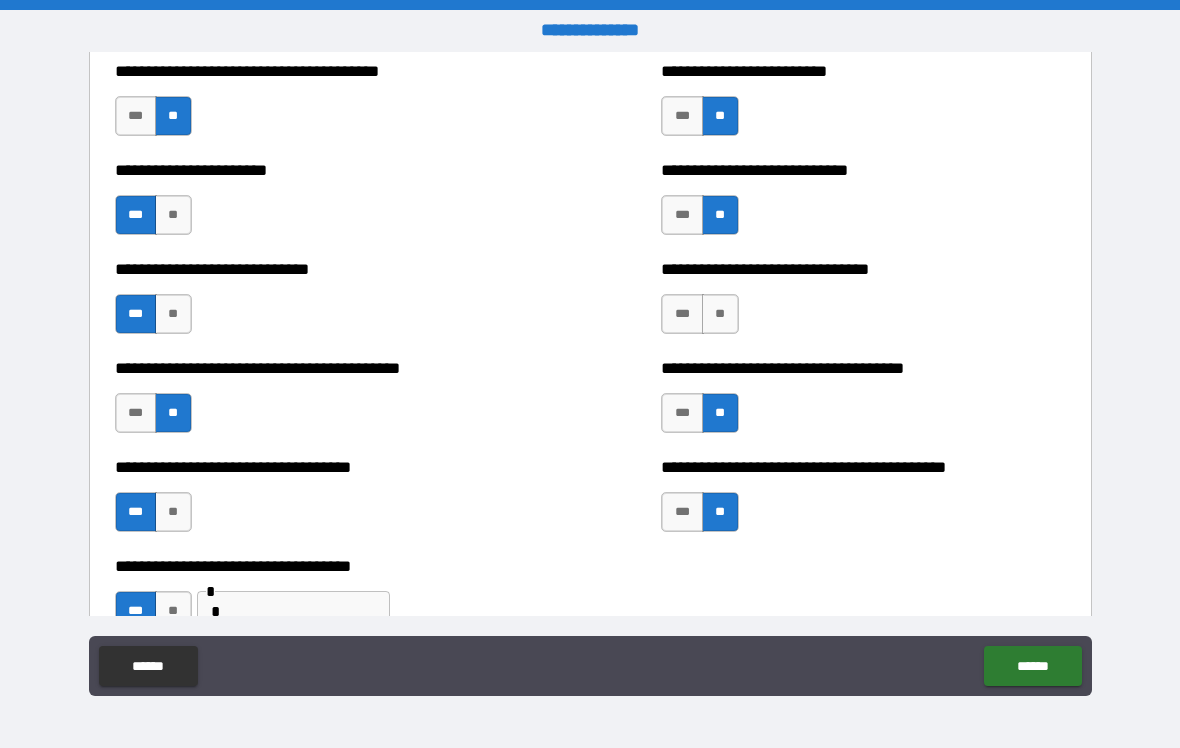scroll, scrollTop: 5889, scrollLeft: 0, axis: vertical 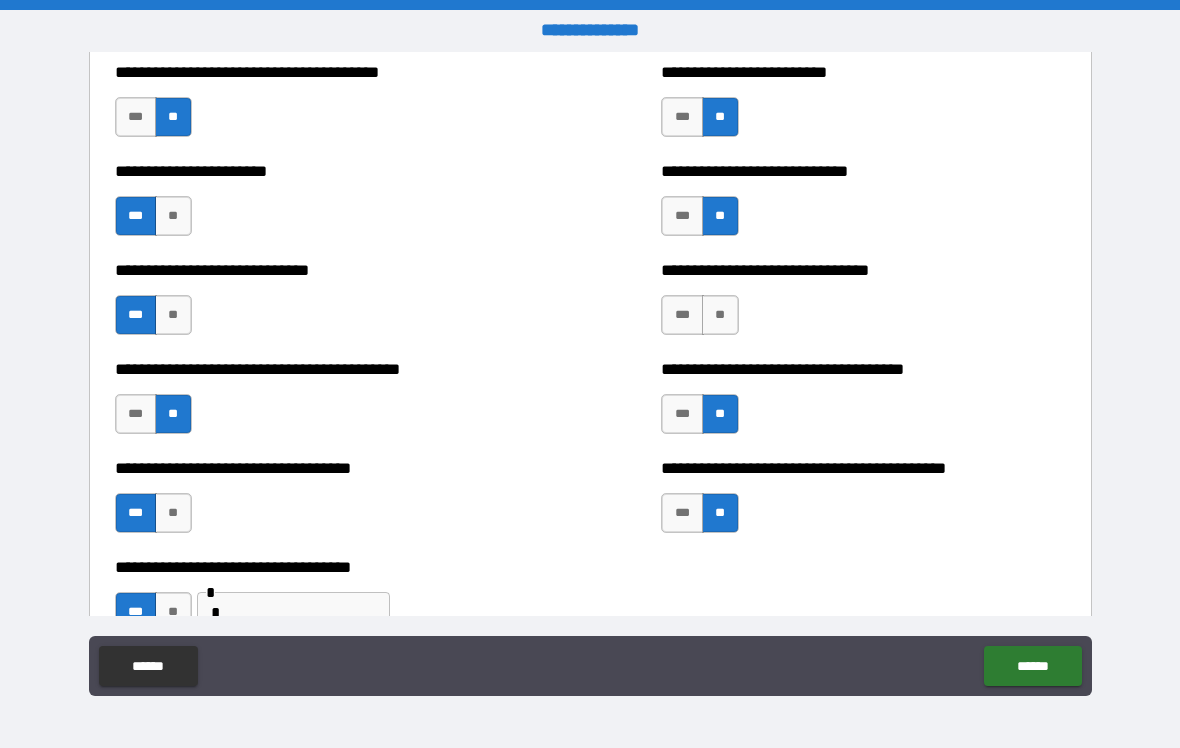 click on "***" at bounding box center [682, 315] 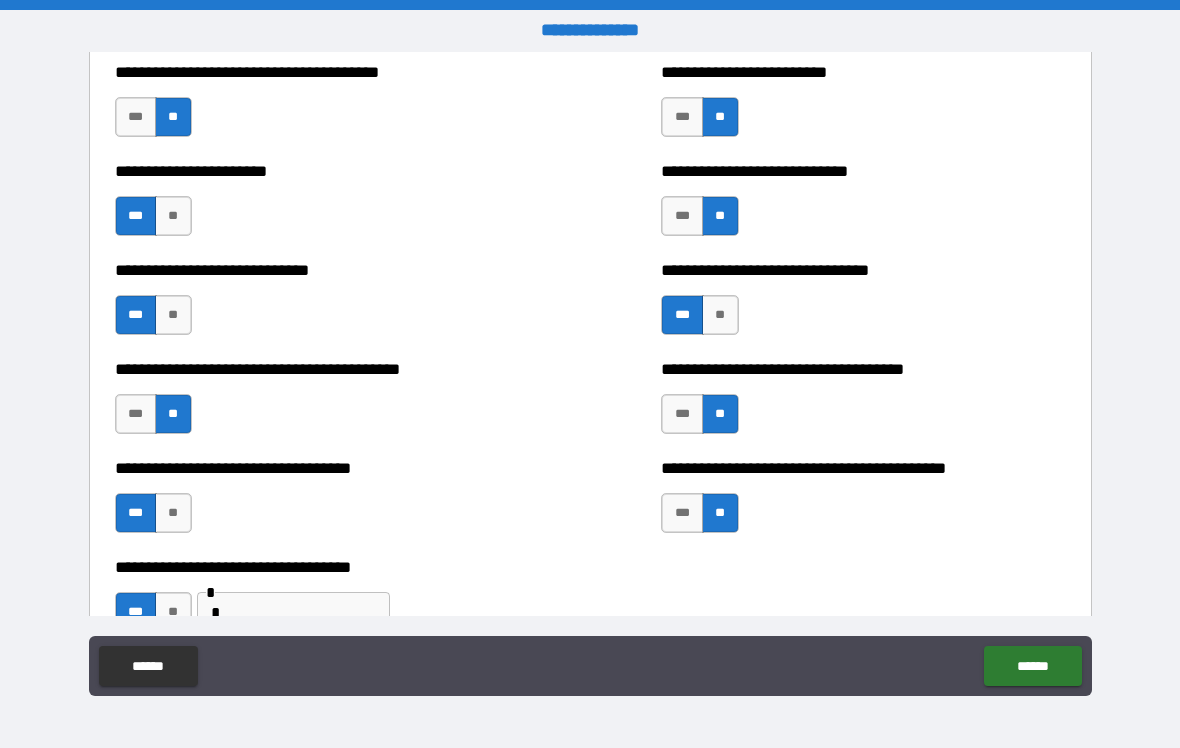 click on "**" at bounding box center (720, 315) 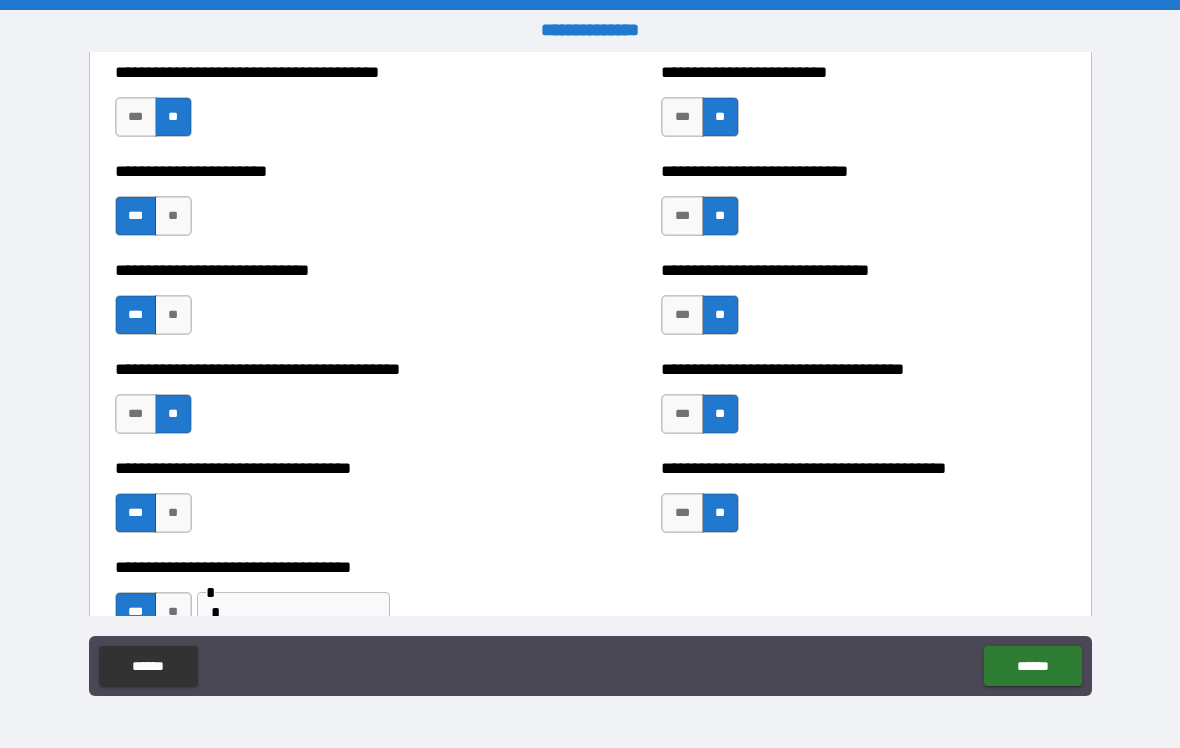 click on "***" at bounding box center (682, 315) 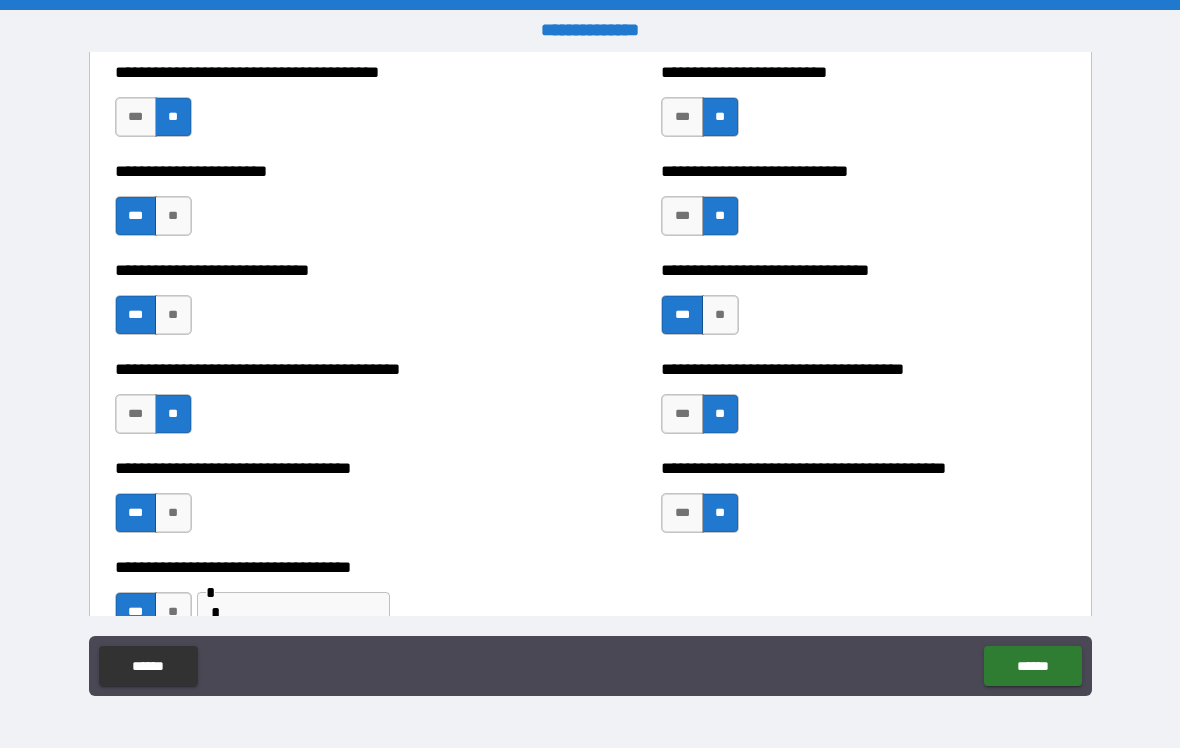 click on "**" at bounding box center [720, 315] 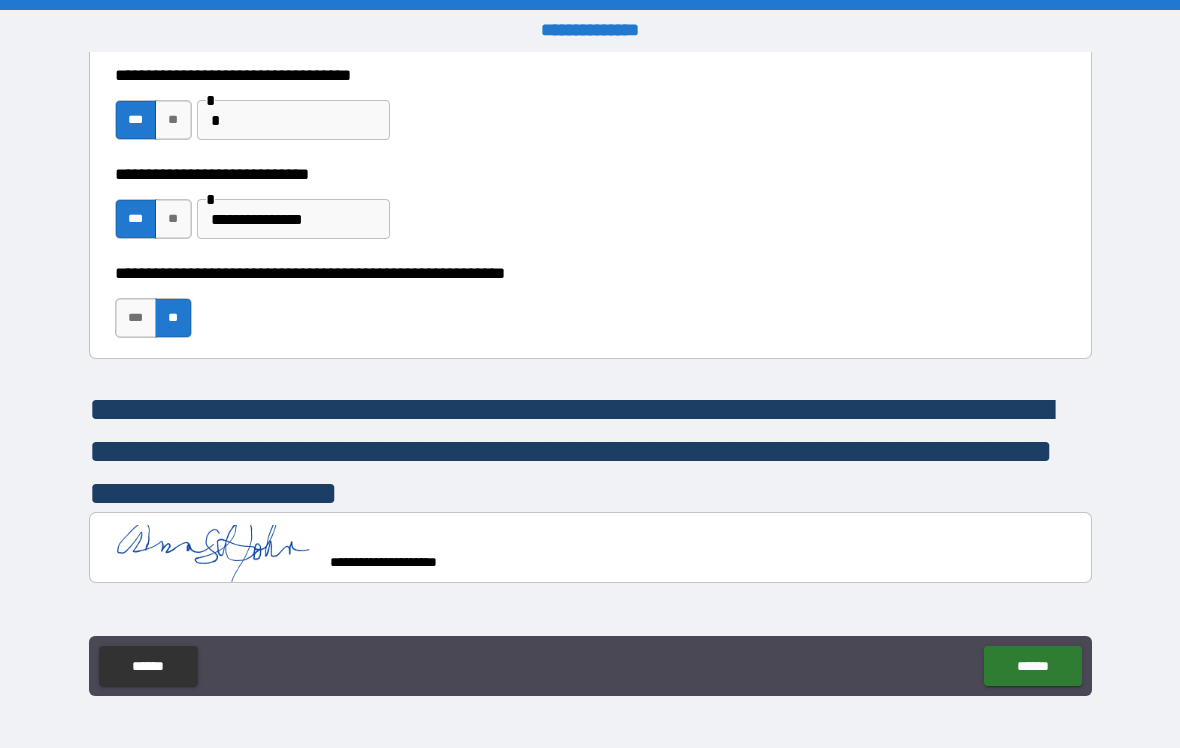 click on "******" at bounding box center (1032, 666) 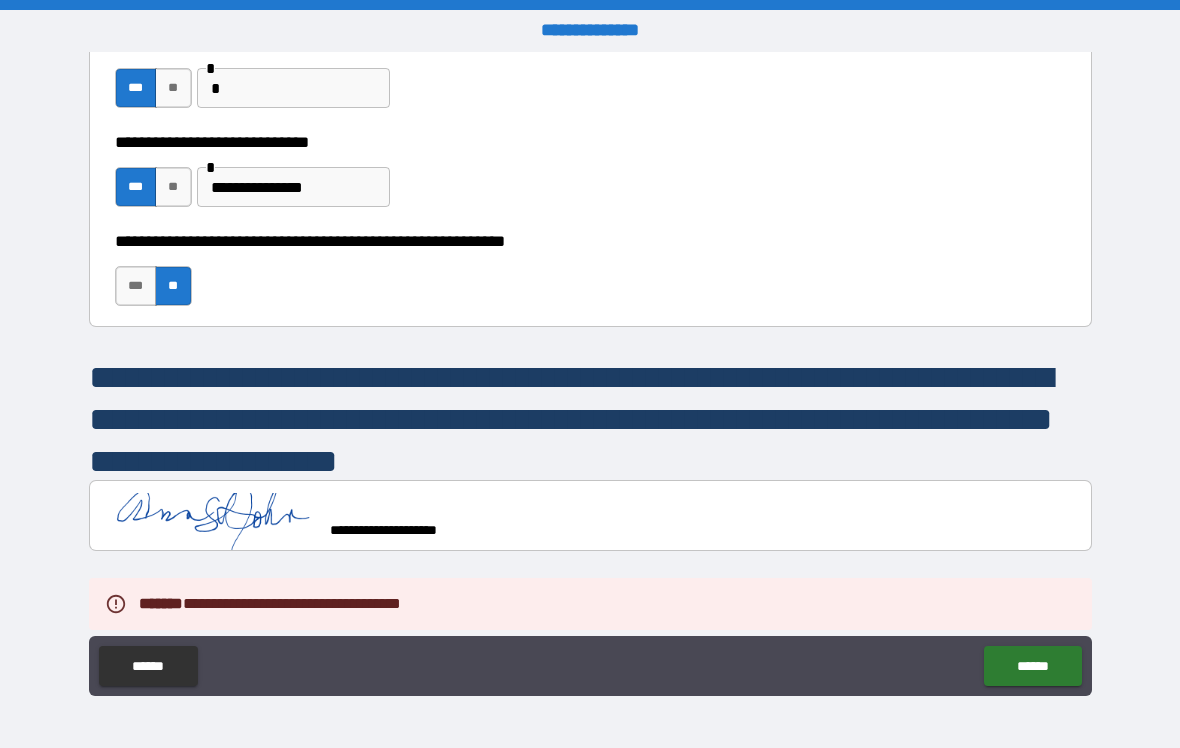 scroll, scrollTop: 6413, scrollLeft: 0, axis: vertical 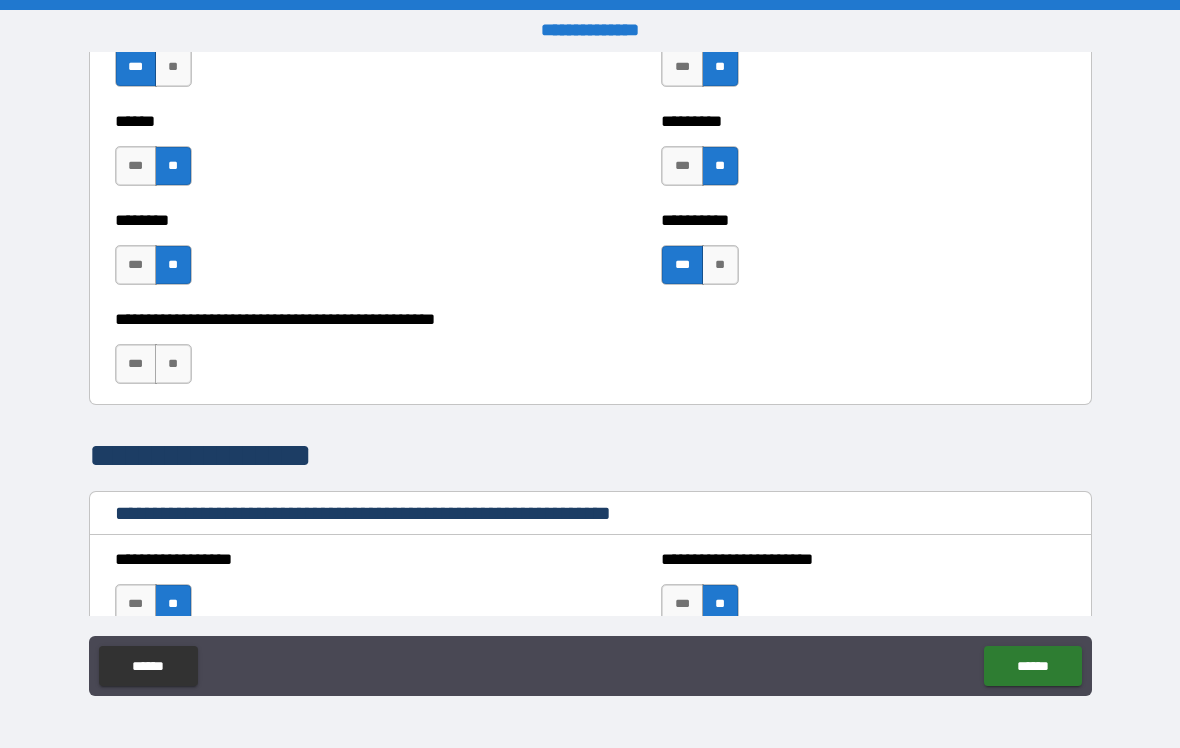 click on "**" at bounding box center (173, 364) 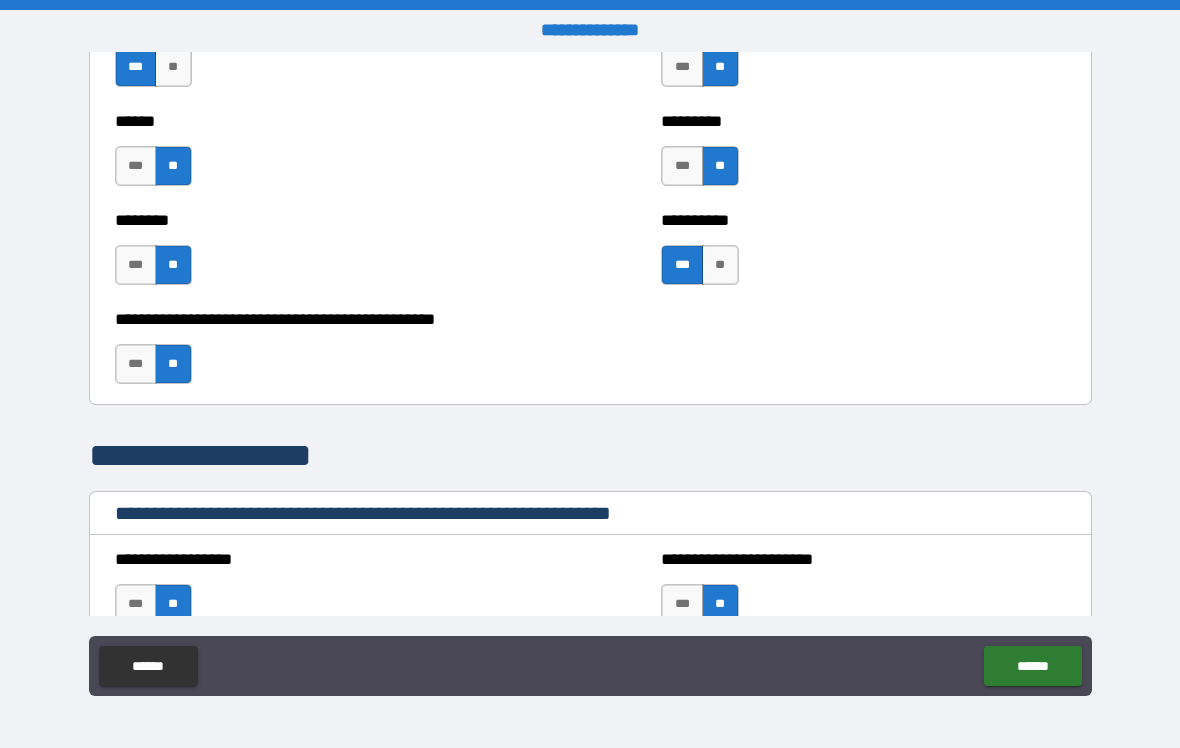 click on "***" at bounding box center (136, 364) 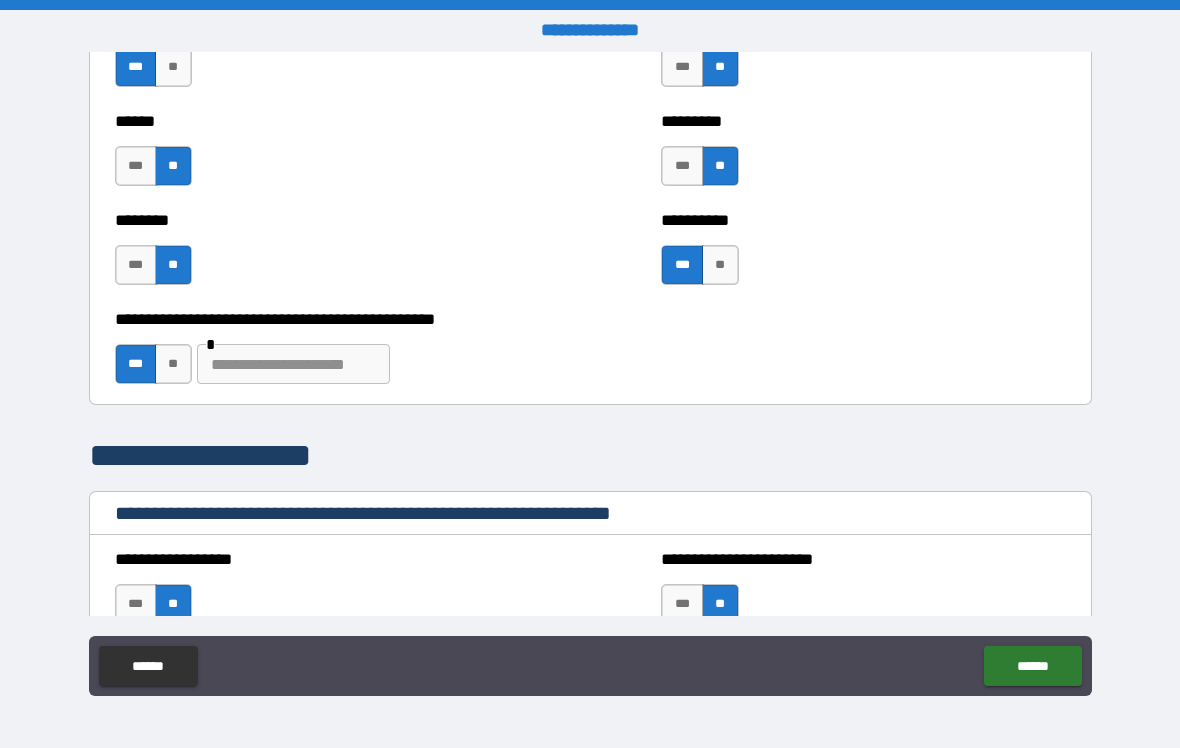 click at bounding box center (293, 364) 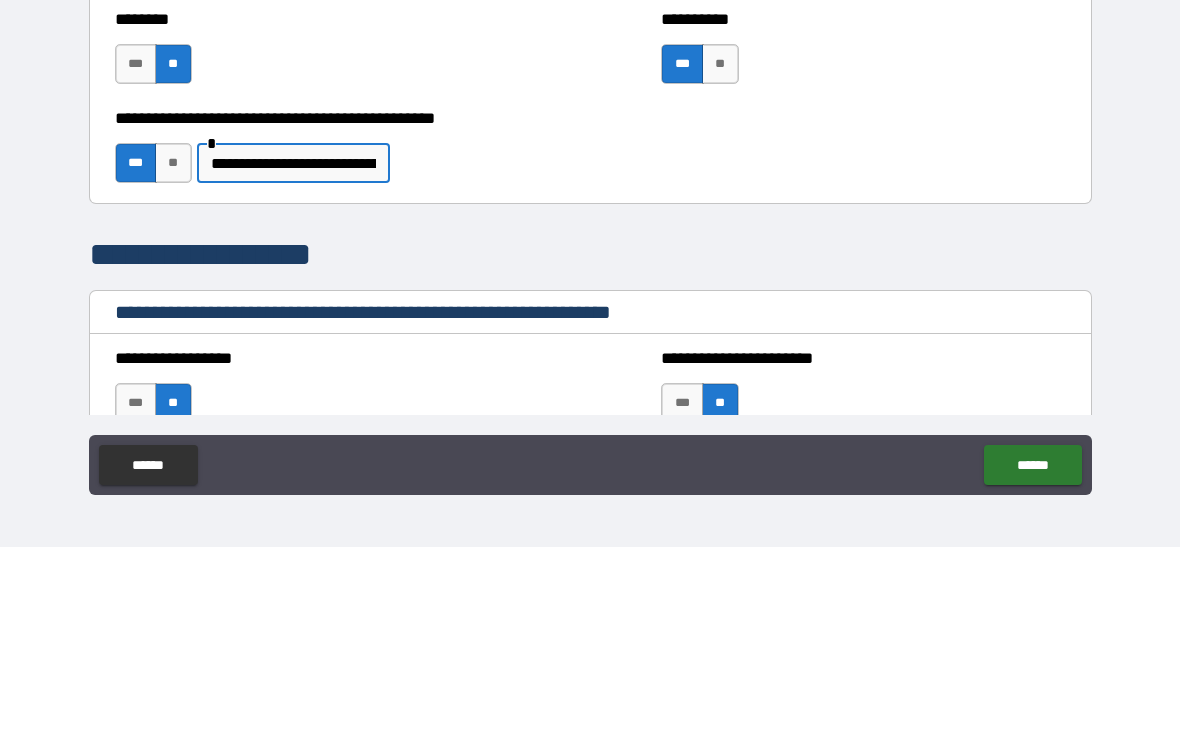 click on "**********" at bounding box center (590, 334) 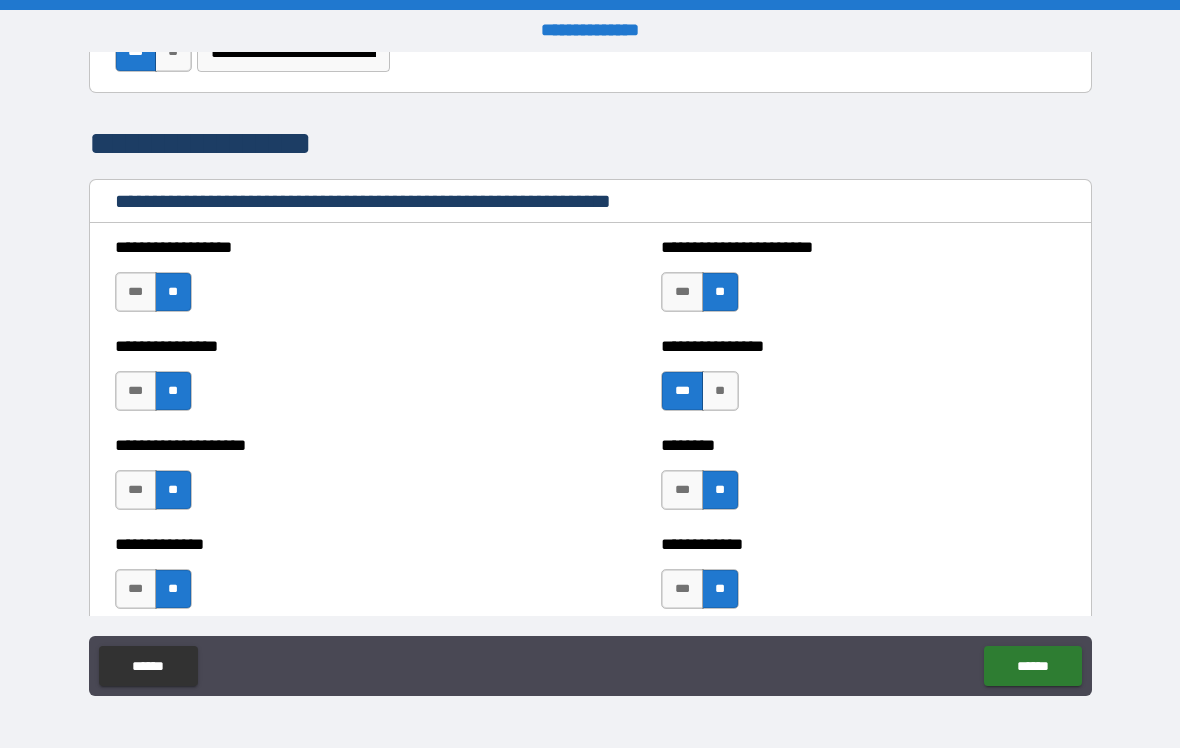 click on "******" at bounding box center (1032, 666) 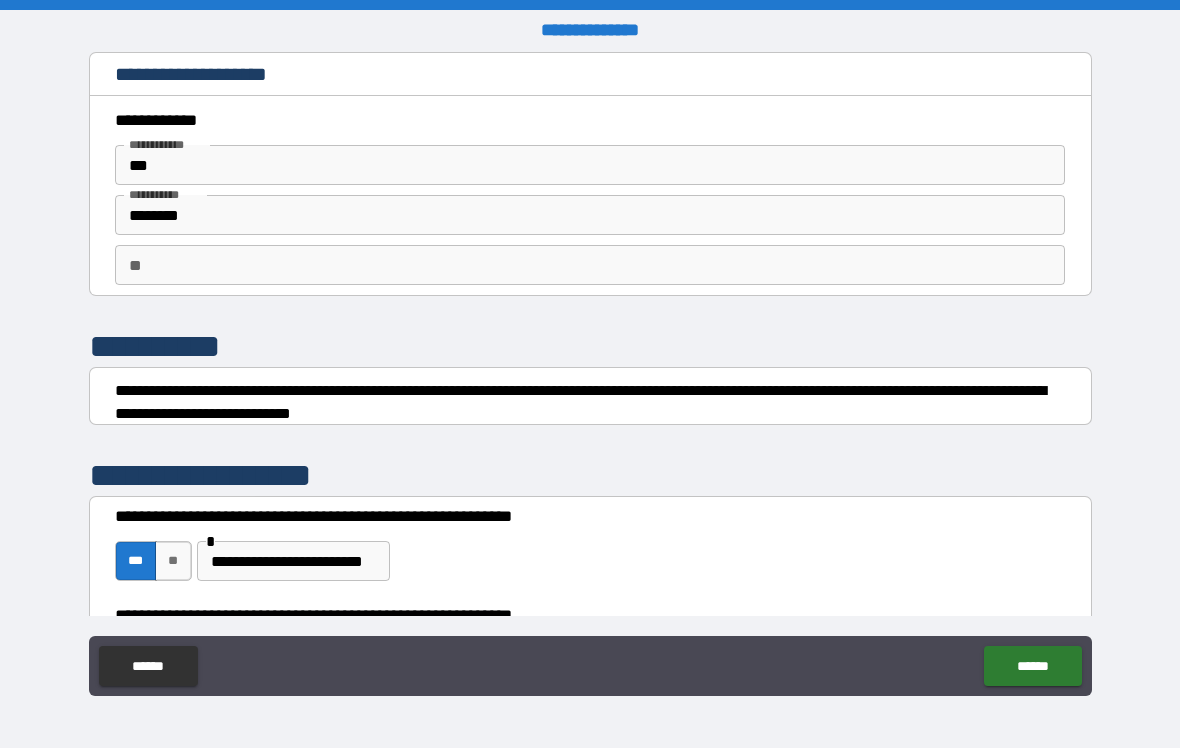 scroll, scrollTop: 0, scrollLeft: 0, axis: both 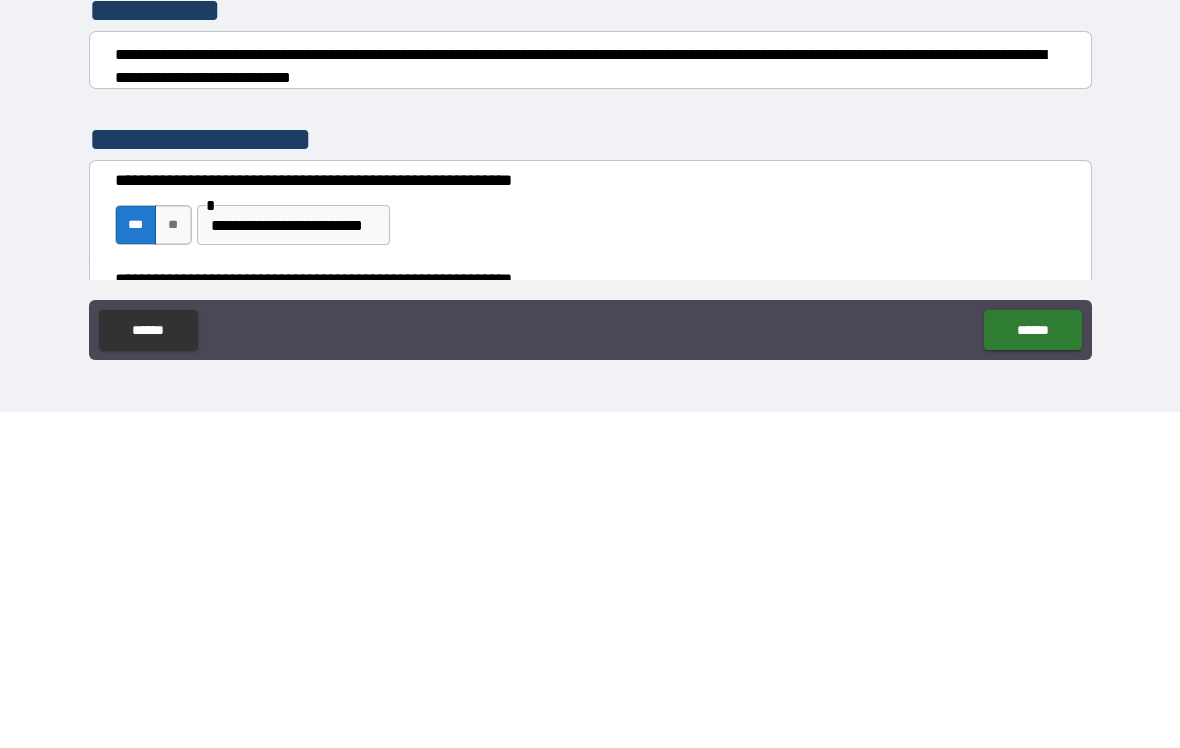 click on "**********" at bounding box center (590, 402) 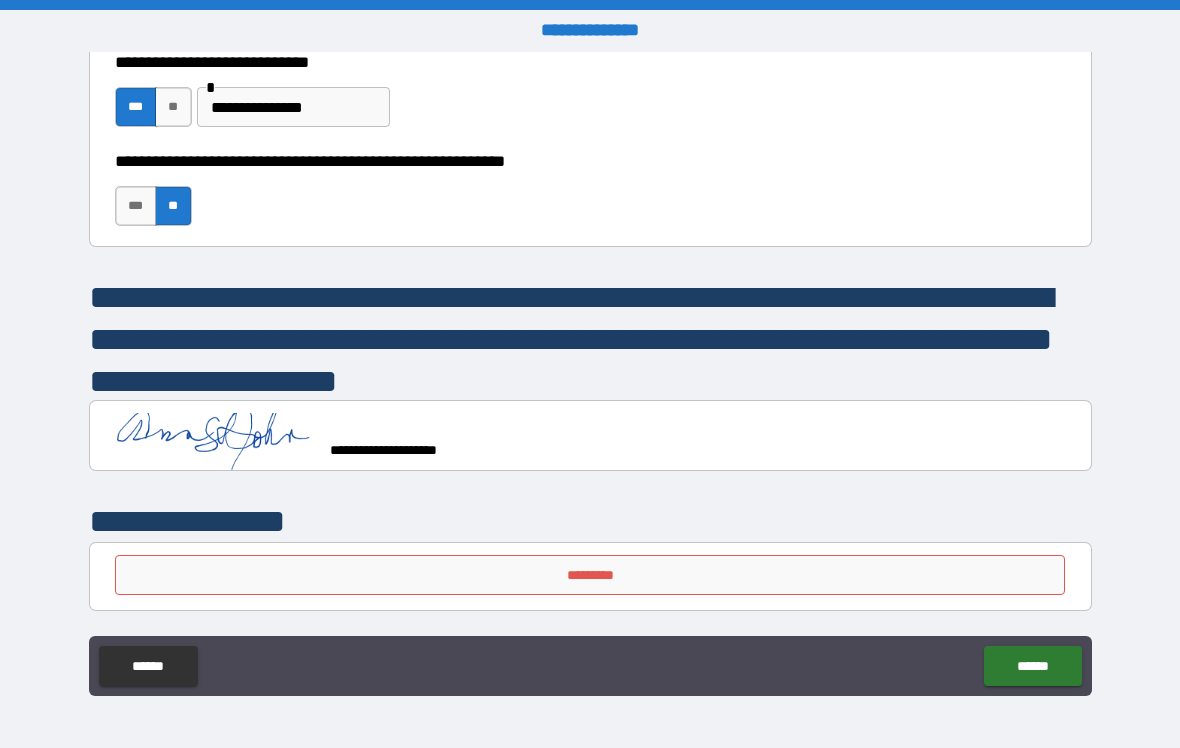 scroll, scrollTop: 6493, scrollLeft: 0, axis: vertical 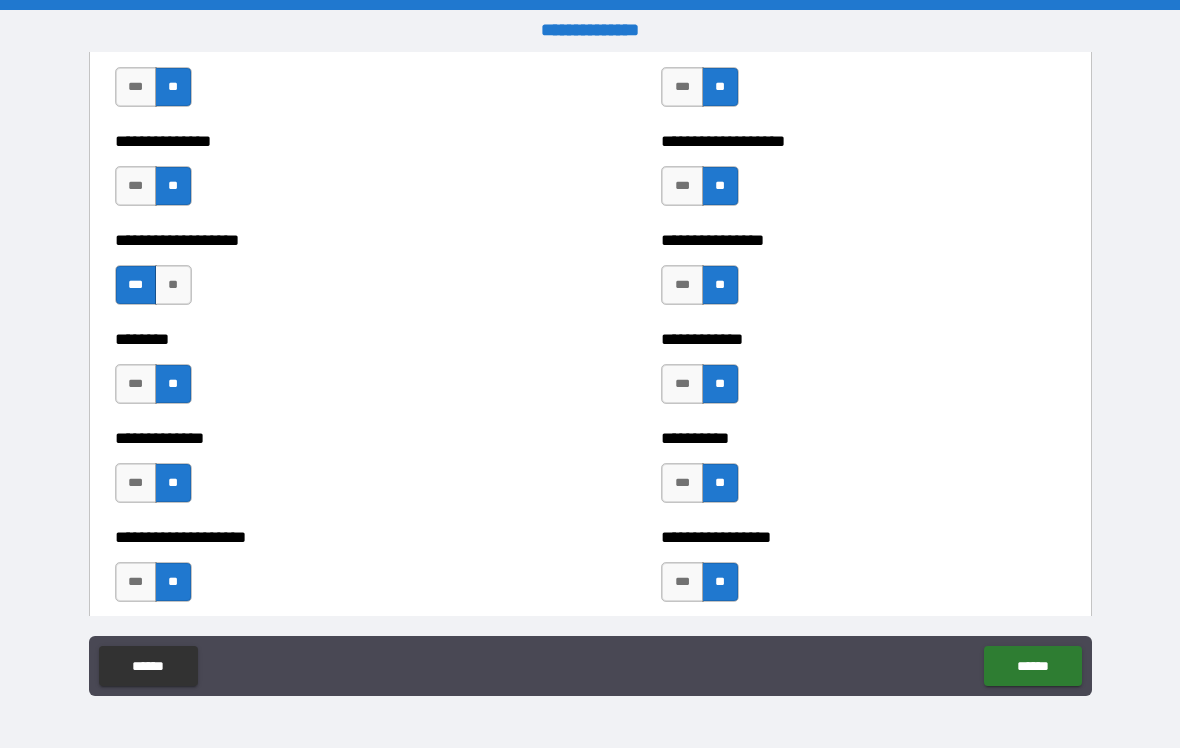 click on "******" at bounding box center (1032, 666) 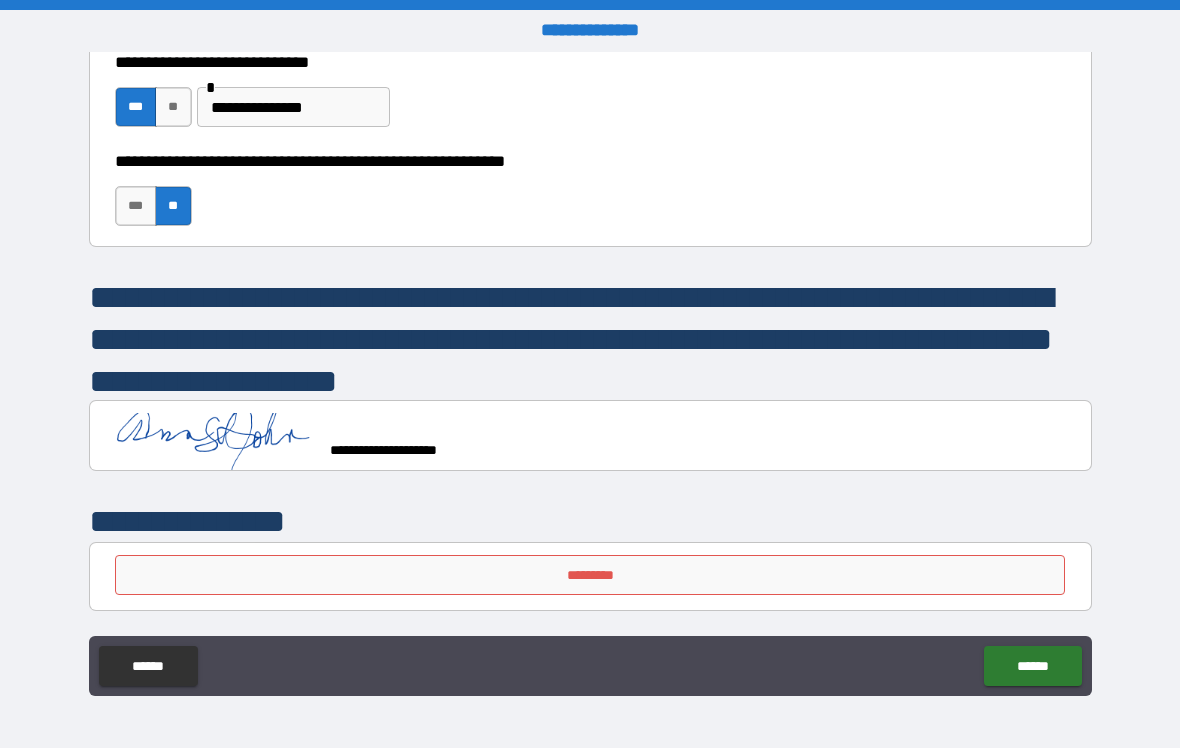 scroll, scrollTop: 6493, scrollLeft: 0, axis: vertical 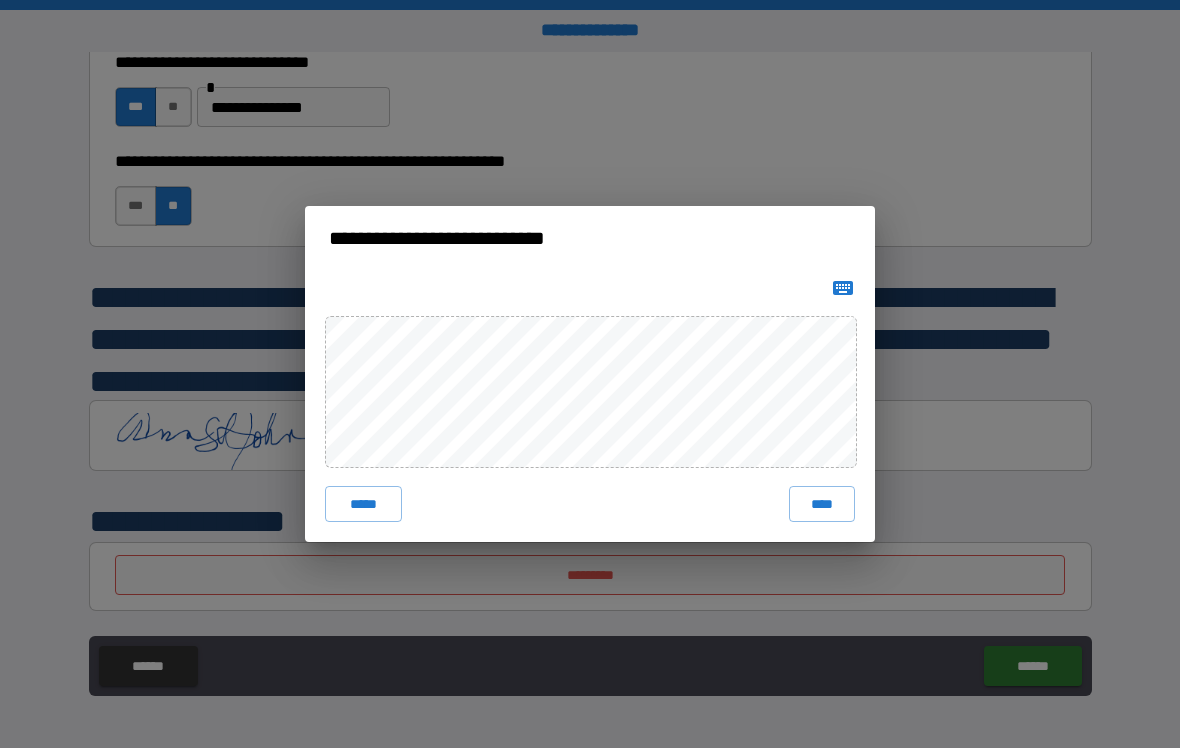 click on "****" at bounding box center [822, 504] 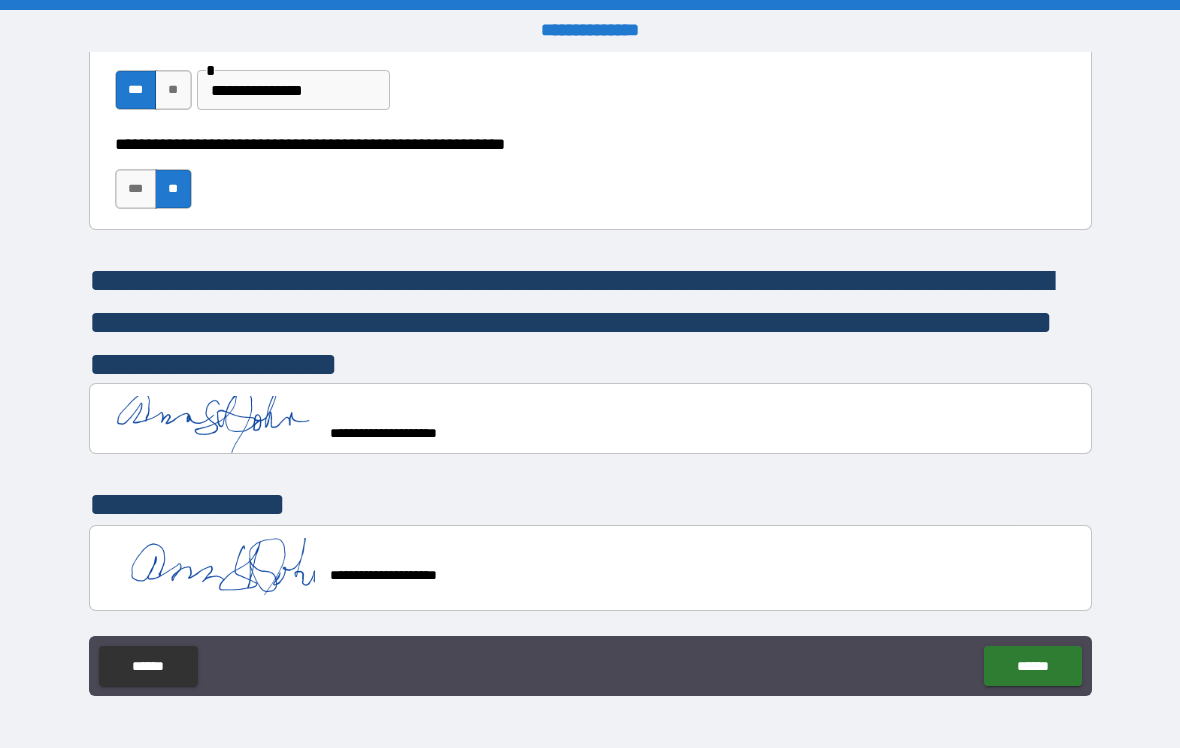 scroll, scrollTop: 6510, scrollLeft: 0, axis: vertical 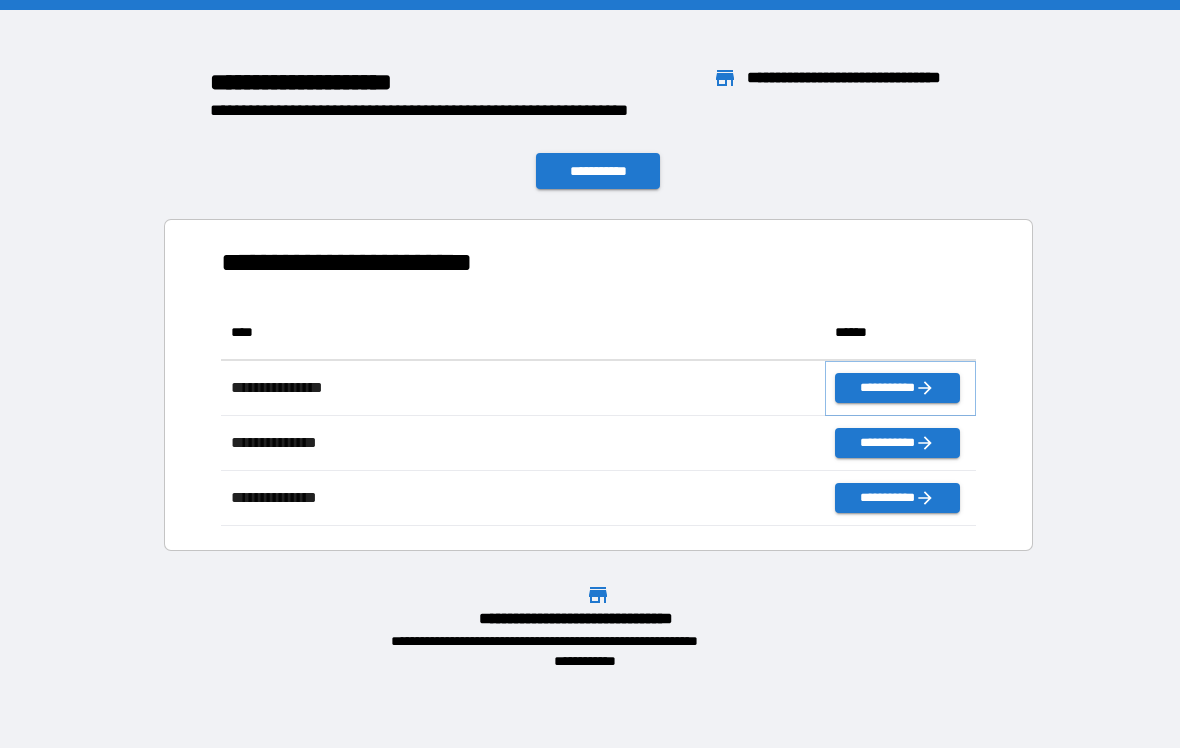 click on "**********" at bounding box center (897, 388) 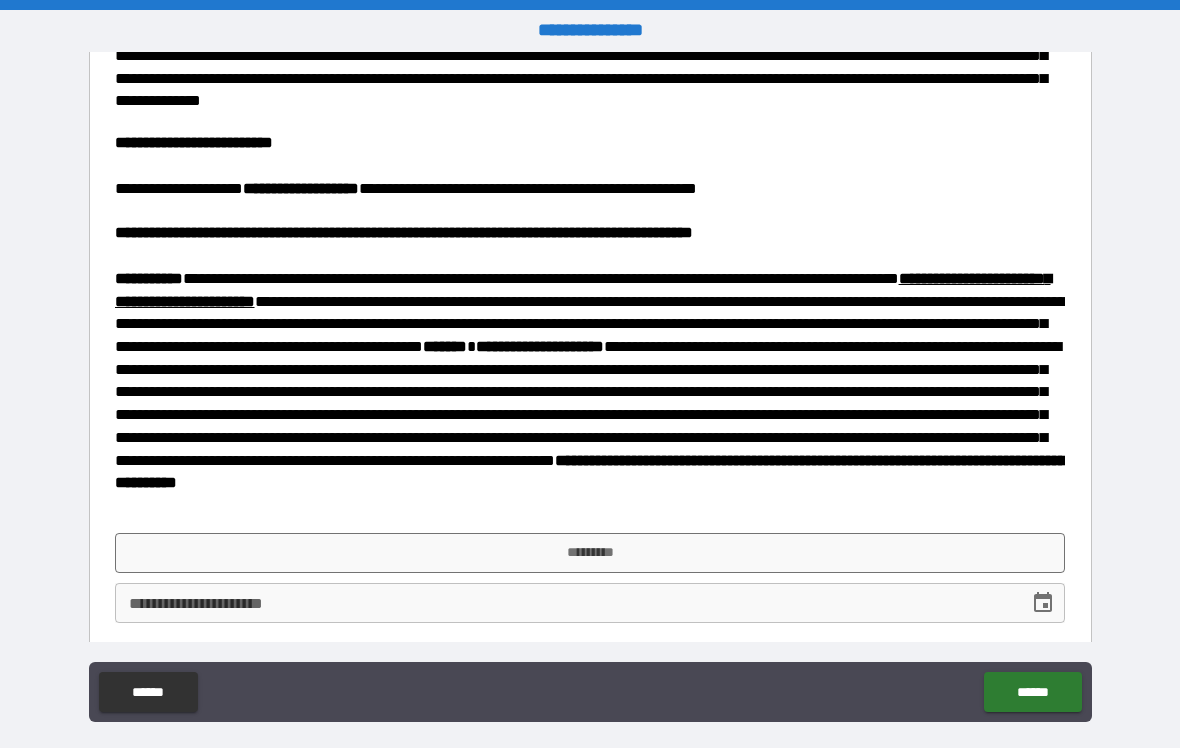 scroll, scrollTop: 793, scrollLeft: 0, axis: vertical 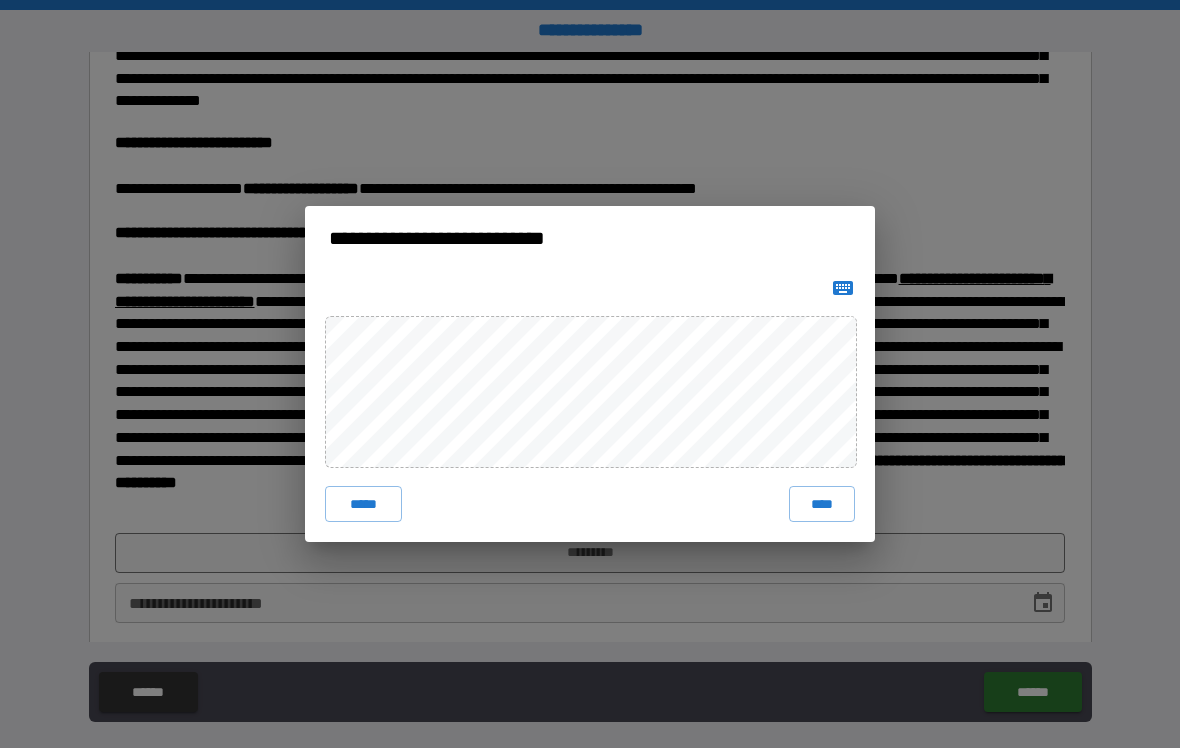 click on "**********" at bounding box center (590, 374) 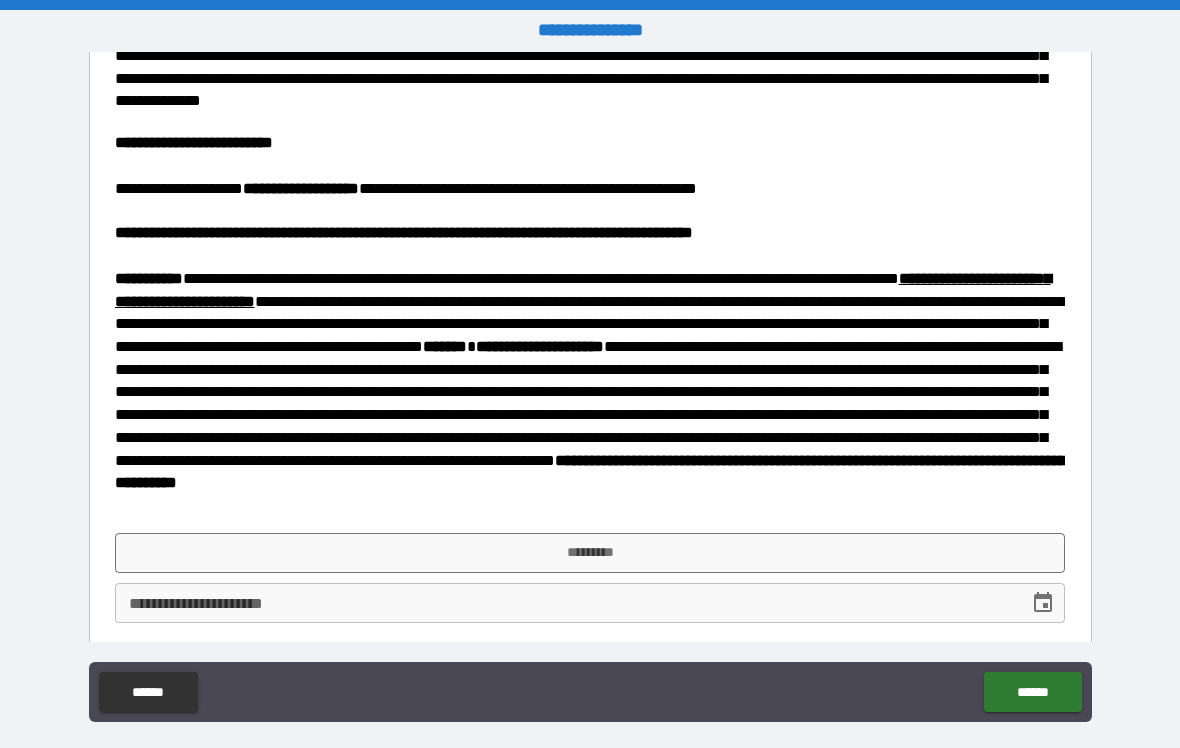 click on "*********" at bounding box center [590, 553] 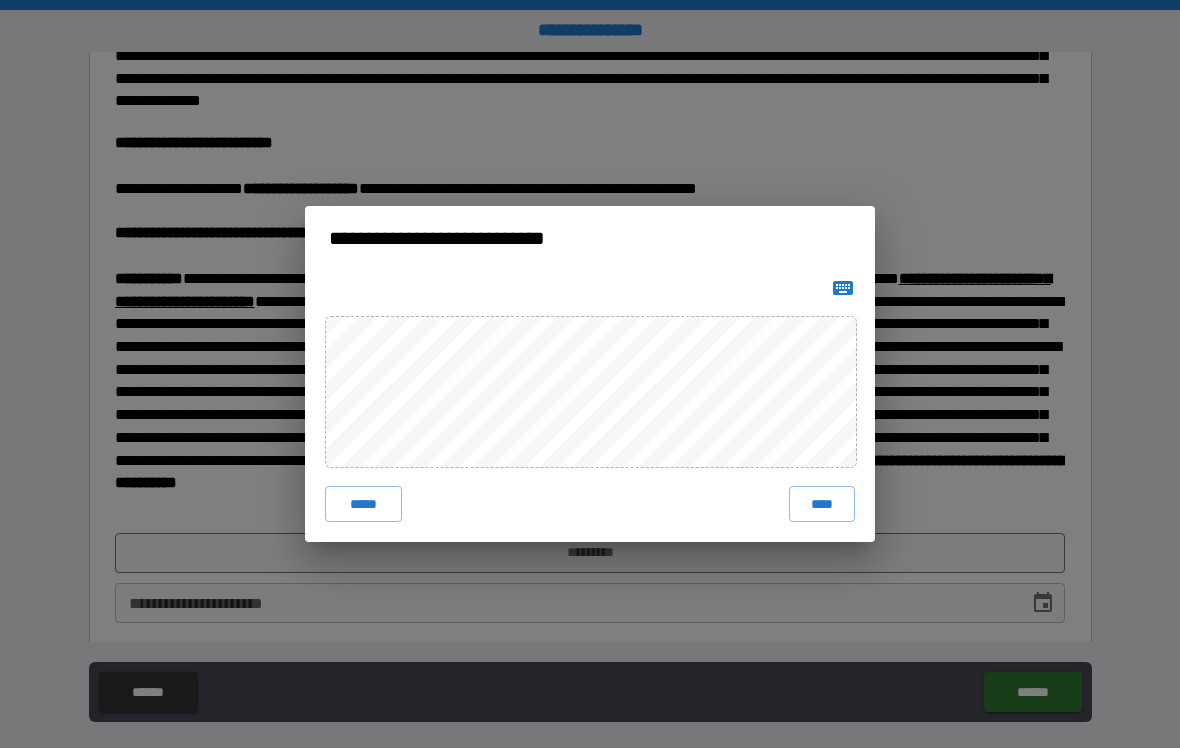 click on "****" at bounding box center (822, 504) 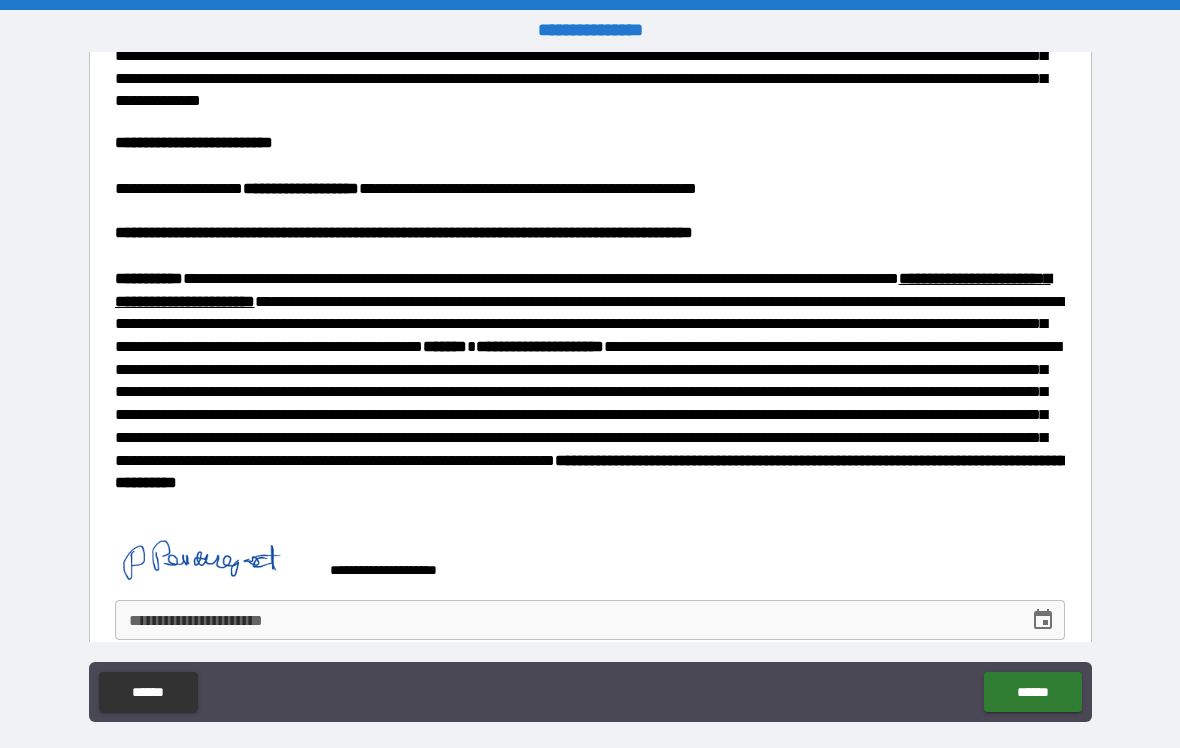 scroll, scrollTop: 783, scrollLeft: 0, axis: vertical 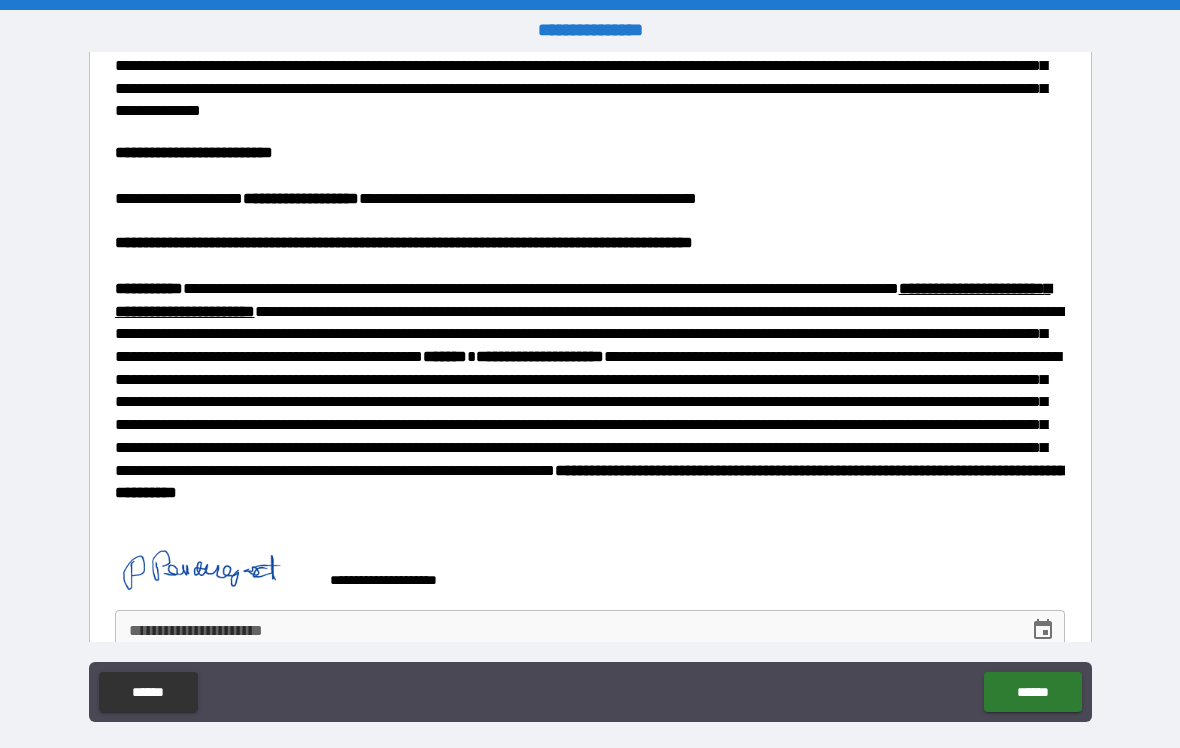 click 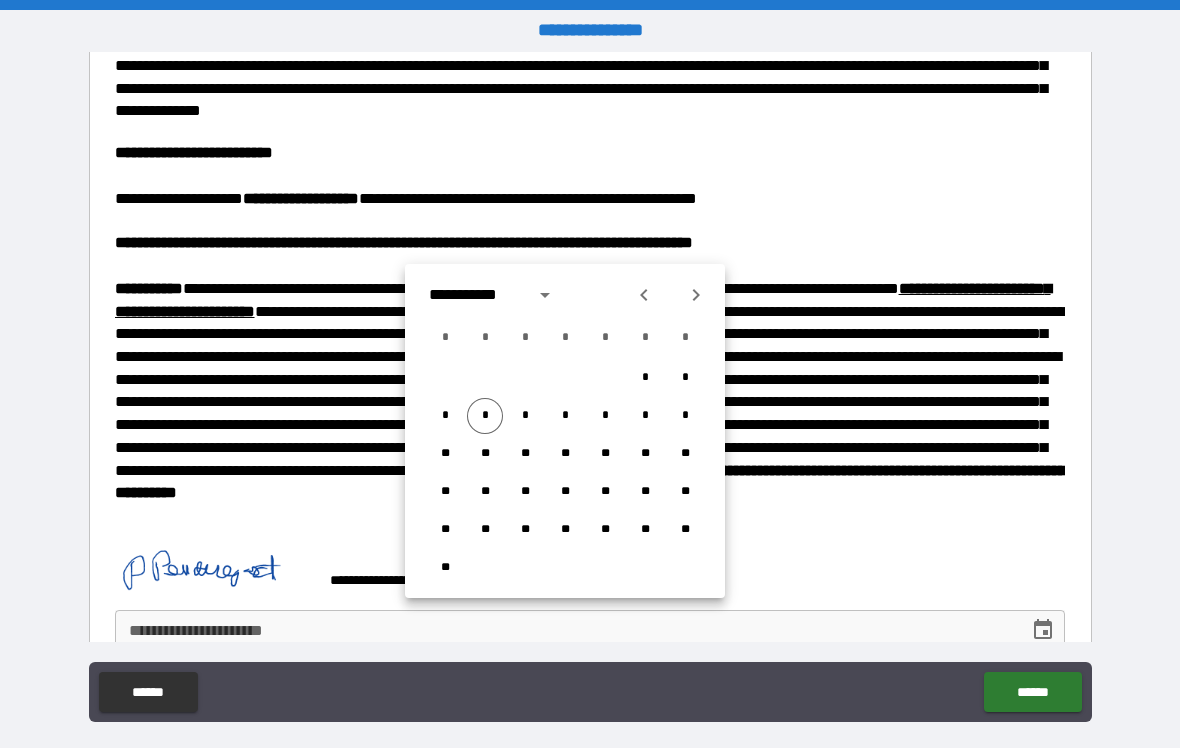 click on "*" at bounding box center (485, 416) 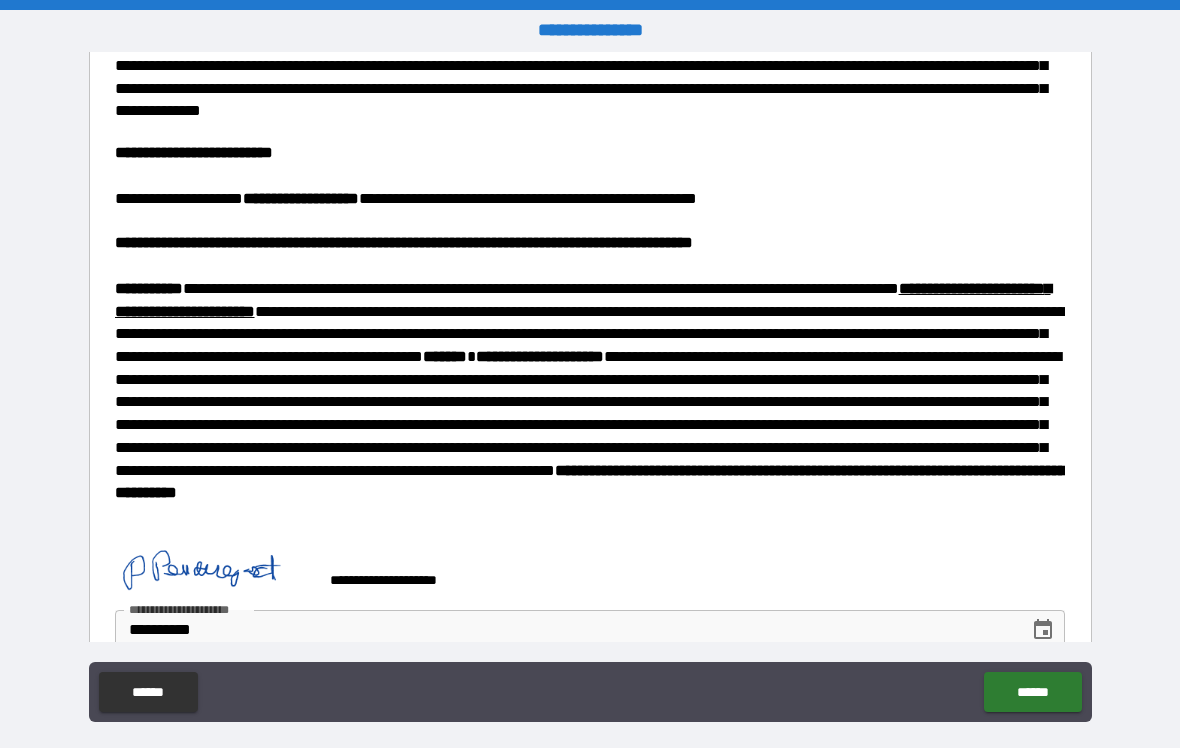 click on "******   ******" at bounding box center [590, 694] 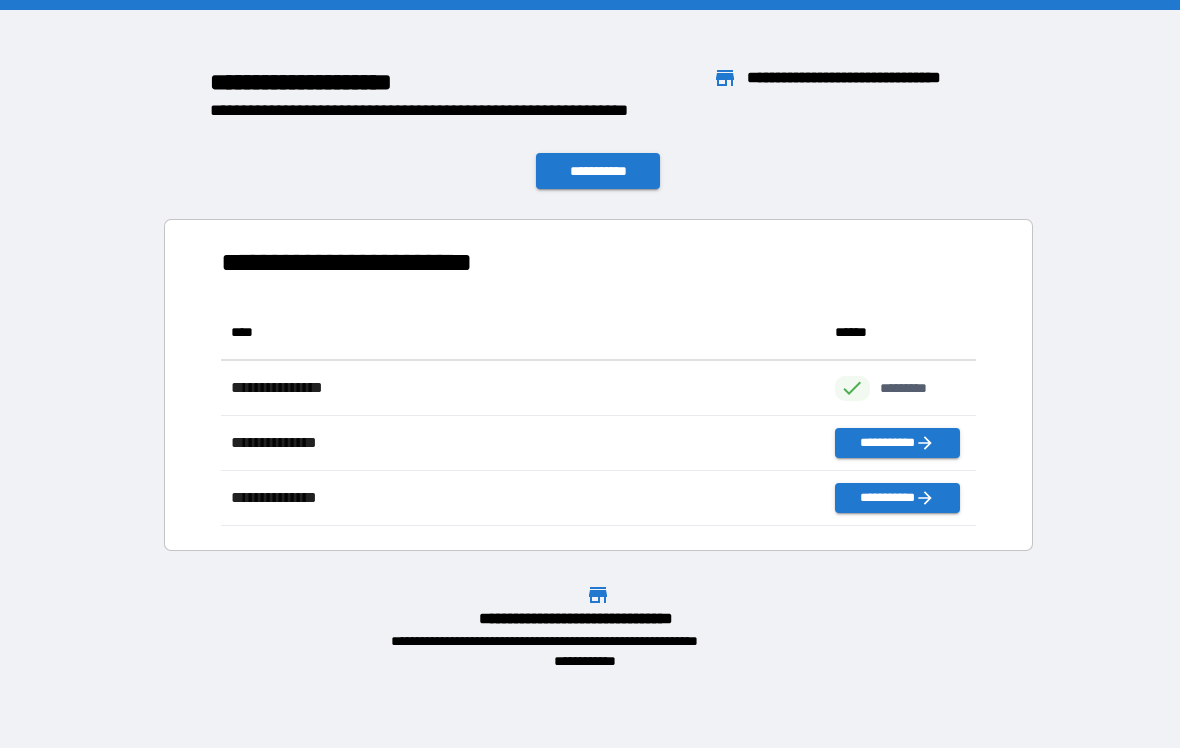scroll, scrollTop: 1, scrollLeft: 1, axis: both 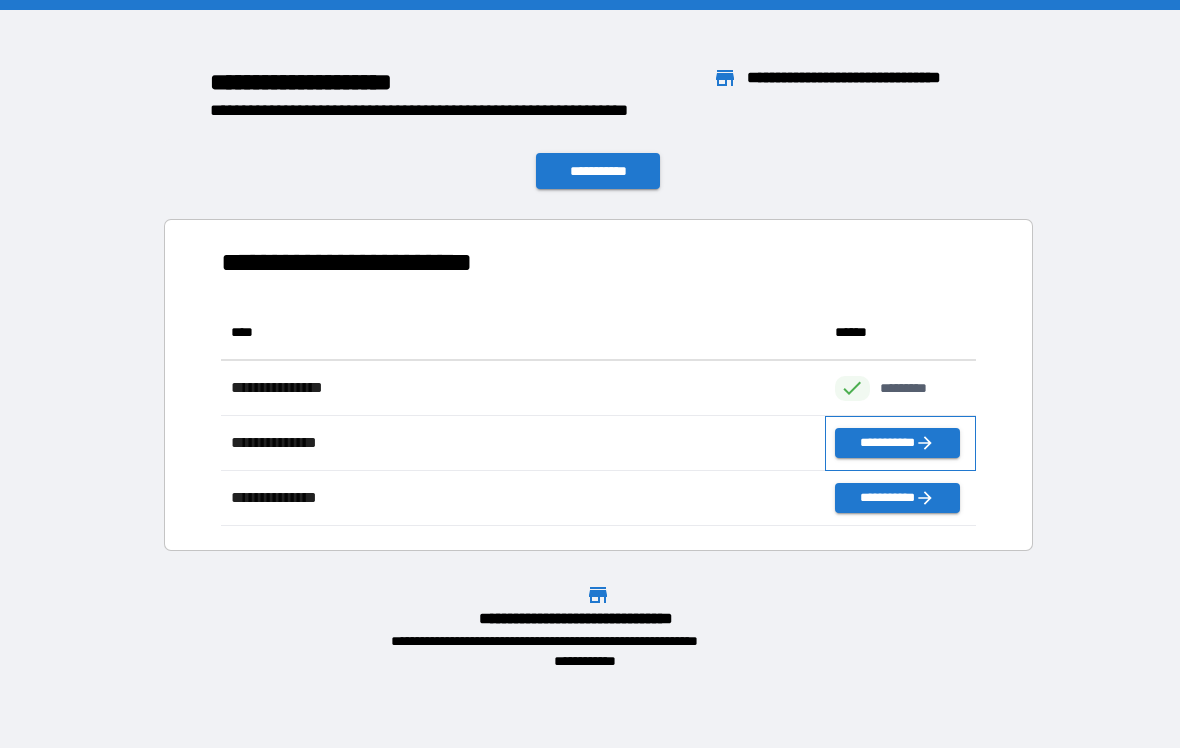 click on "**********" at bounding box center (900, 443) 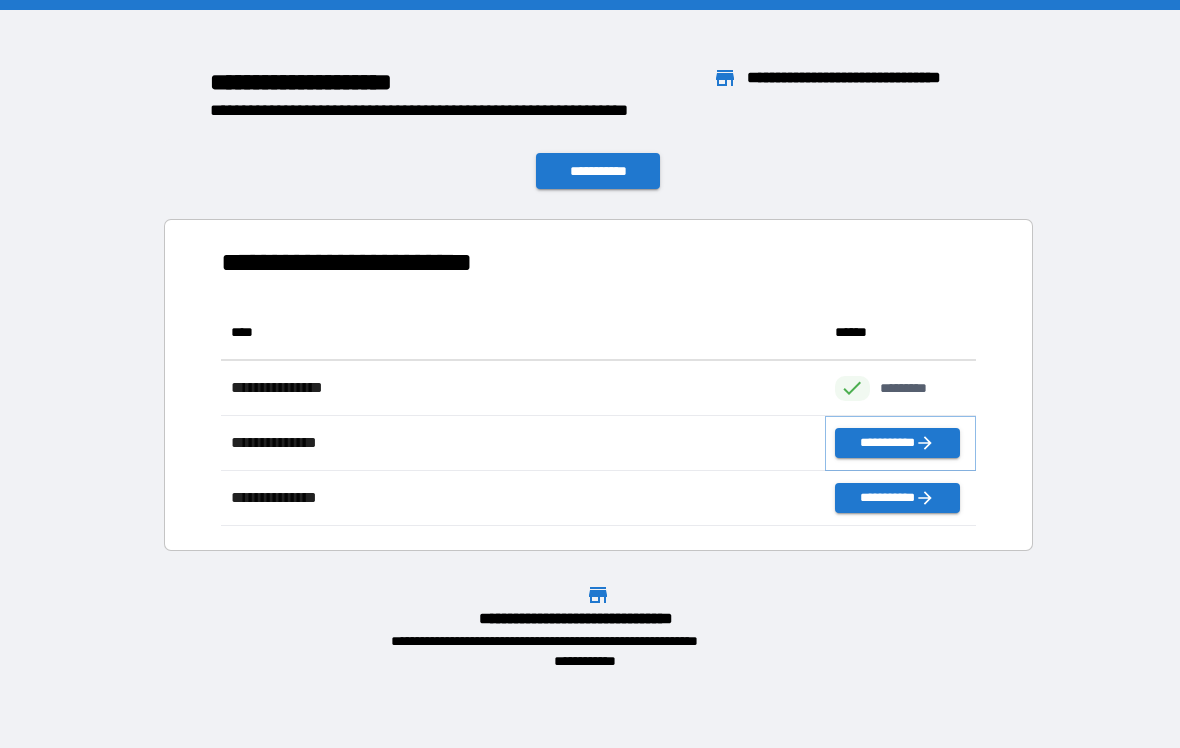 click on "**********" at bounding box center (897, 443) 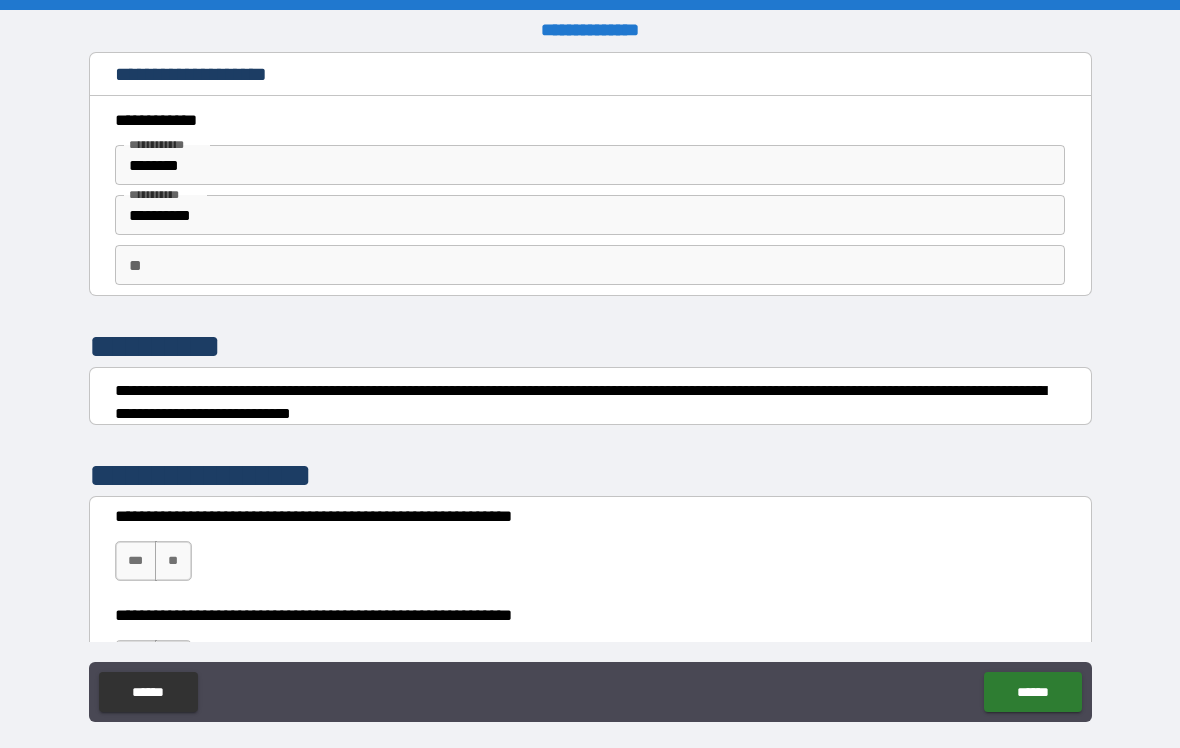 scroll, scrollTop: 0, scrollLeft: 0, axis: both 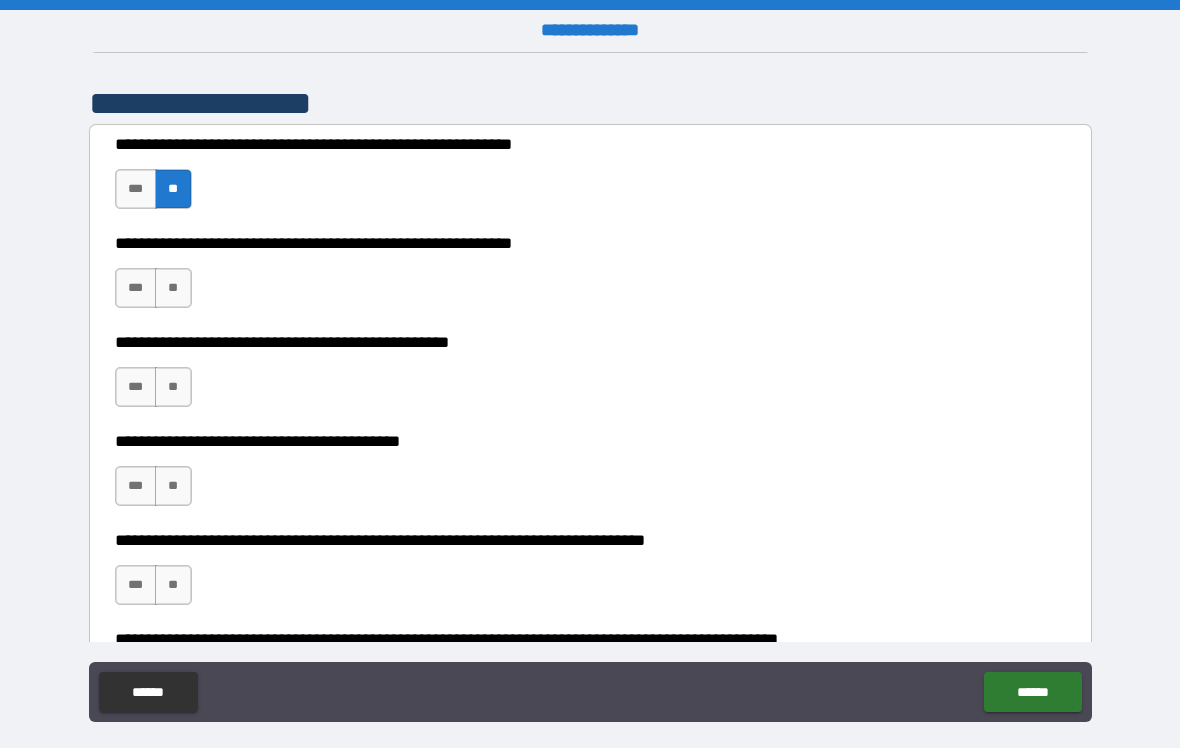 click on "***" at bounding box center (136, 288) 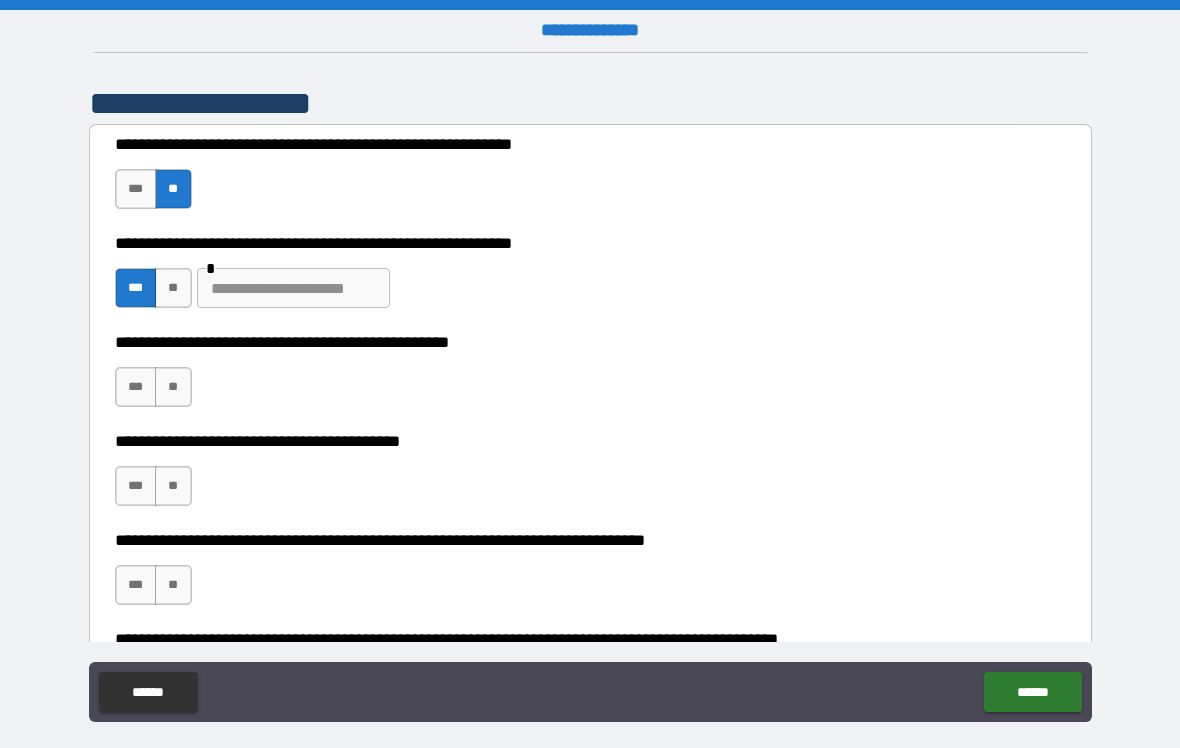 click on "**" at bounding box center [173, 387] 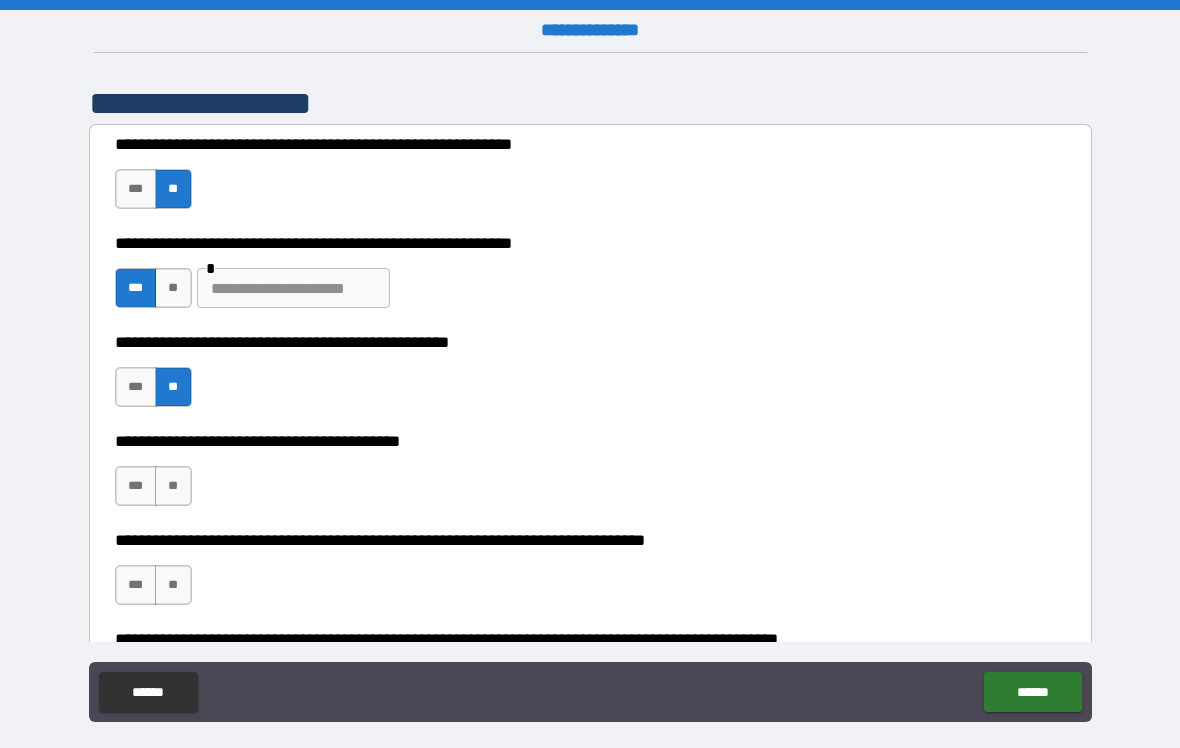 click on "***" at bounding box center (136, 486) 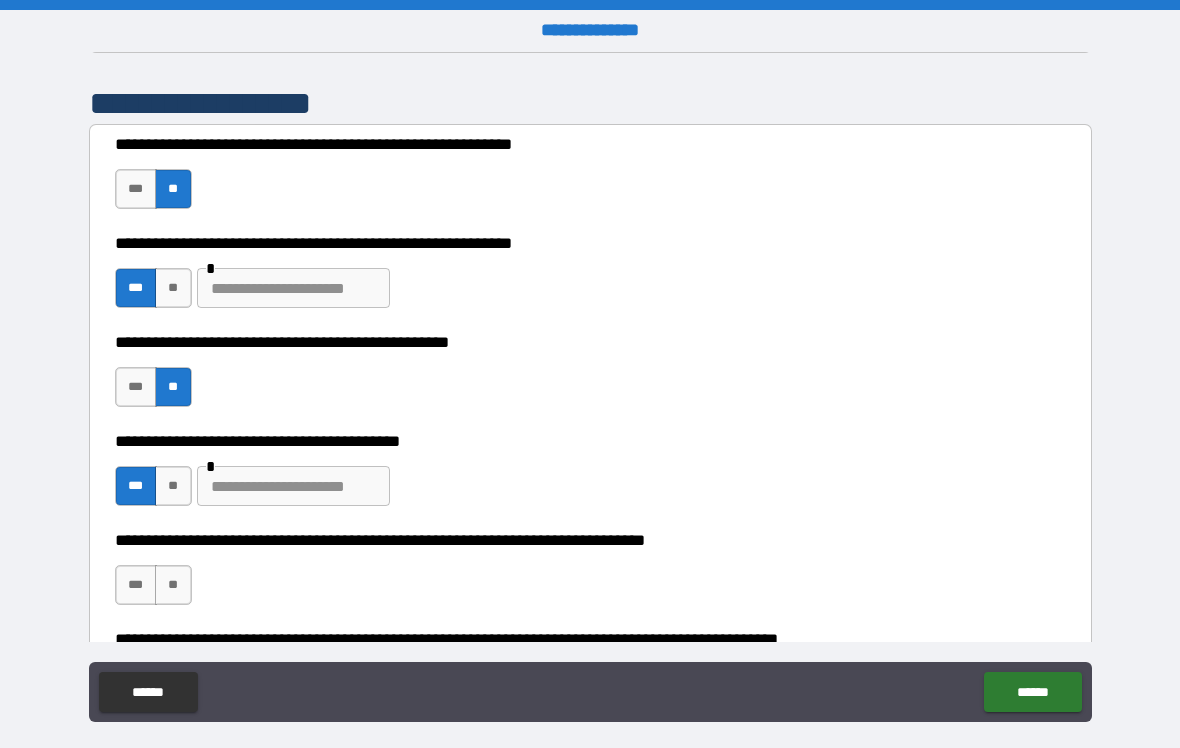 click on "**" at bounding box center [173, 585] 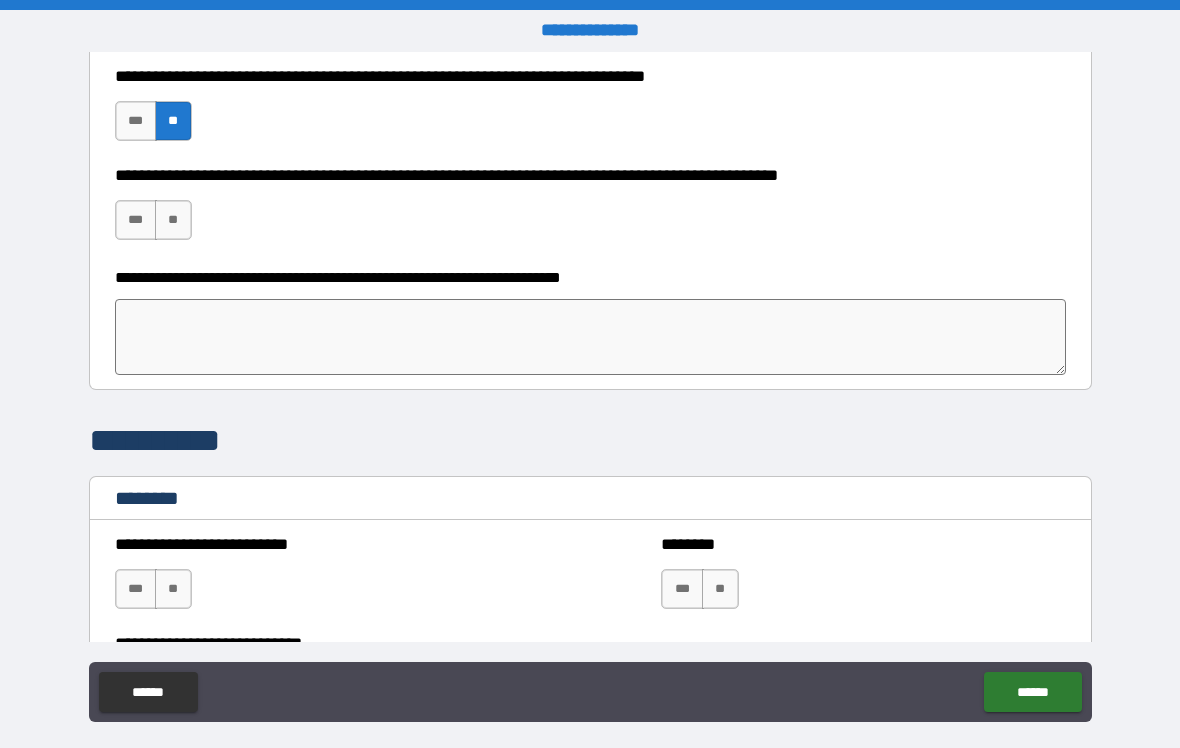 scroll, scrollTop: 839, scrollLeft: 0, axis: vertical 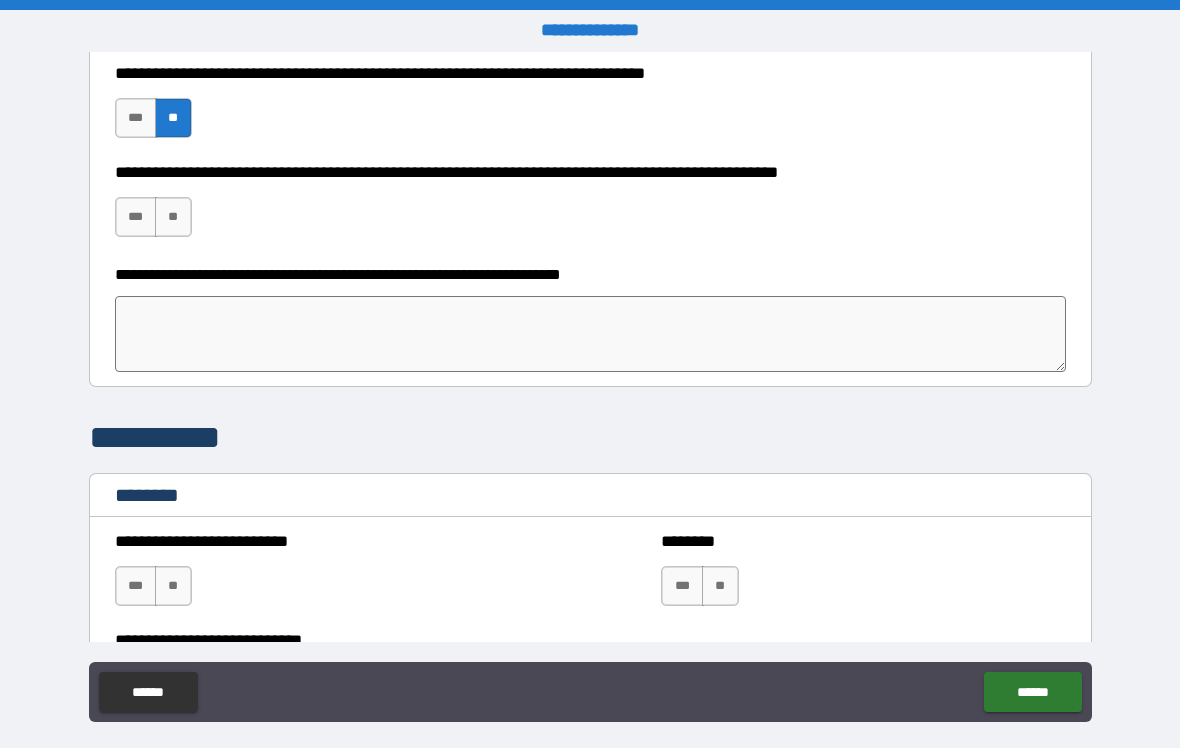click on "**" at bounding box center [173, 217] 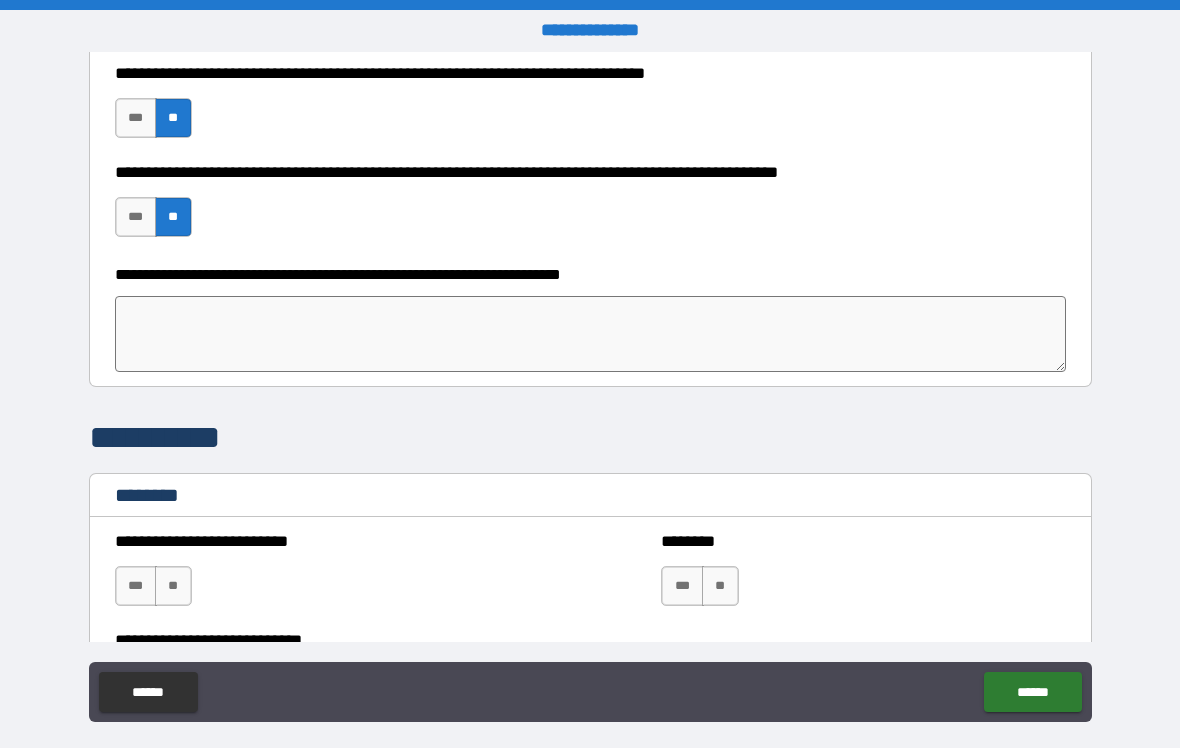 click on "**" at bounding box center [173, 586] 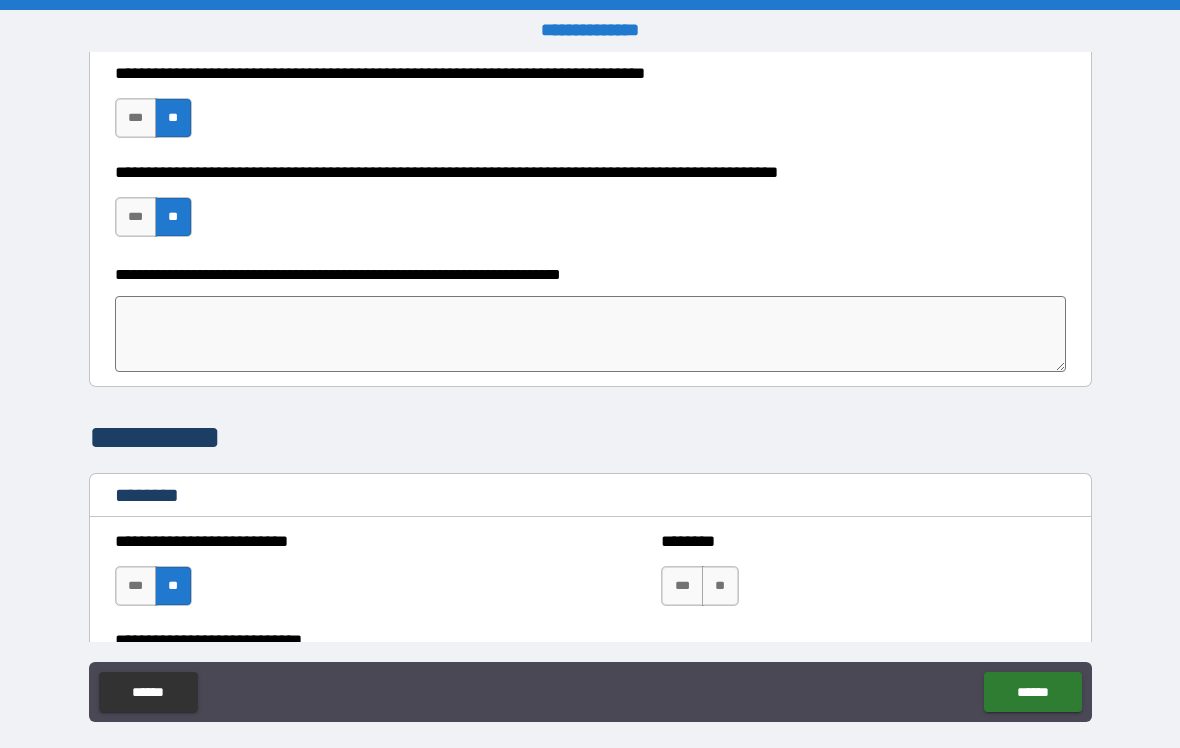 click on "**" at bounding box center [720, 586] 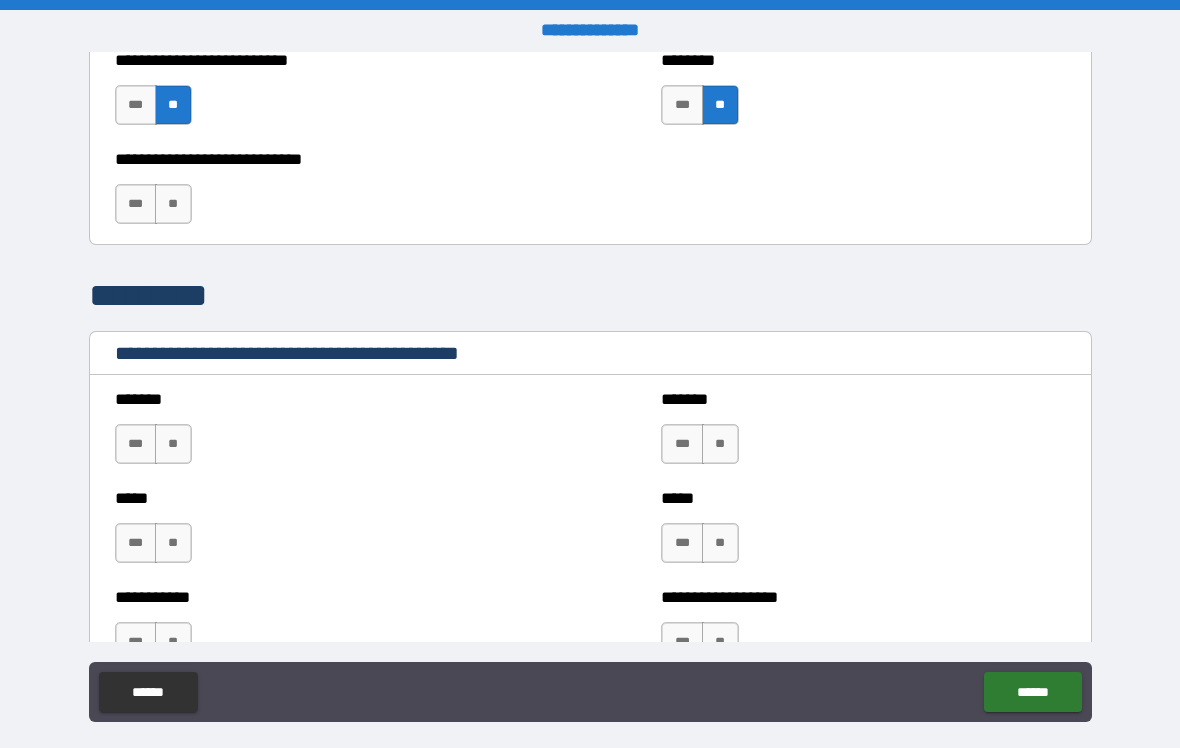 scroll, scrollTop: 1322, scrollLeft: 0, axis: vertical 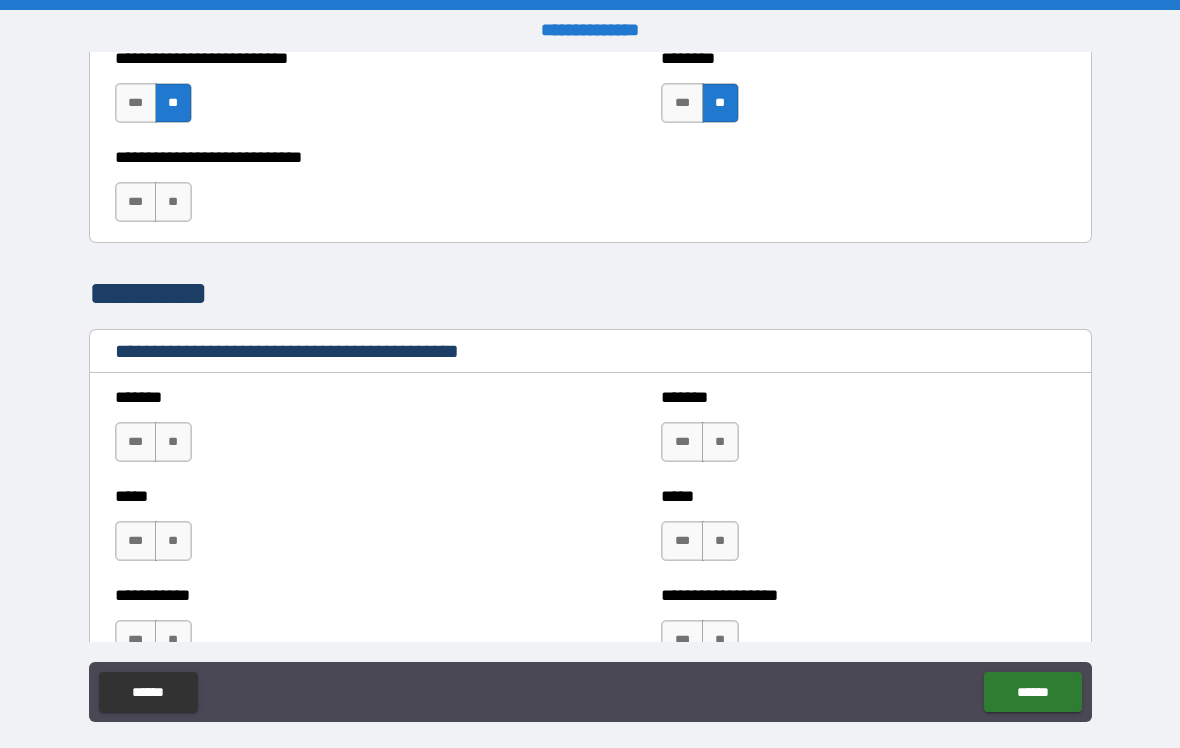 click on "**" at bounding box center (173, 202) 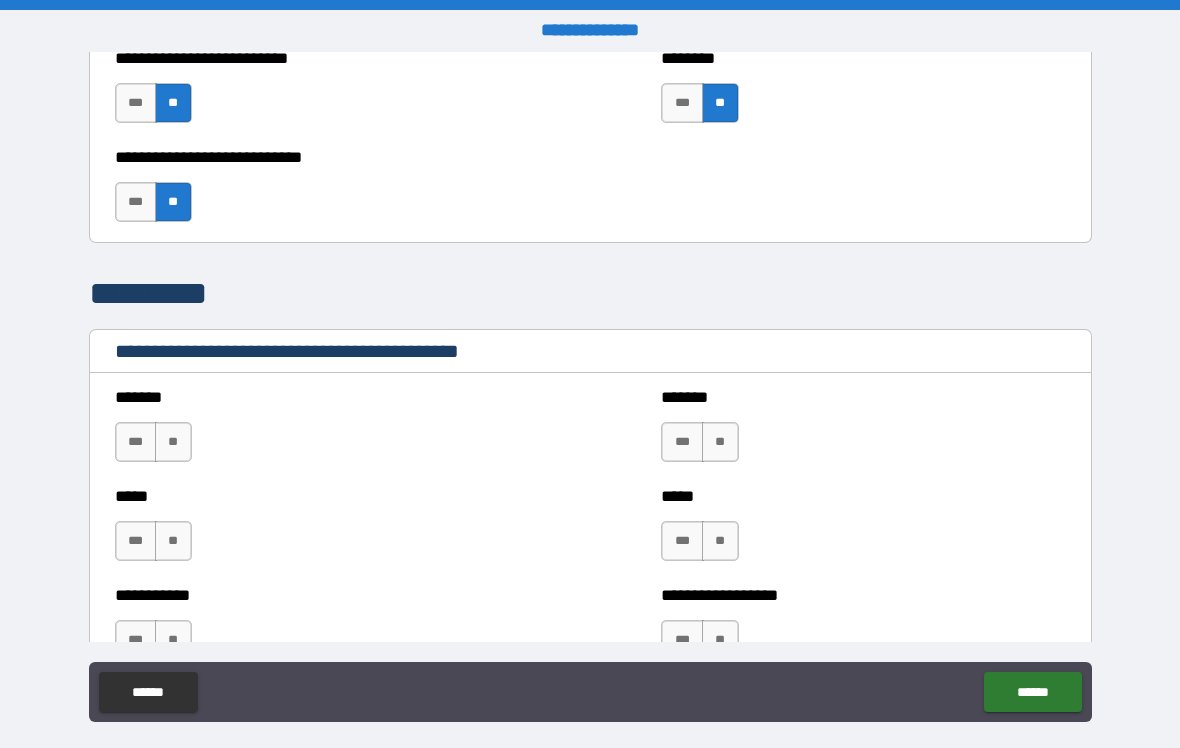 click on "**" at bounding box center (173, 442) 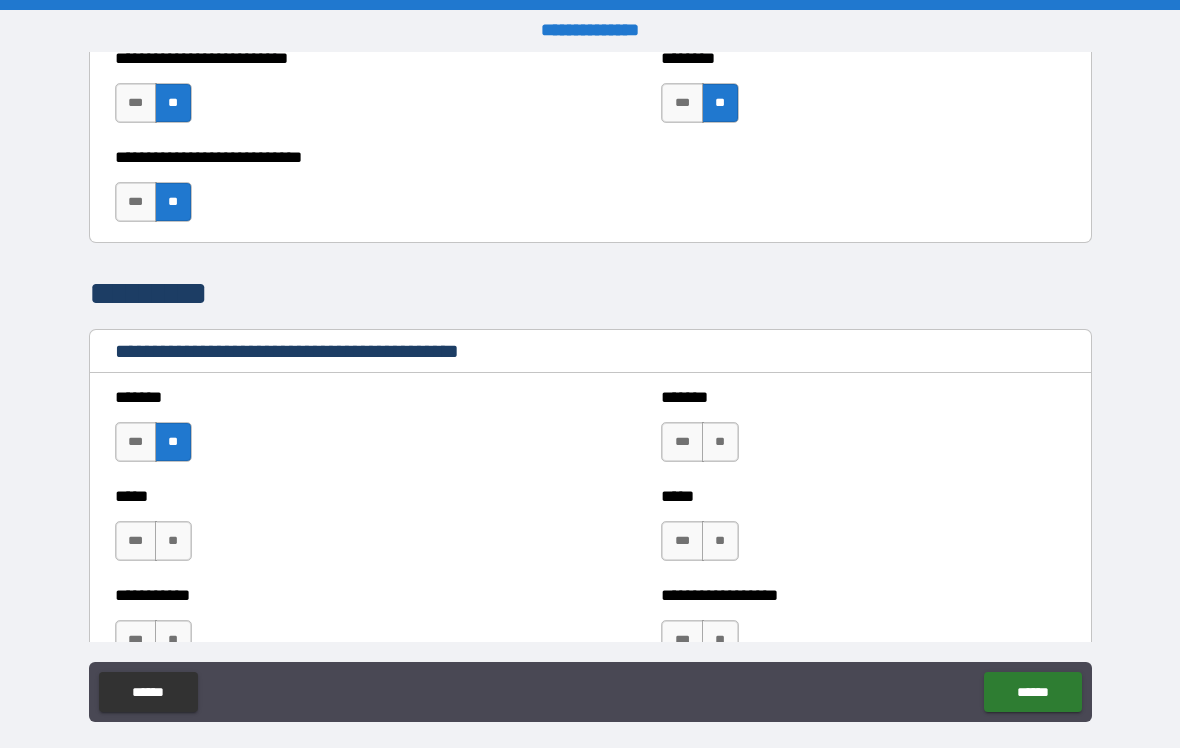 click on "**" at bounding box center (173, 541) 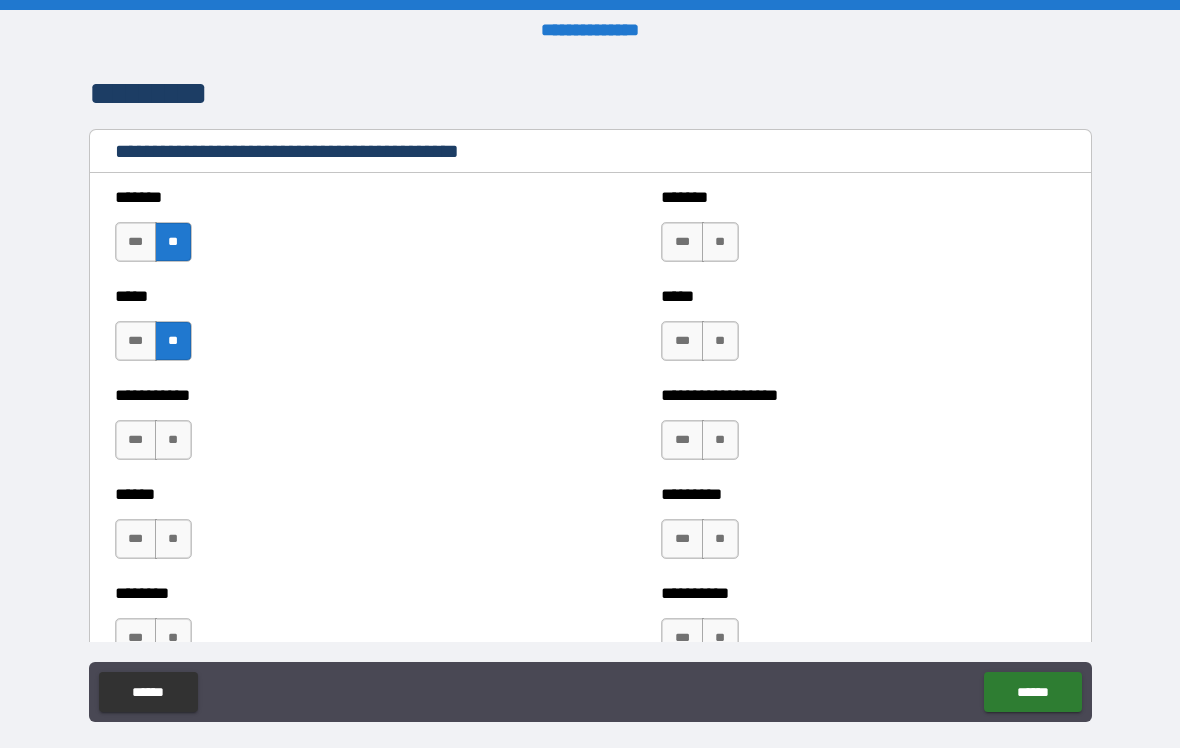 scroll, scrollTop: 1528, scrollLeft: 0, axis: vertical 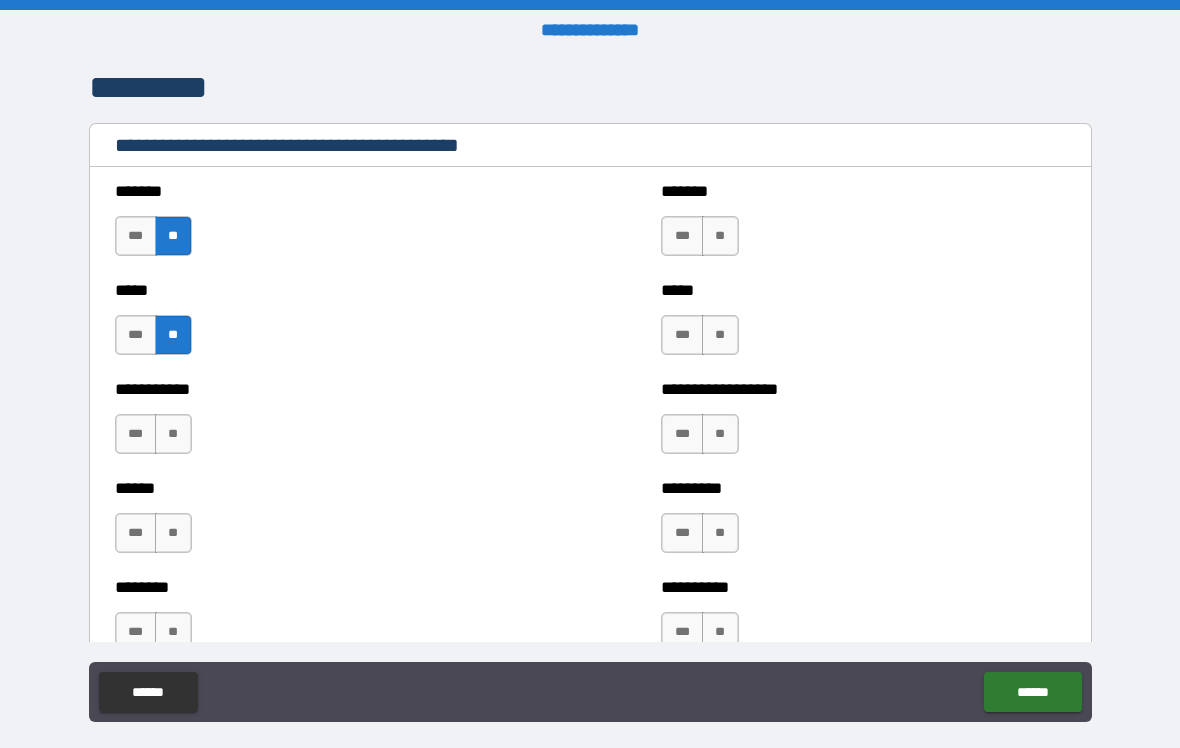 click on "**" at bounding box center (720, 236) 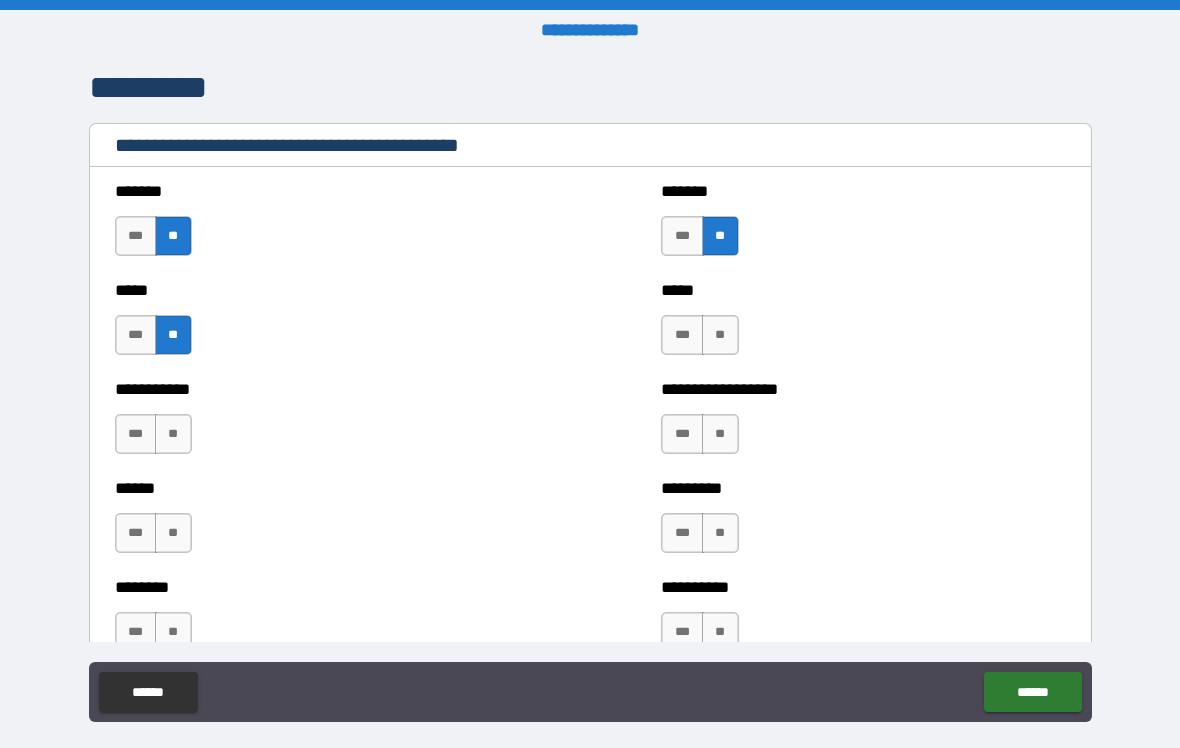 click on "**" at bounding box center (720, 335) 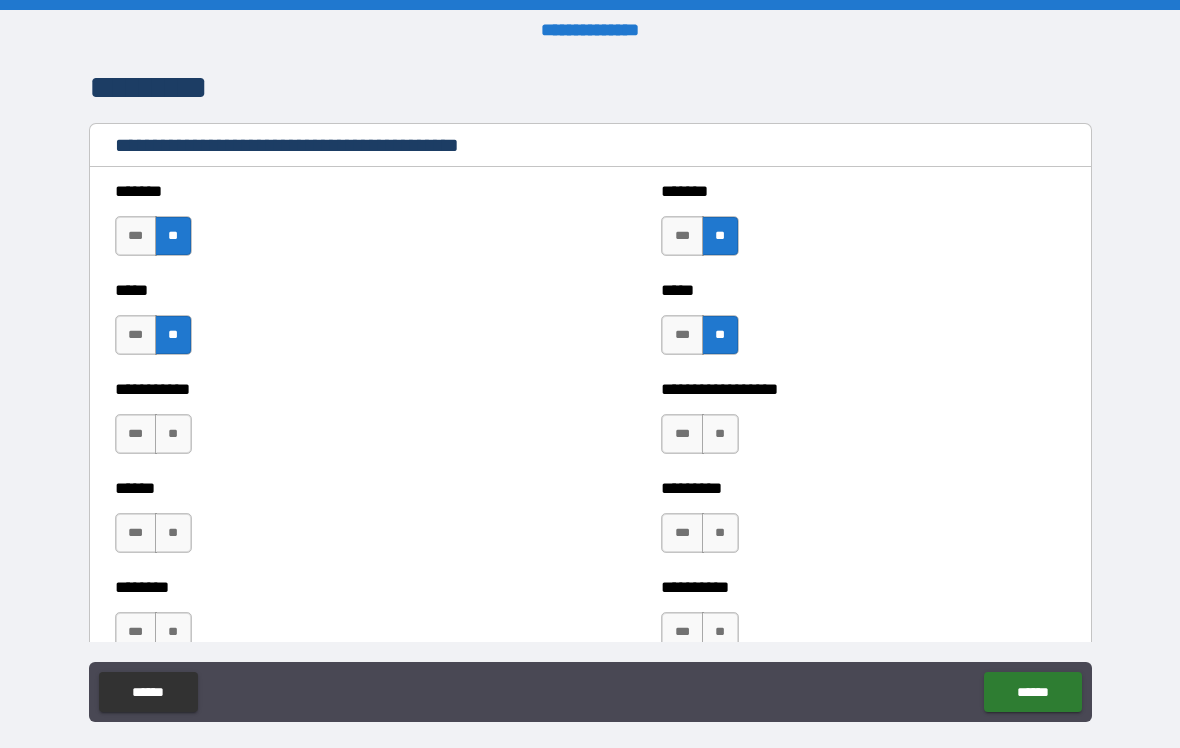 click on "**" at bounding box center (720, 434) 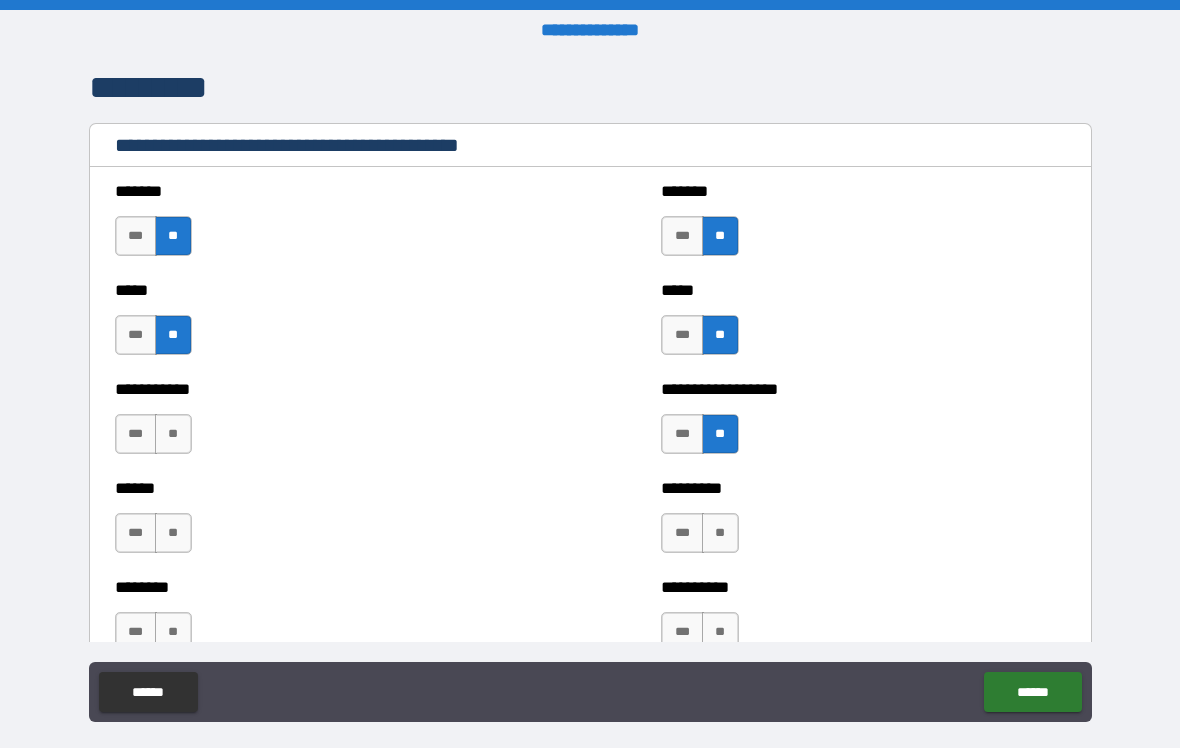 click on "**" at bounding box center [720, 533] 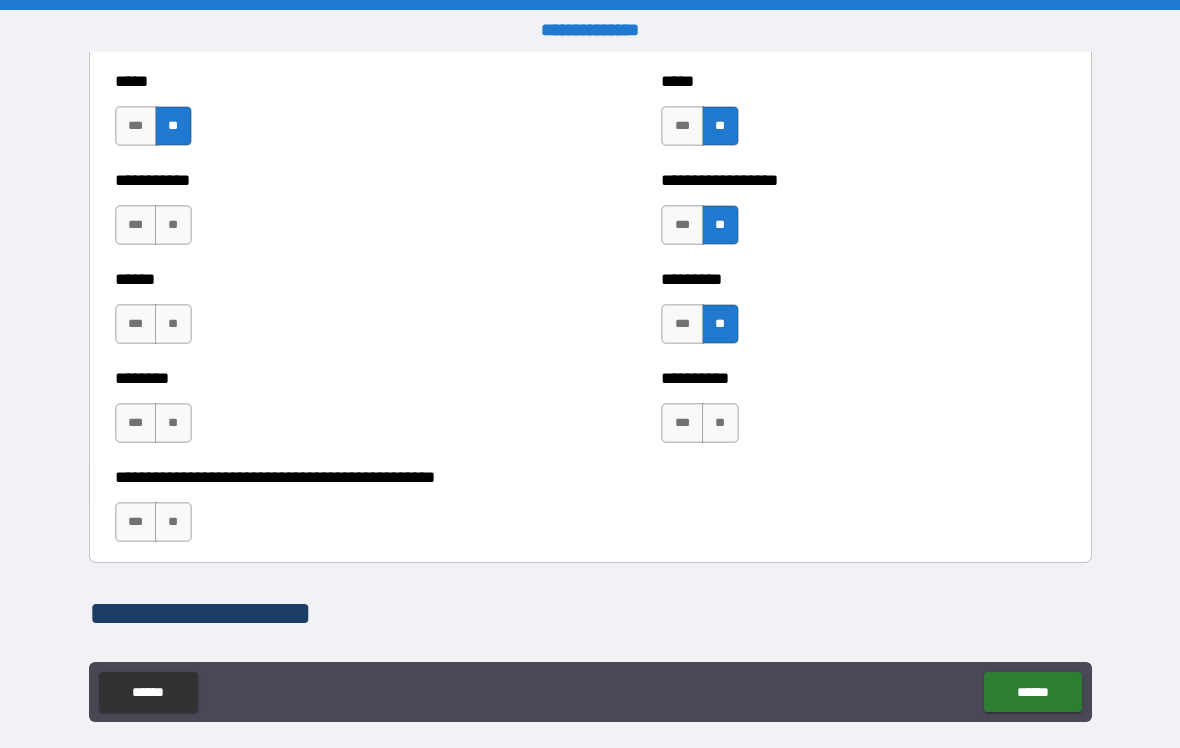 scroll, scrollTop: 1740, scrollLeft: 0, axis: vertical 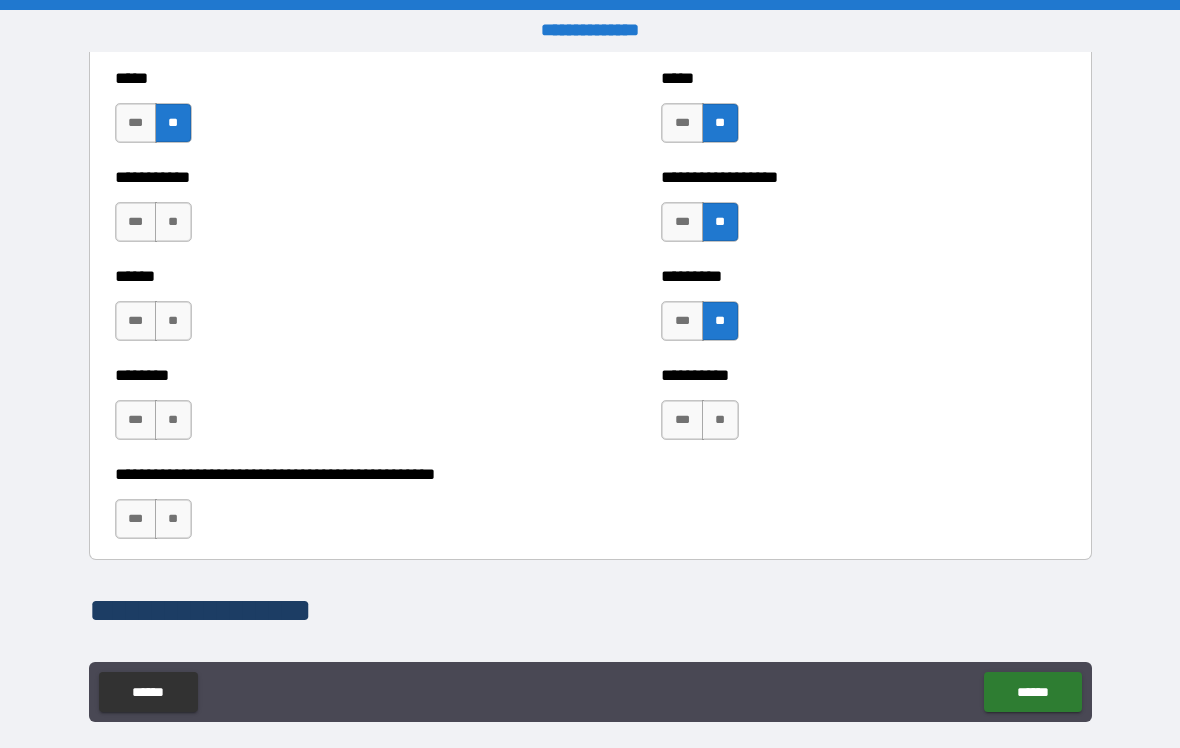 click on "**" at bounding box center (173, 222) 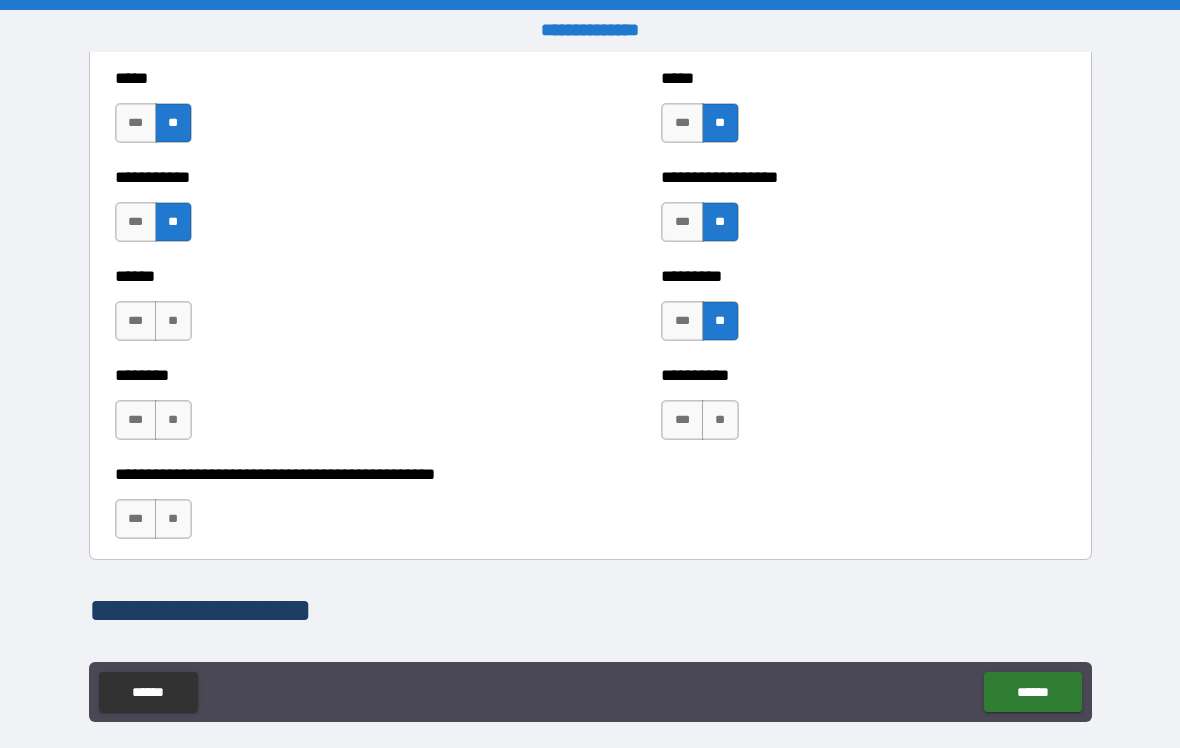 click on "**" at bounding box center (173, 321) 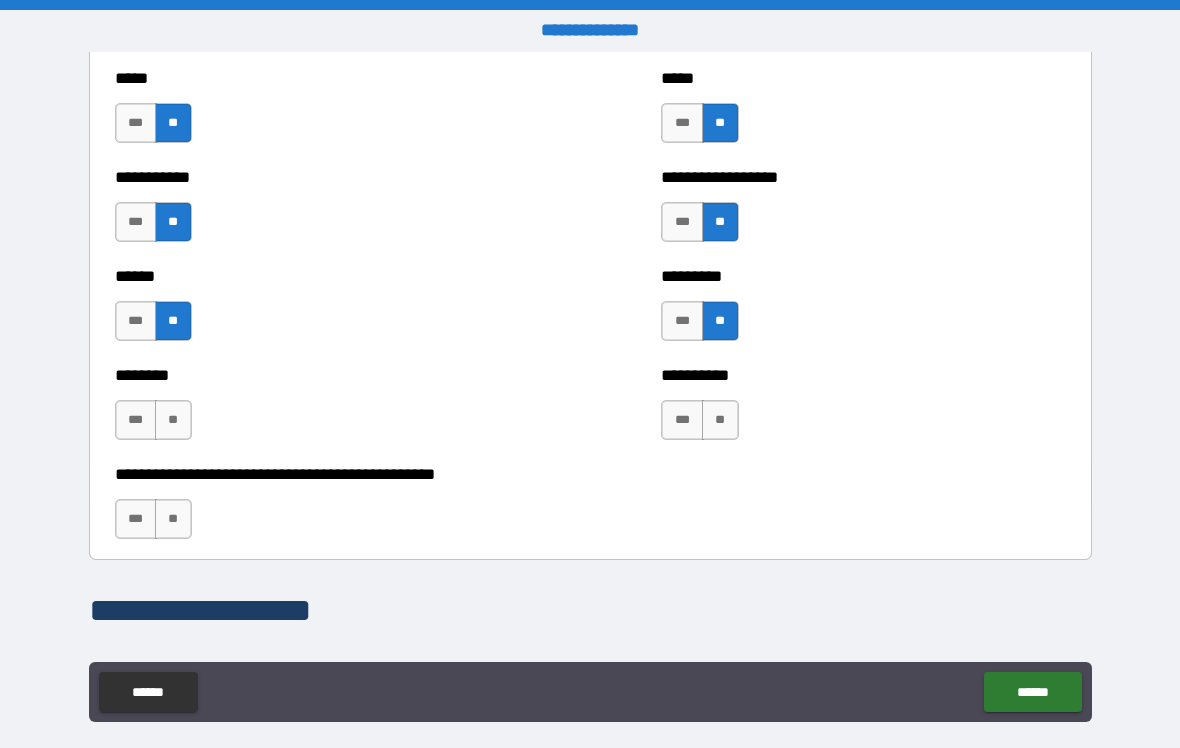 click on "*** **" at bounding box center [156, 425] 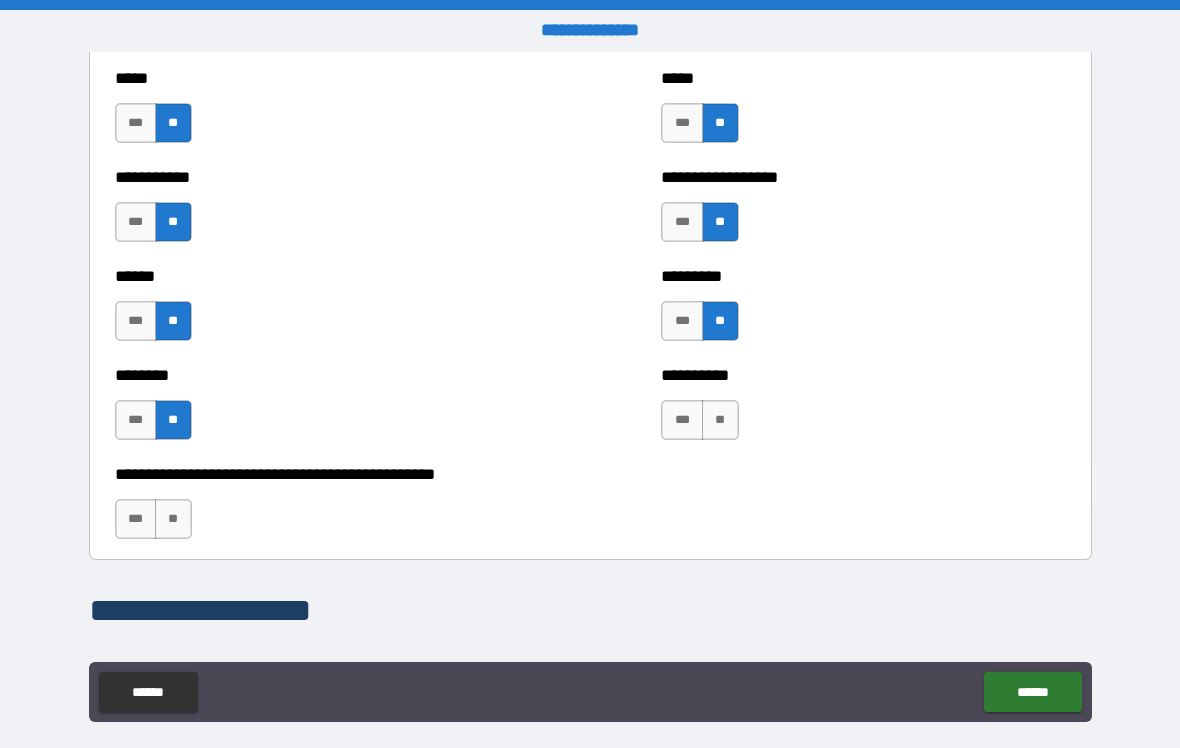 click on "**" at bounding box center (173, 519) 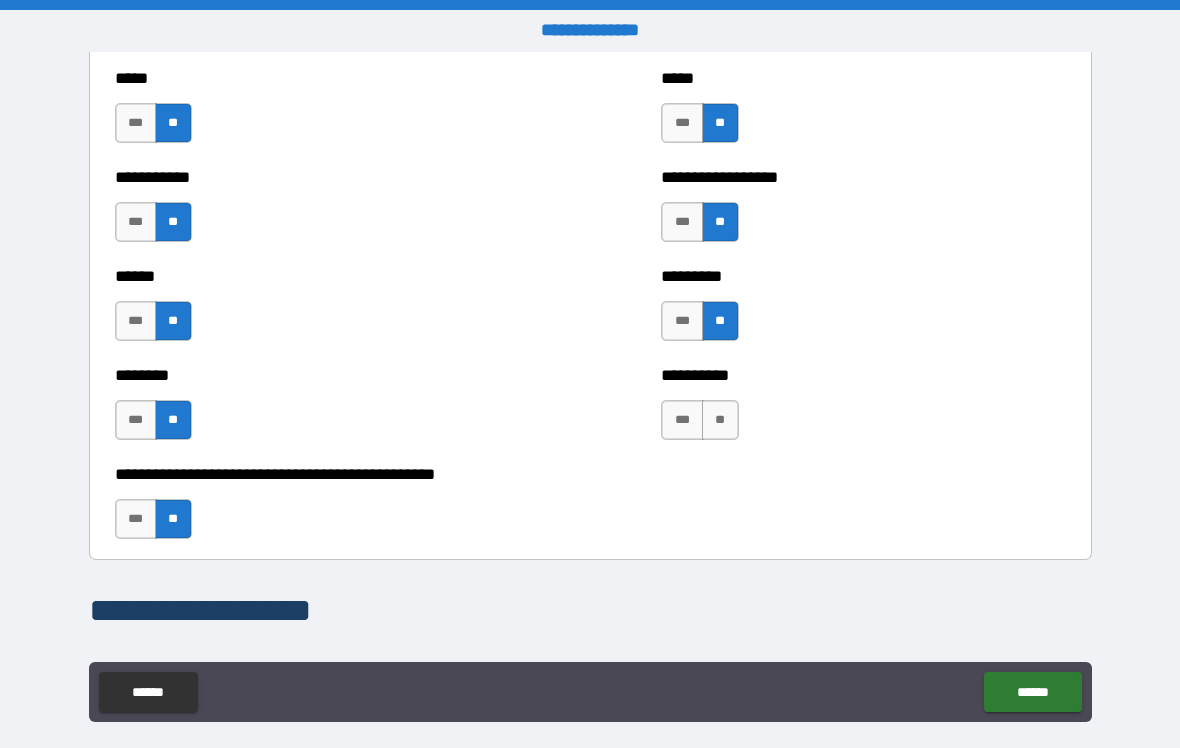 click on "*** **" at bounding box center [702, 425] 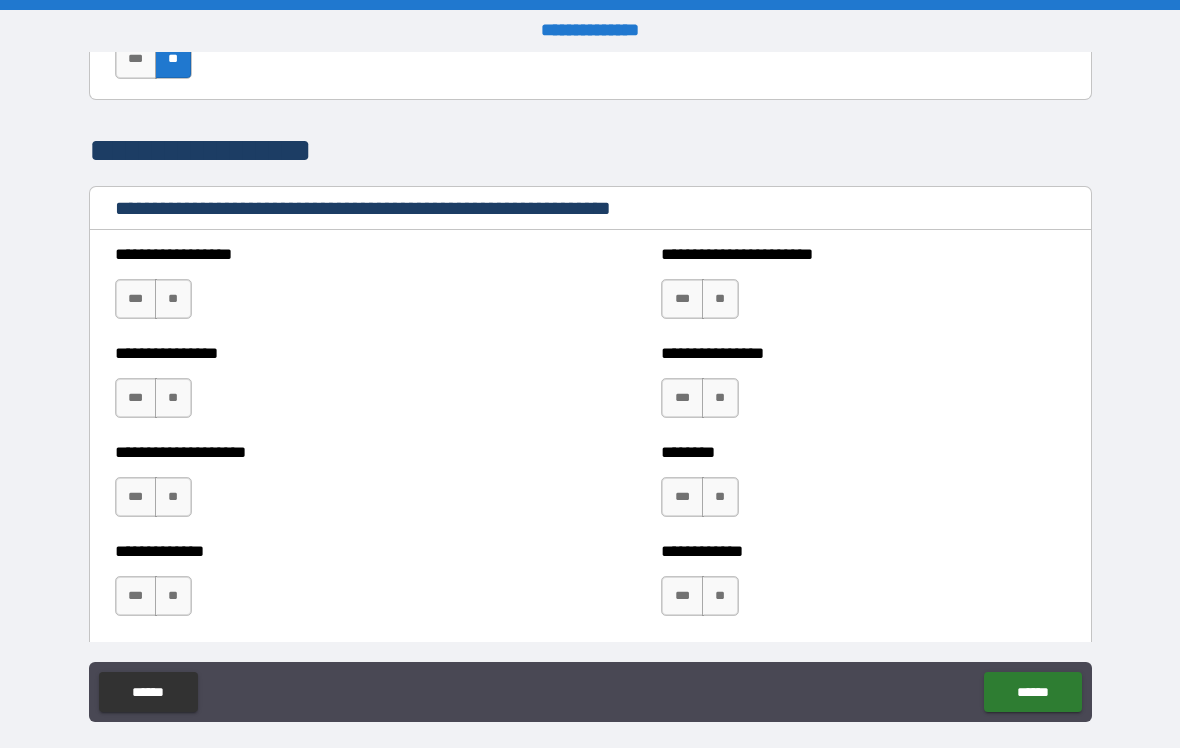 scroll, scrollTop: 2217, scrollLeft: 0, axis: vertical 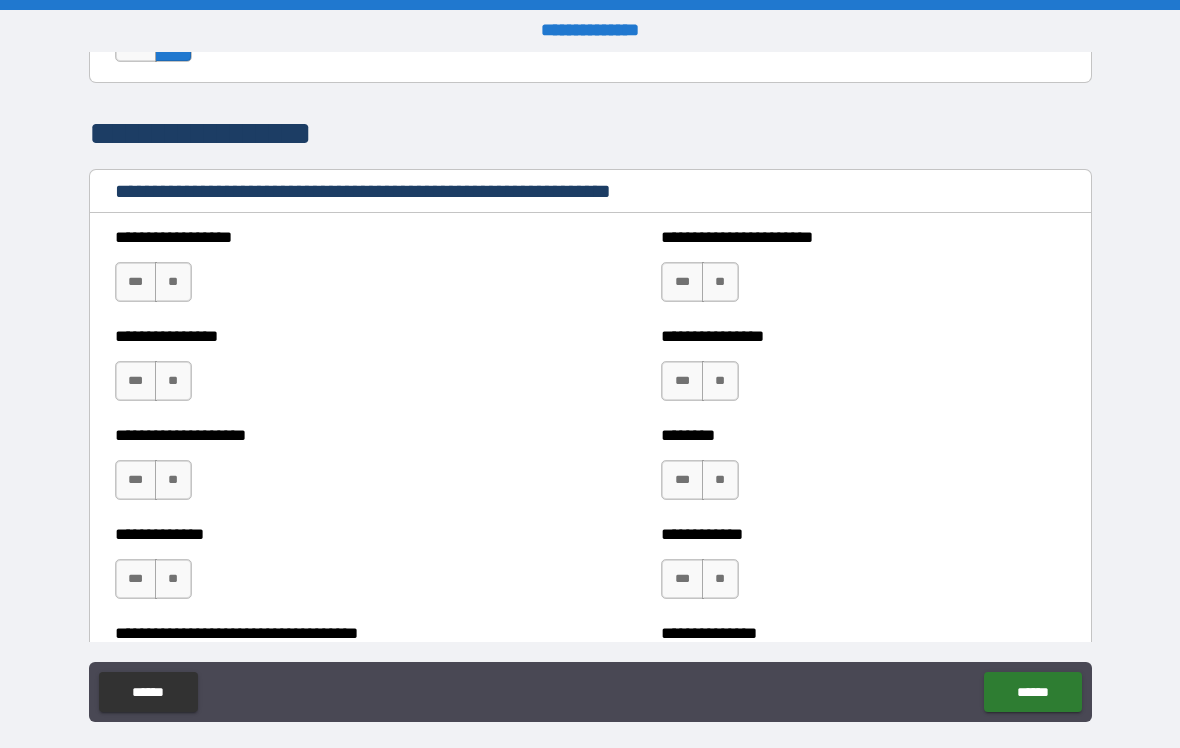 click on "**" at bounding box center [173, 282] 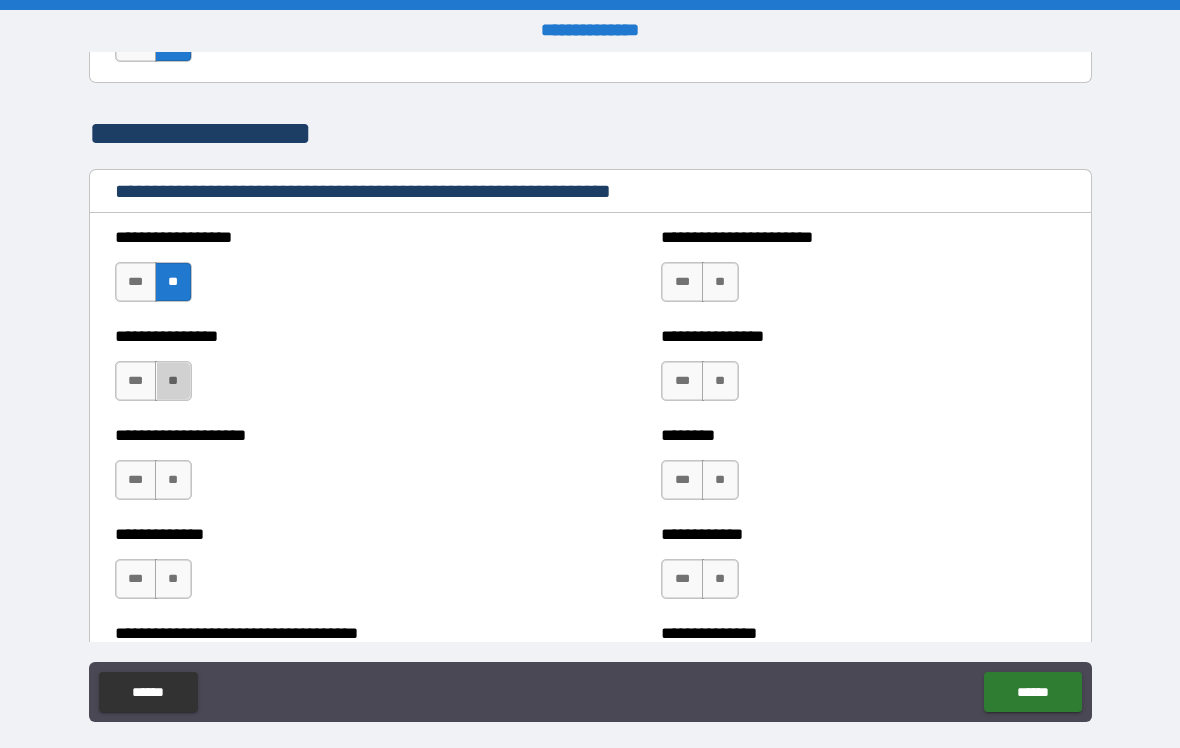 click on "**" at bounding box center [173, 381] 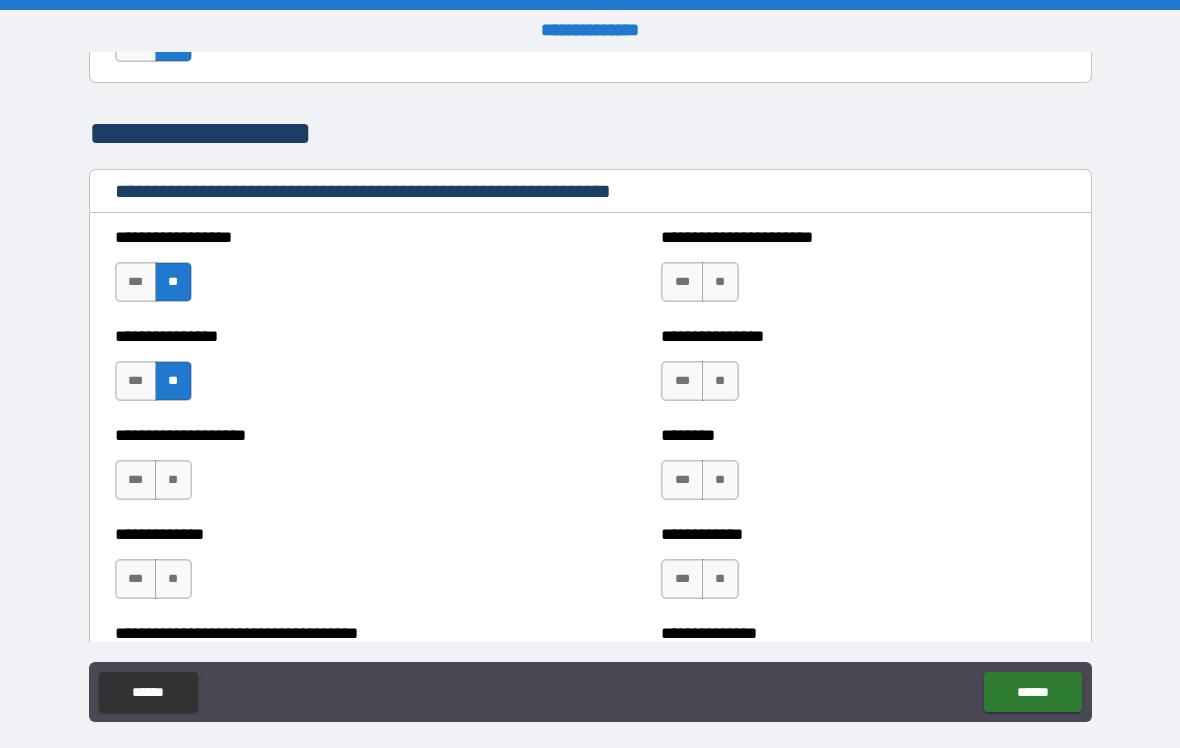 click on "**" at bounding box center (173, 480) 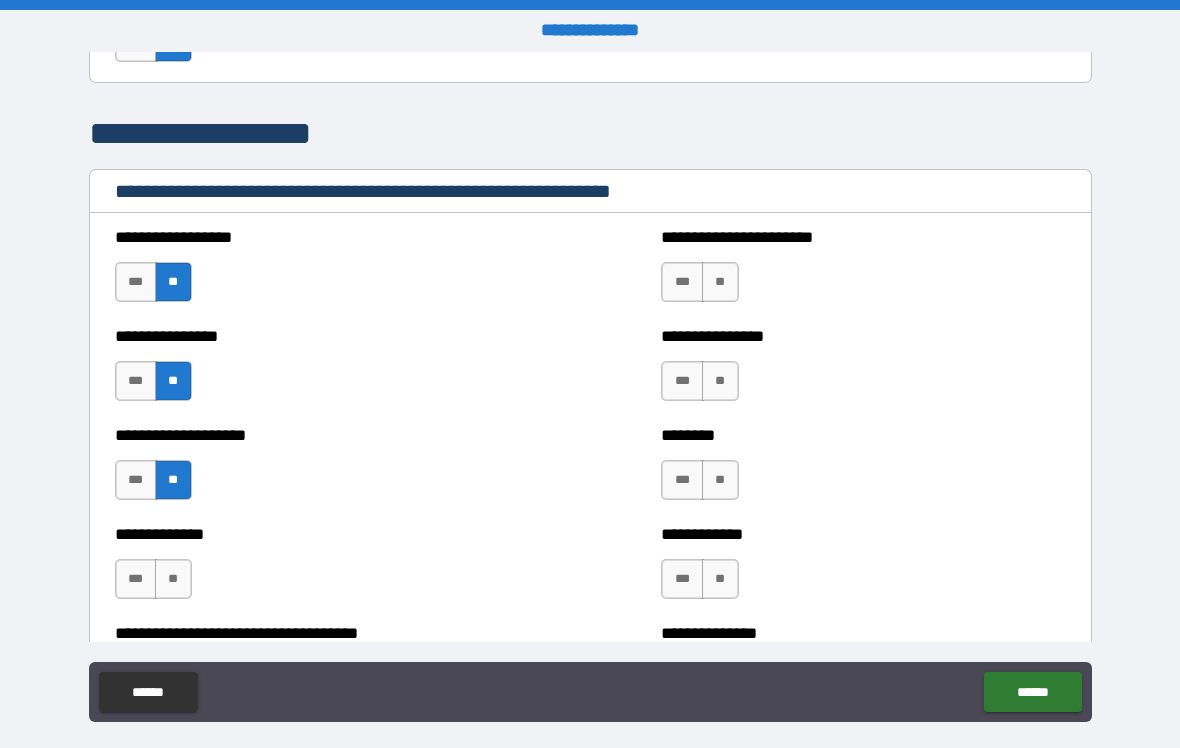 click on "**" at bounding box center [173, 579] 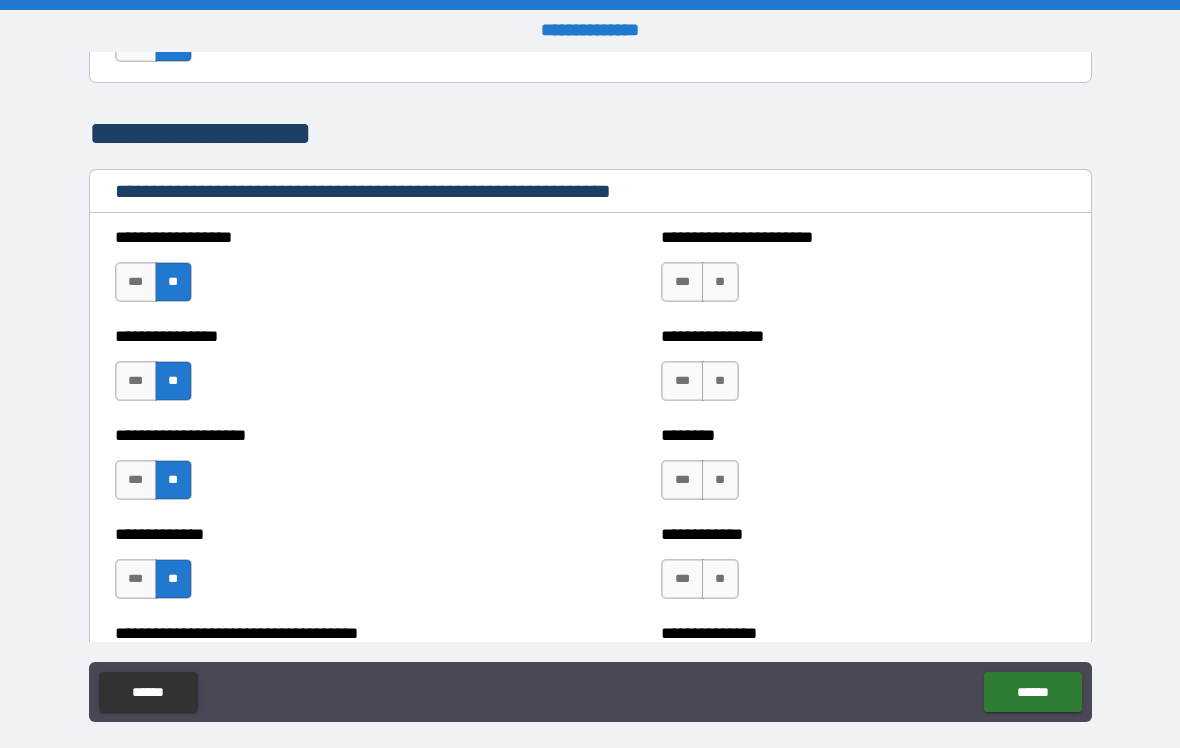 click on "**********" at bounding box center (863, 272) 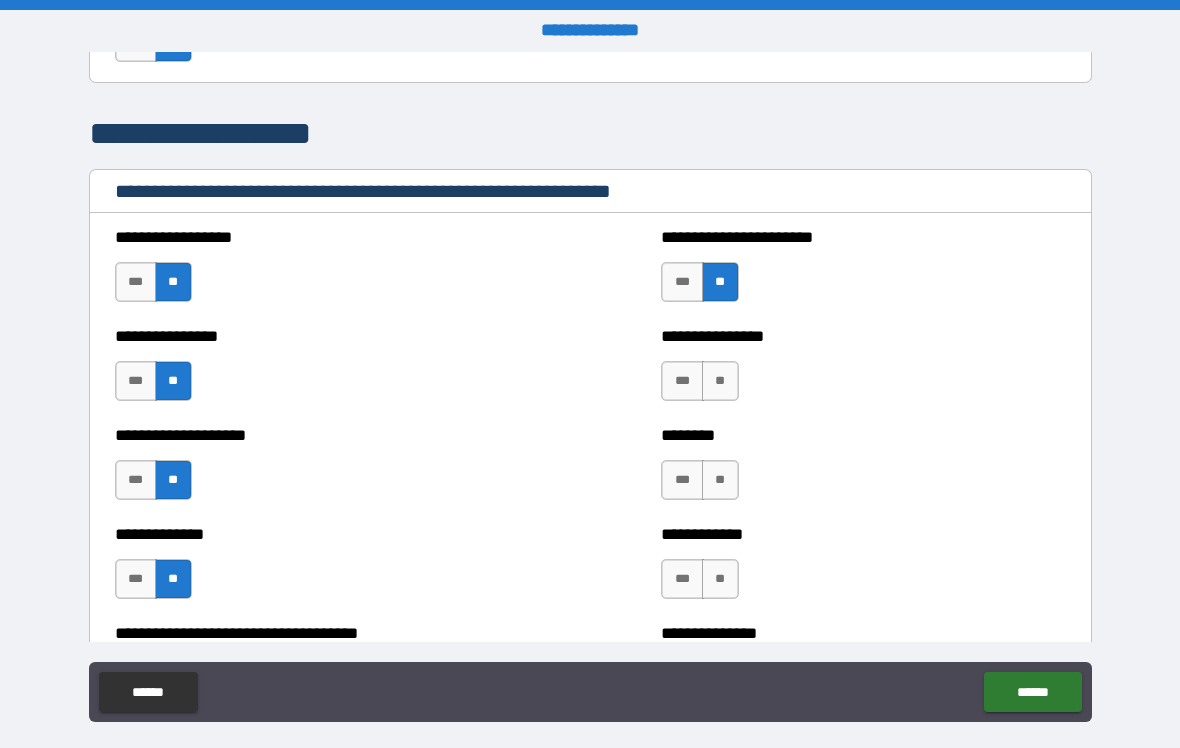 click on "**" at bounding box center (720, 381) 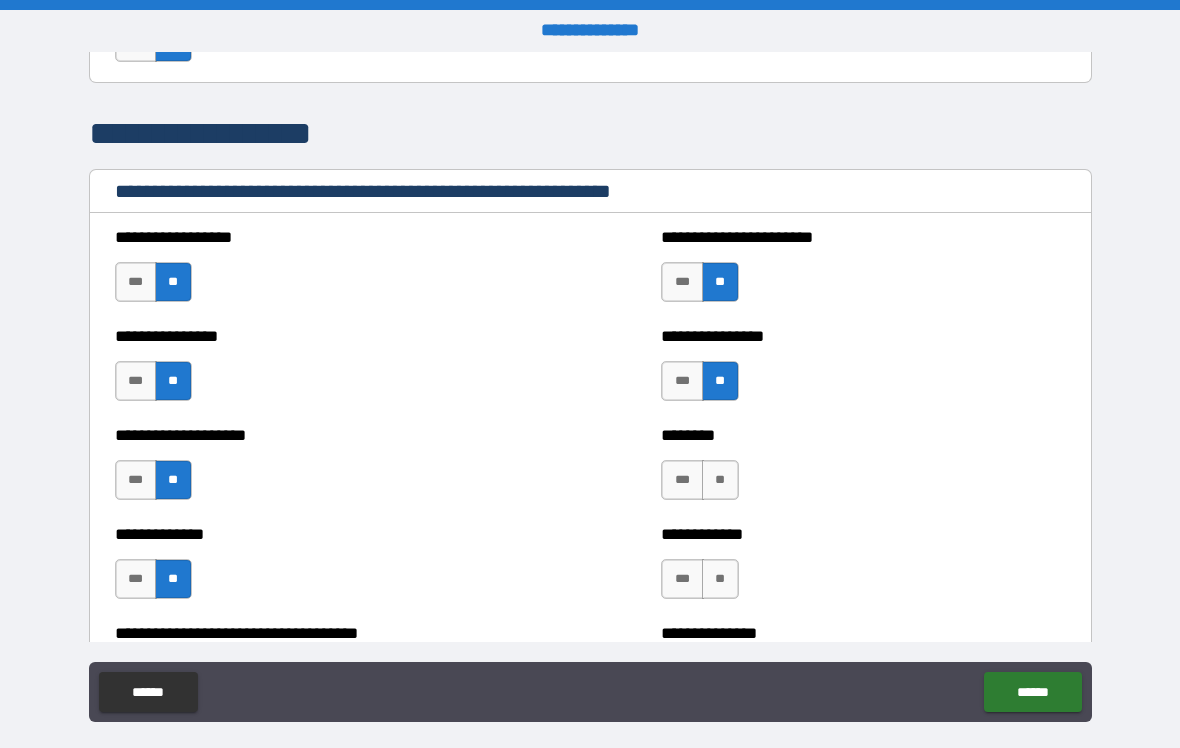 click on "***" at bounding box center [682, 480] 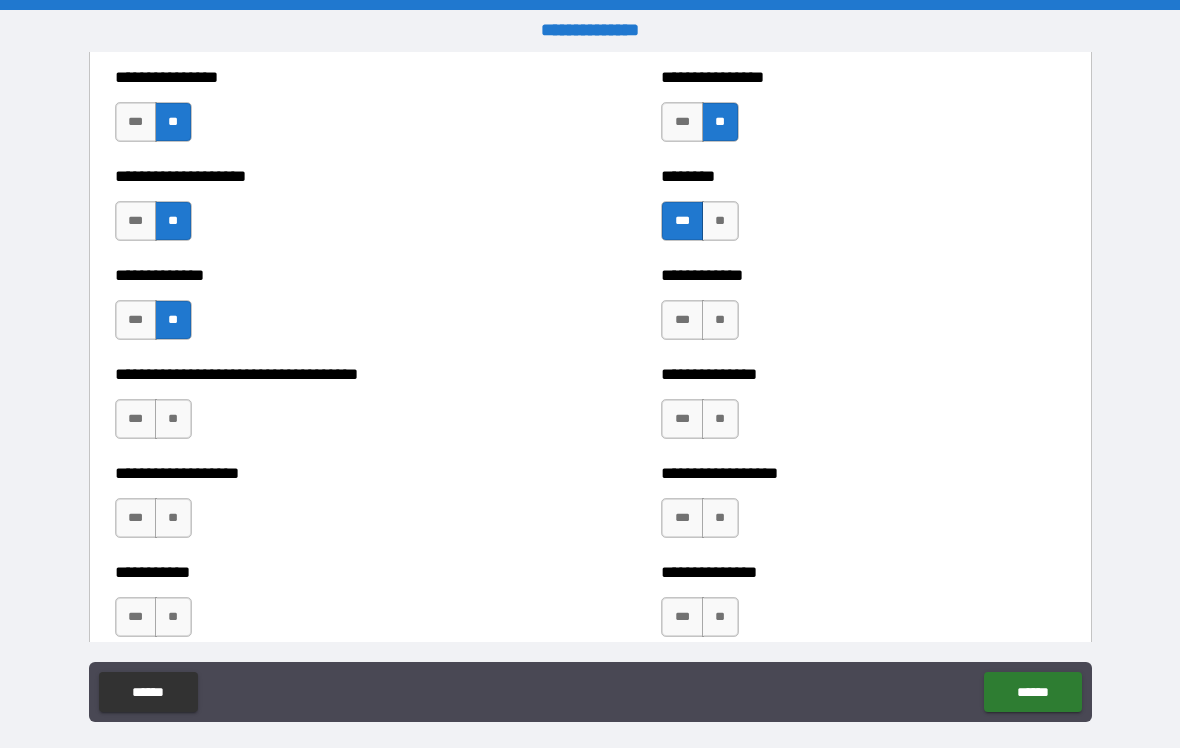 scroll, scrollTop: 2483, scrollLeft: 0, axis: vertical 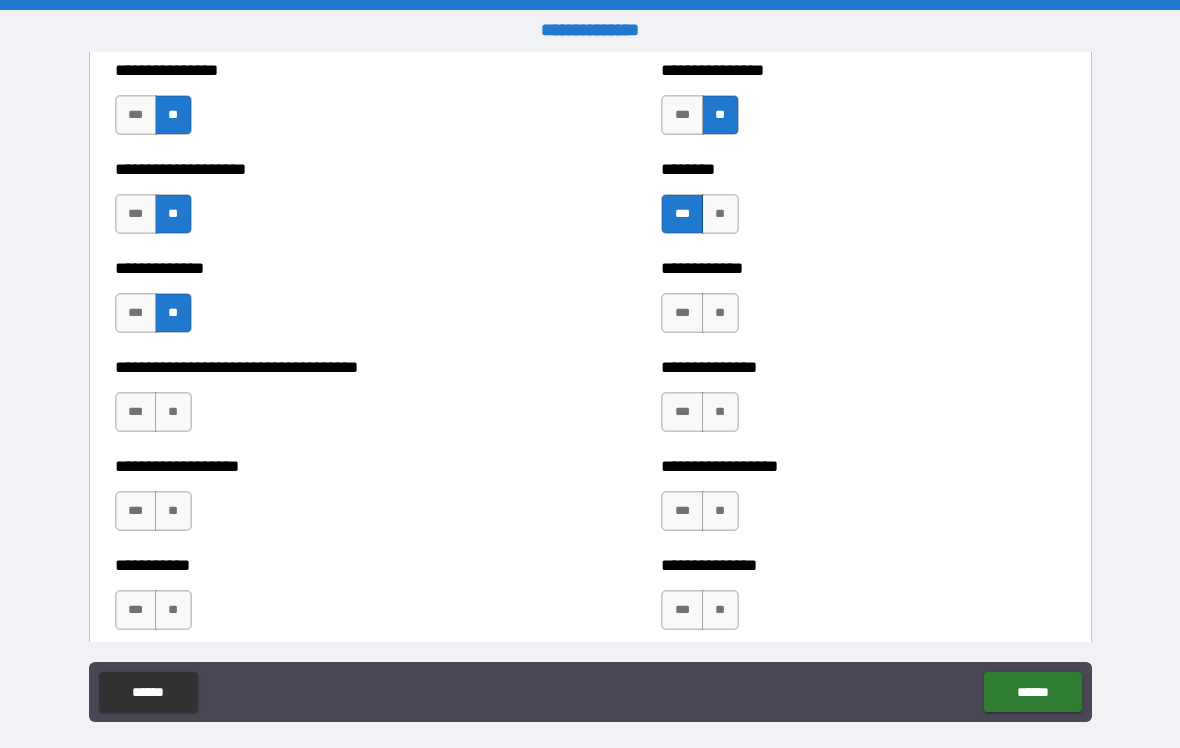 click on "**" at bounding box center (720, 313) 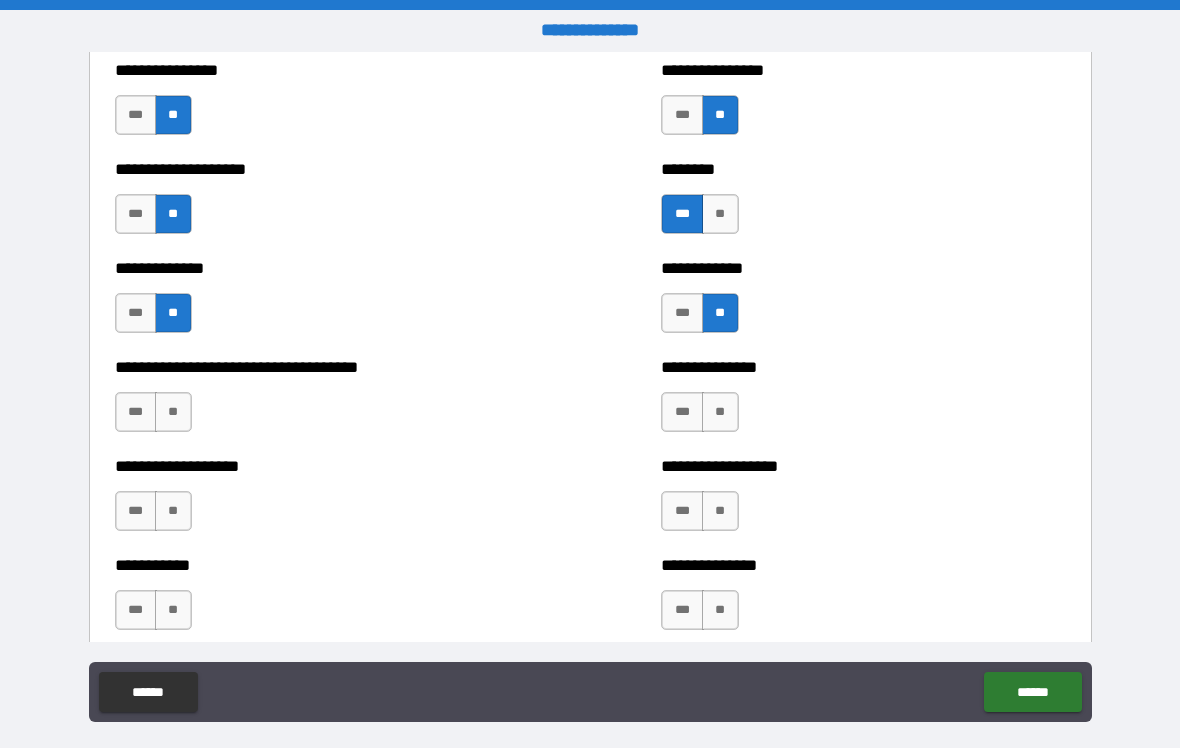 click on "**" at bounding box center (720, 412) 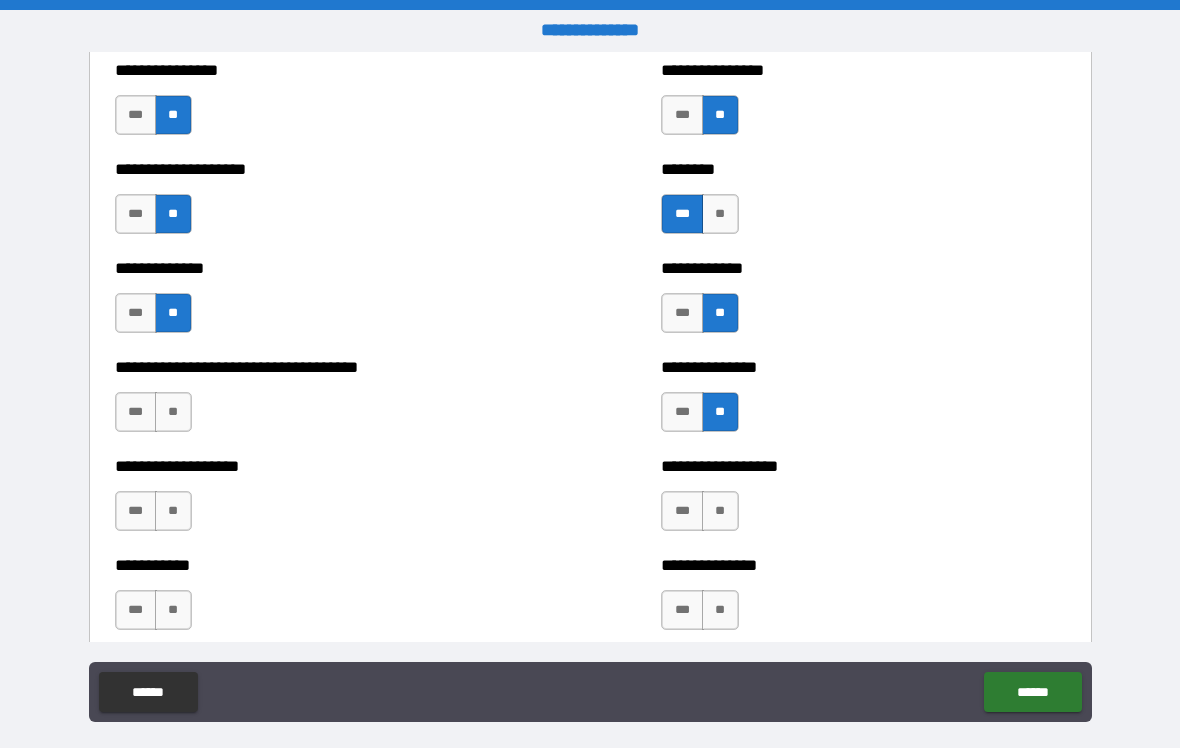 click on "**" at bounding box center [720, 511] 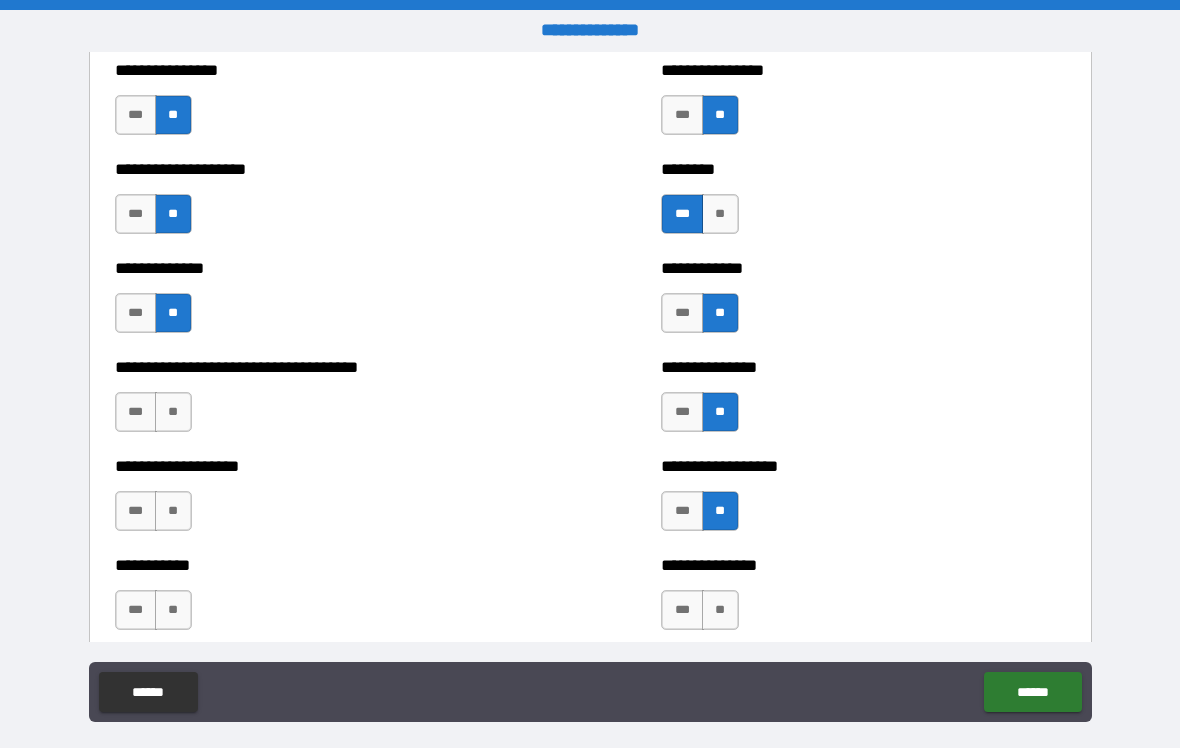 click on "***" at bounding box center [682, 610] 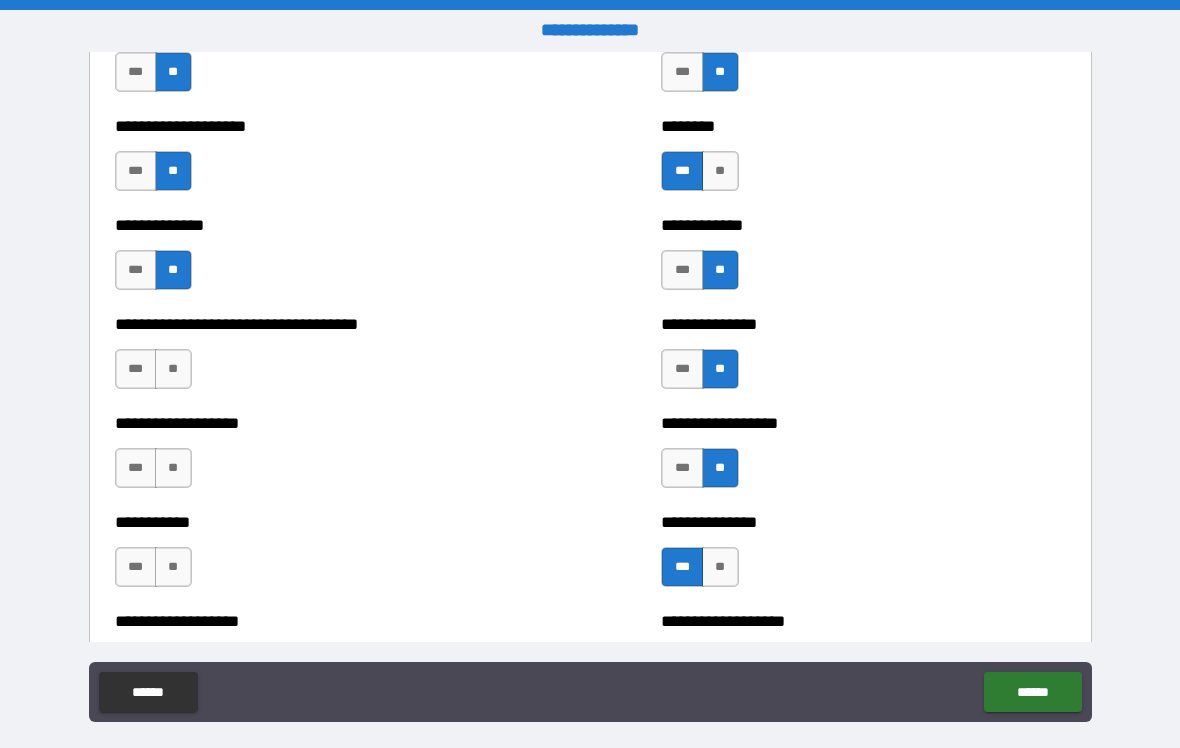 scroll, scrollTop: 2530, scrollLeft: 0, axis: vertical 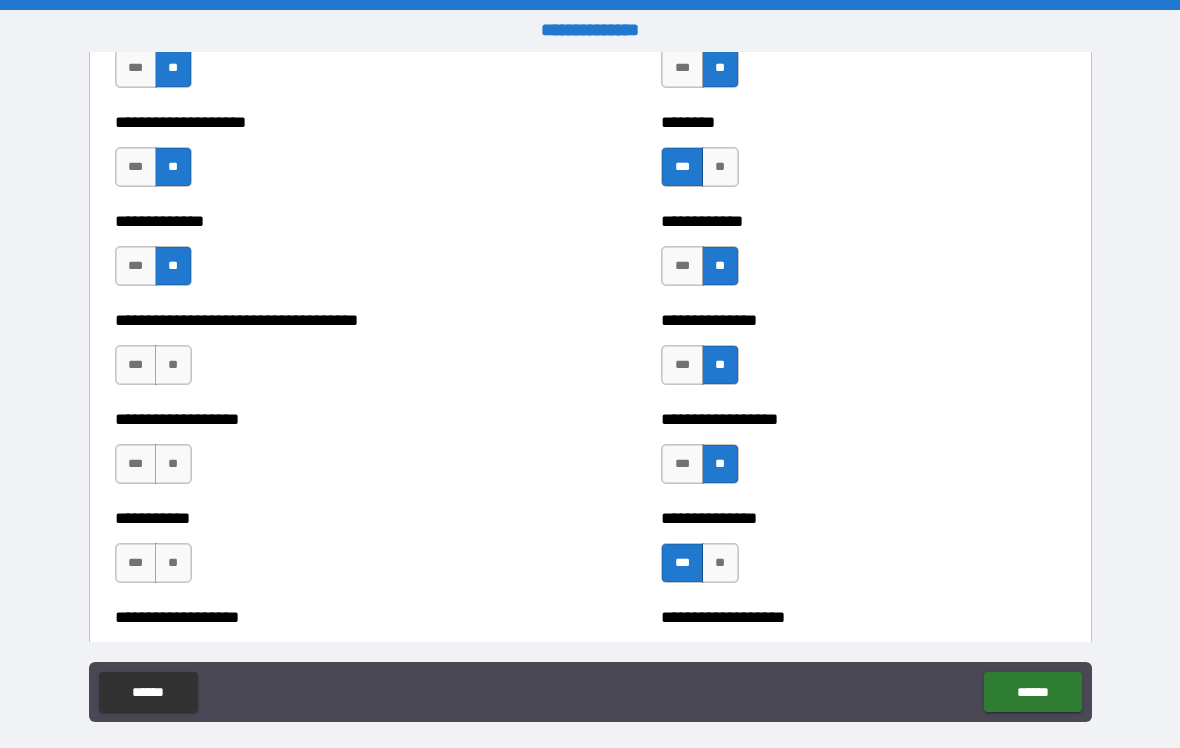 click on "**" at bounding box center [173, 365] 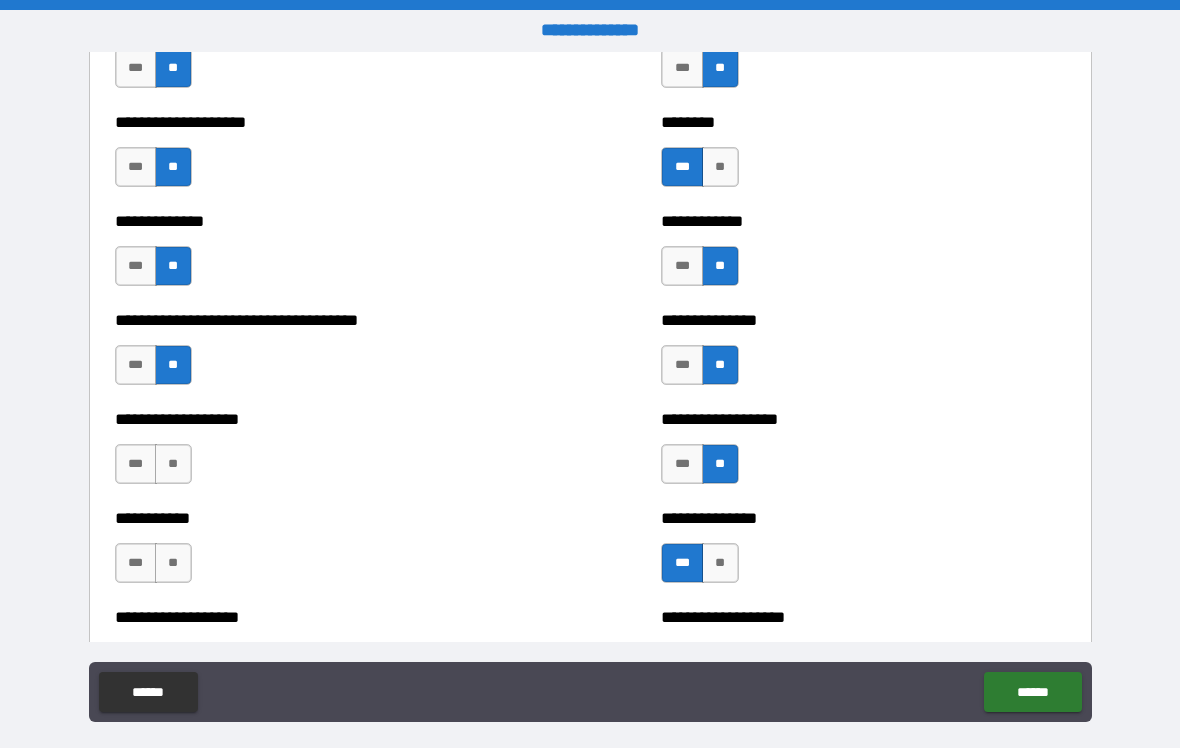 click on "**" at bounding box center [173, 464] 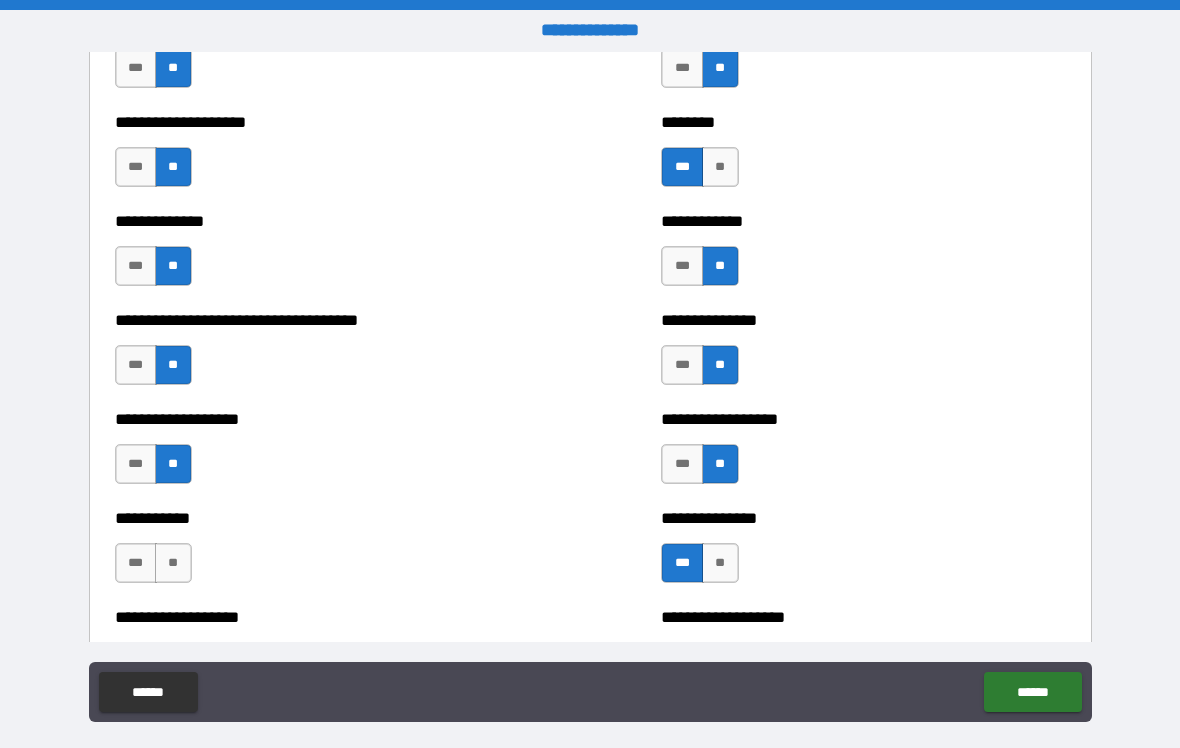 click on "**" at bounding box center [173, 563] 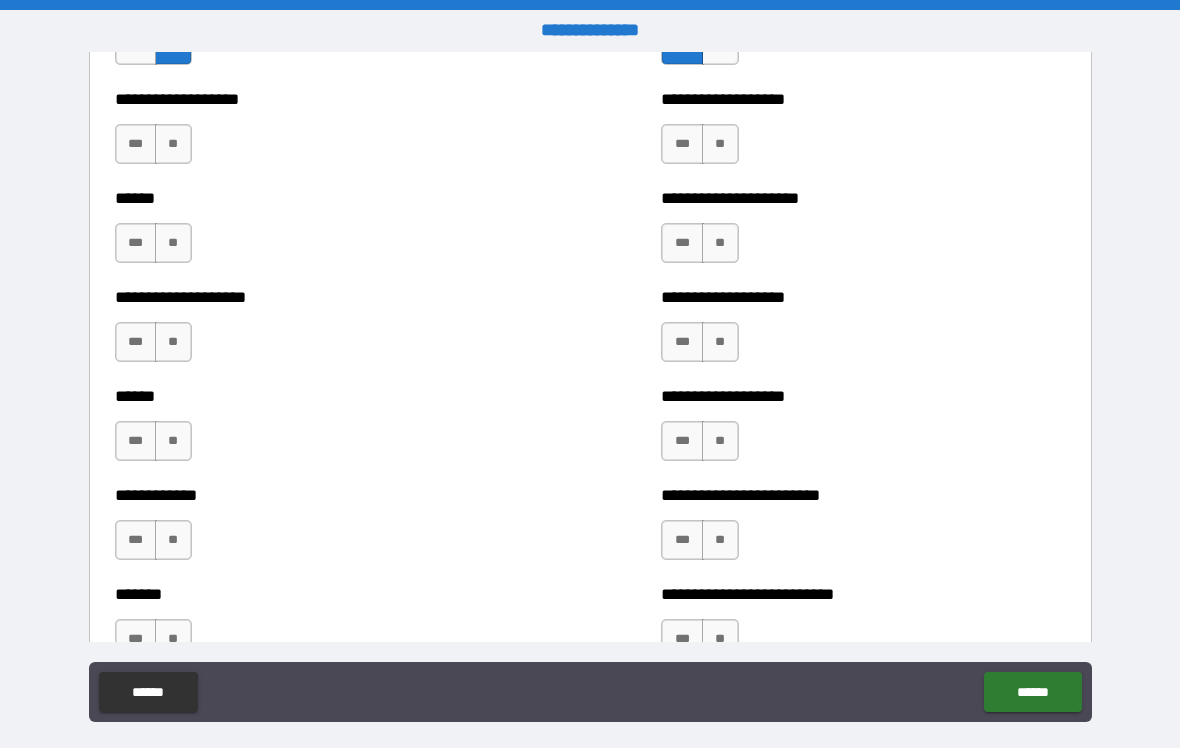 scroll, scrollTop: 3058, scrollLeft: 0, axis: vertical 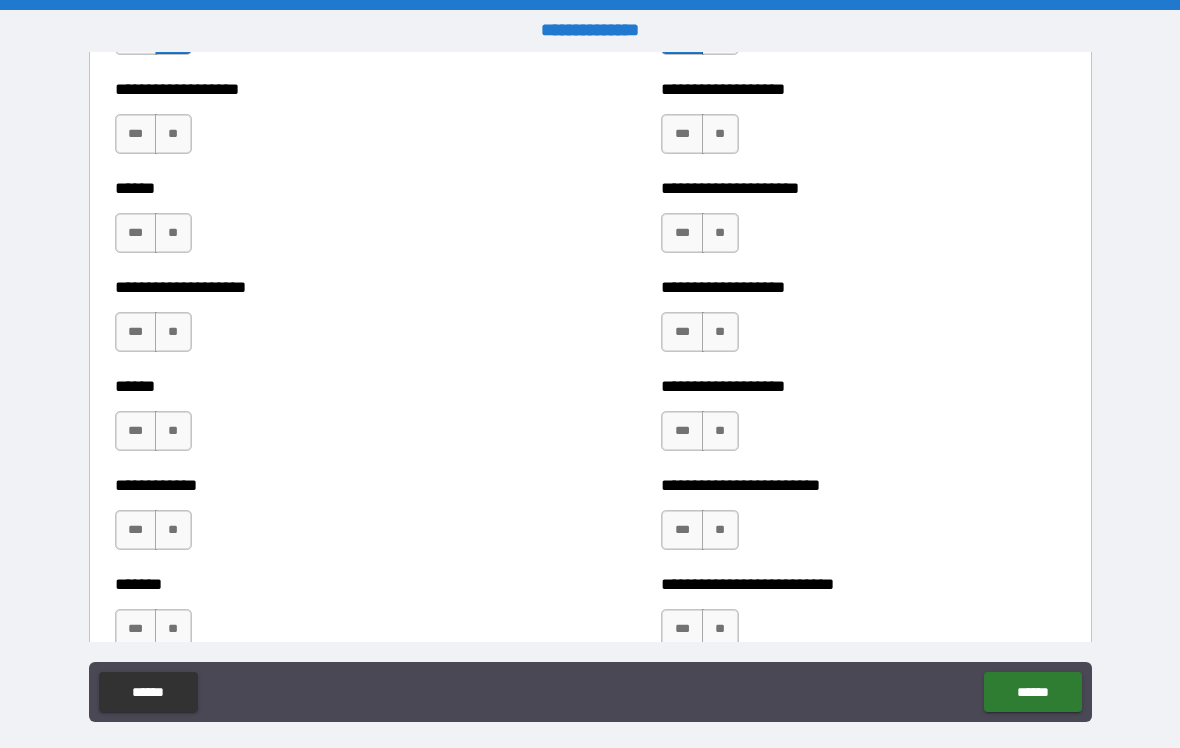 click on "**" at bounding box center (173, 134) 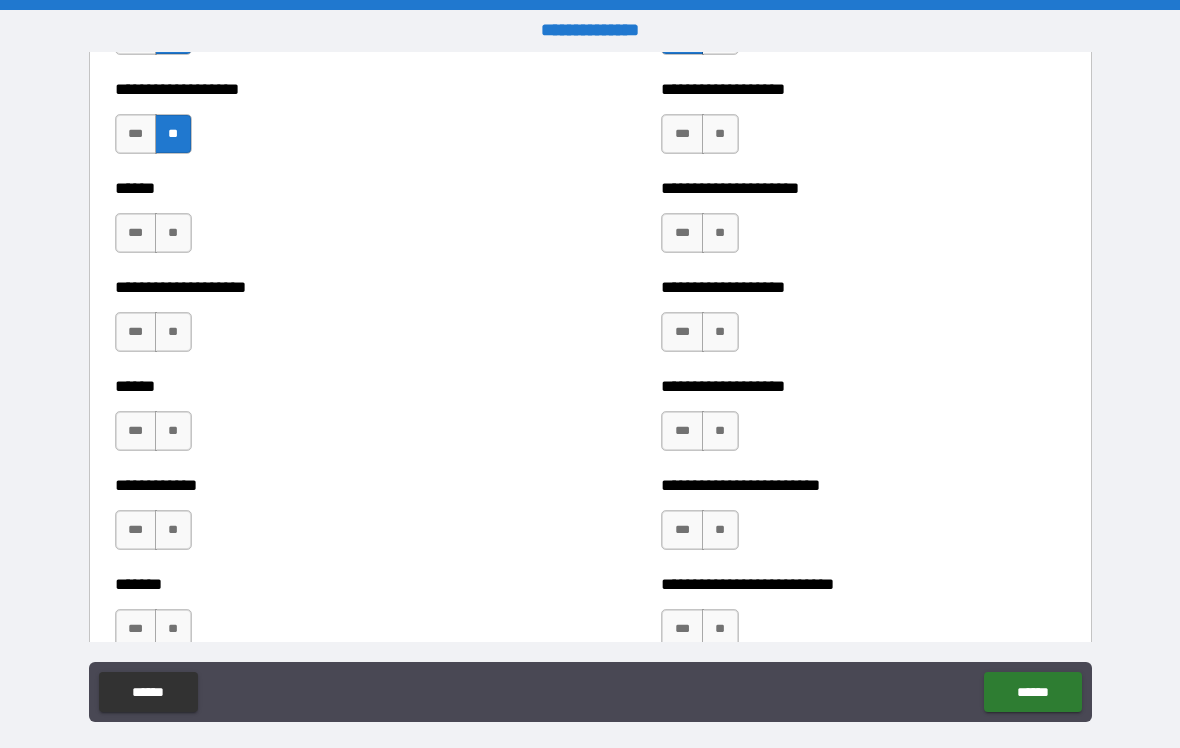 click on "**" at bounding box center [173, 233] 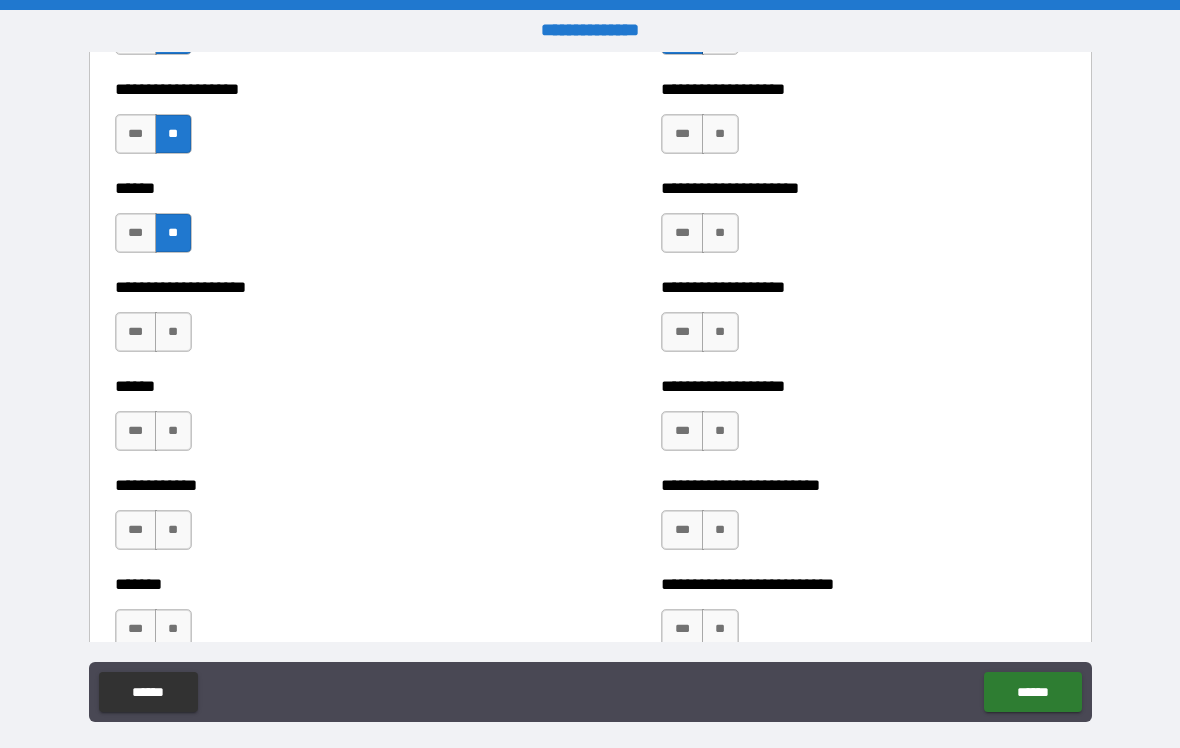 click on "**" at bounding box center [173, 332] 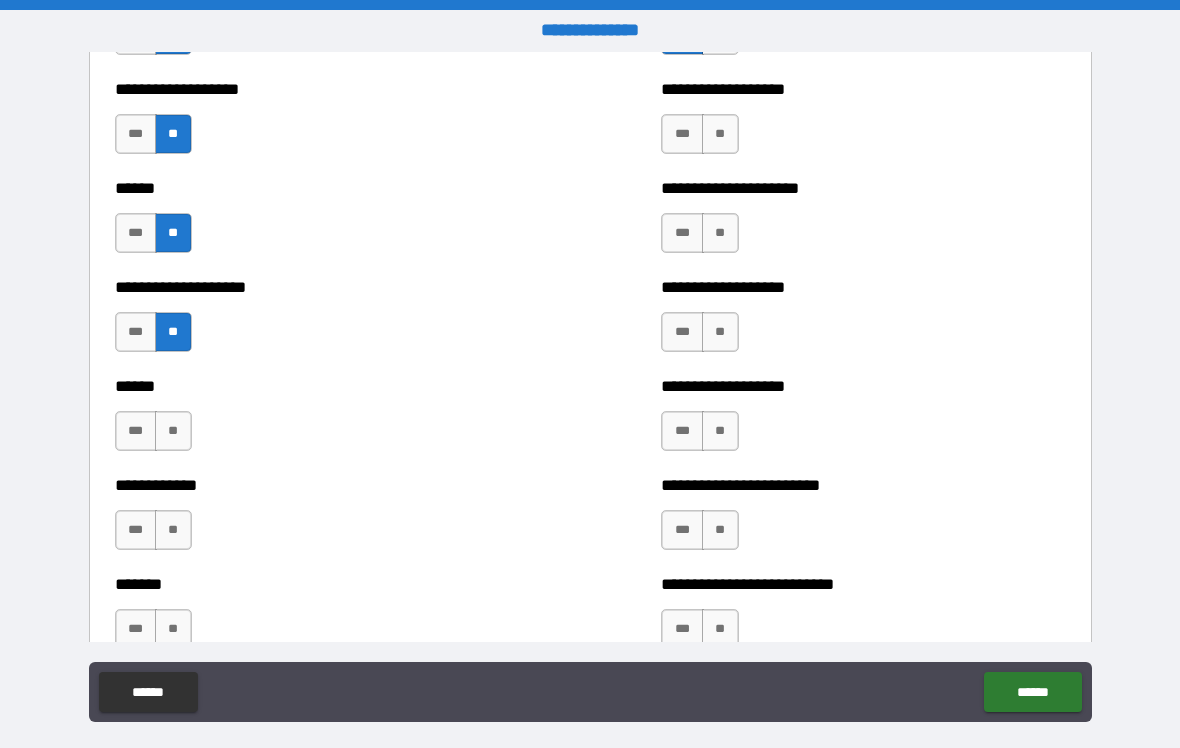 click on "**" at bounding box center (173, 431) 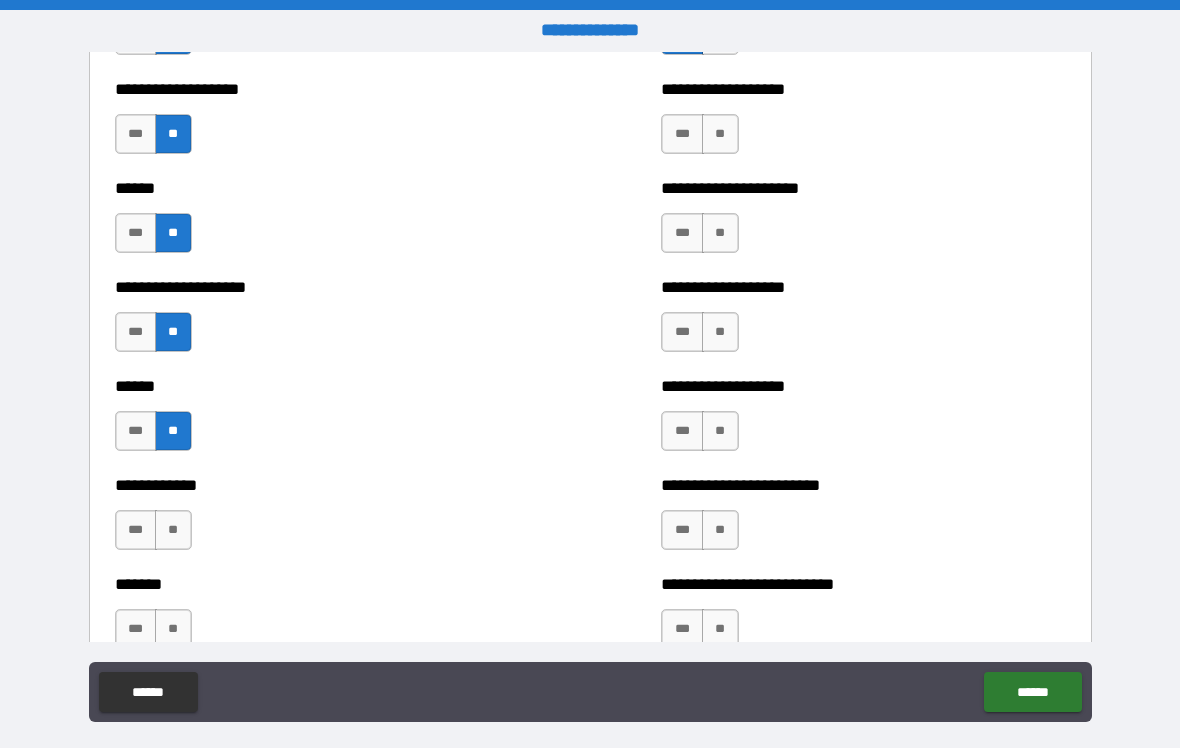 click on "**" at bounding box center (173, 530) 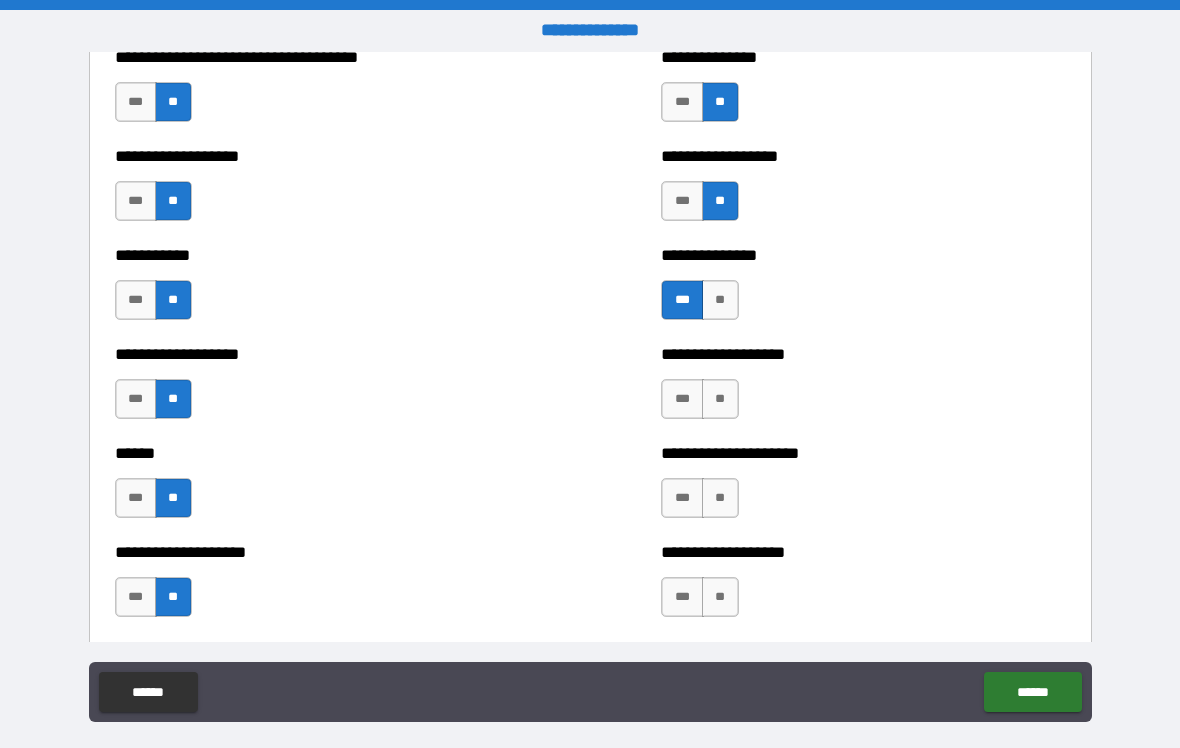 scroll, scrollTop: 2809, scrollLeft: 0, axis: vertical 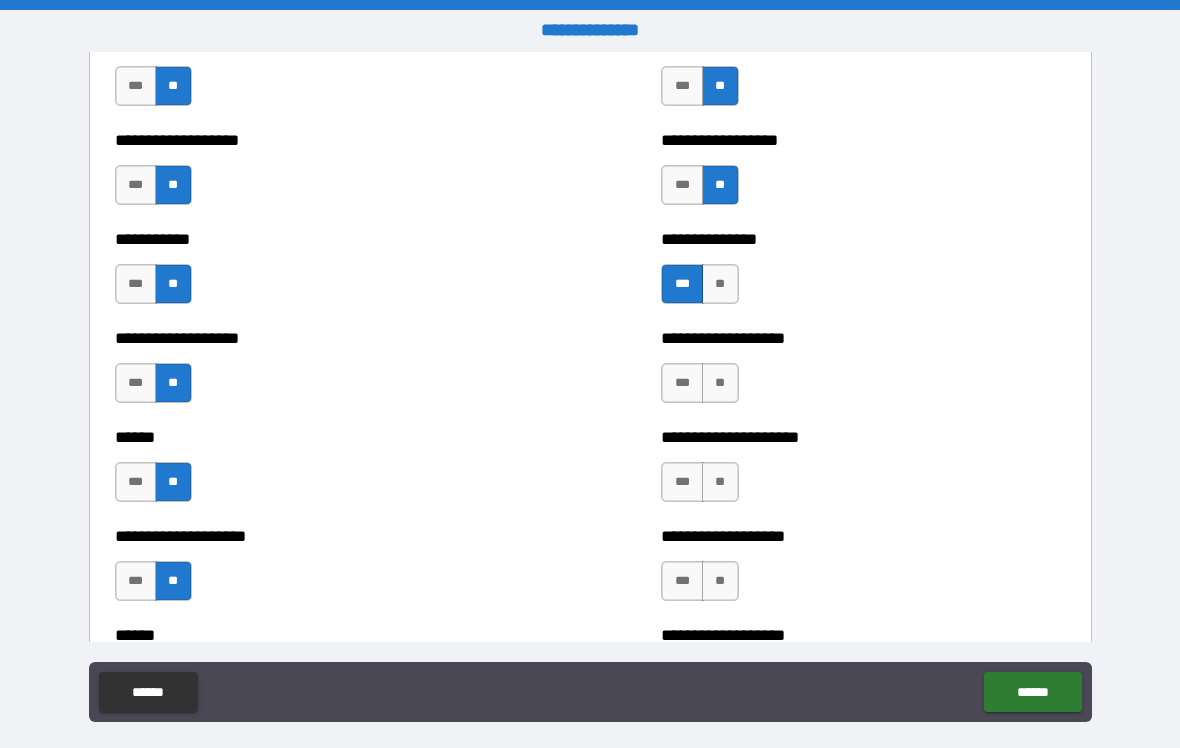 click on "***" at bounding box center (682, 383) 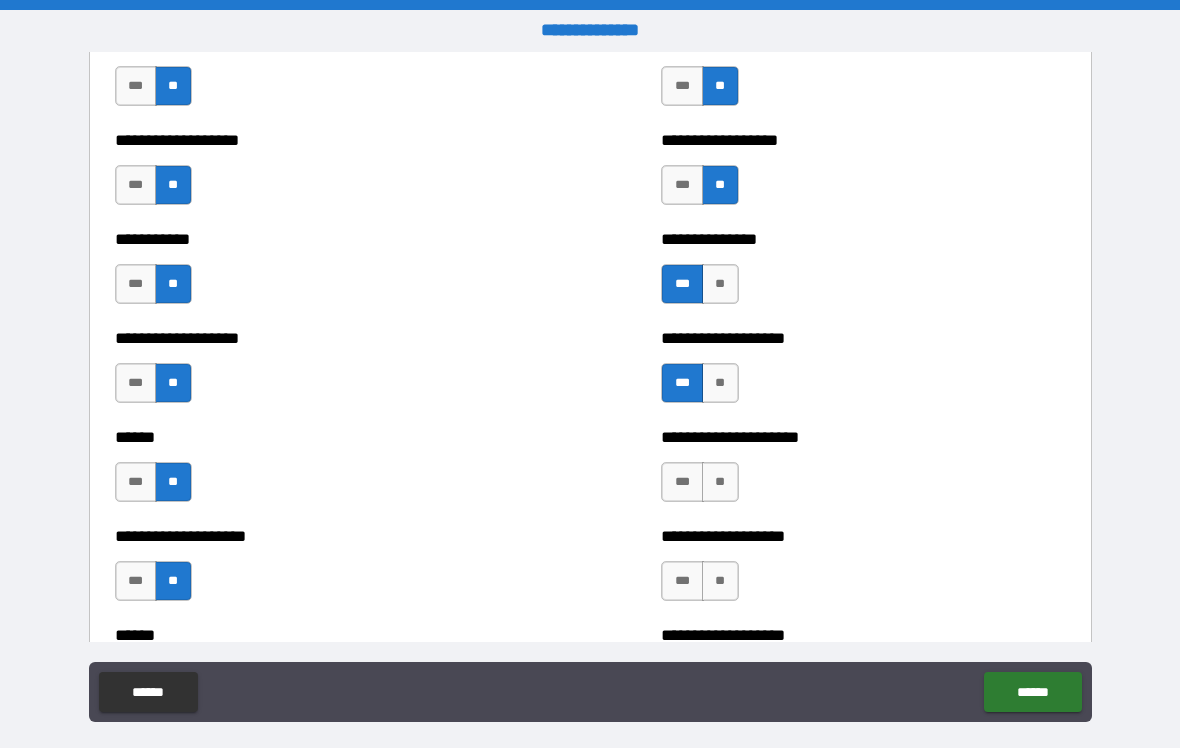 click on "**" at bounding box center (720, 482) 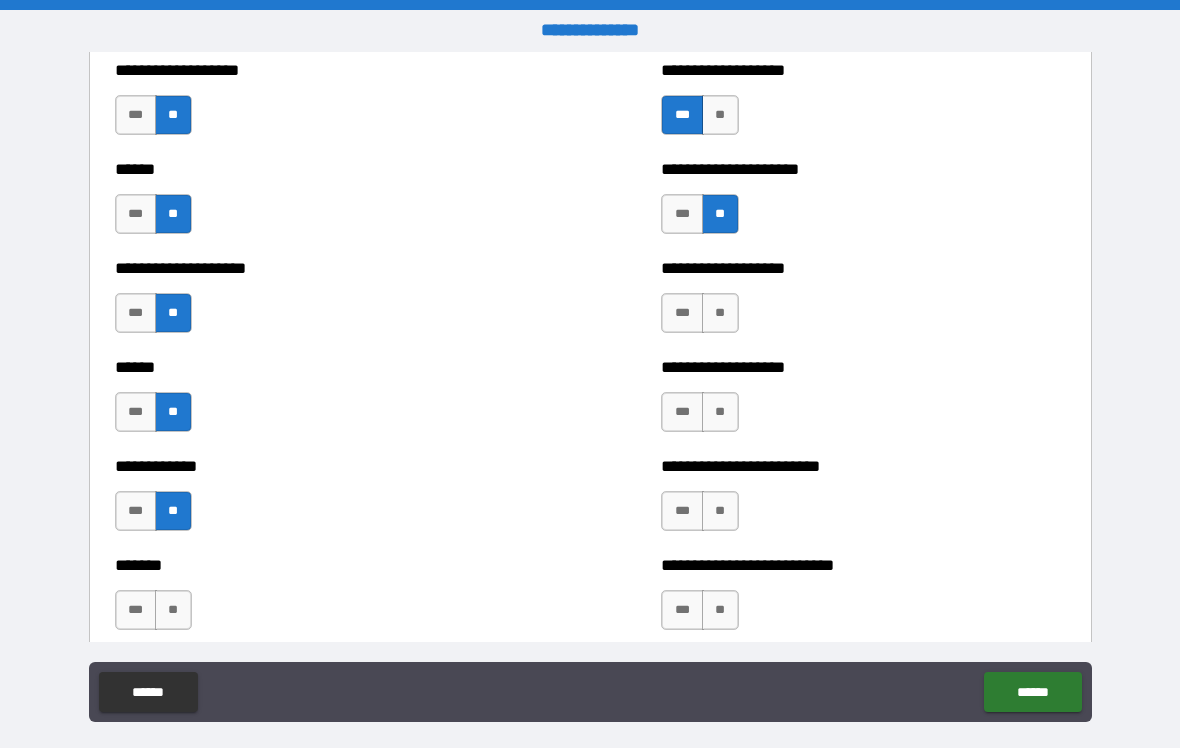 scroll, scrollTop: 3080, scrollLeft: 0, axis: vertical 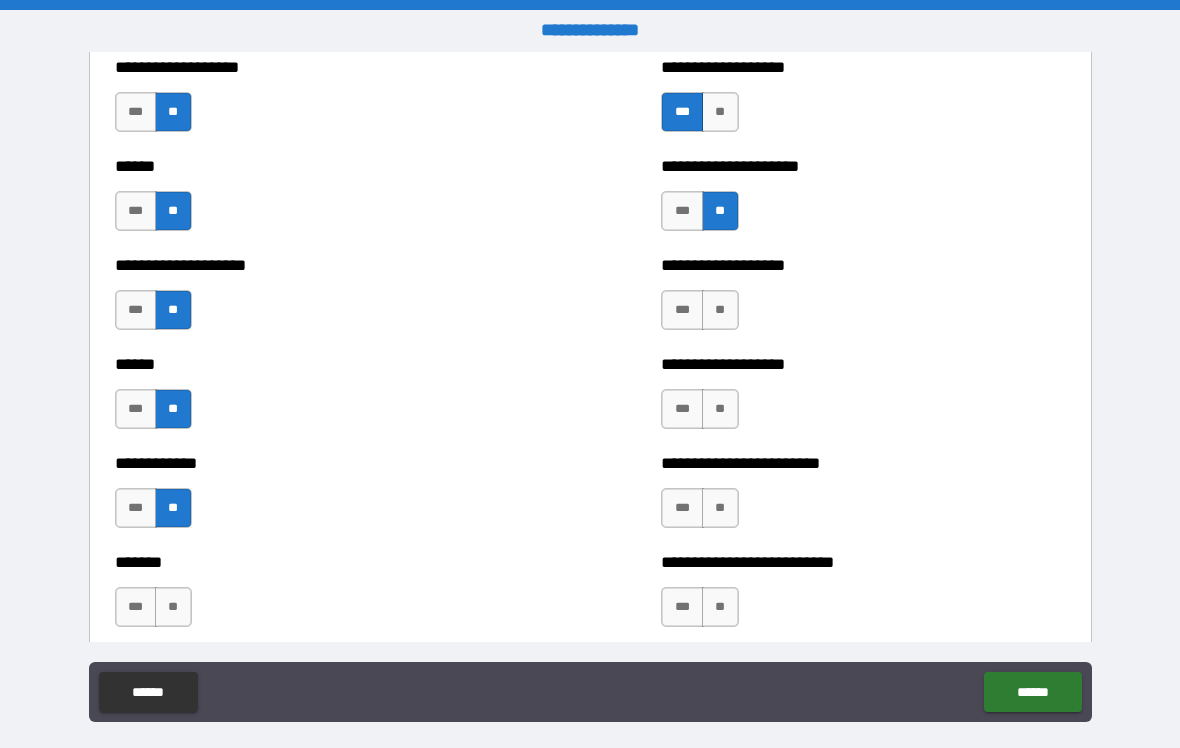 click on "**" at bounding box center (720, 310) 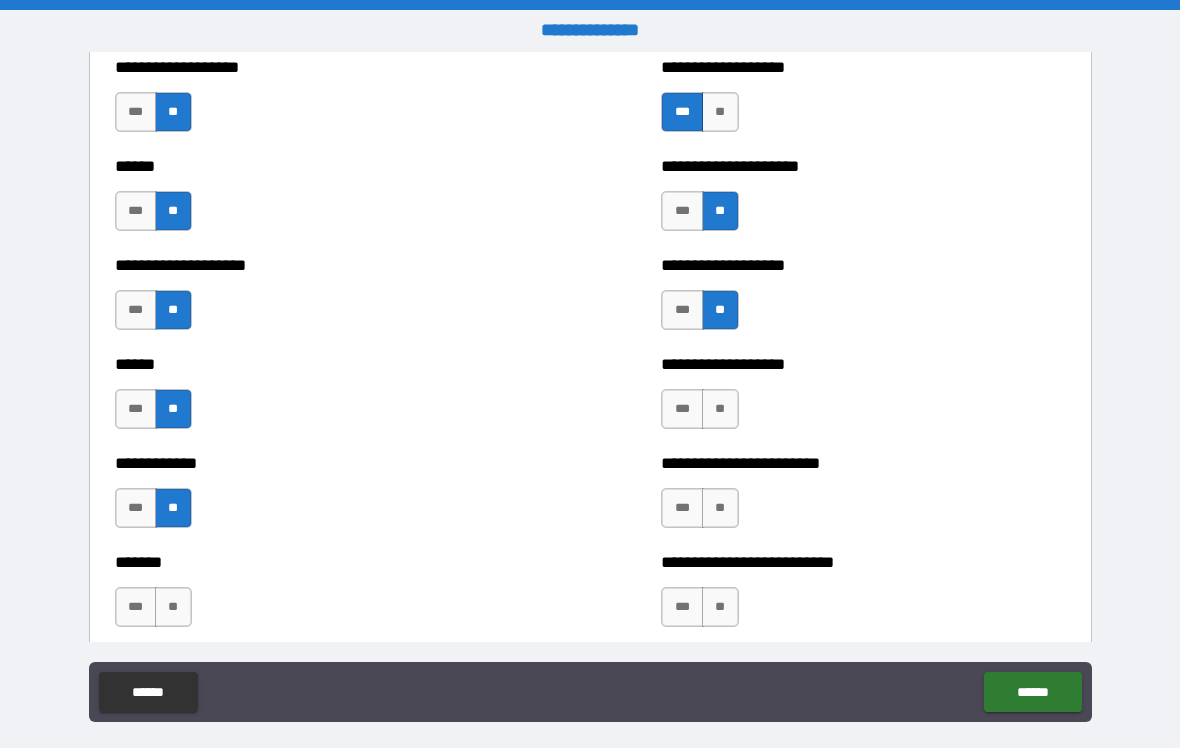 click on "**" at bounding box center [720, 409] 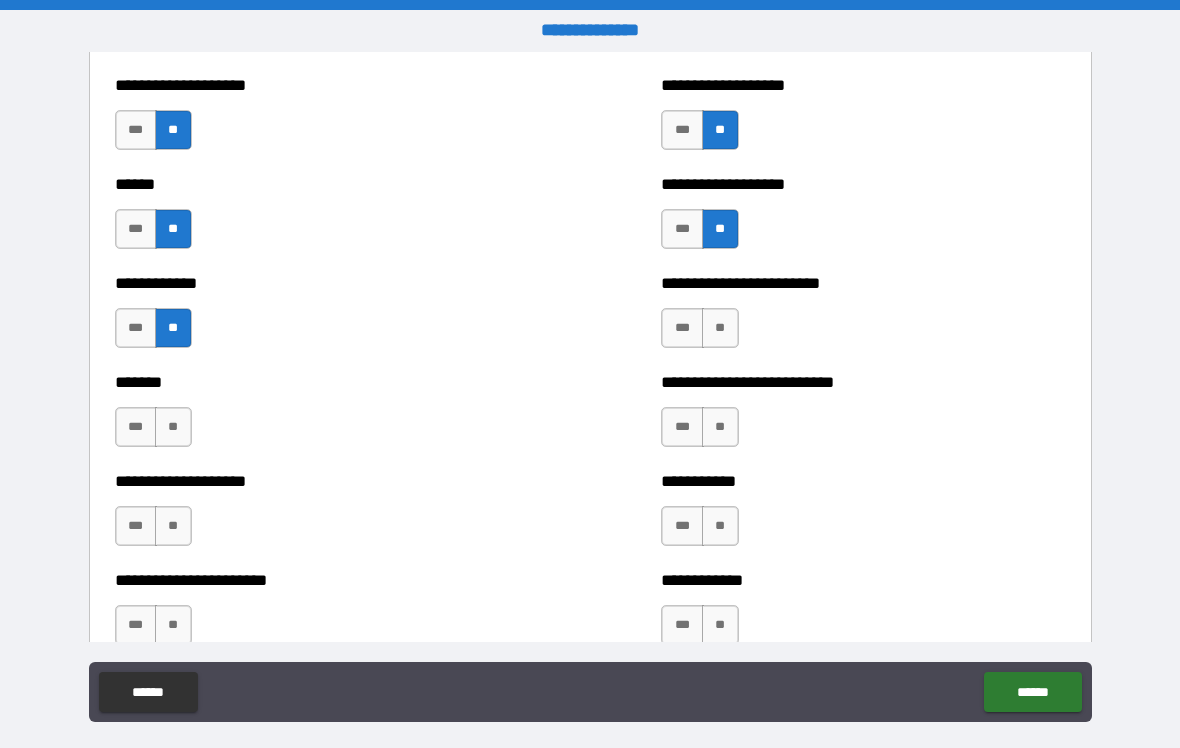 scroll, scrollTop: 3261, scrollLeft: 0, axis: vertical 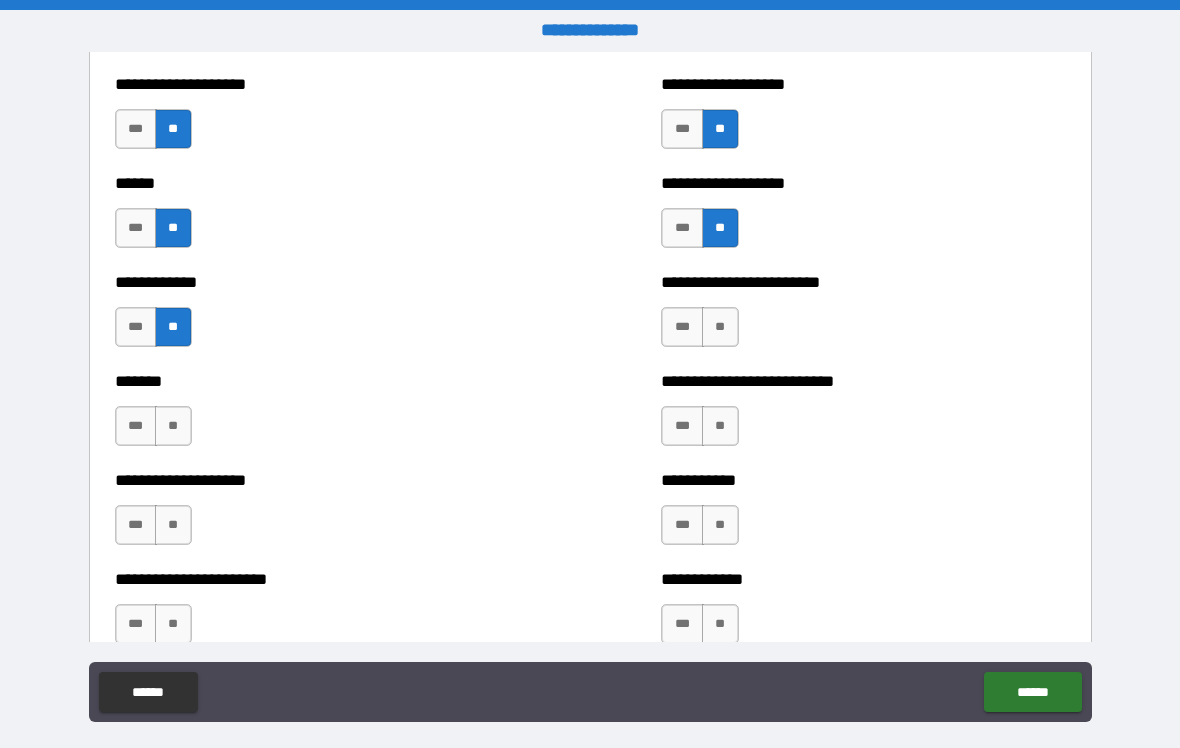 click on "**" at bounding box center [720, 327] 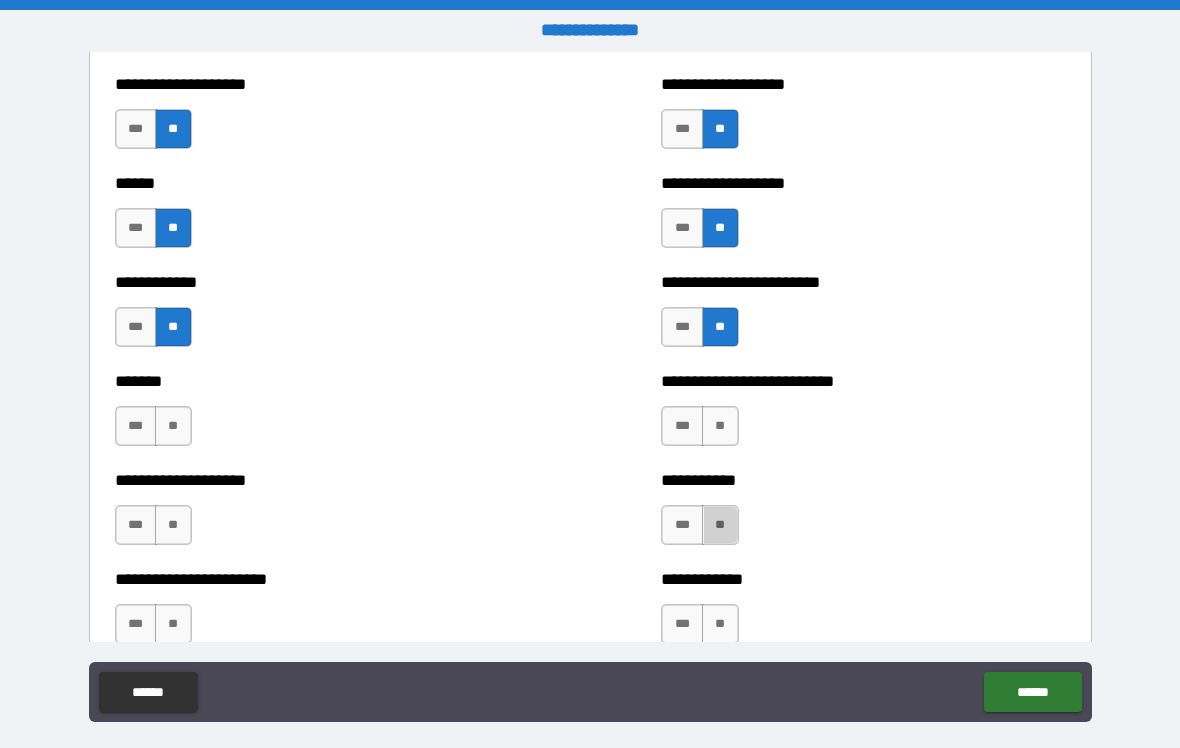 click on "**" at bounding box center (720, 525) 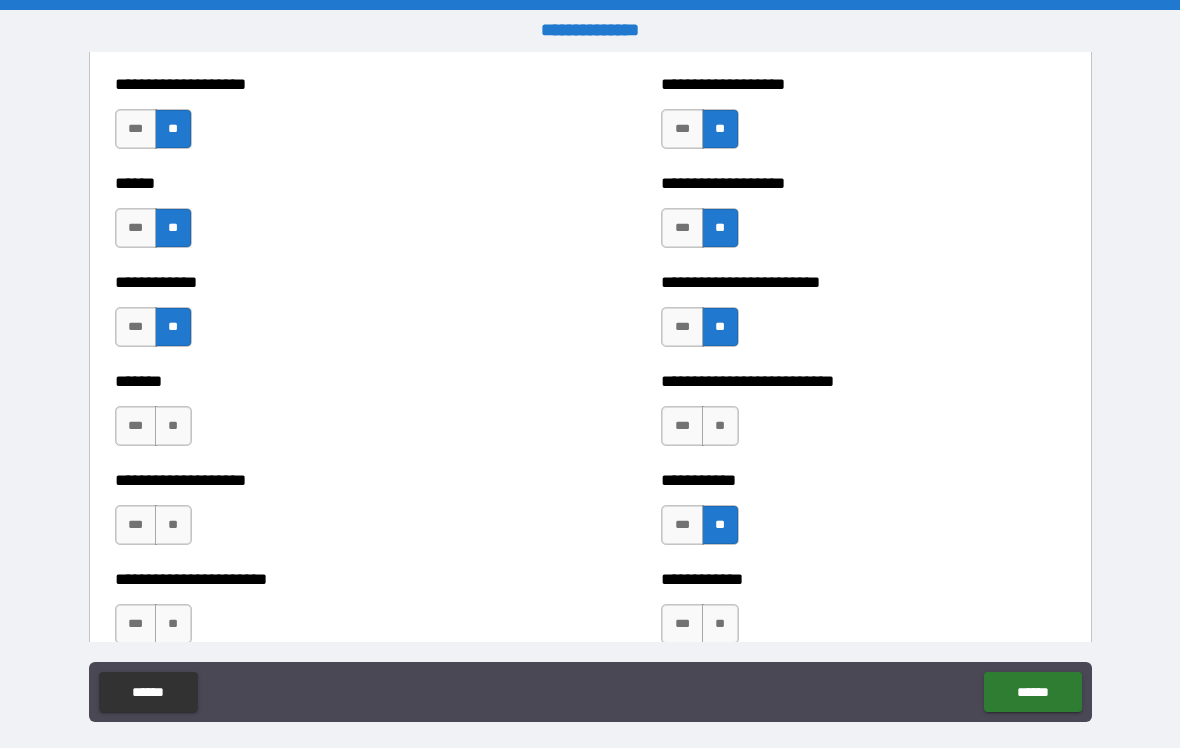 click on "**" at bounding box center (173, 426) 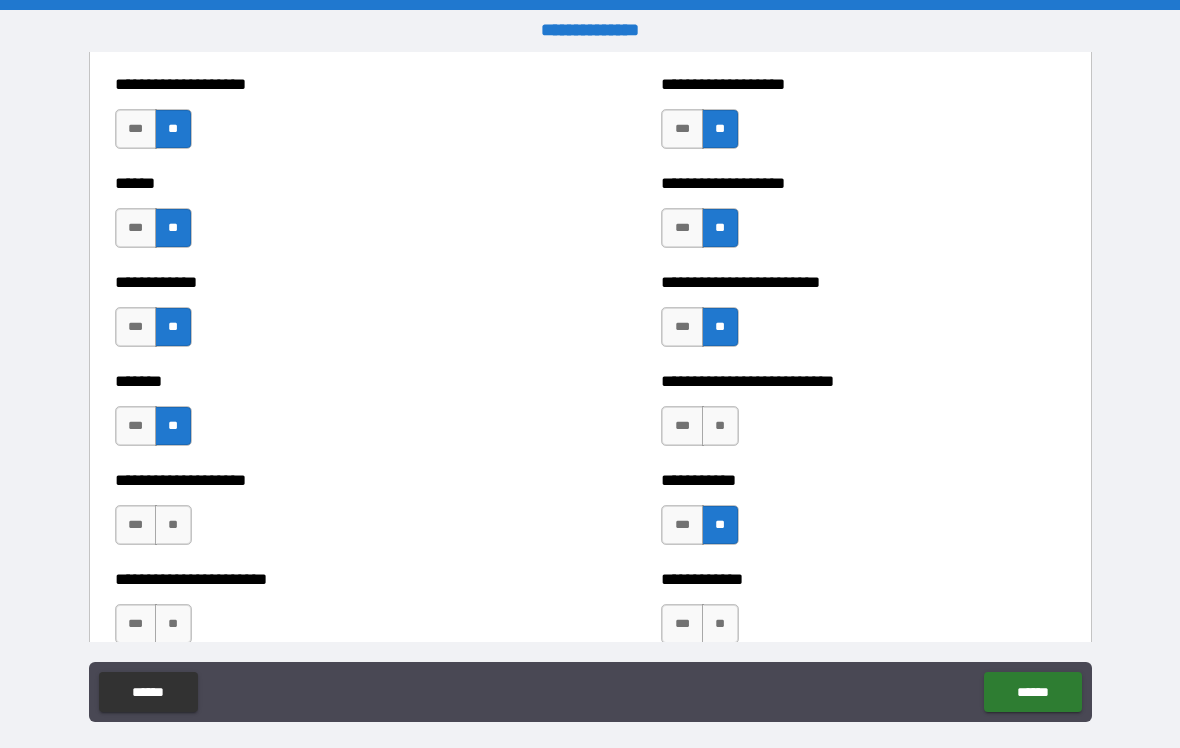 click on "**" at bounding box center (173, 525) 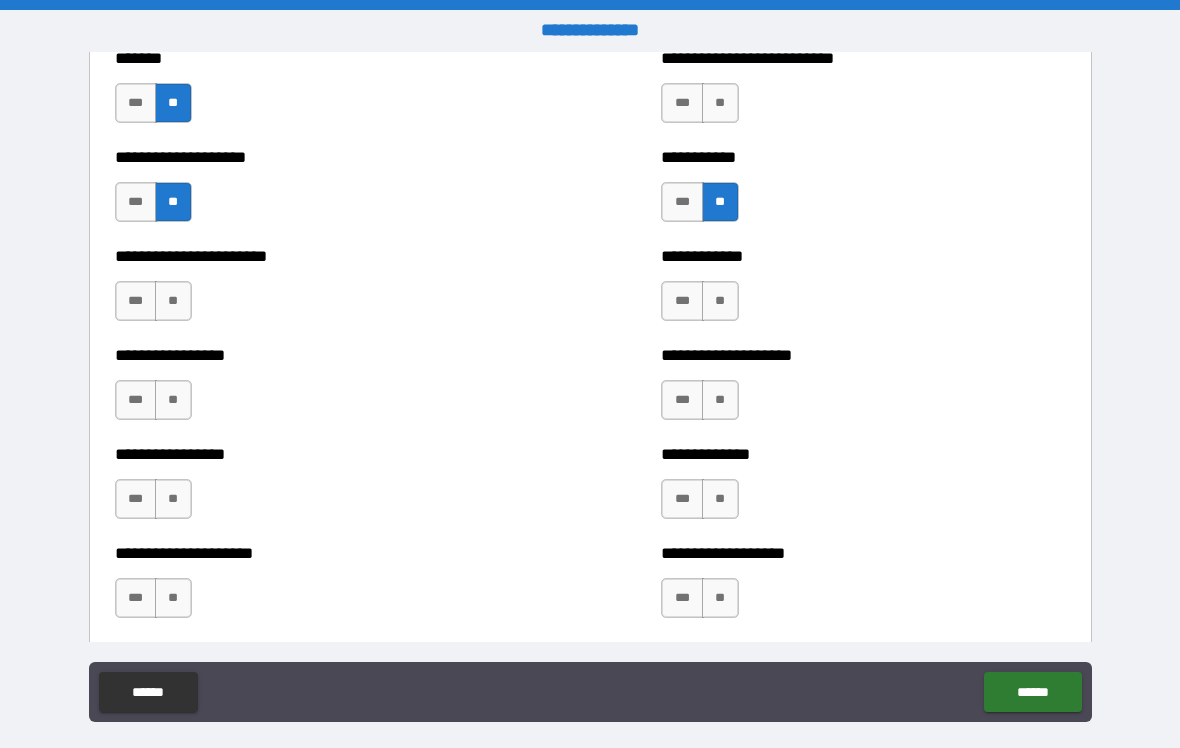 scroll, scrollTop: 3593, scrollLeft: 0, axis: vertical 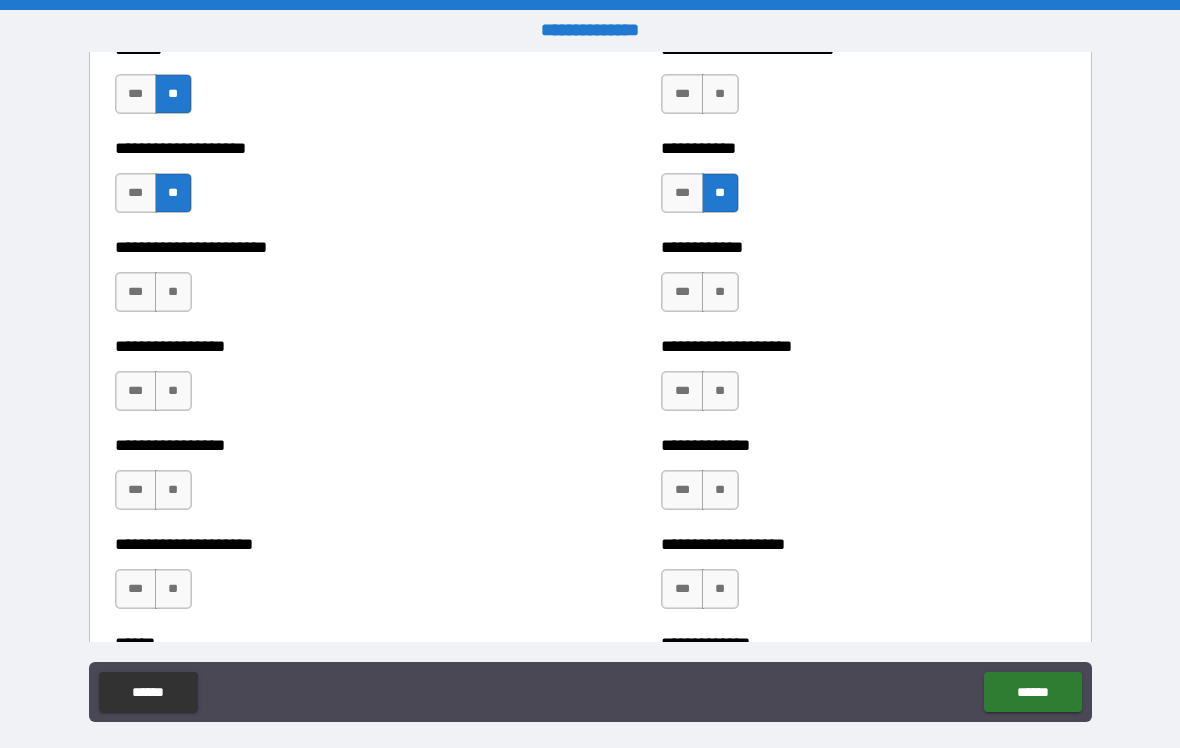 click on "***" at bounding box center [682, 391] 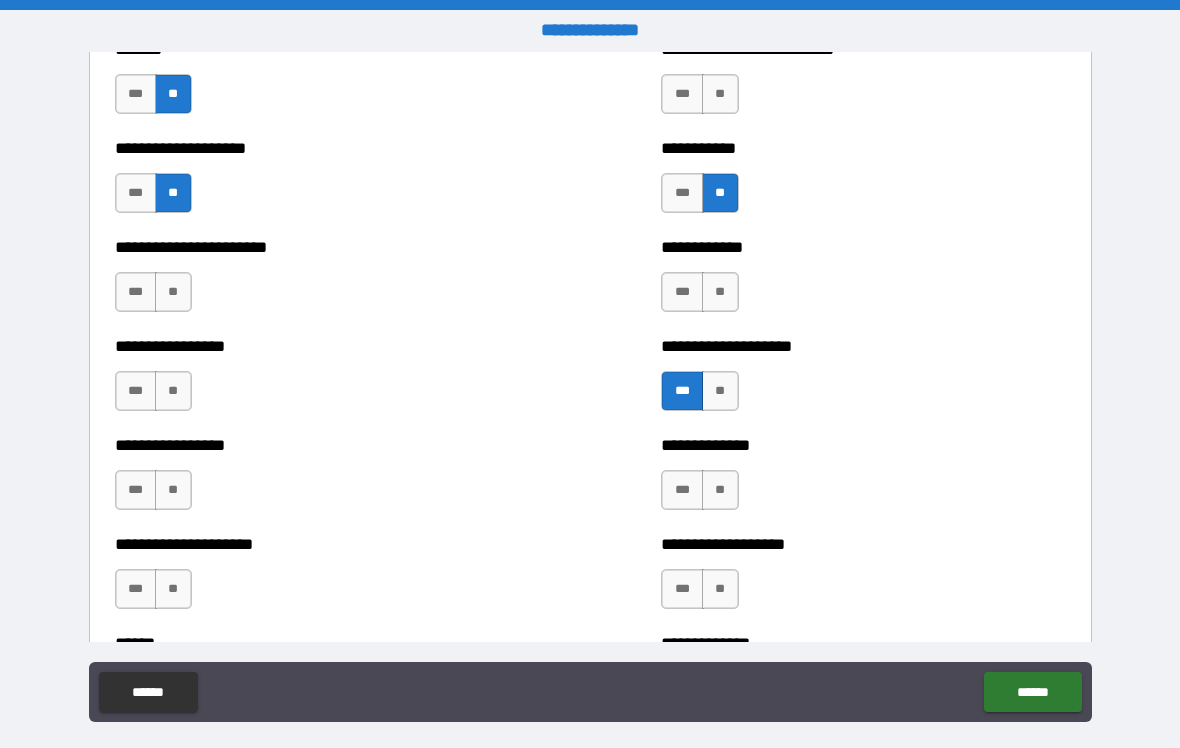 click on "**" at bounding box center [720, 292] 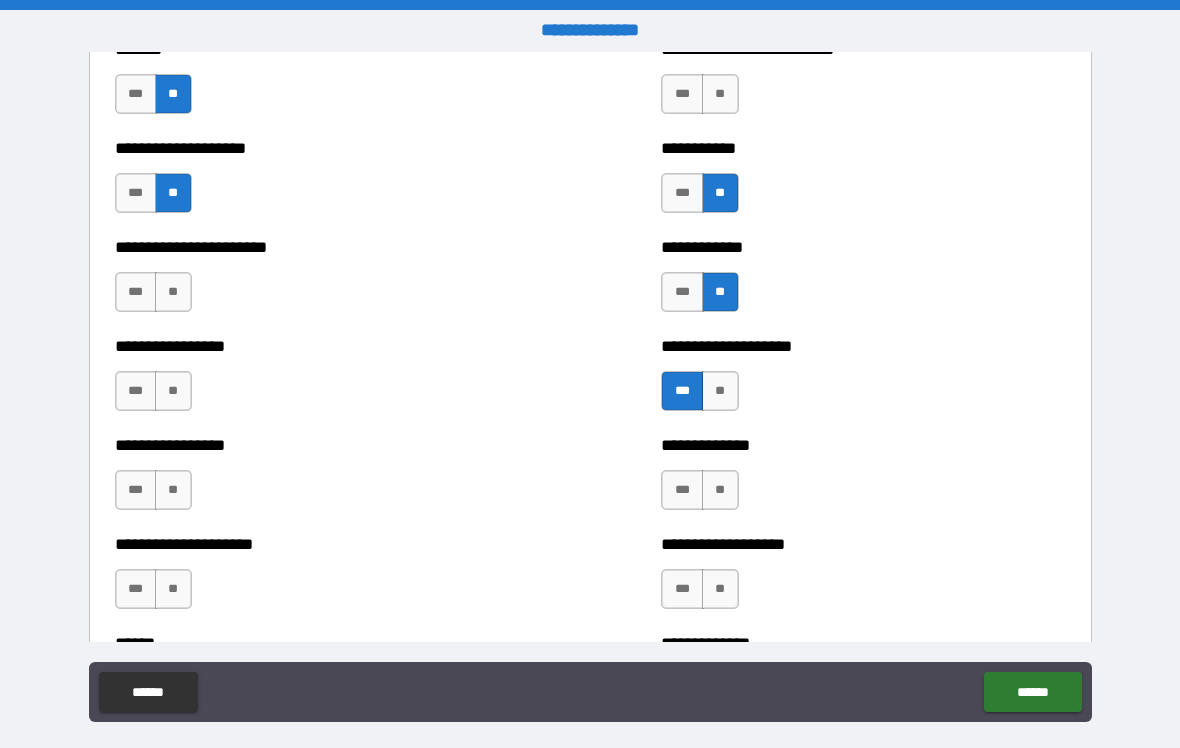 click on "***" at bounding box center (682, 490) 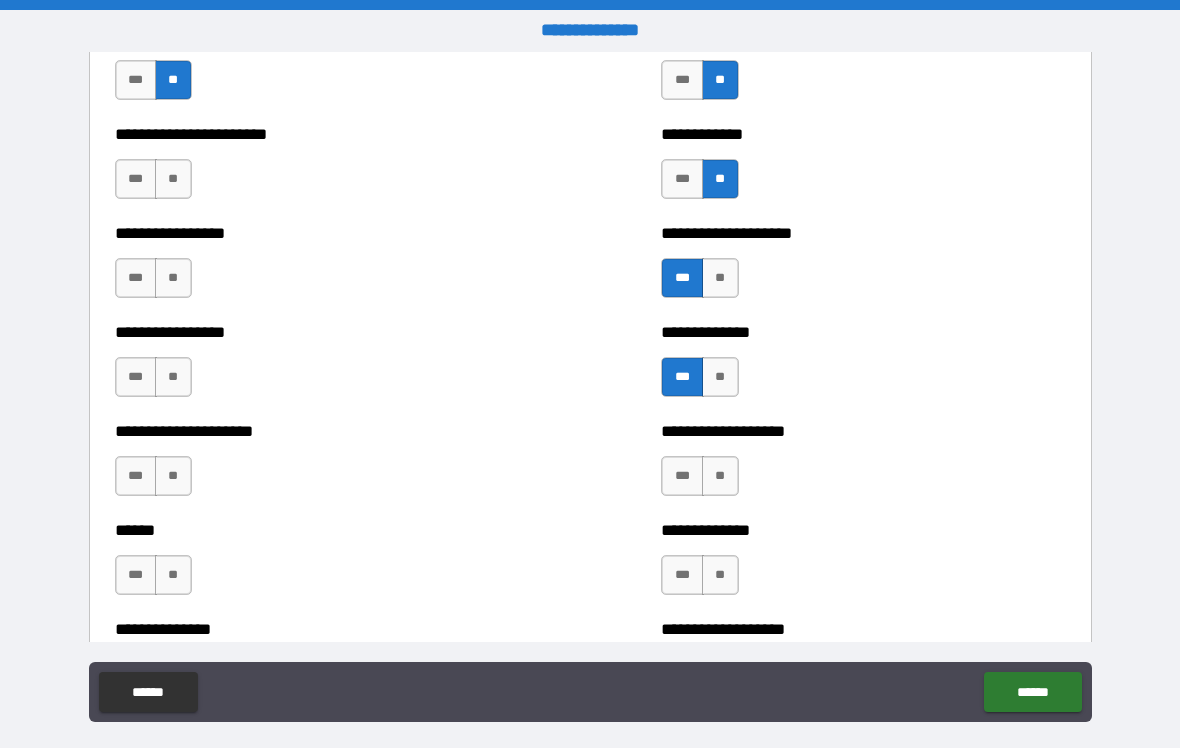 scroll, scrollTop: 3655, scrollLeft: 0, axis: vertical 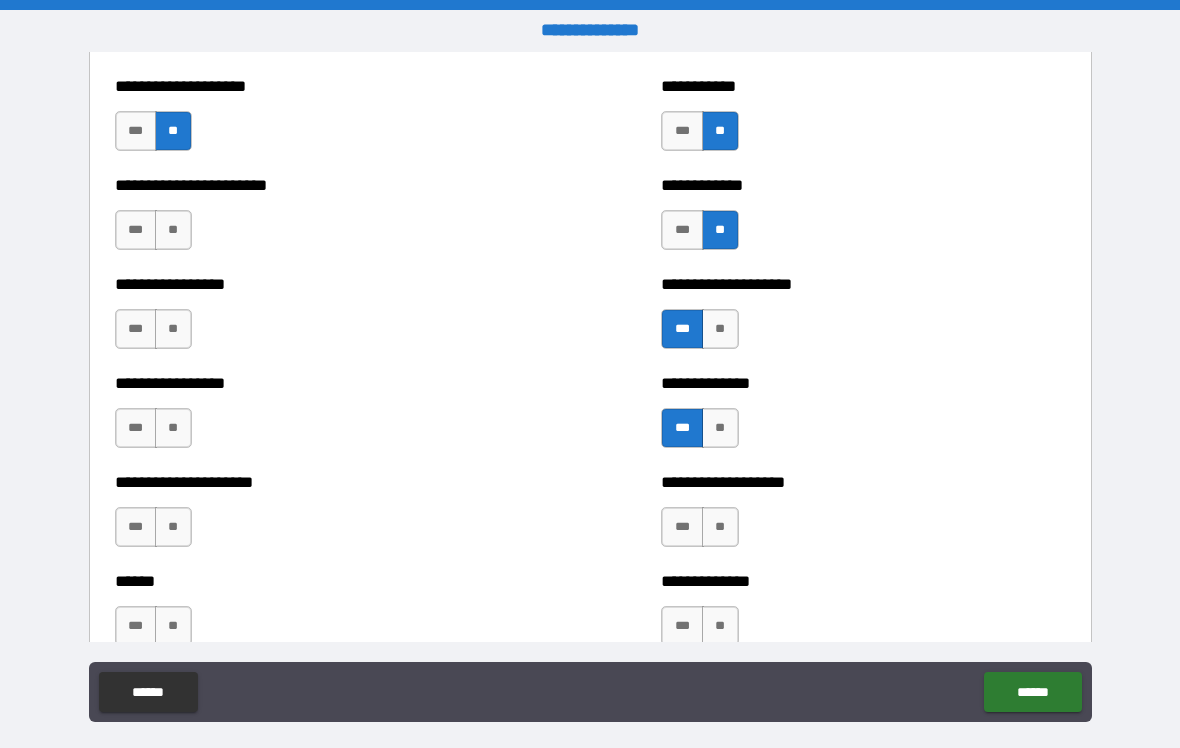 click on "**" at bounding box center [173, 230] 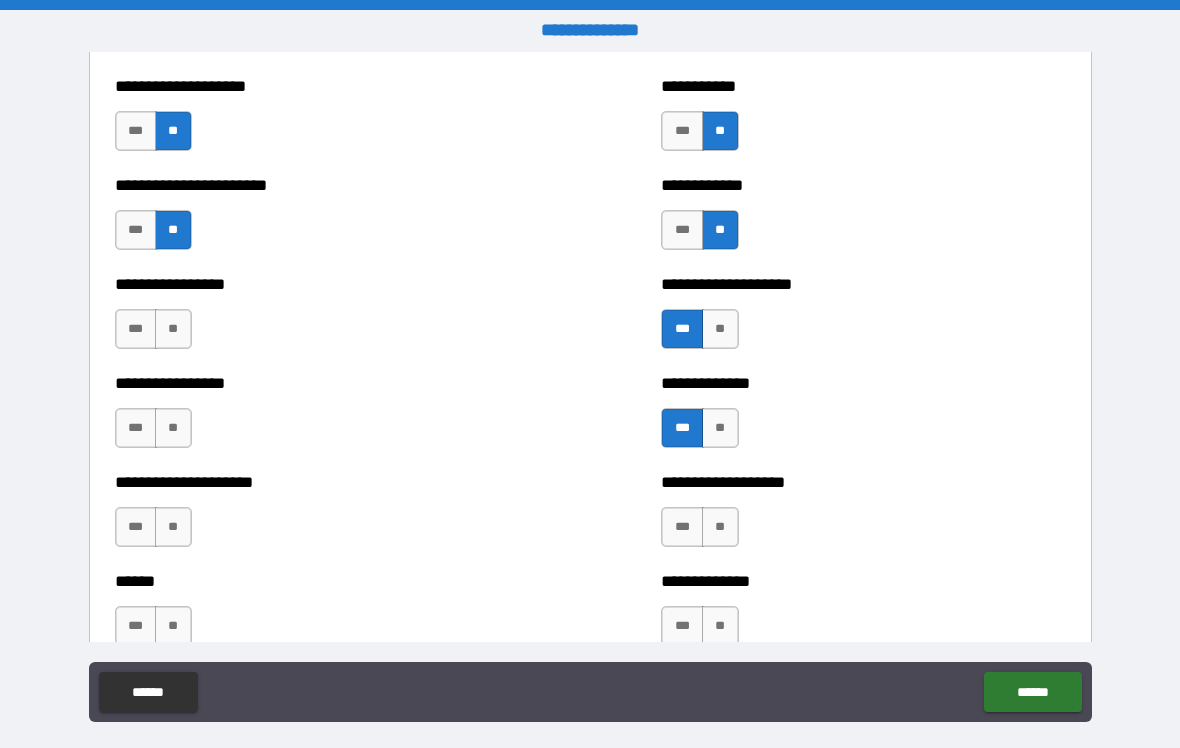 click on "**" at bounding box center [173, 329] 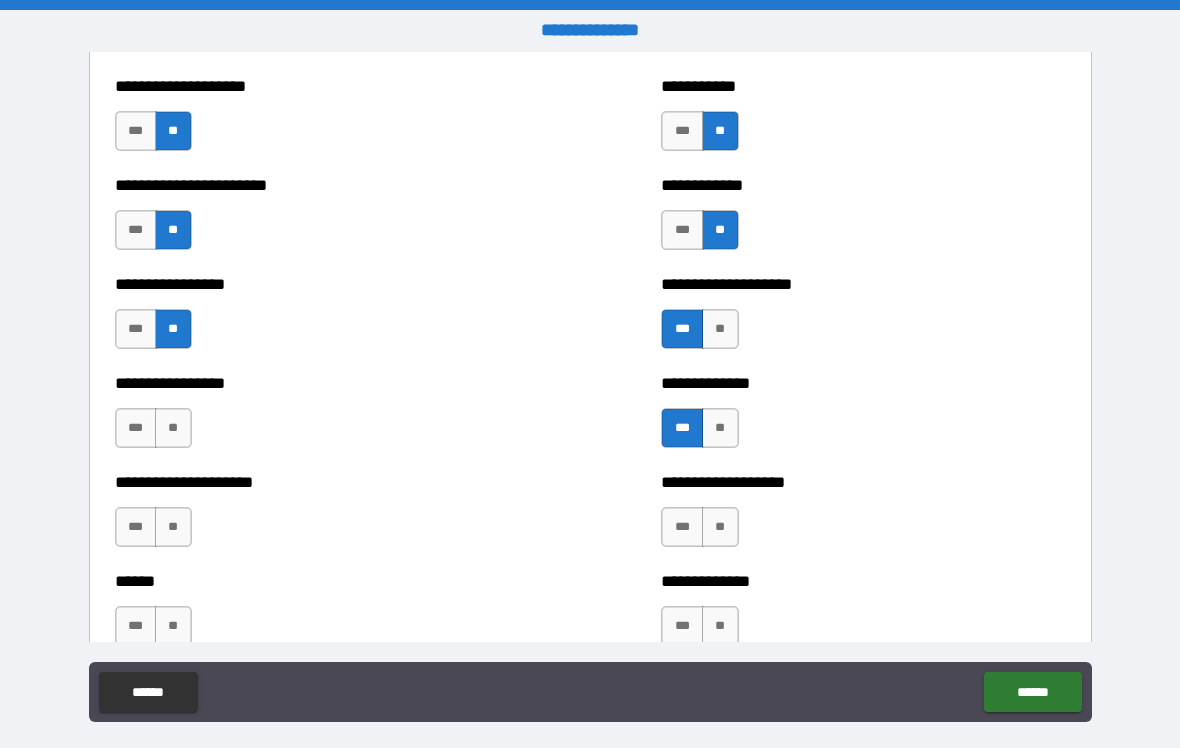 click on "**" at bounding box center [173, 428] 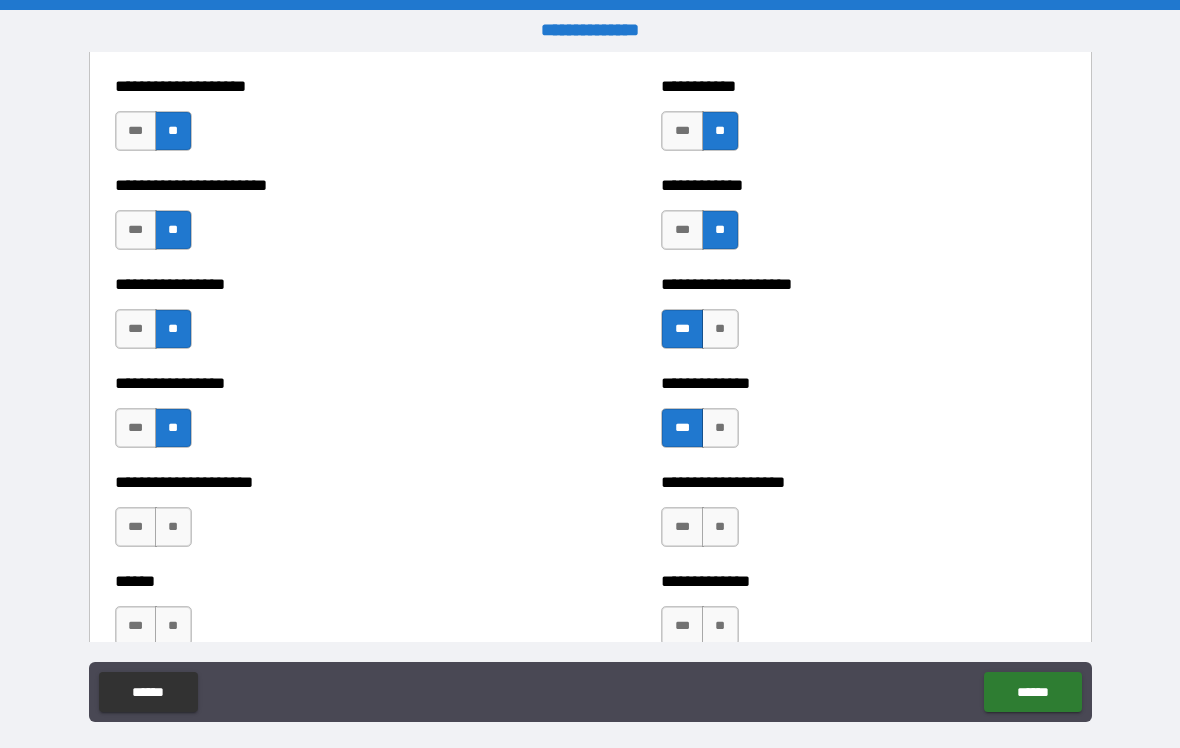 click on "**" at bounding box center [173, 527] 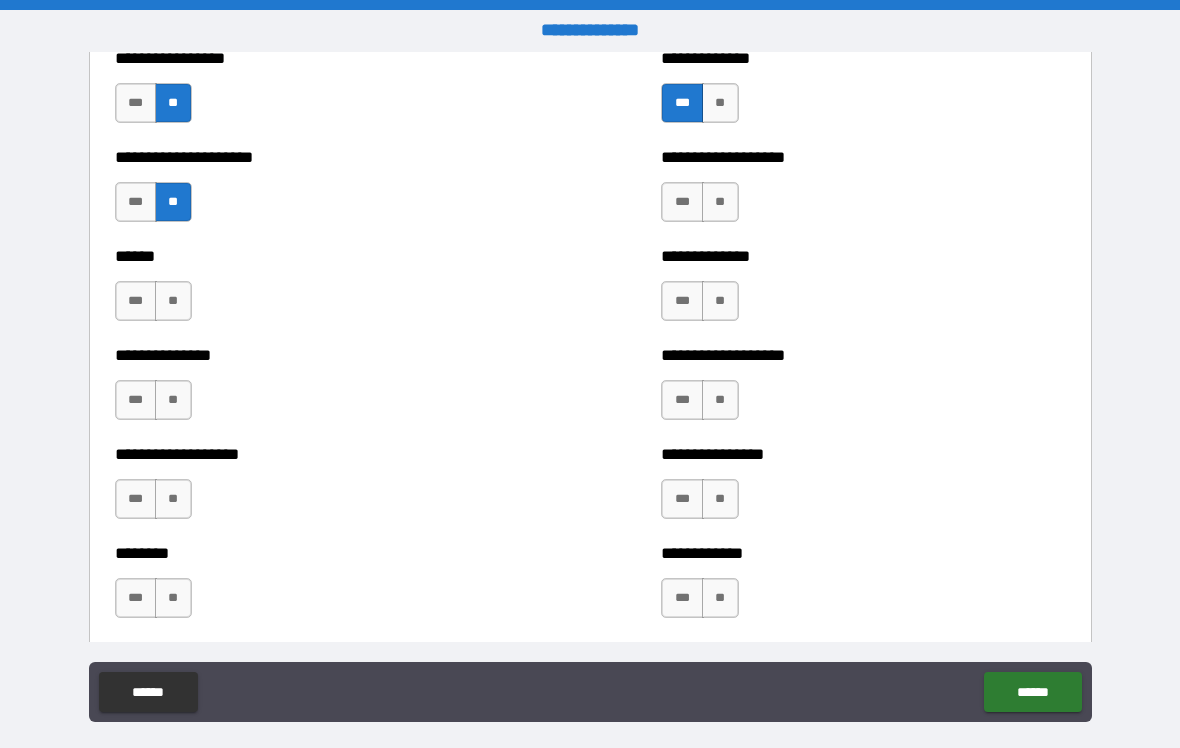 scroll, scrollTop: 4006, scrollLeft: 0, axis: vertical 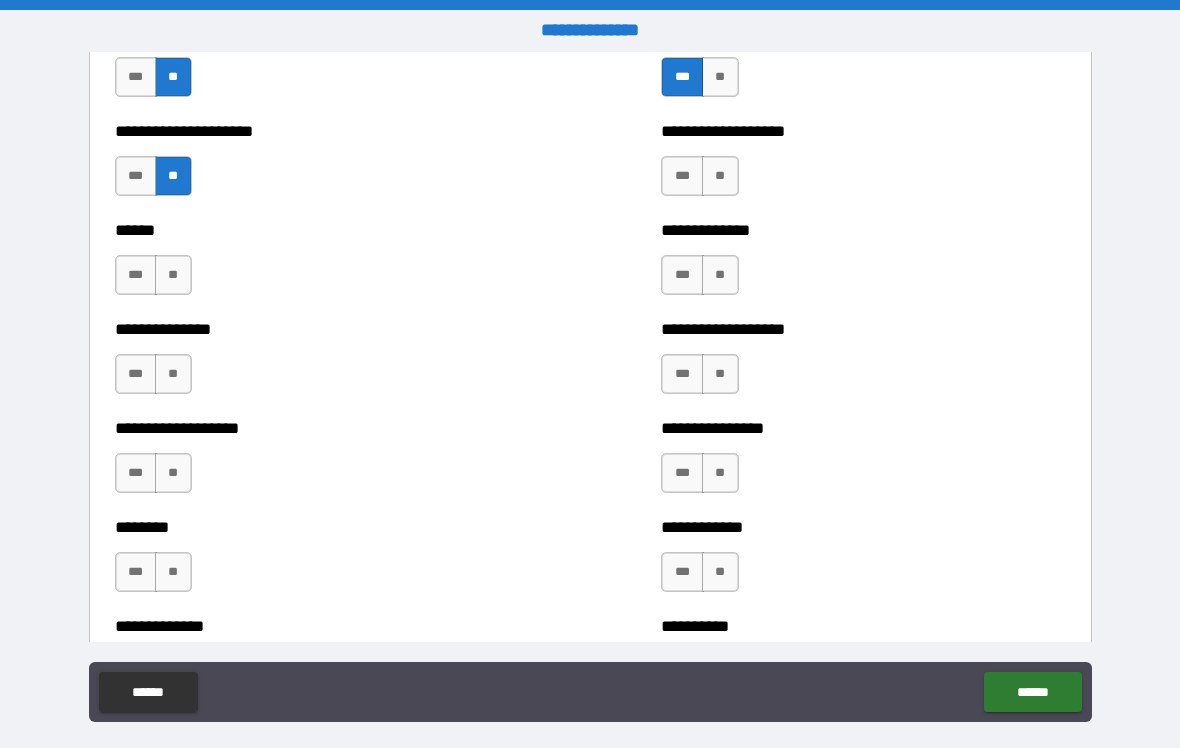 click on "***" at bounding box center (682, 176) 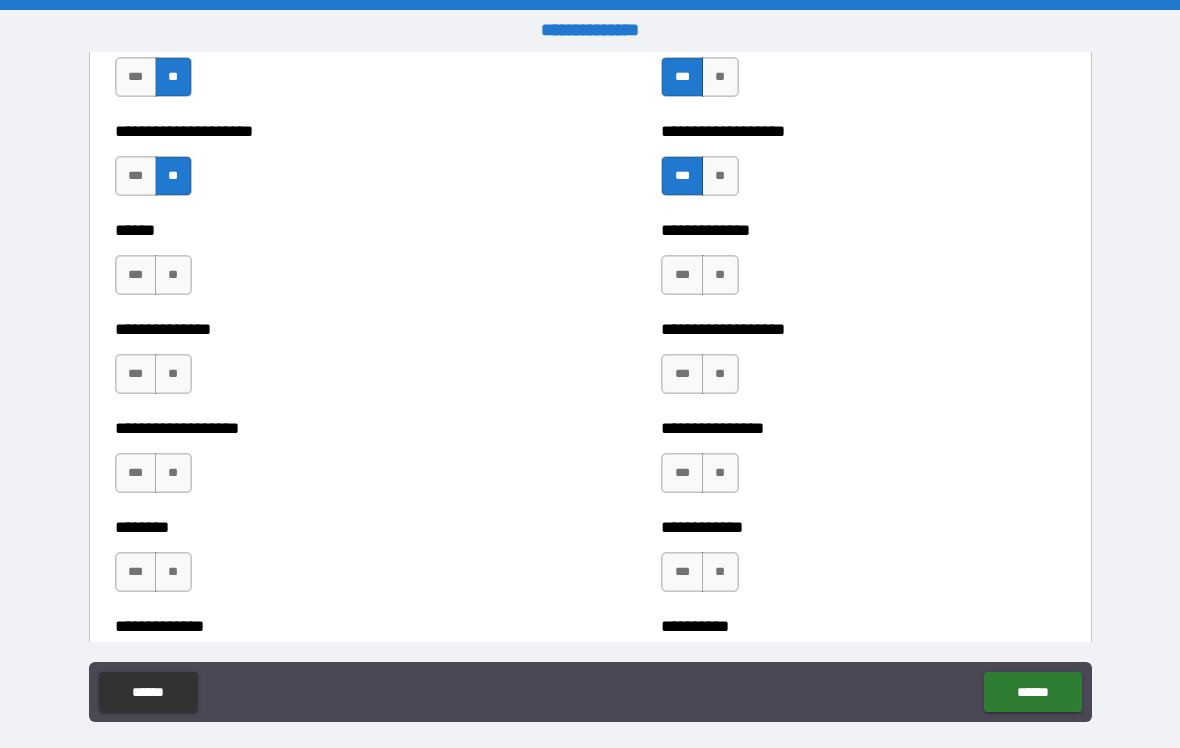 click on "**" at bounding box center (173, 374) 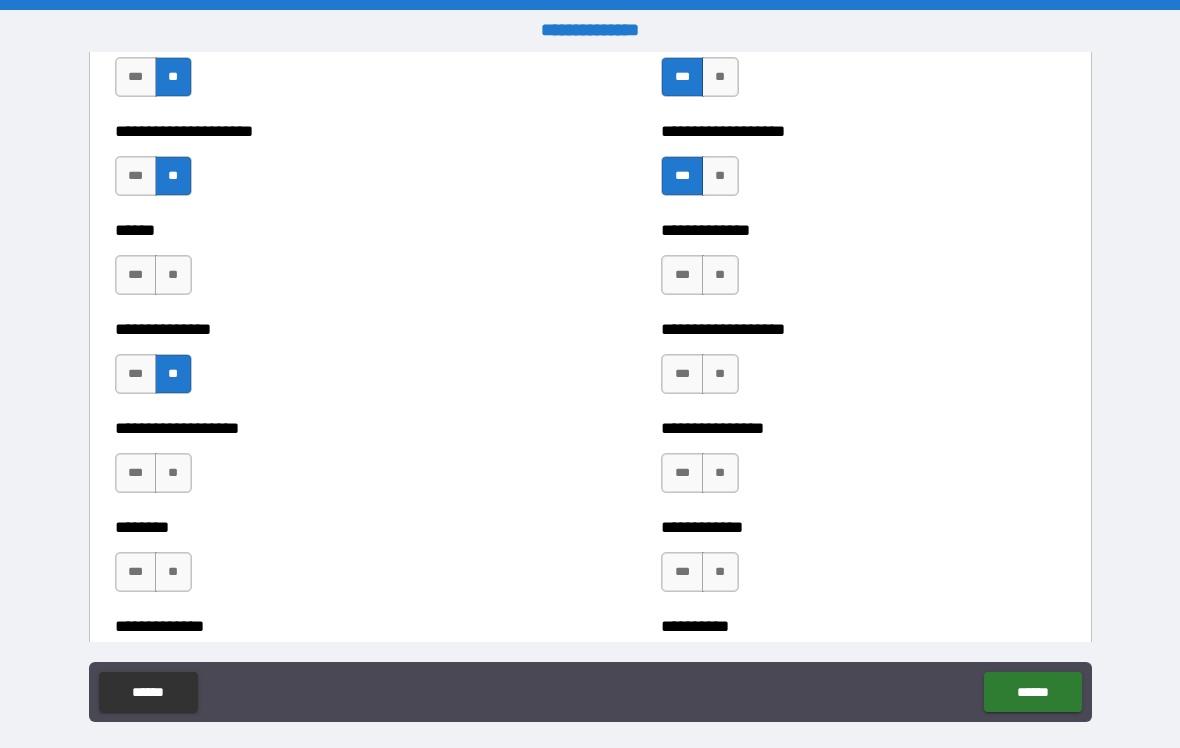 click on "**" at bounding box center (173, 275) 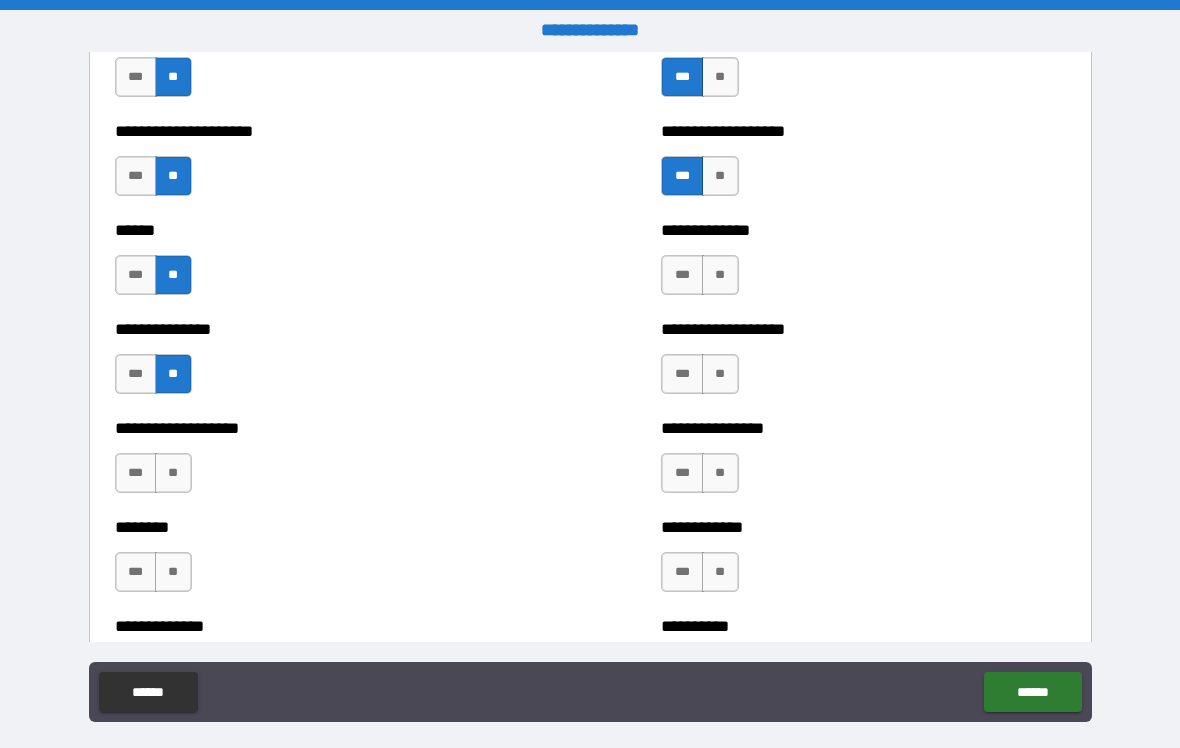 click on "**" at bounding box center [173, 473] 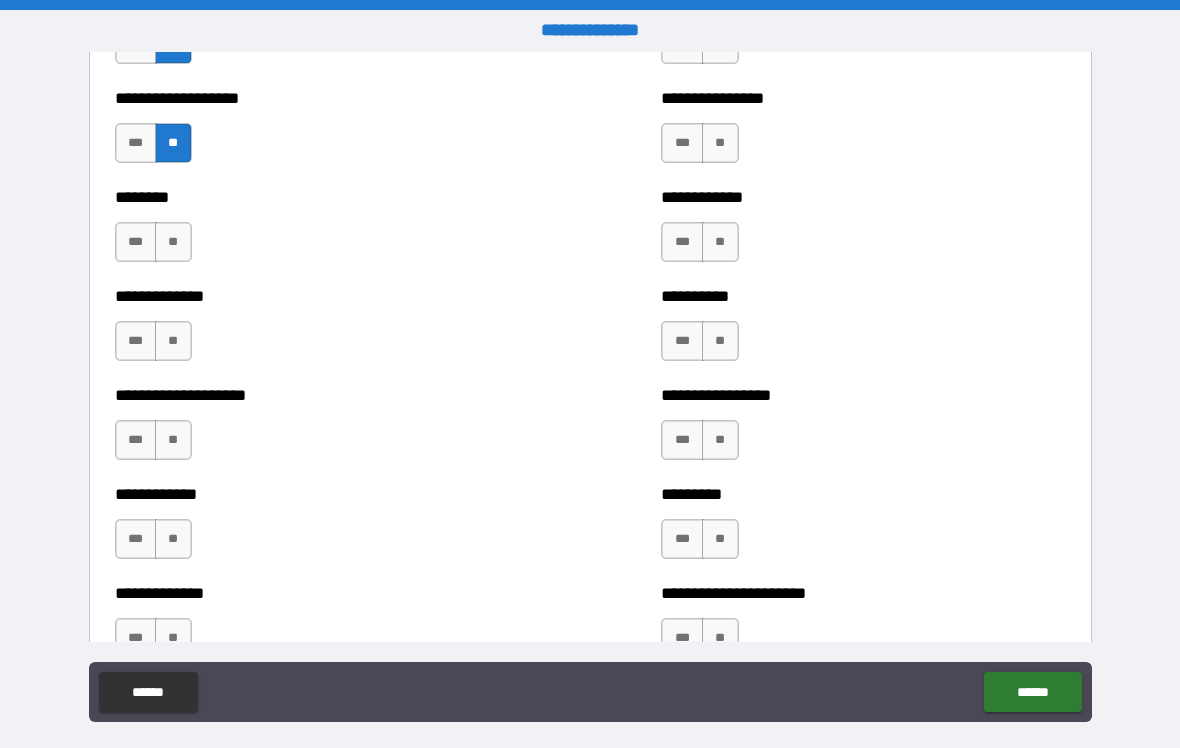 scroll, scrollTop: 4340, scrollLeft: 0, axis: vertical 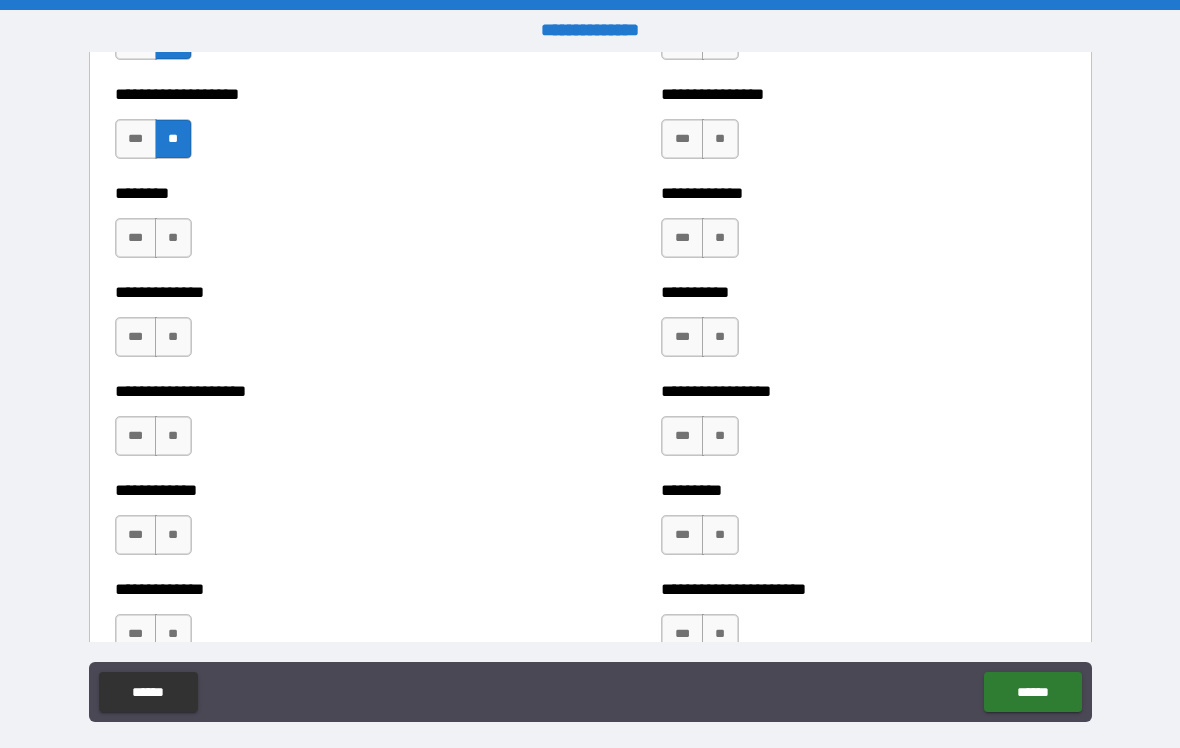 click on "**" at bounding box center [173, 238] 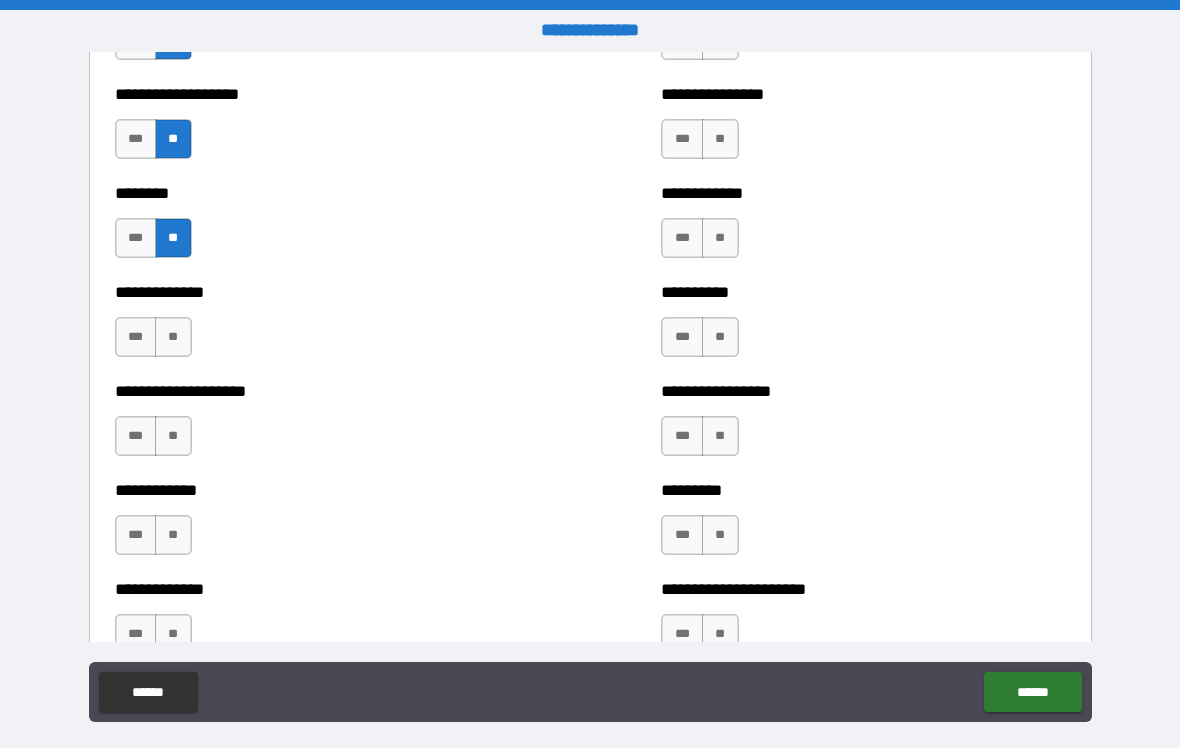 click on "**" at bounding box center [173, 337] 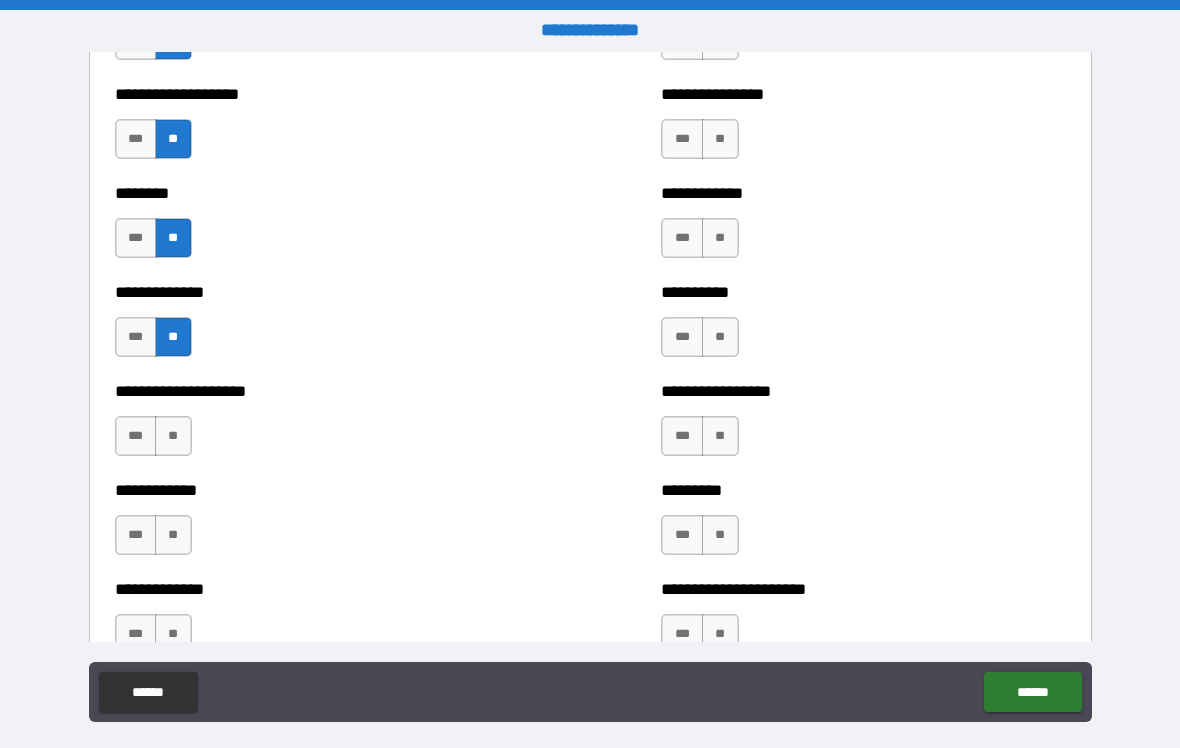 click on "**" at bounding box center [173, 436] 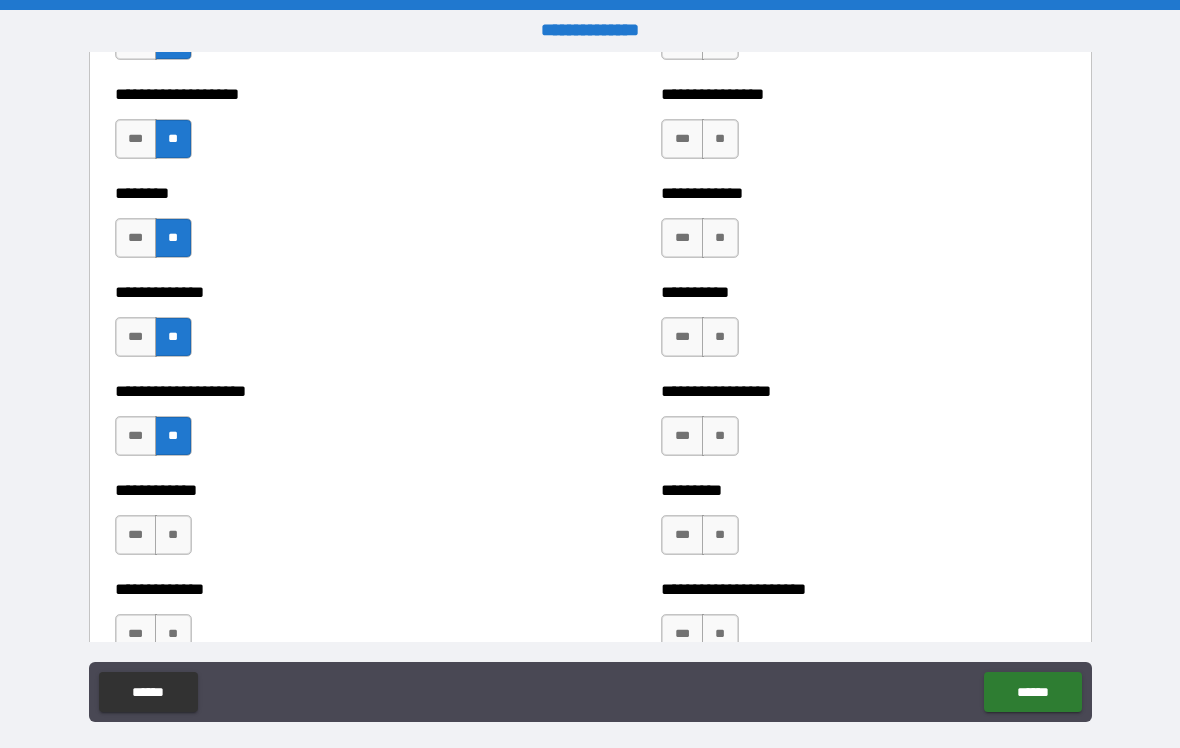 click on "**" at bounding box center [173, 535] 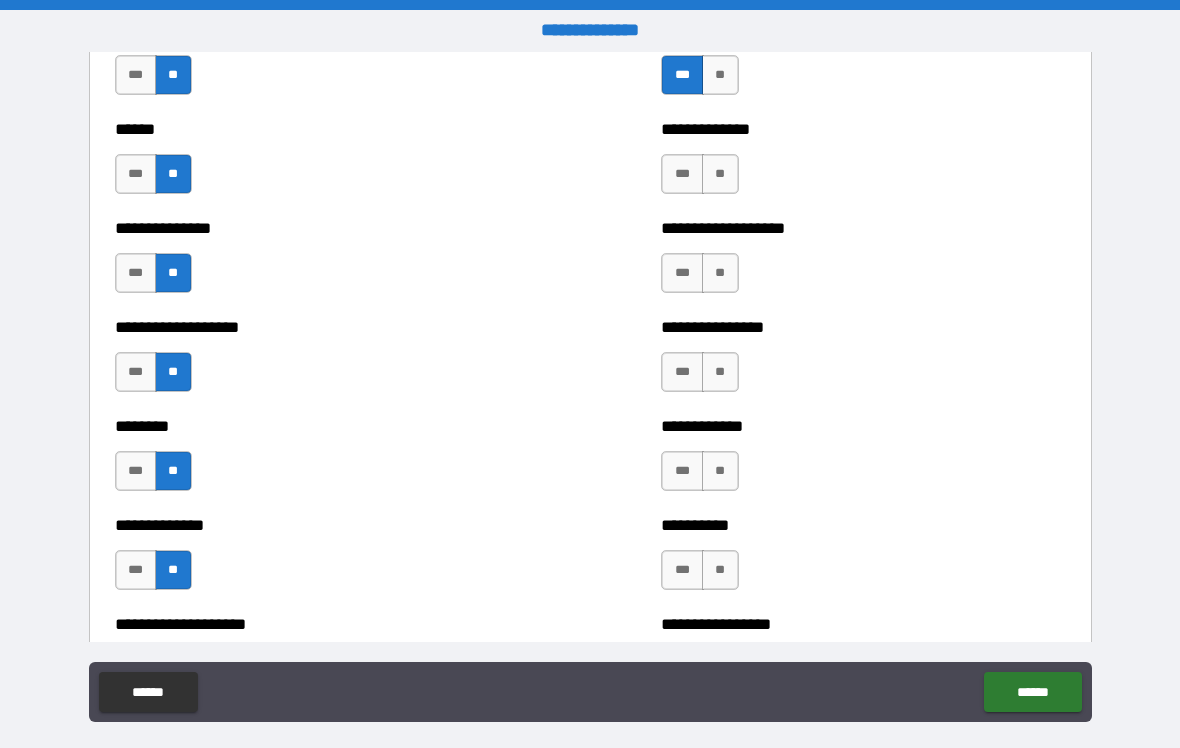 scroll, scrollTop: 4096, scrollLeft: 0, axis: vertical 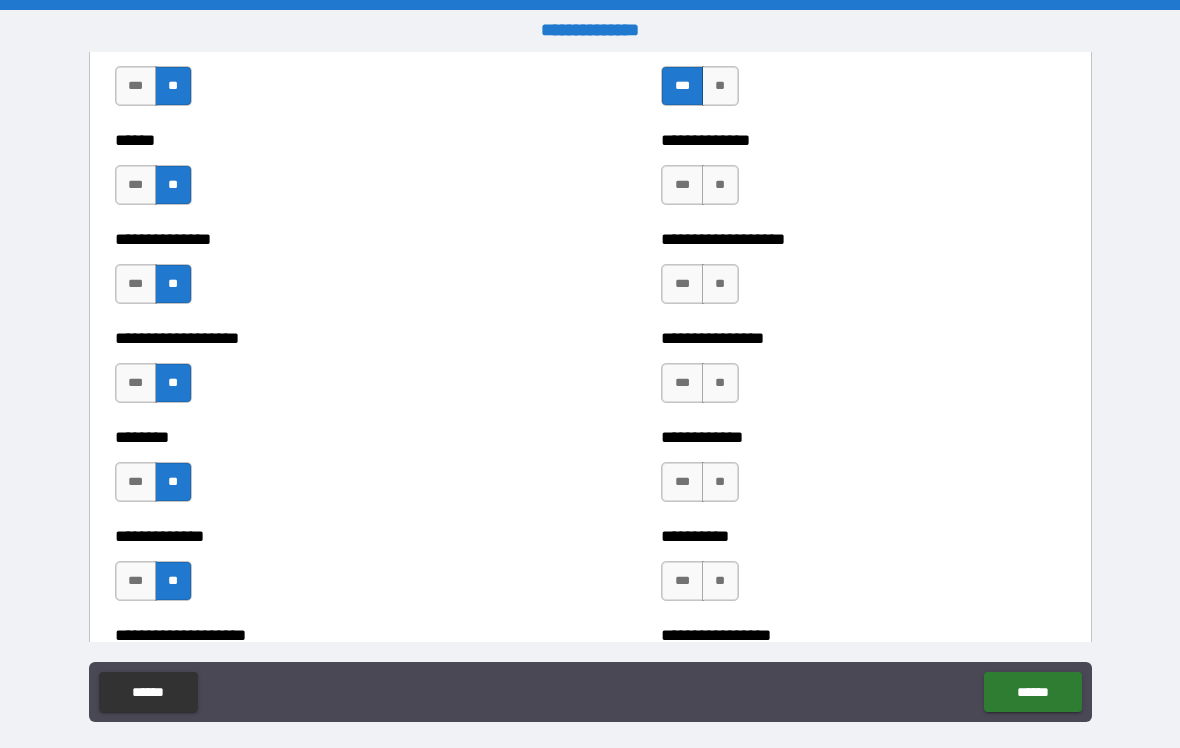 click on "**" at bounding box center (720, 185) 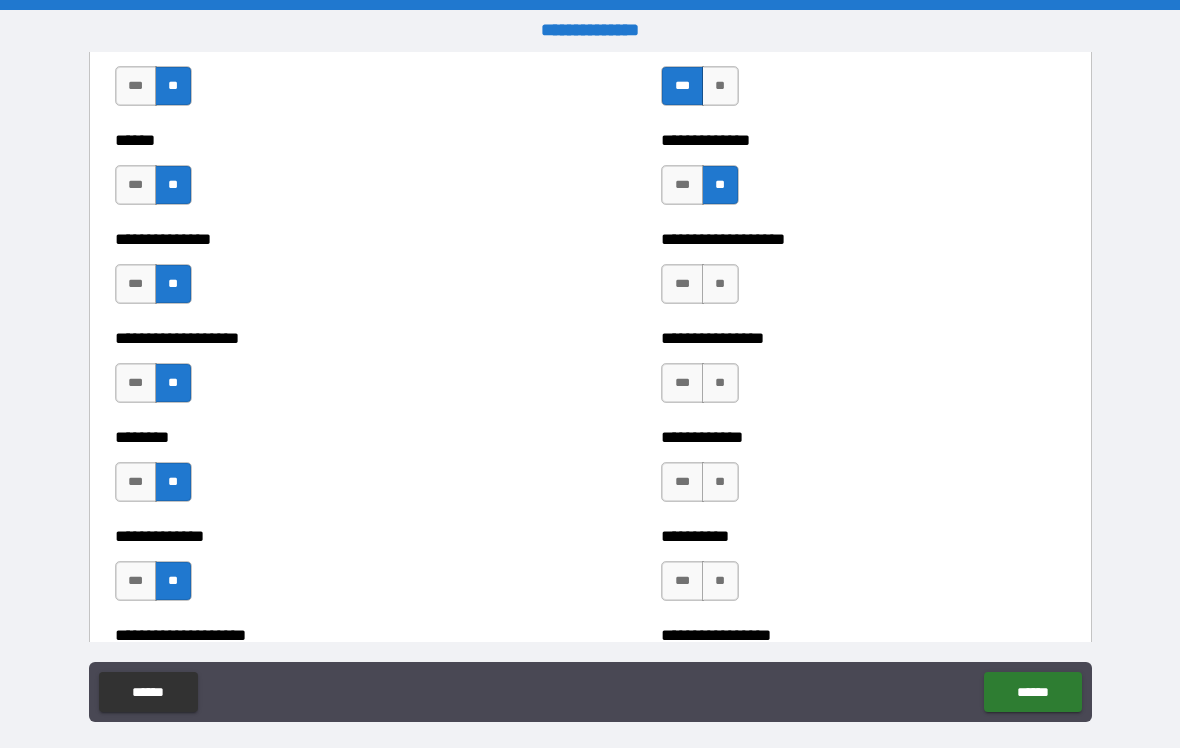 click on "**" at bounding box center (720, 284) 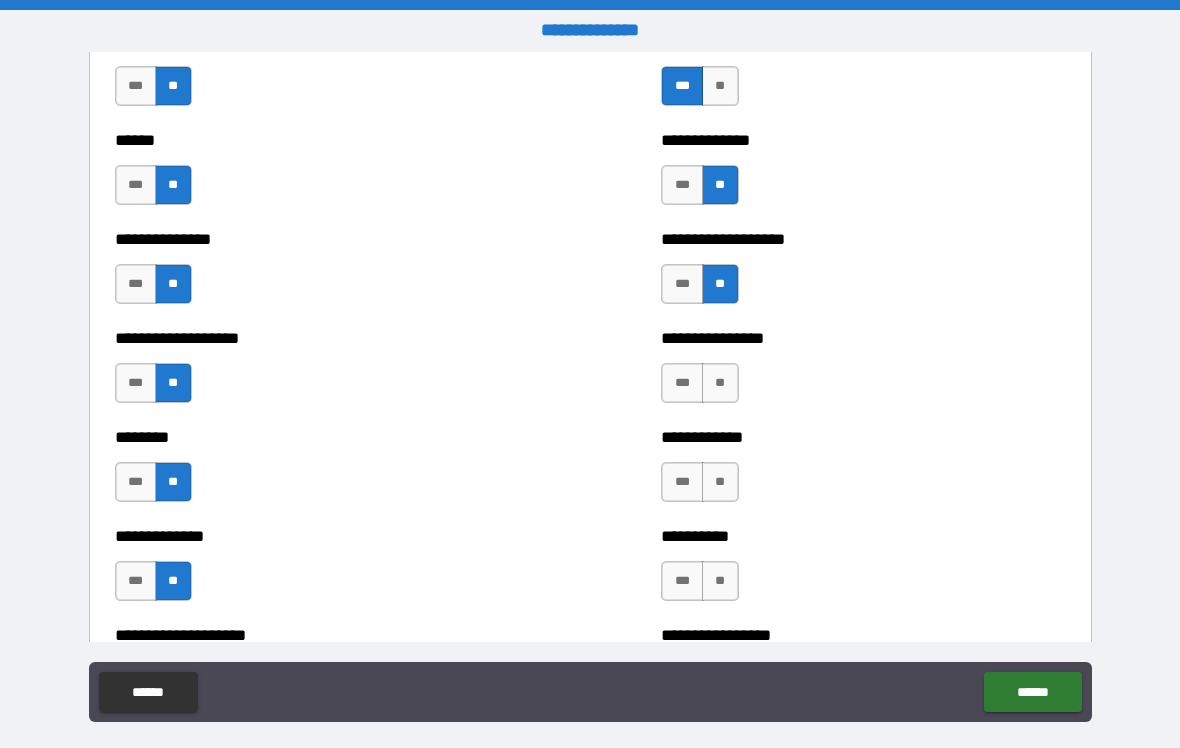click on "**" at bounding box center [720, 383] 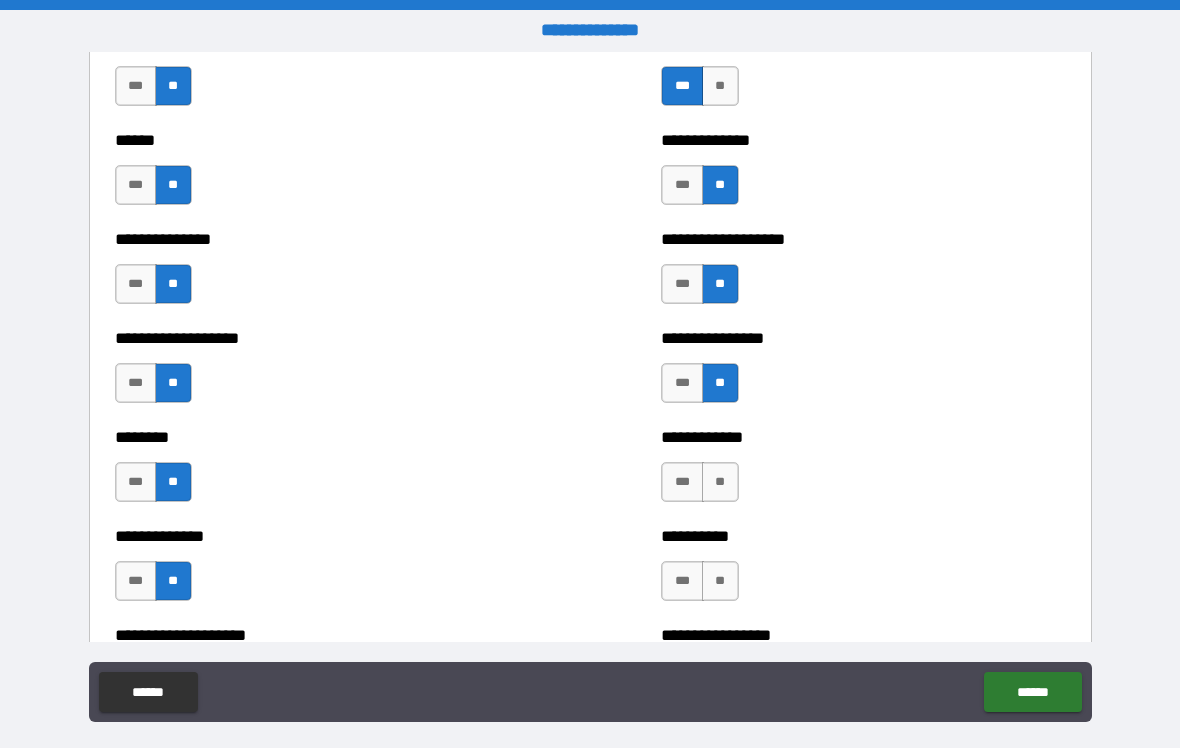 click on "**" at bounding box center (720, 482) 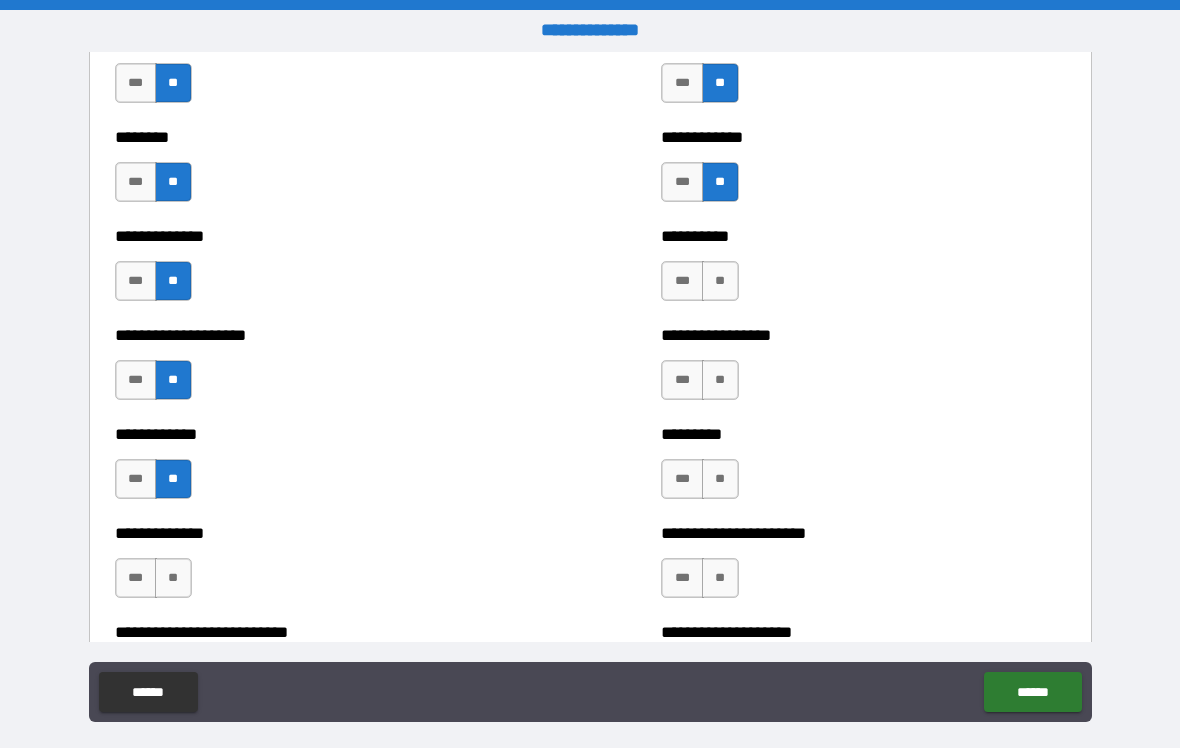 scroll, scrollTop: 4401, scrollLeft: 0, axis: vertical 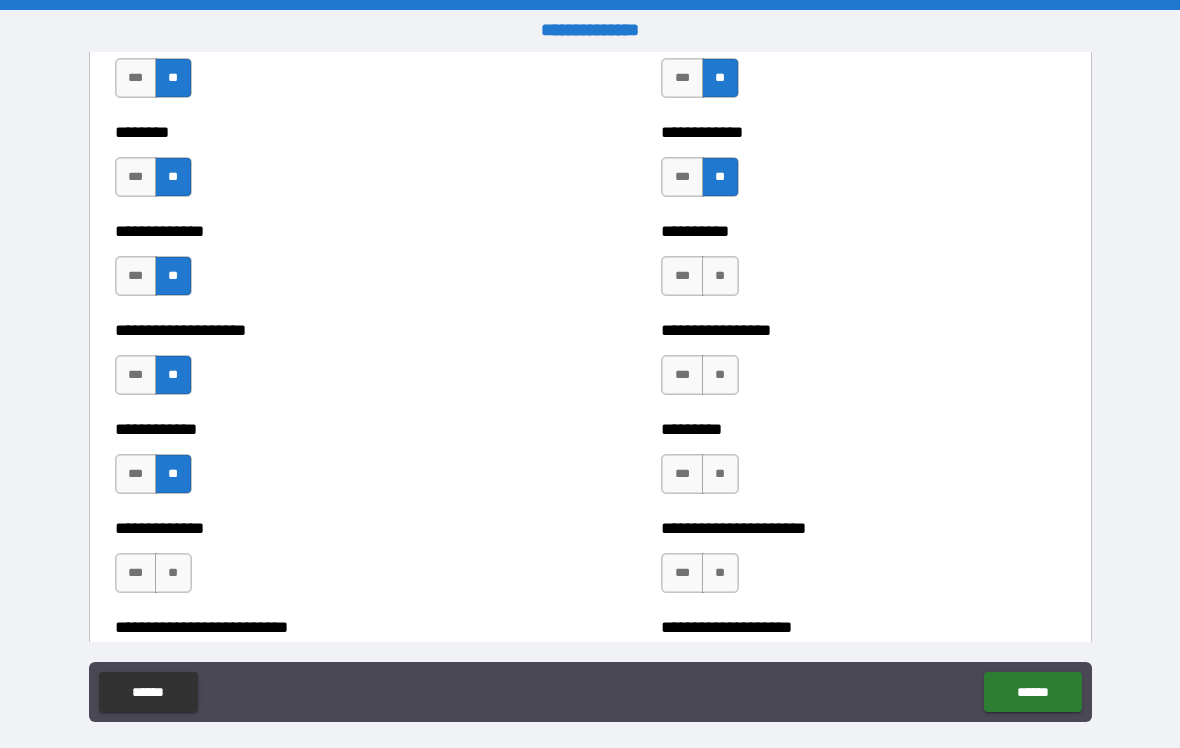 click on "**" at bounding box center [720, 276] 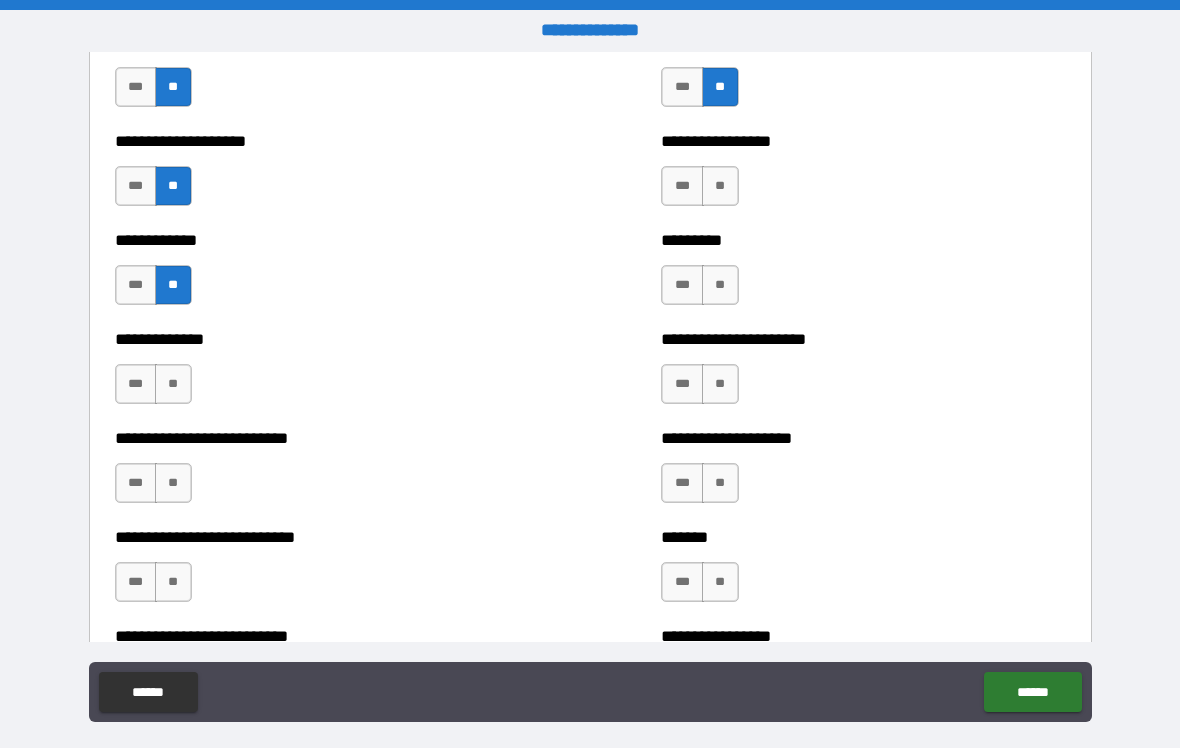 scroll, scrollTop: 4593, scrollLeft: 0, axis: vertical 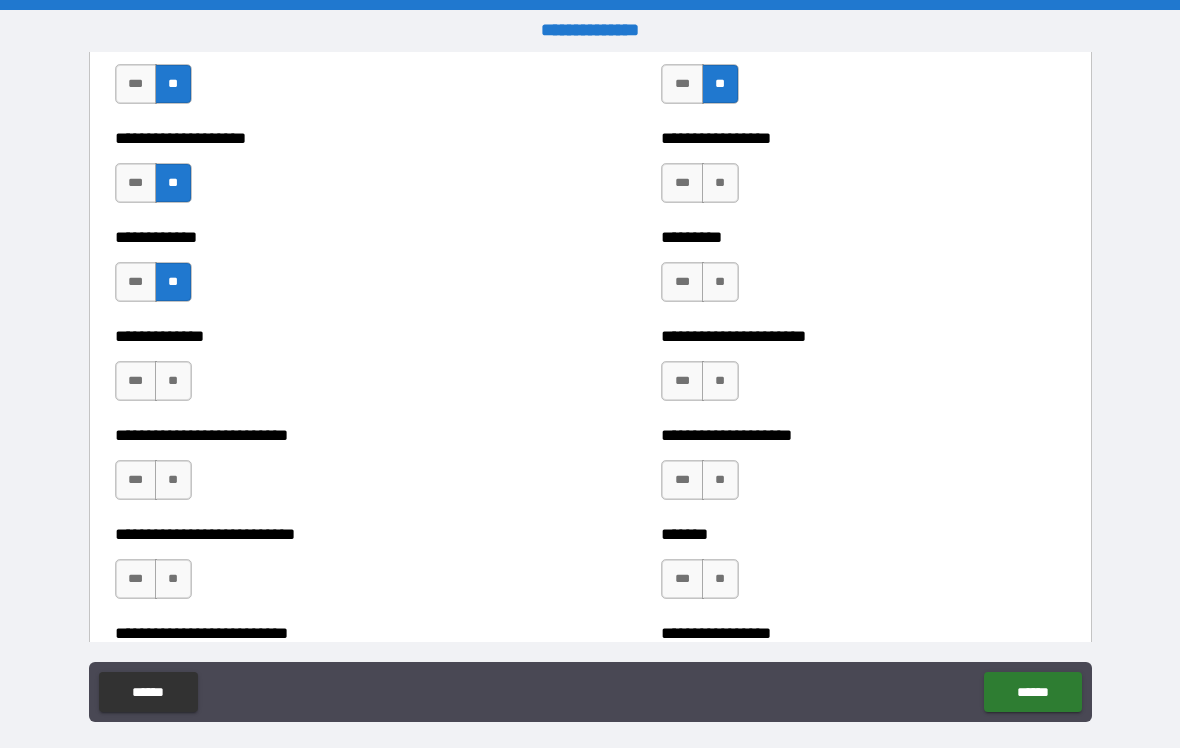 click on "**" at bounding box center (720, 282) 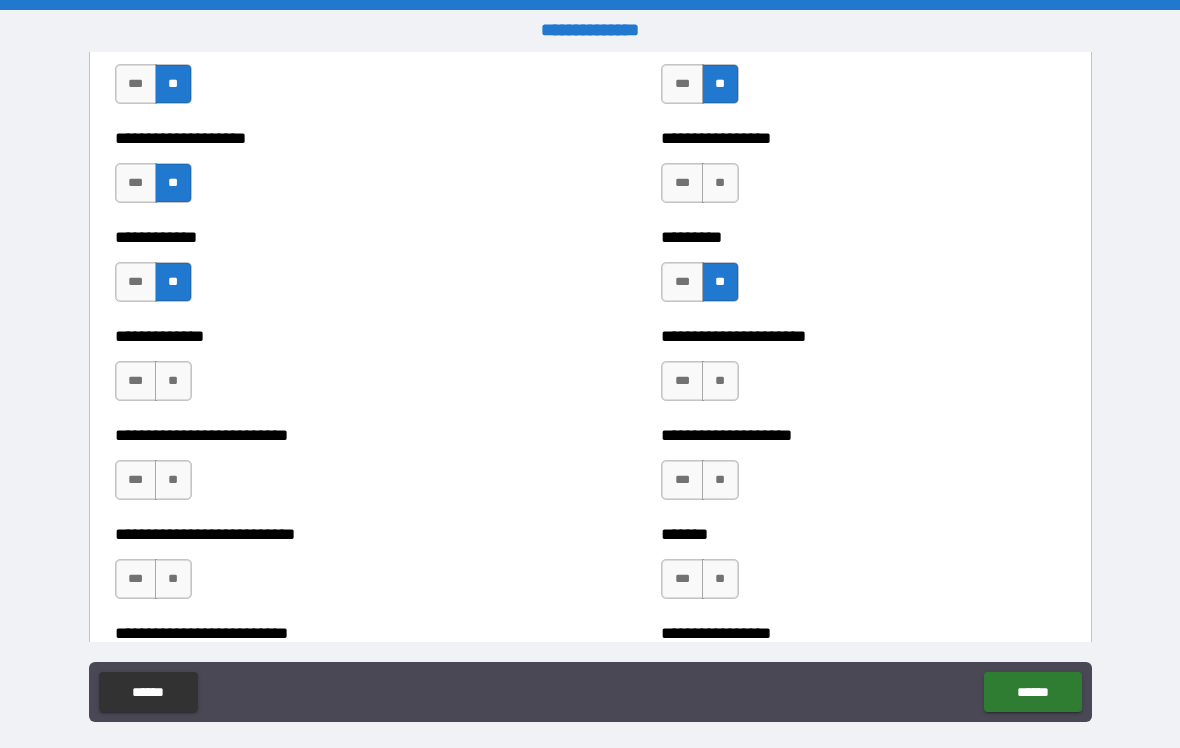 click on "***" at bounding box center [682, 381] 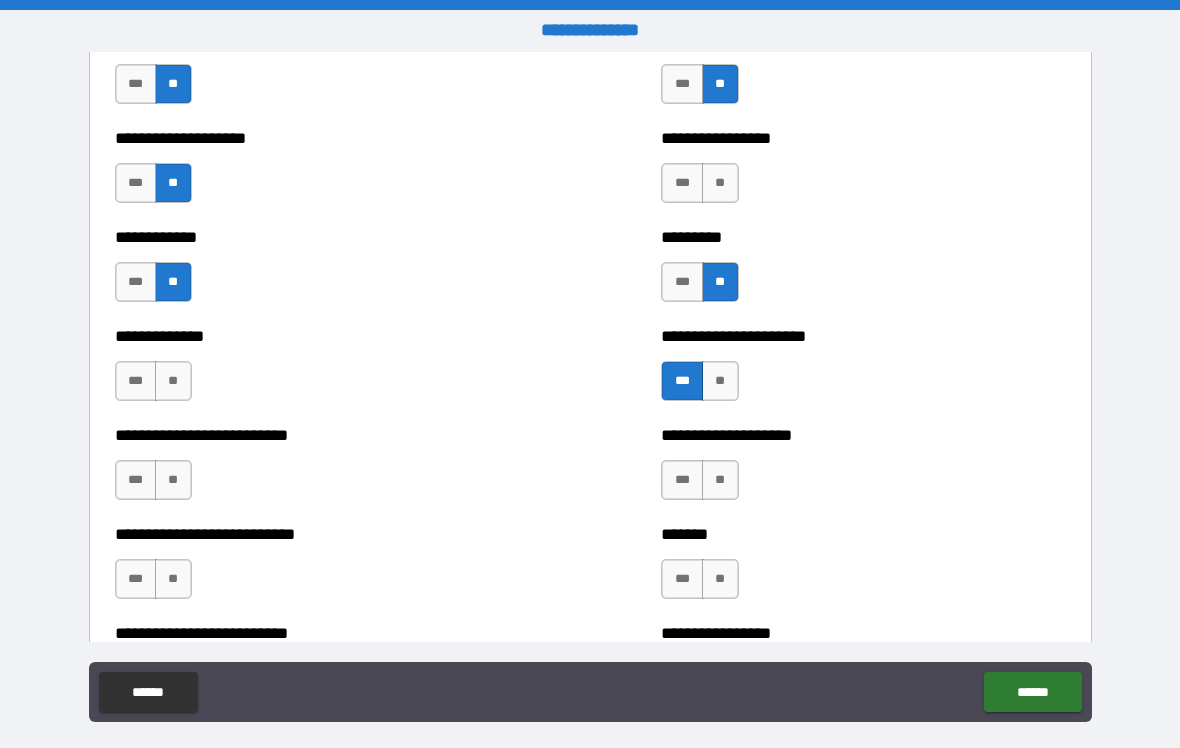 click on "**" at bounding box center [720, 480] 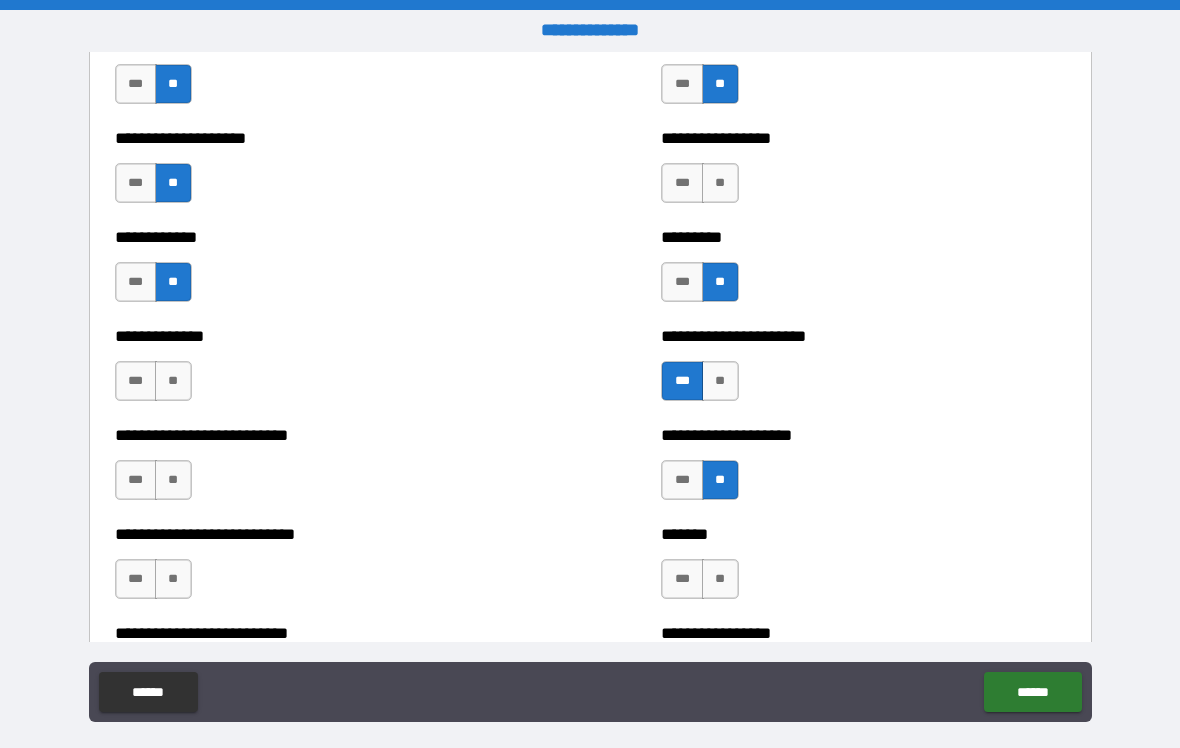 click on "**" at bounding box center (720, 183) 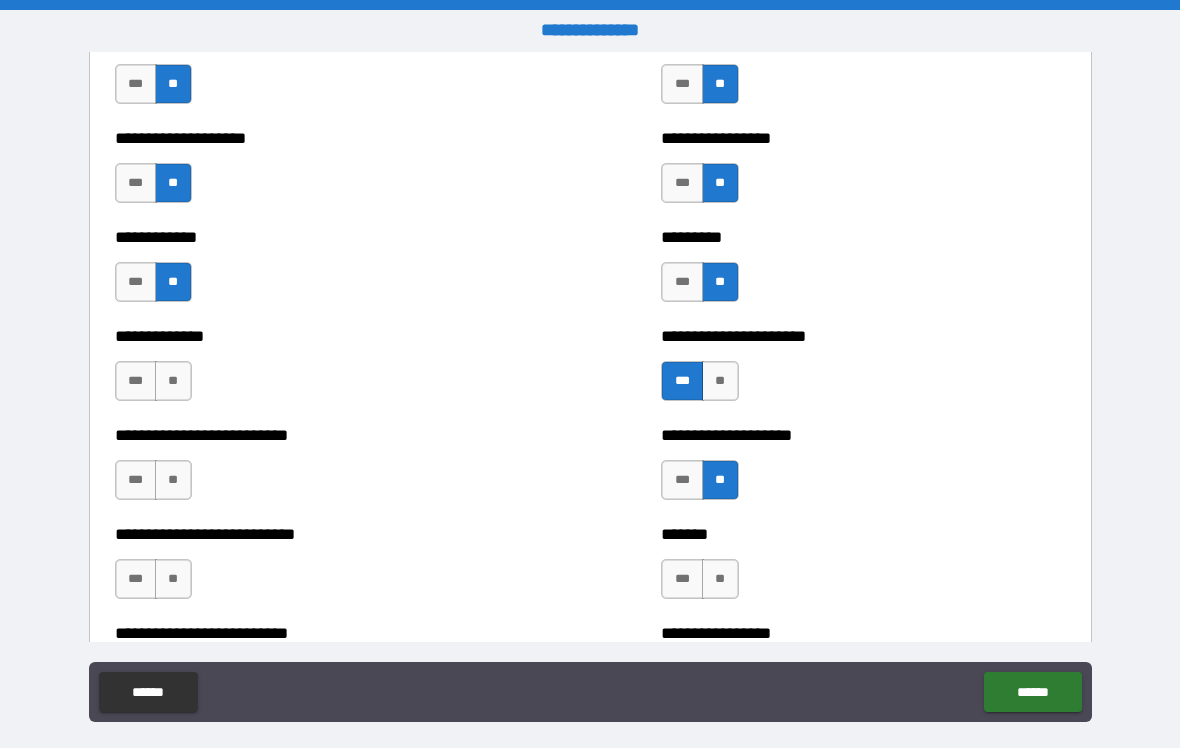 click on "**********" at bounding box center (317, 470) 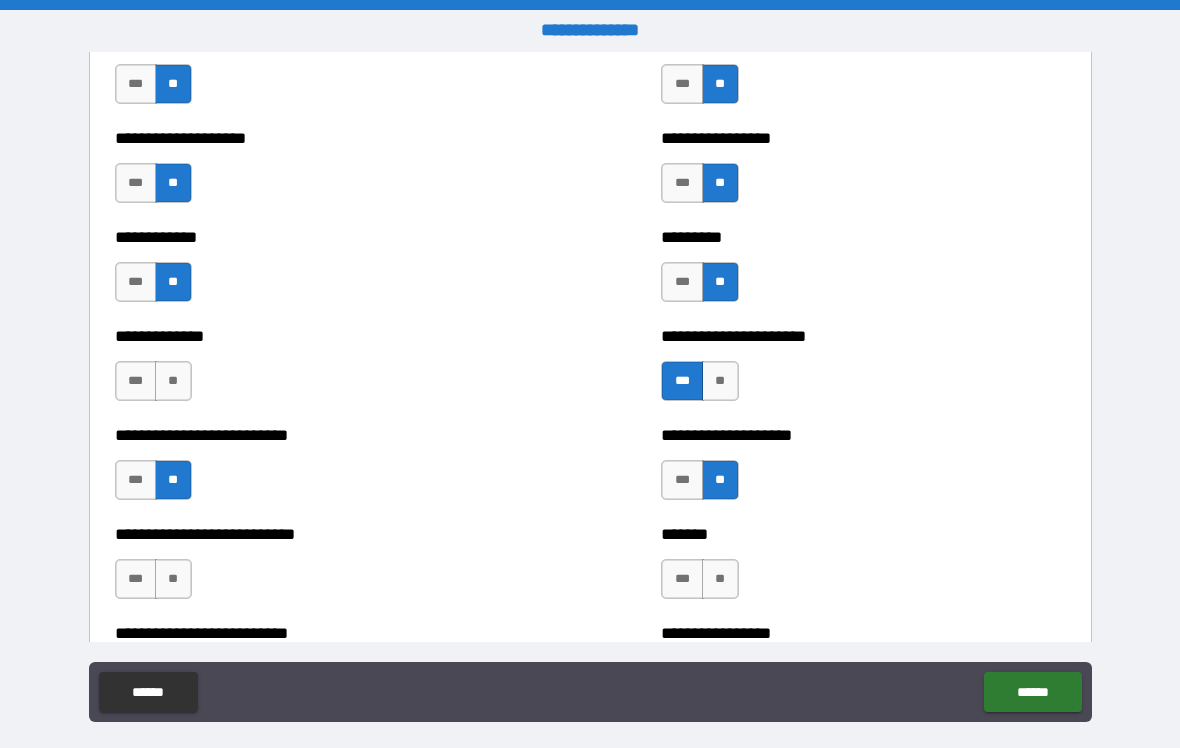click on "***" at bounding box center (136, 381) 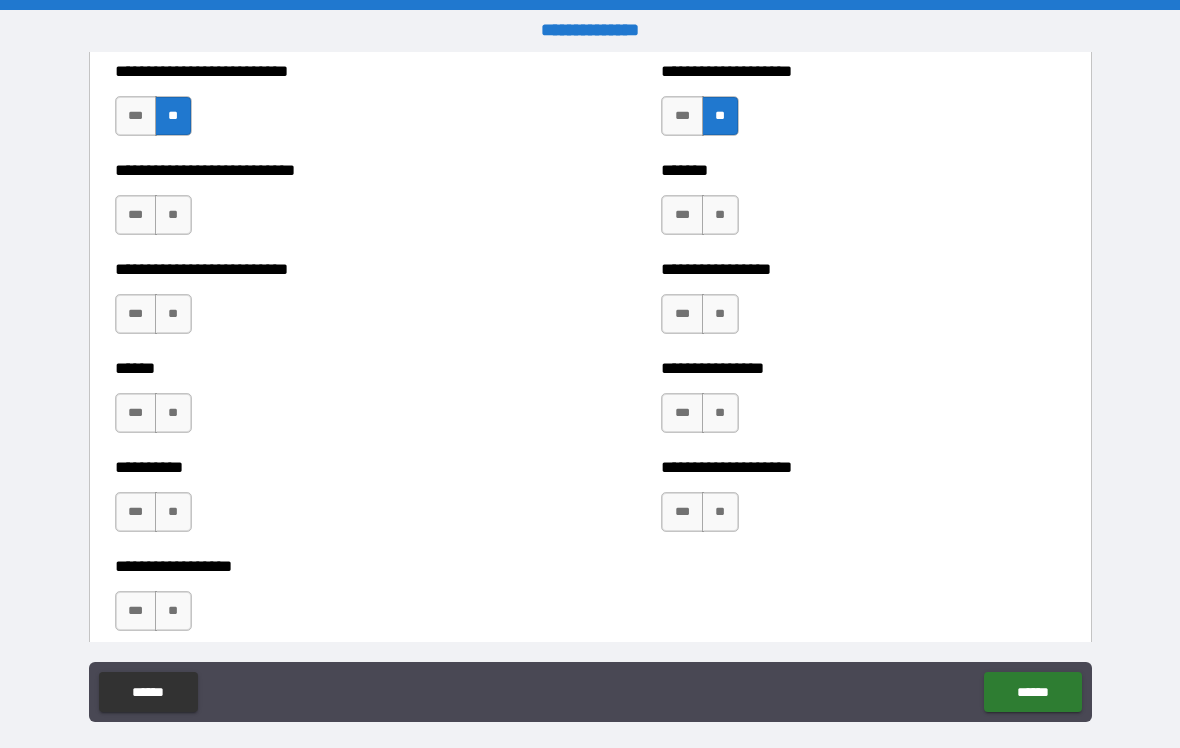 scroll, scrollTop: 4967, scrollLeft: 0, axis: vertical 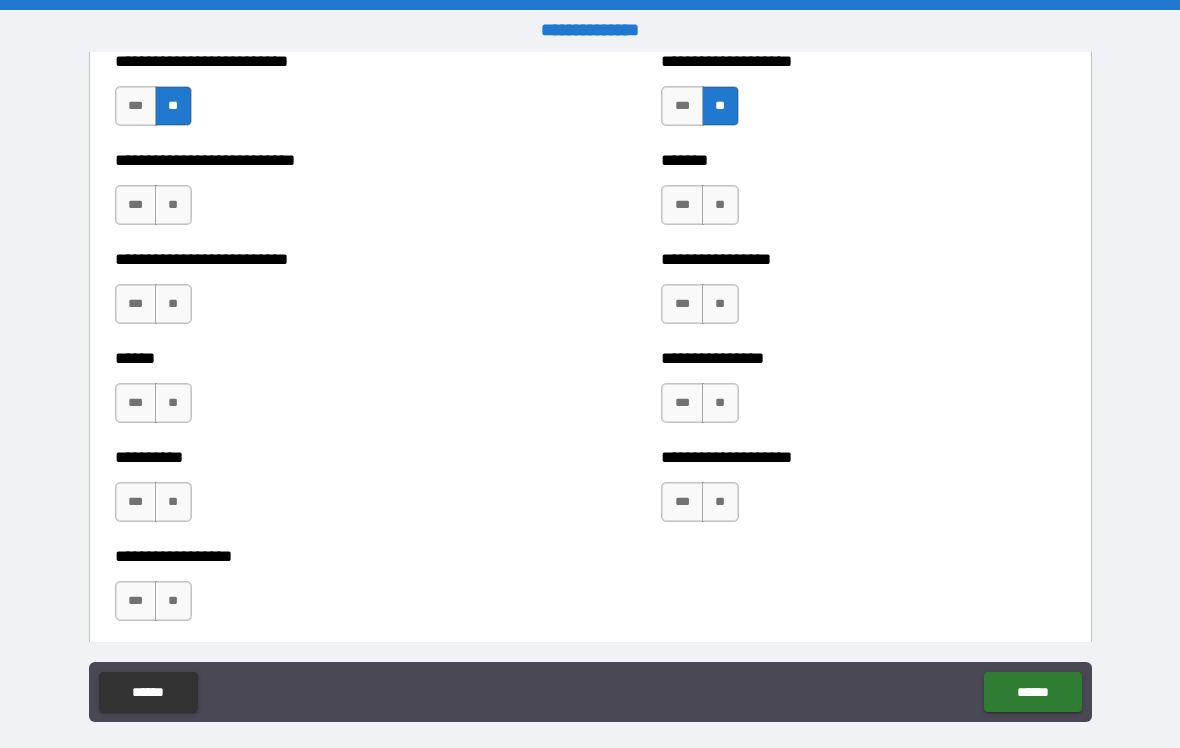 click on "**" at bounding box center [720, 304] 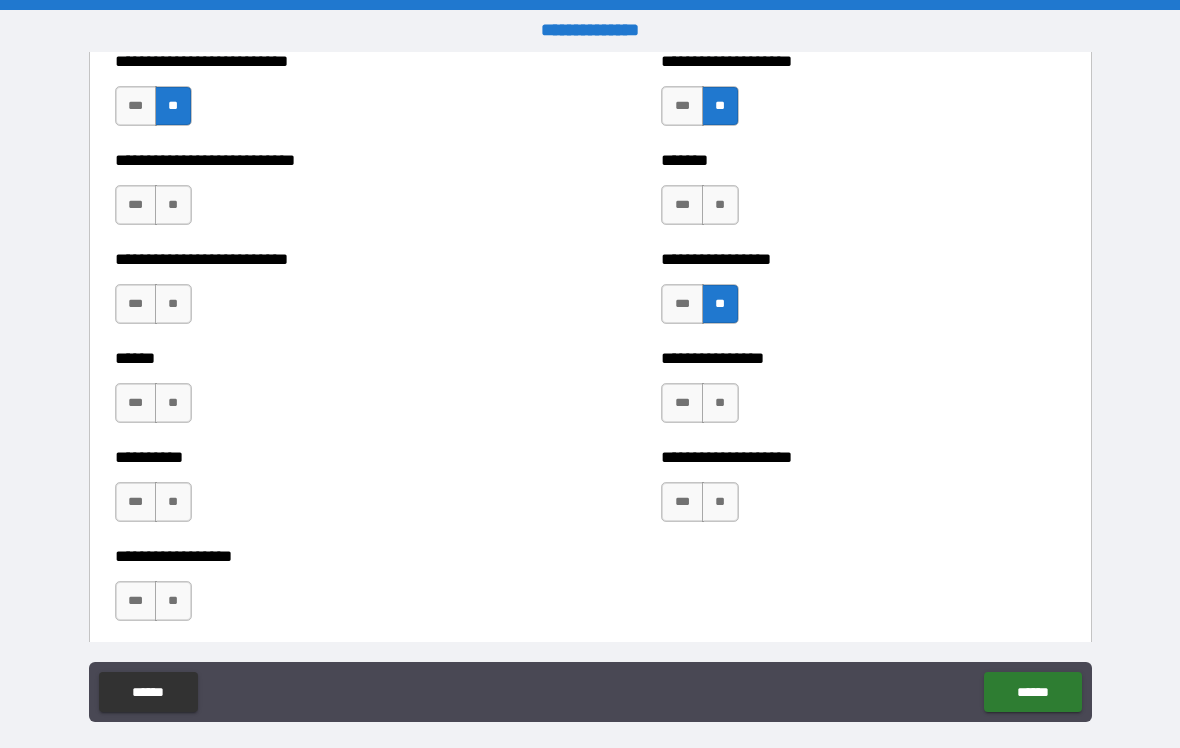 click on "**" at bounding box center [720, 403] 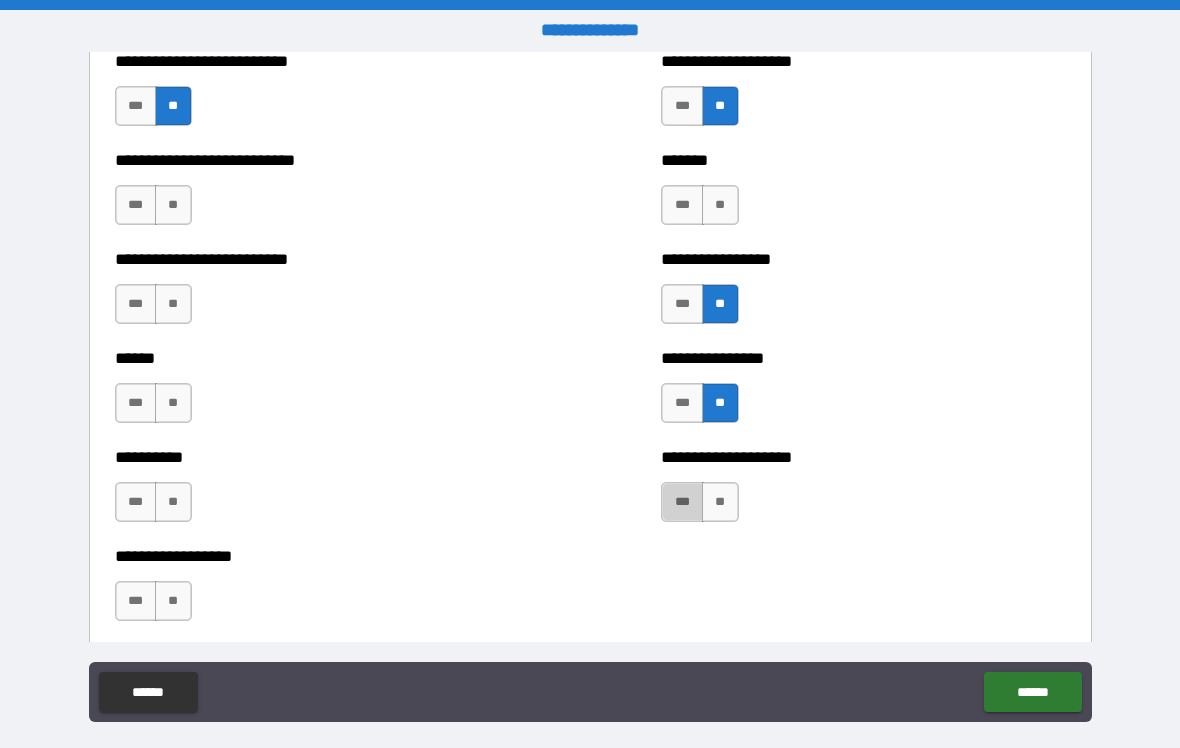 click on "***" at bounding box center (682, 502) 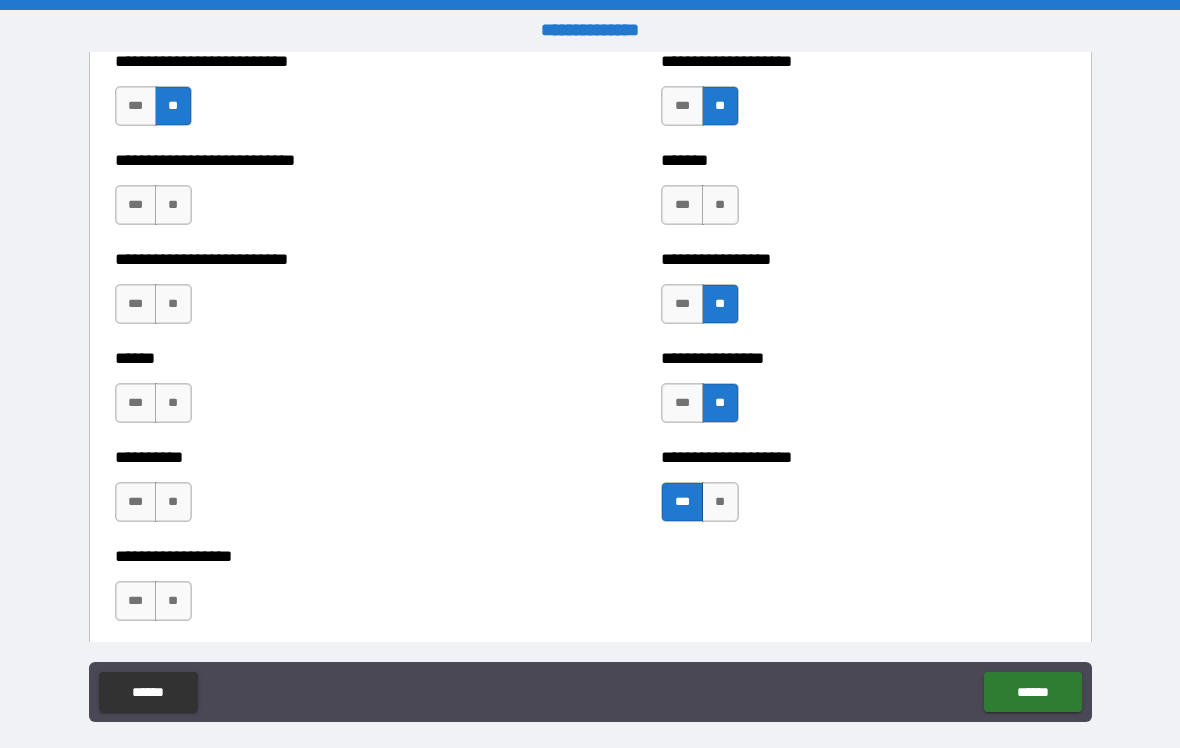 click on "**" at bounding box center (173, 601) 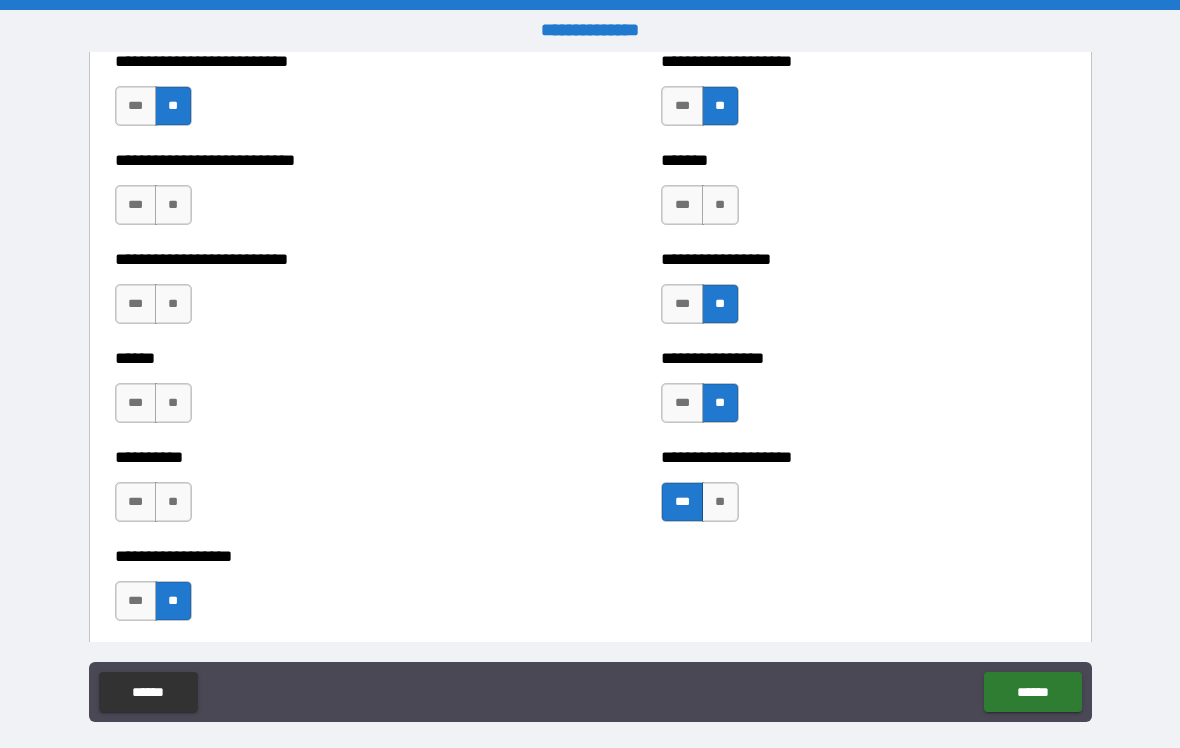click on "*** **" at bounding box center (156, 507) 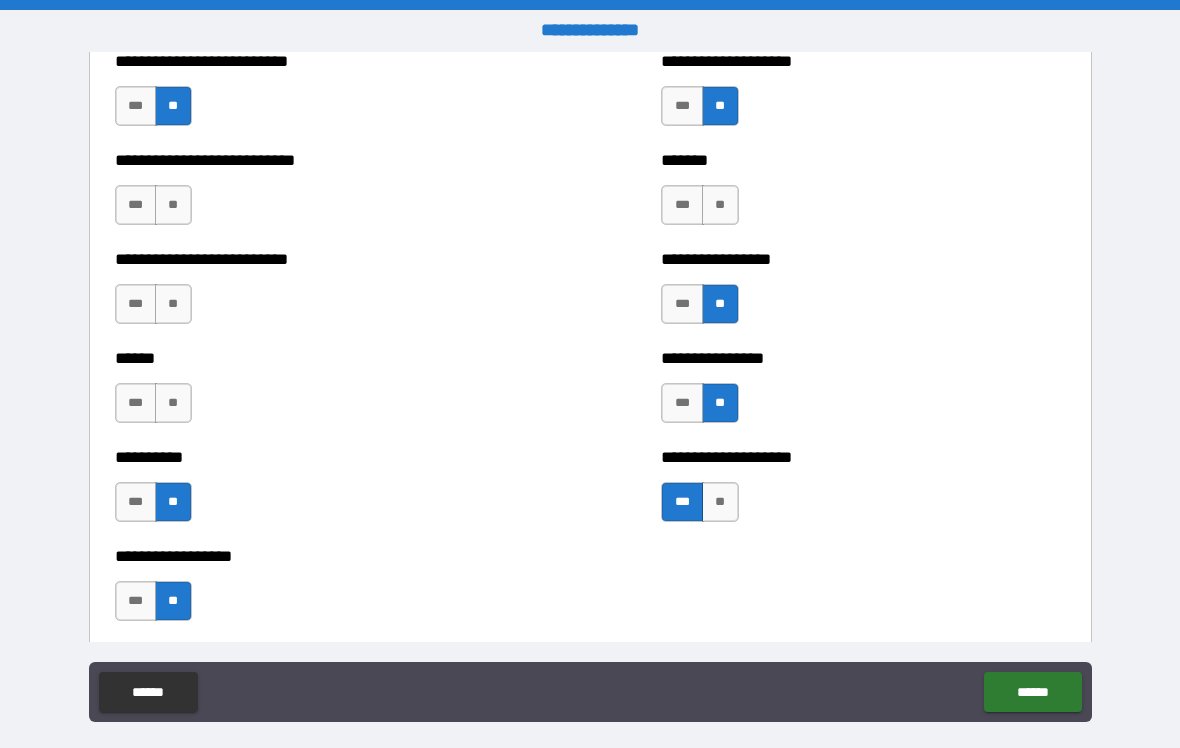 click on "**" at bounding box center (173, 403) 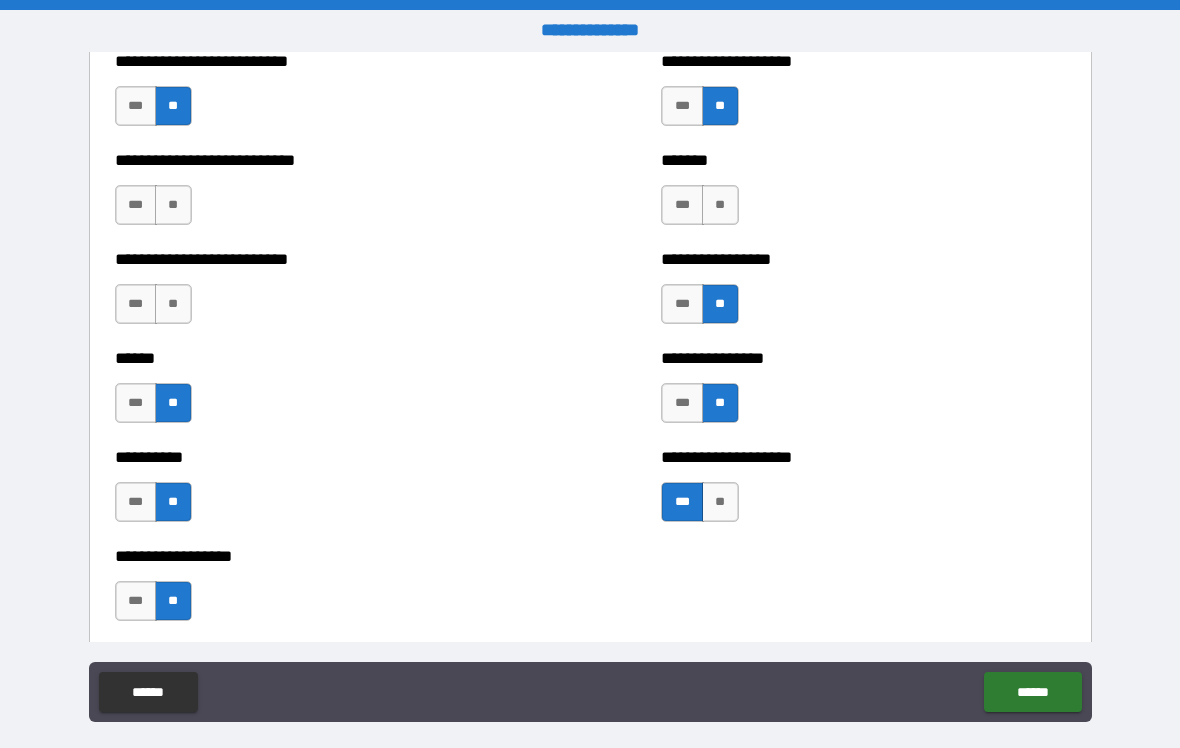 click on "**" at bounding box center [173, 205] 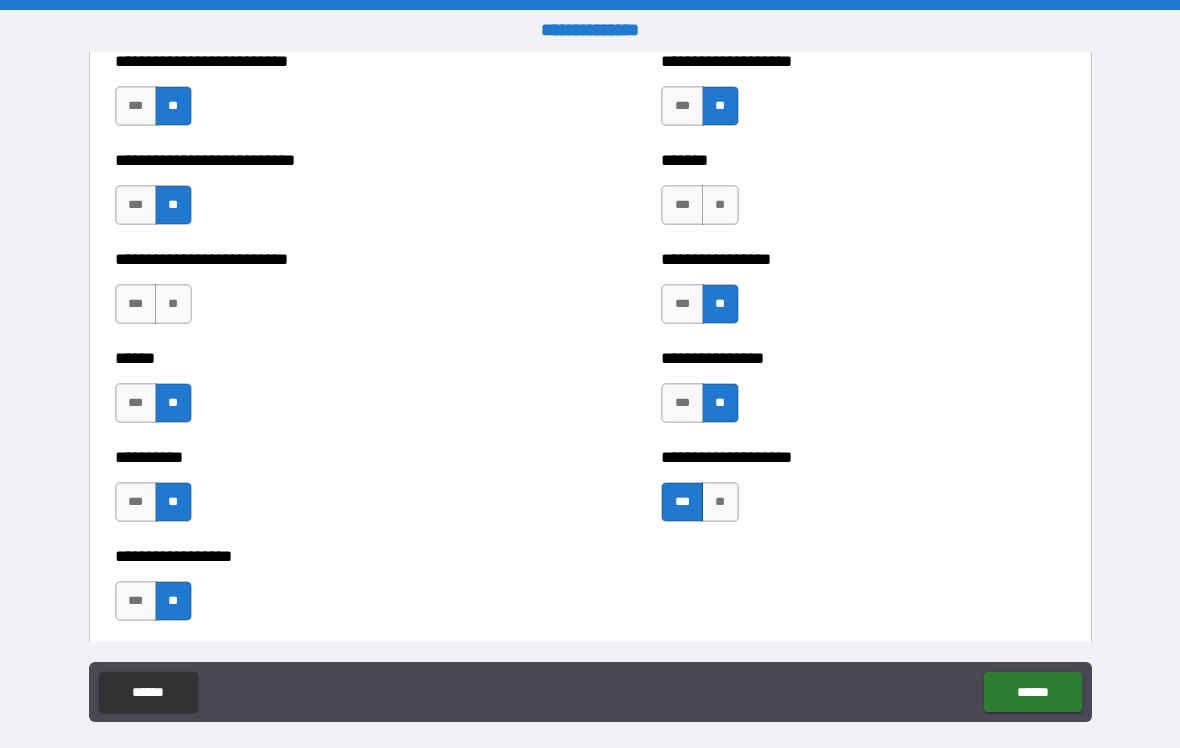 click on "**" at bounding box center (720, 205) 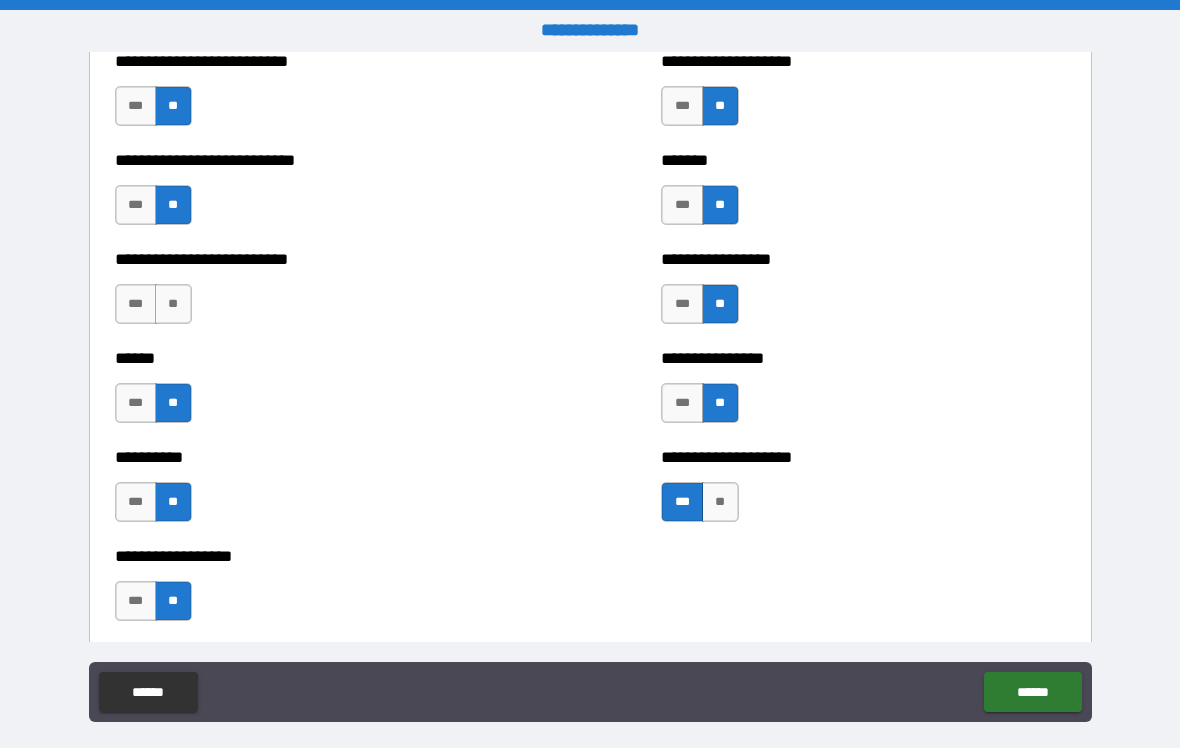 click on "**********" at bounding box center [317, 294] 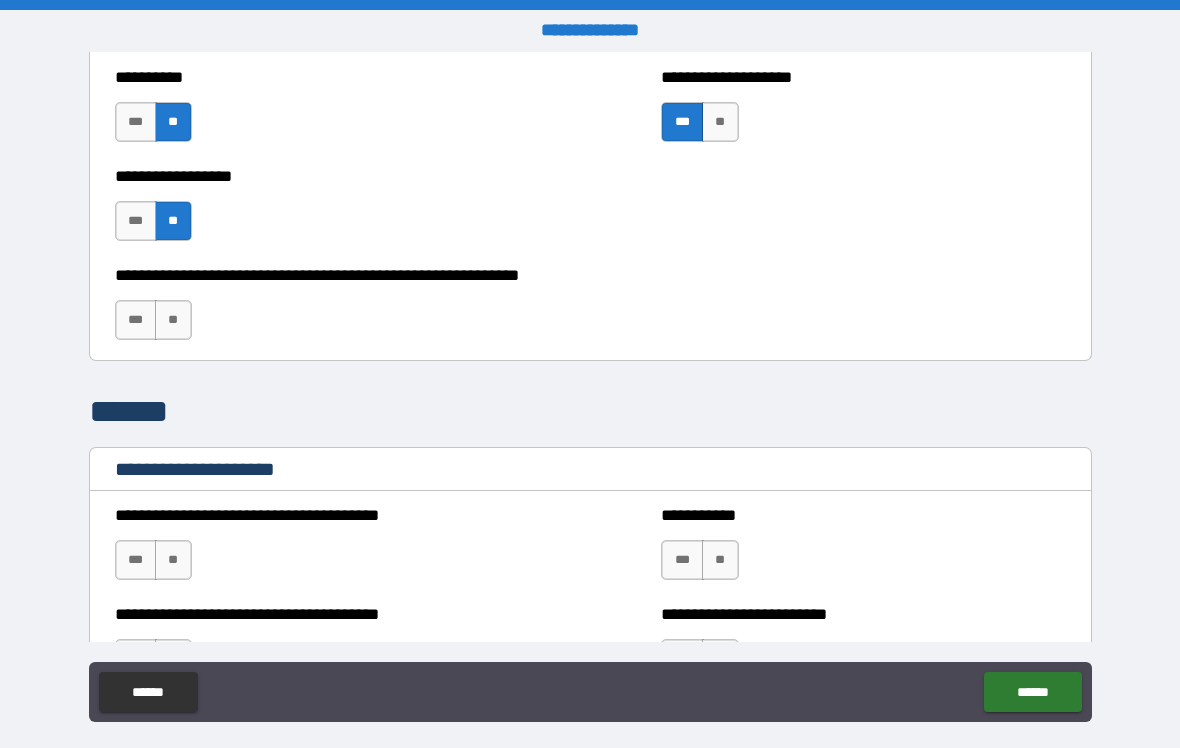 scroll, scrollTop: 5366, scrollLeft: 0, axis: vertical 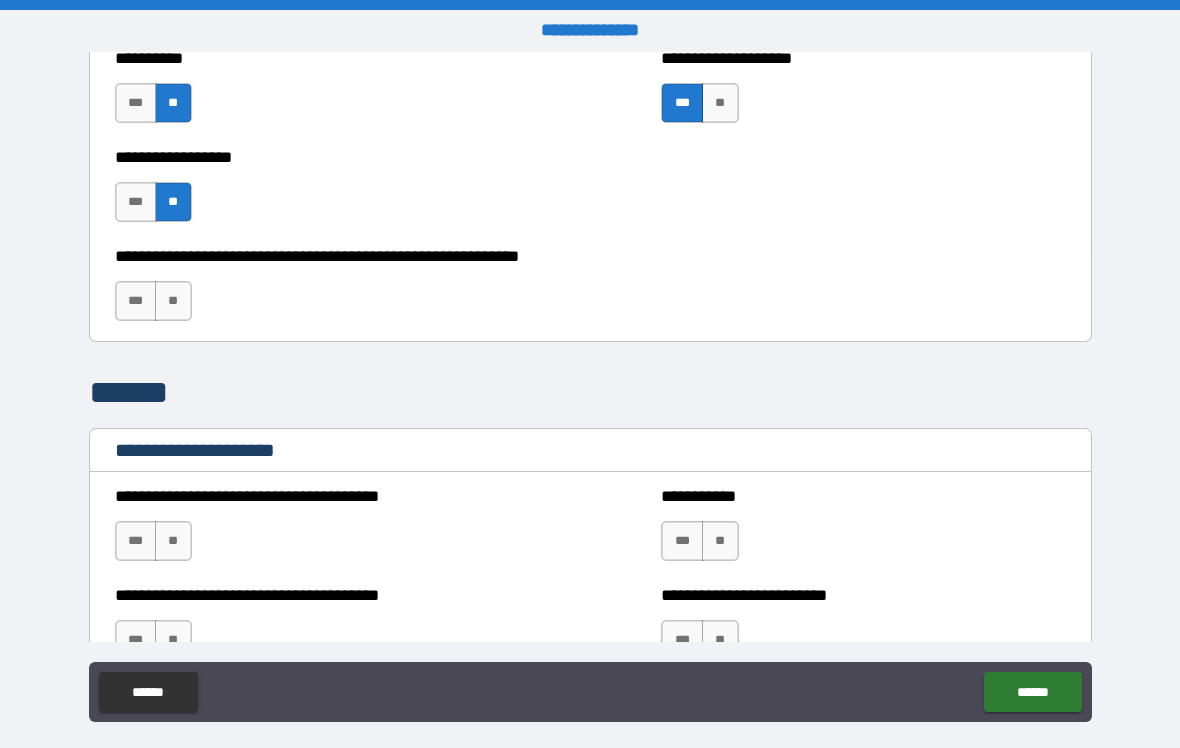click on "***" at bounding box center (136, 301) 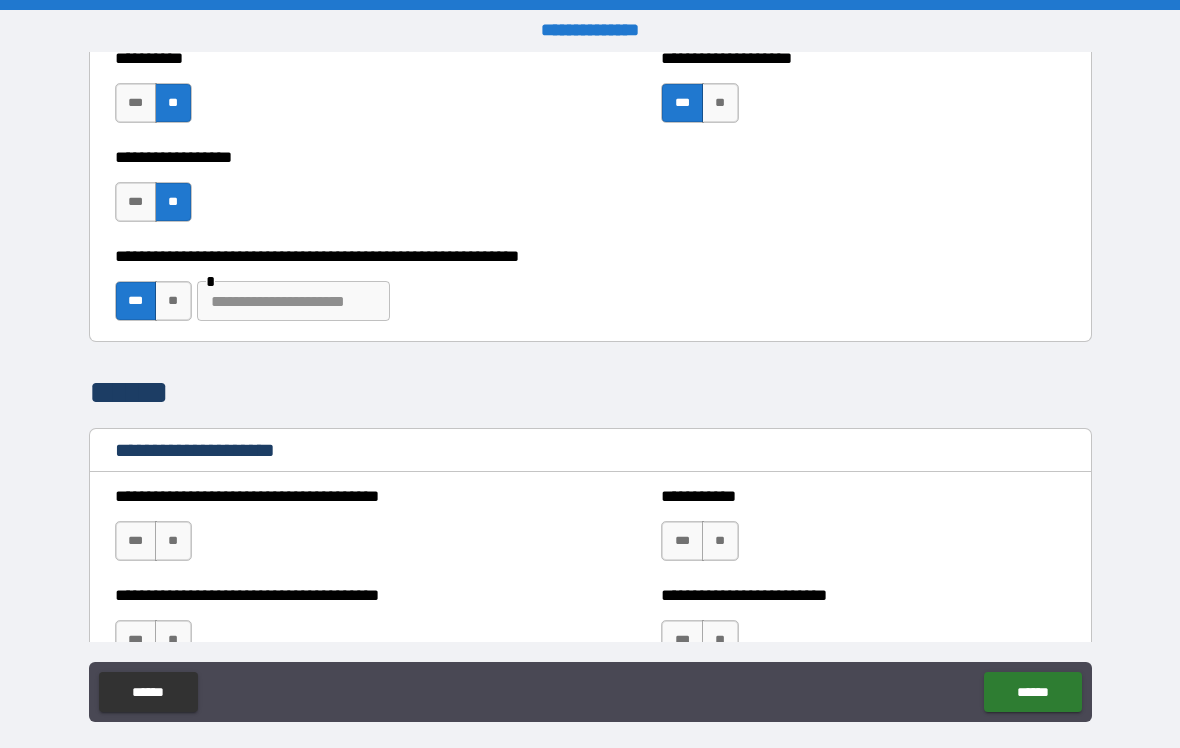scroll, scrollTop: 5345, scrollLeft: 0, axis: vertical 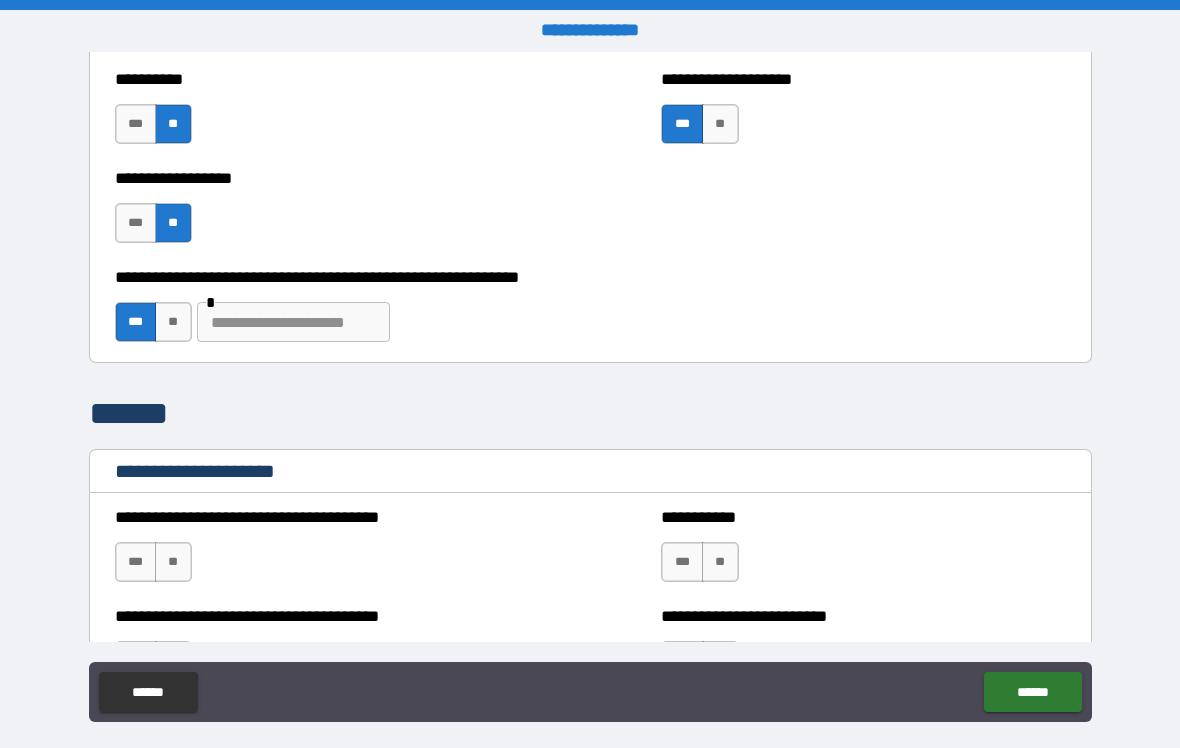 click on "**********" at bounding box center [590, 312] 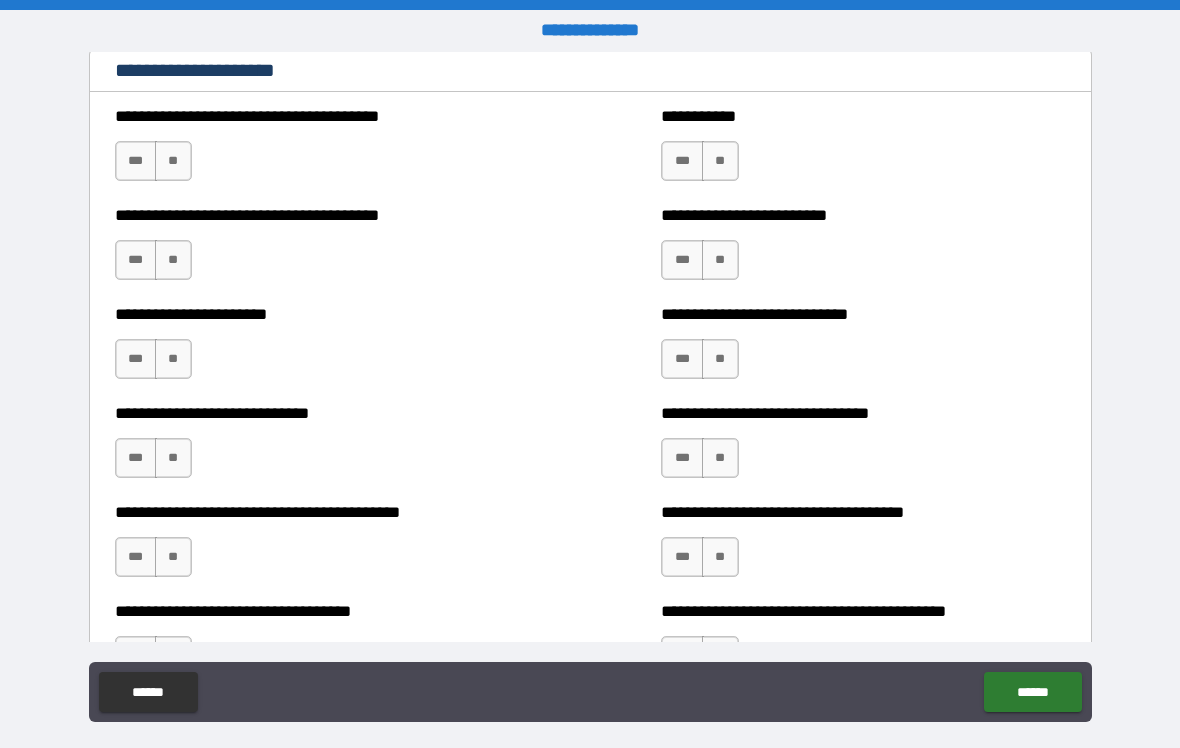 scroll, scrollTop: 5744, scrollLeft: 0, axis: vertical 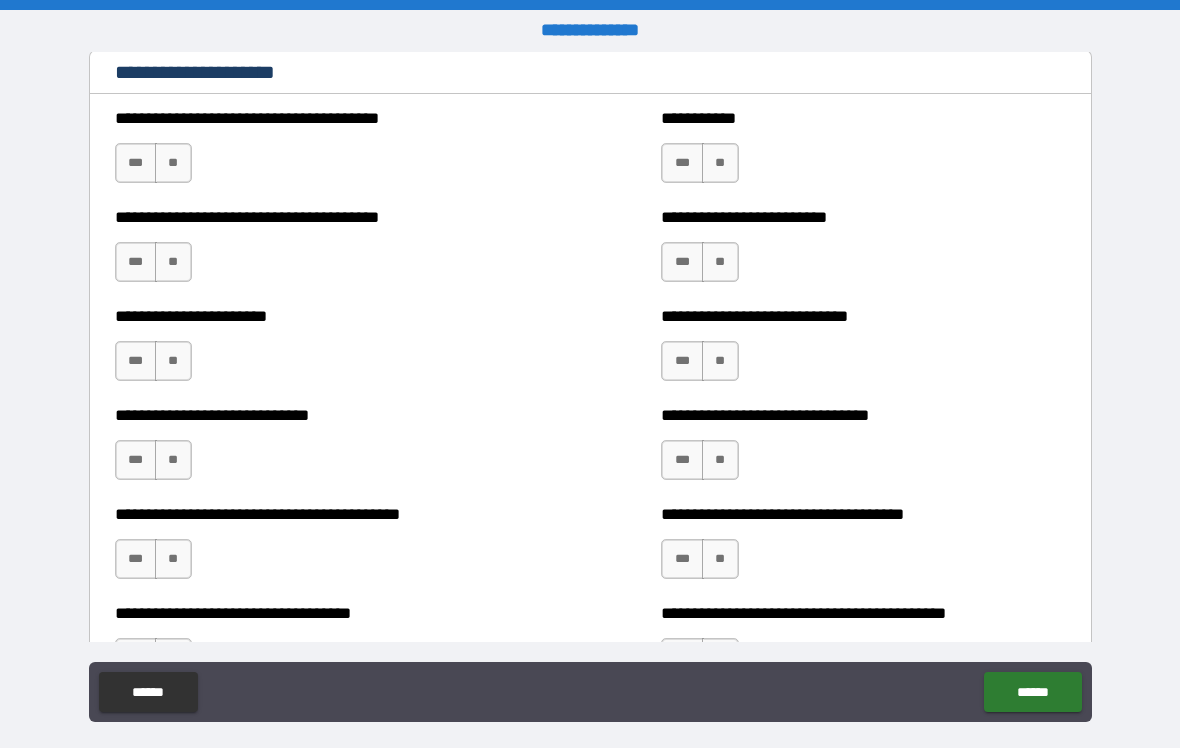 click on "**" at bounding box center [173, 262] 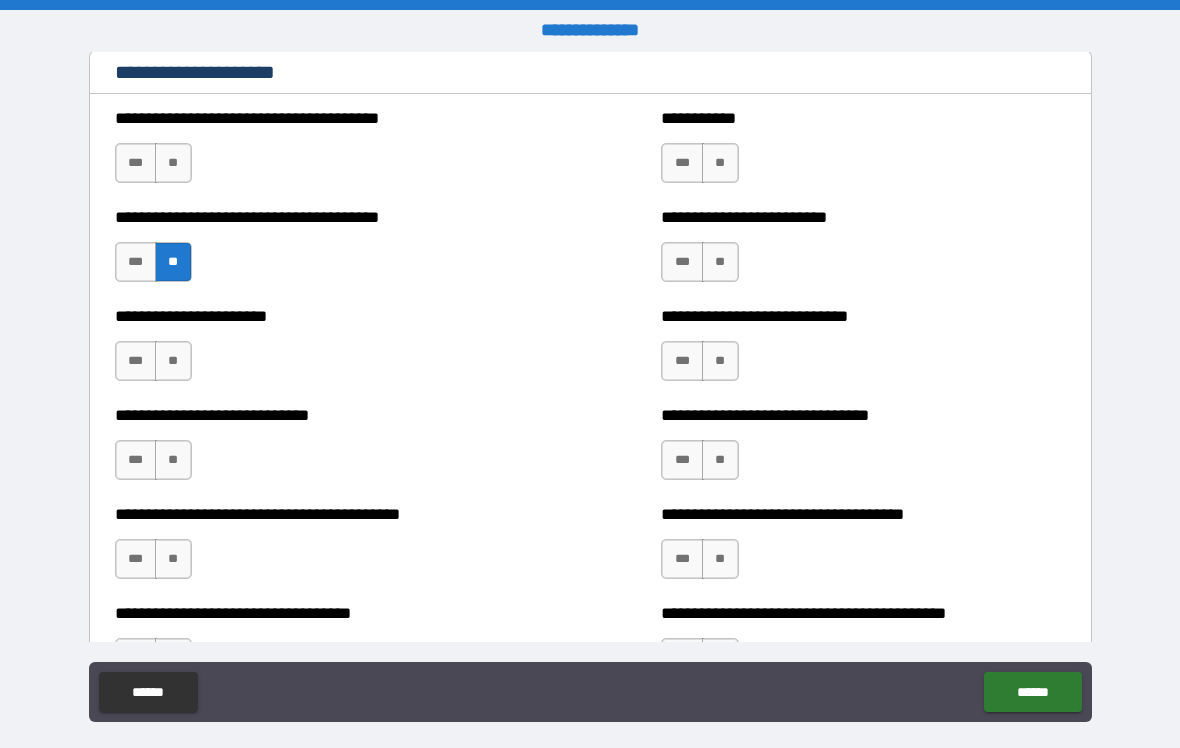 click on "**" at bounding box center (173, 163) 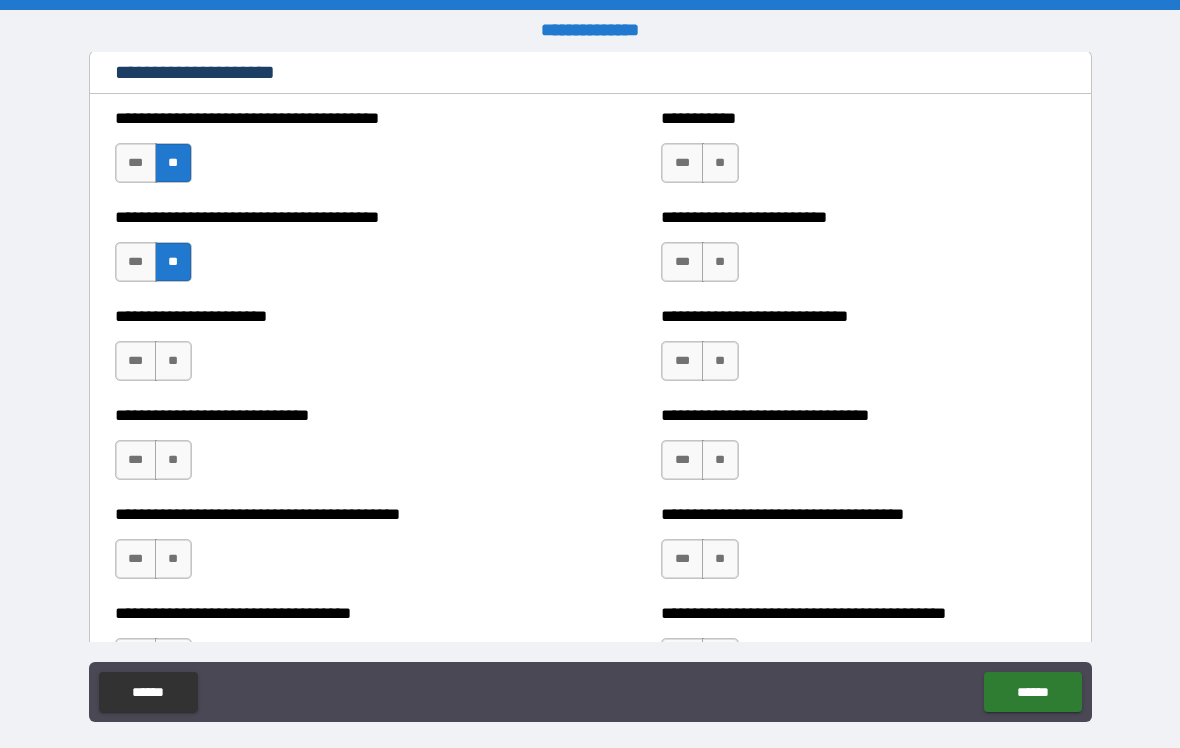 click on "**" at bounding box center (173, 361) 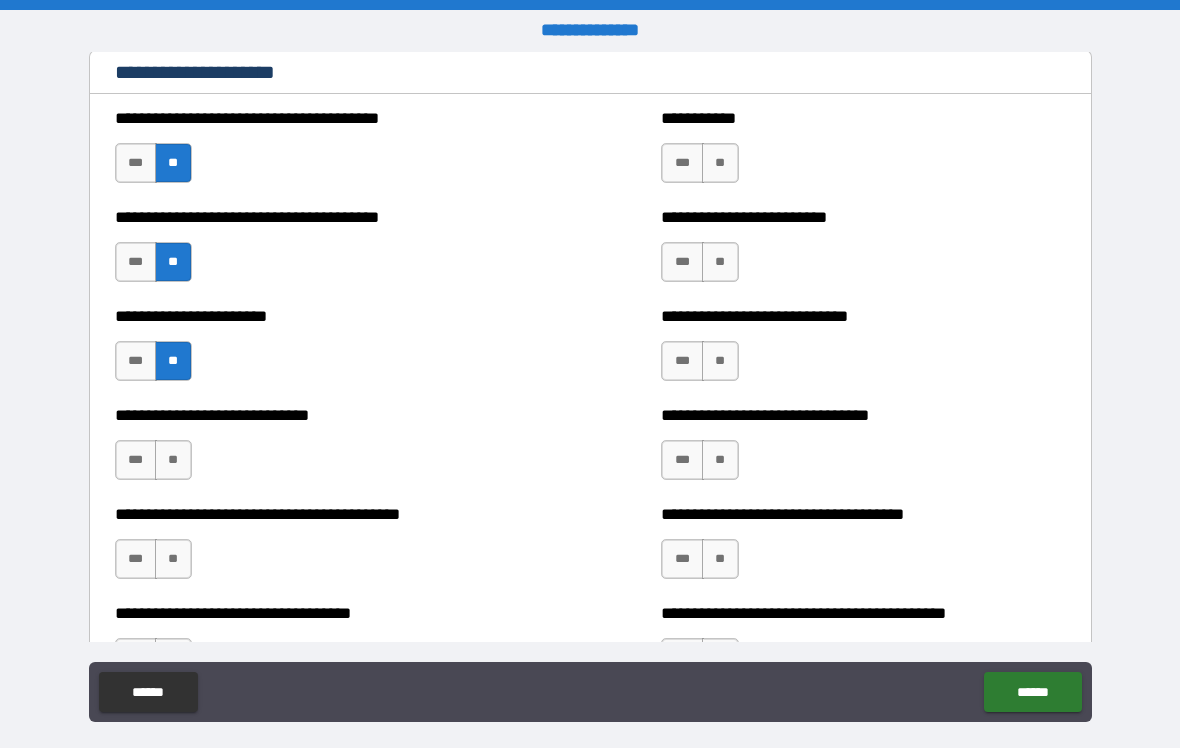 click on "***" at bounding box center (136, 460) 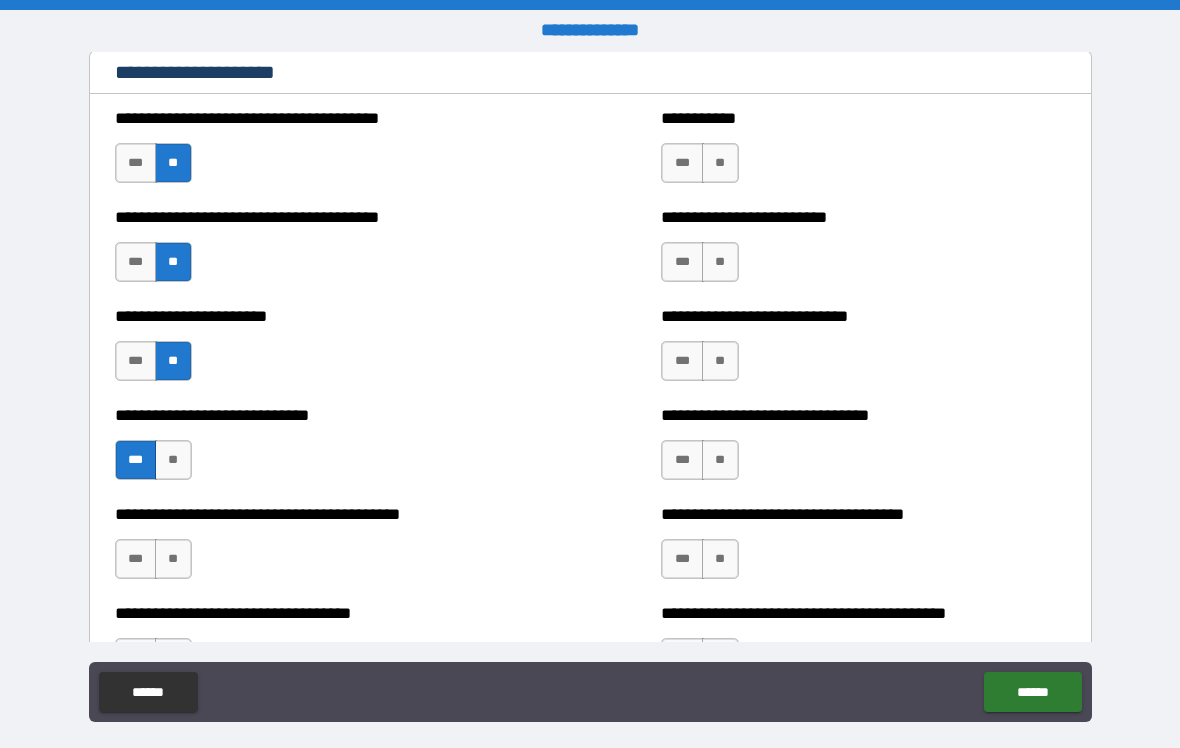 click on "**" at bounding box center [173, 559] 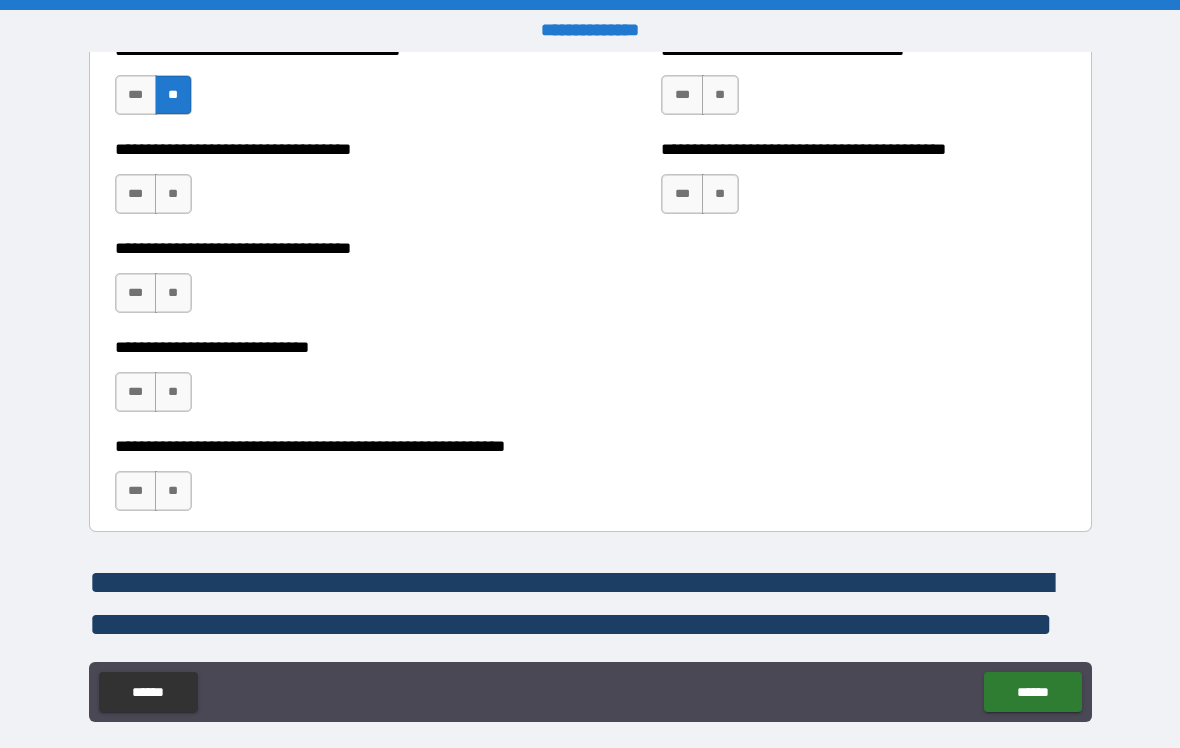 scroll, scrollTop: 6211, scrollLeft: 0, axis: vertical 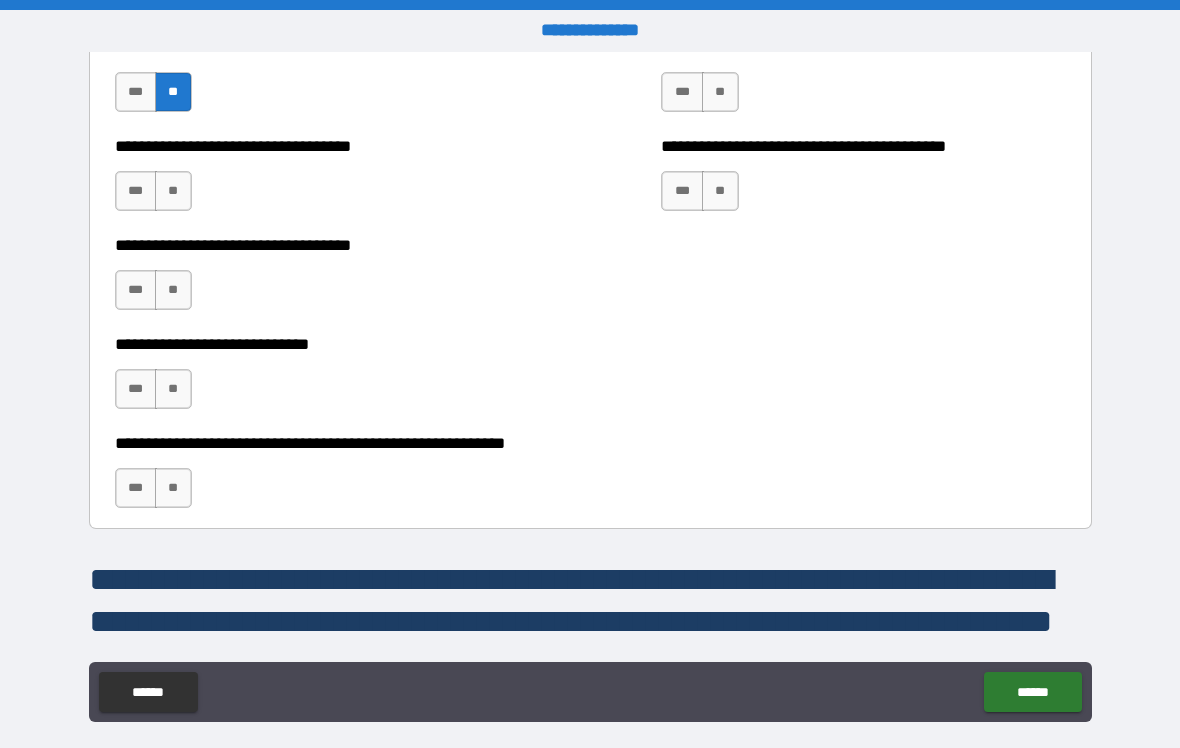 click on "**" at bounding box center (173, 191) 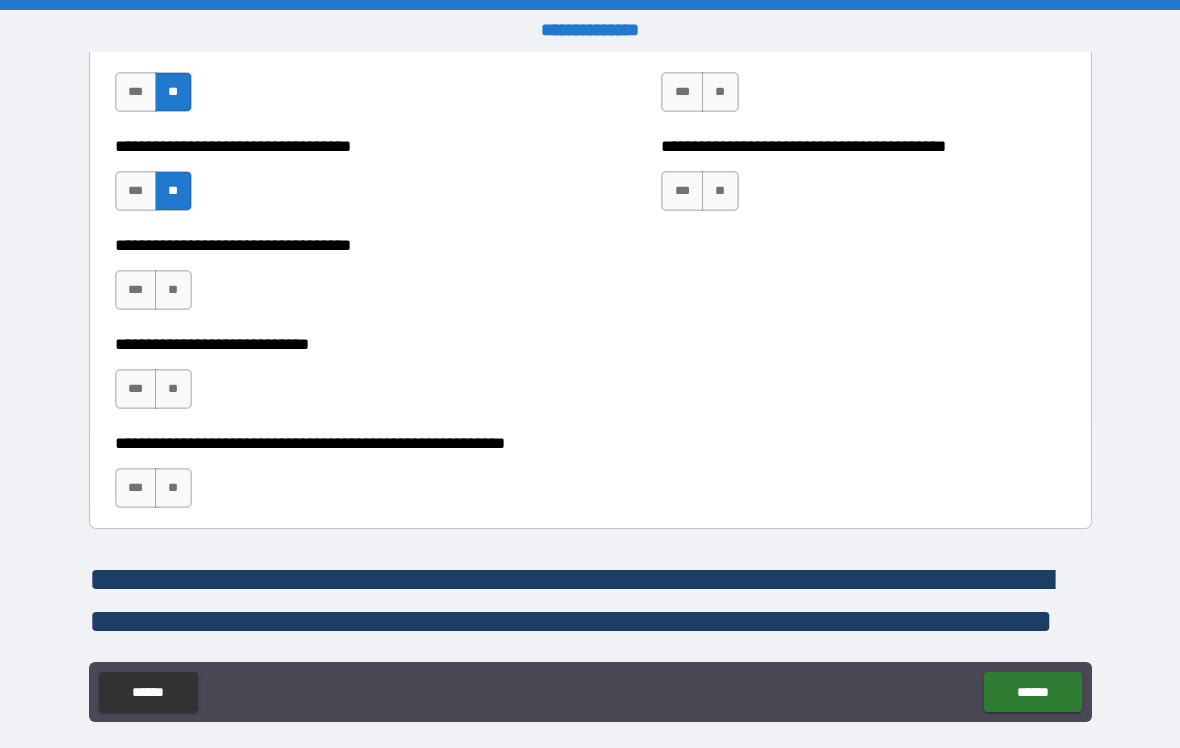 click on "***" at bounding box center [136, 290] 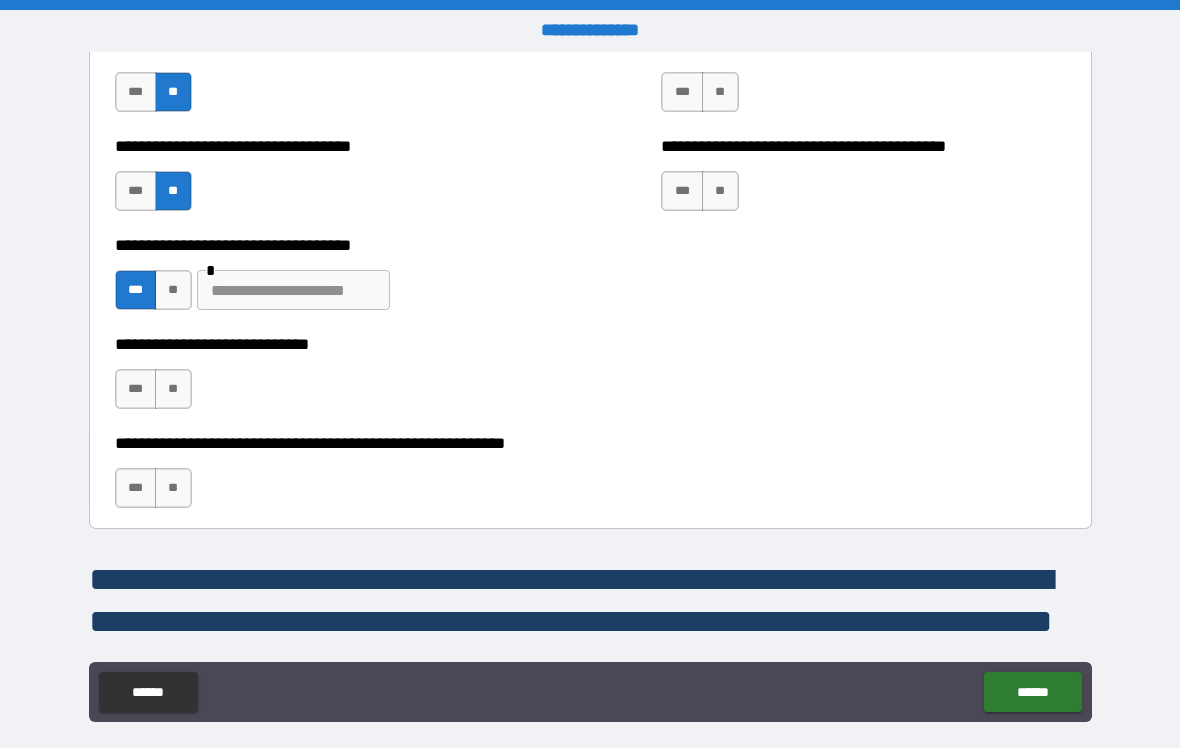 click on "**" at bounding box center (173, 488) 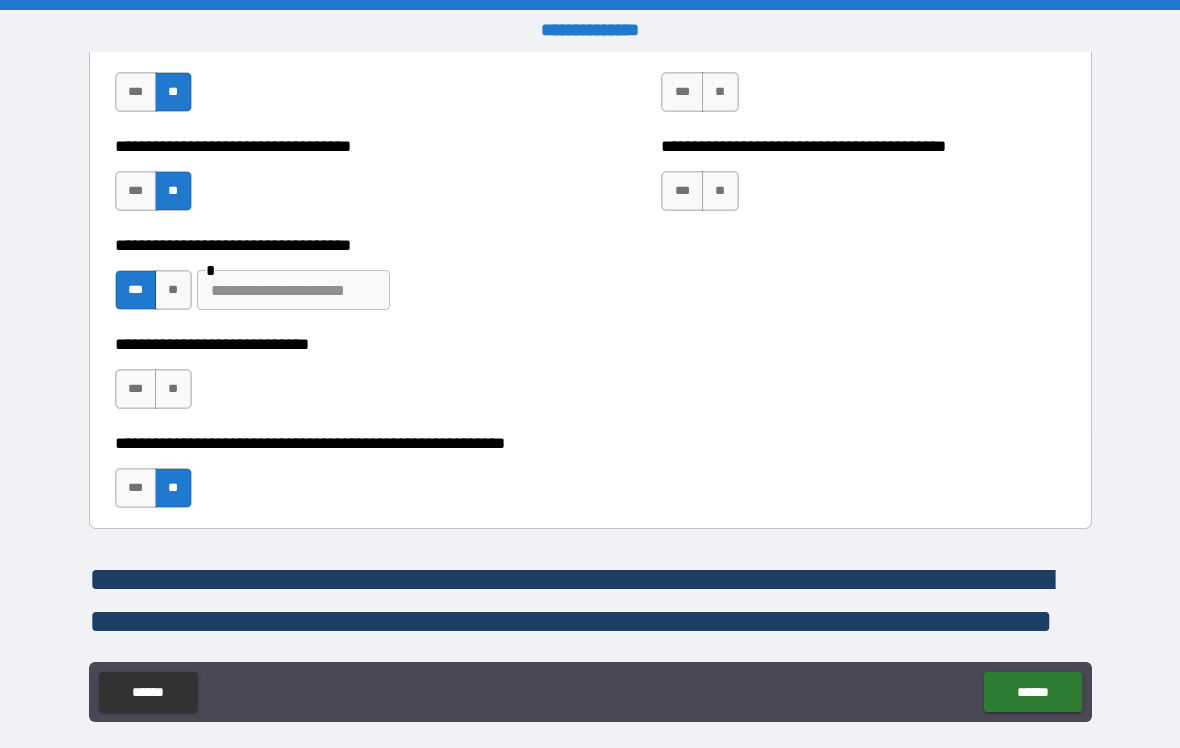 click on "**" at bounding box center [173, 389] 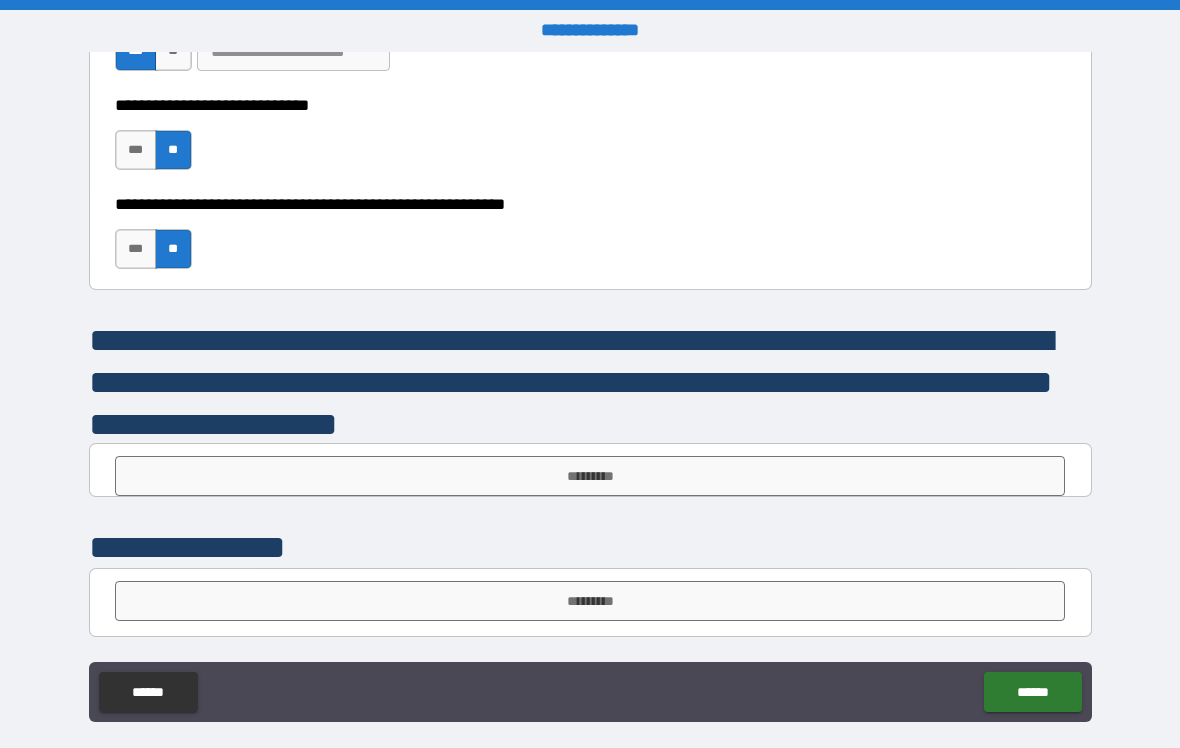 scroll, scrollTop: 6450, scrollLeft: 0, axis: vertical 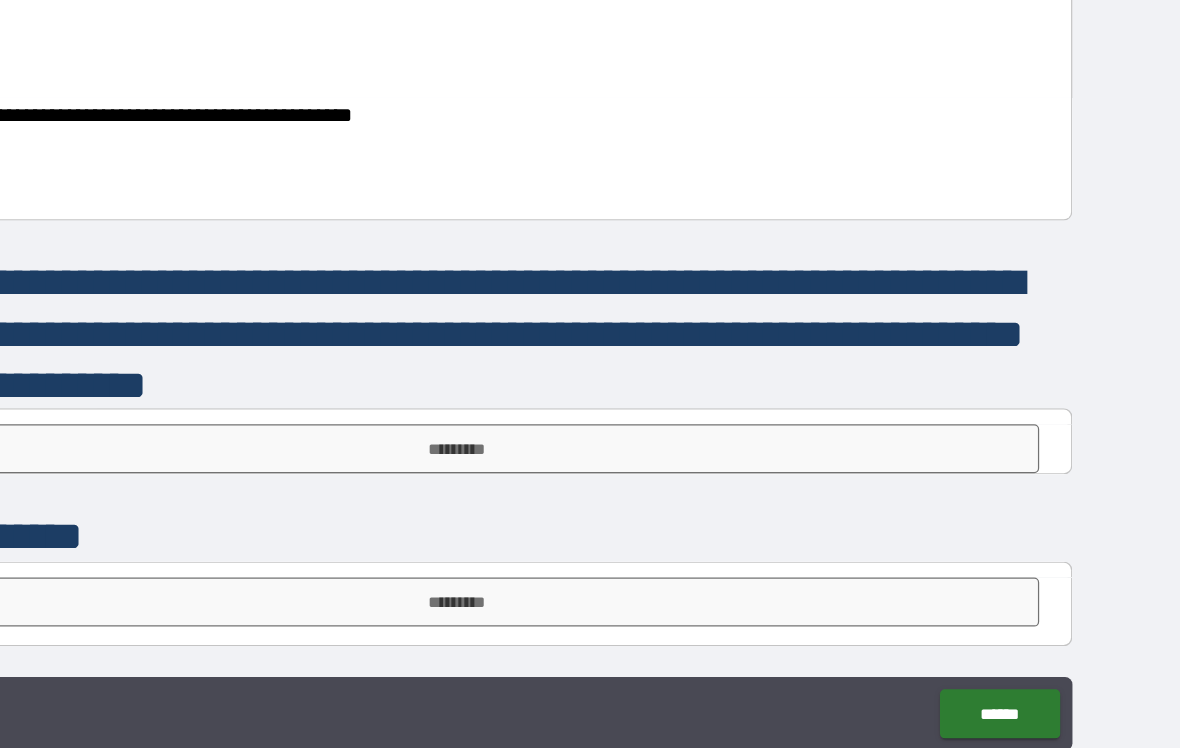 click on "******" at bounding box center [1032, 665] 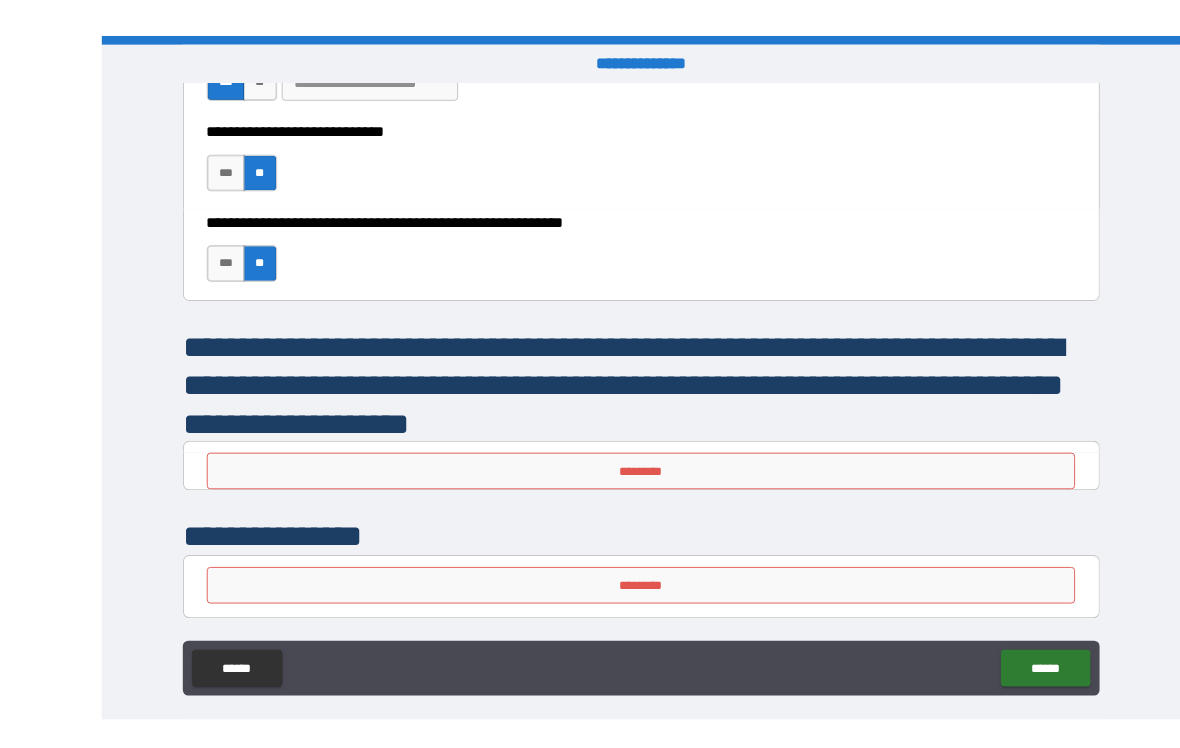 scroll, scrollTop: 27, scrollLeft: 0, axis: vertical 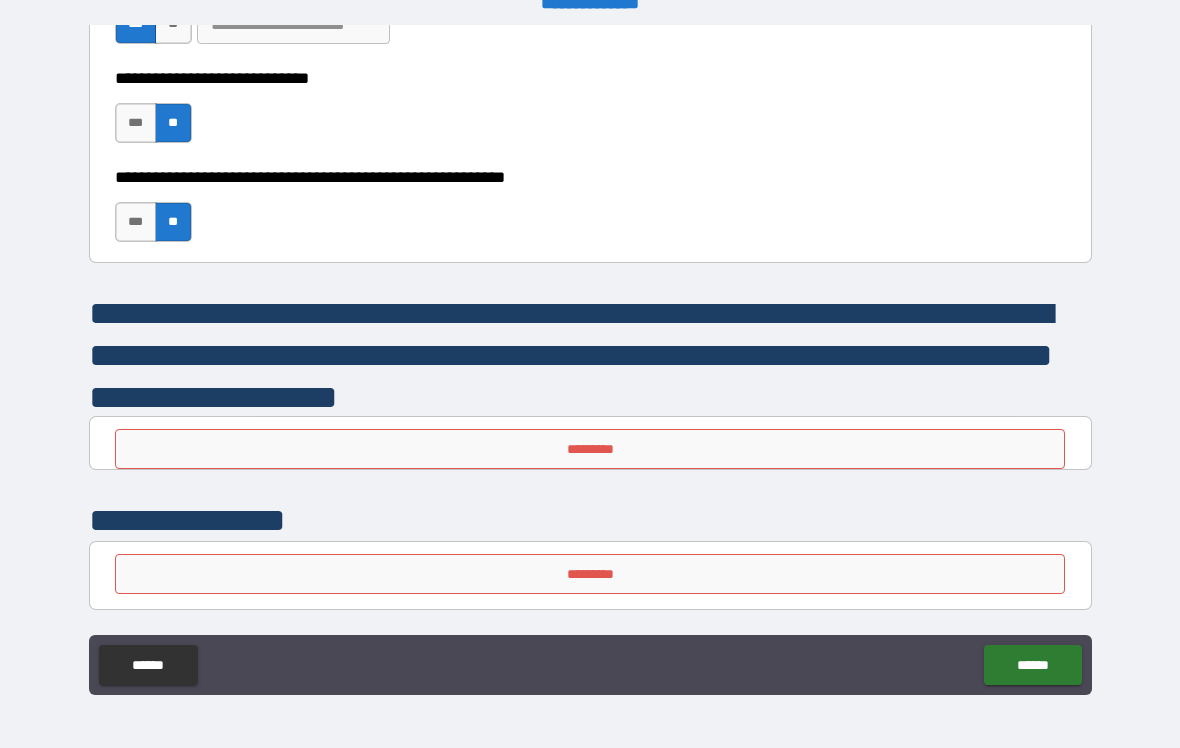 click on "*********" at bounding box center [590, 449] 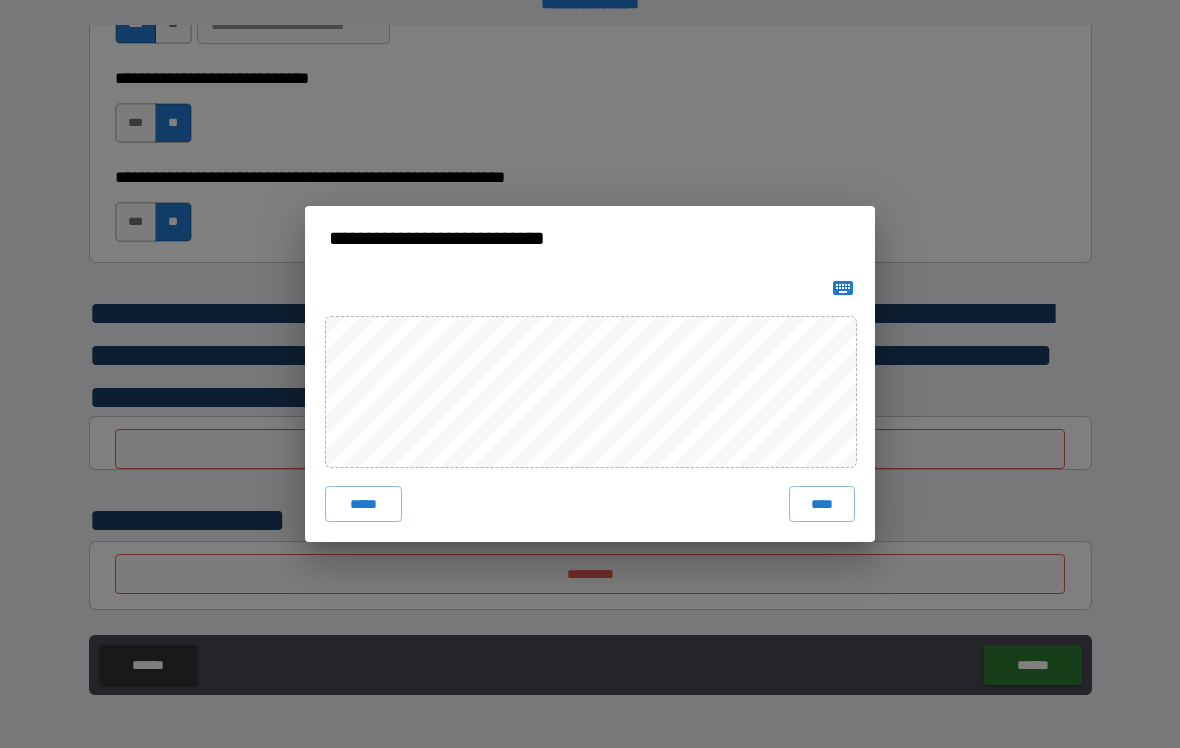 click on "****" at bounding box center (822, 504) 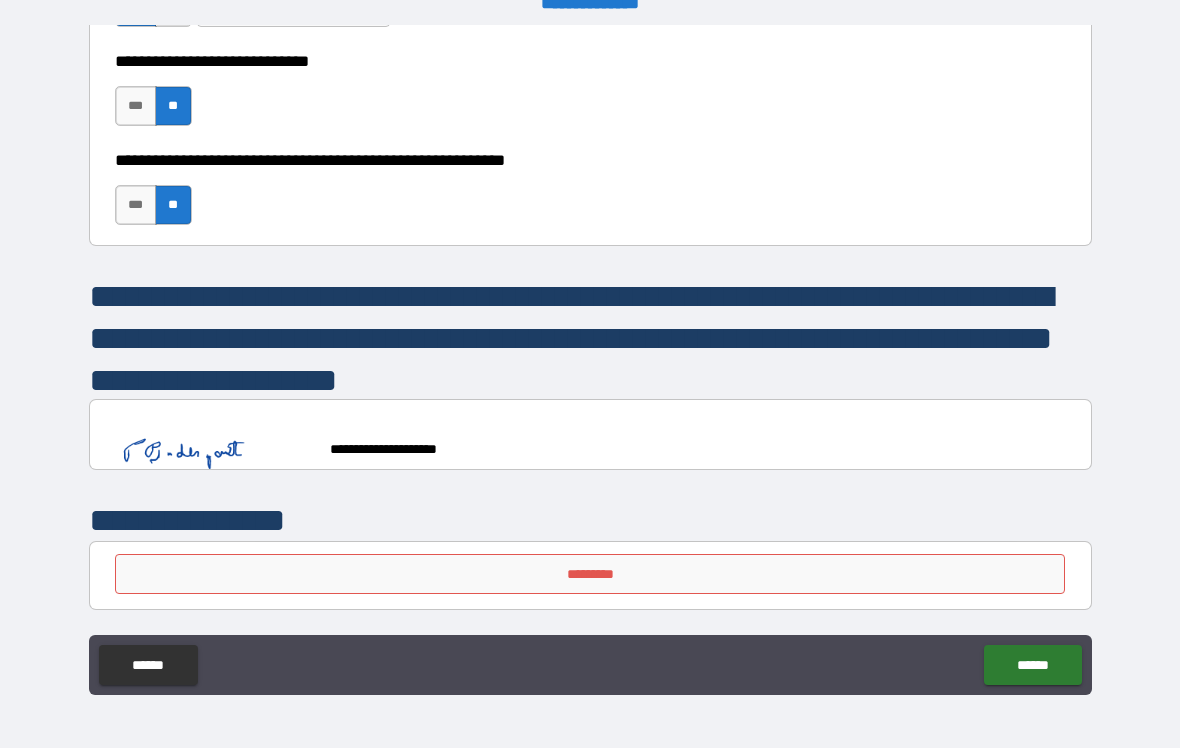 scroll, scrollTop: 6467, scrollLeft: 0, axis: vertical 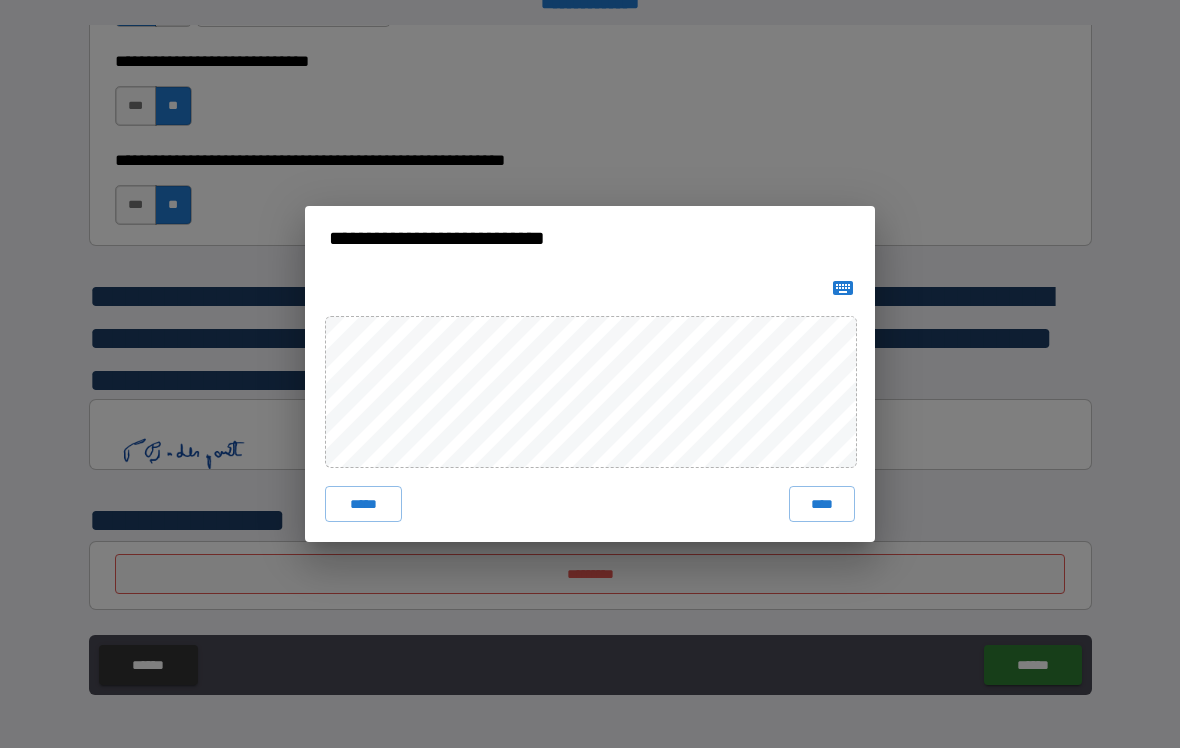 click on "****" at bounding box center [822, 504] 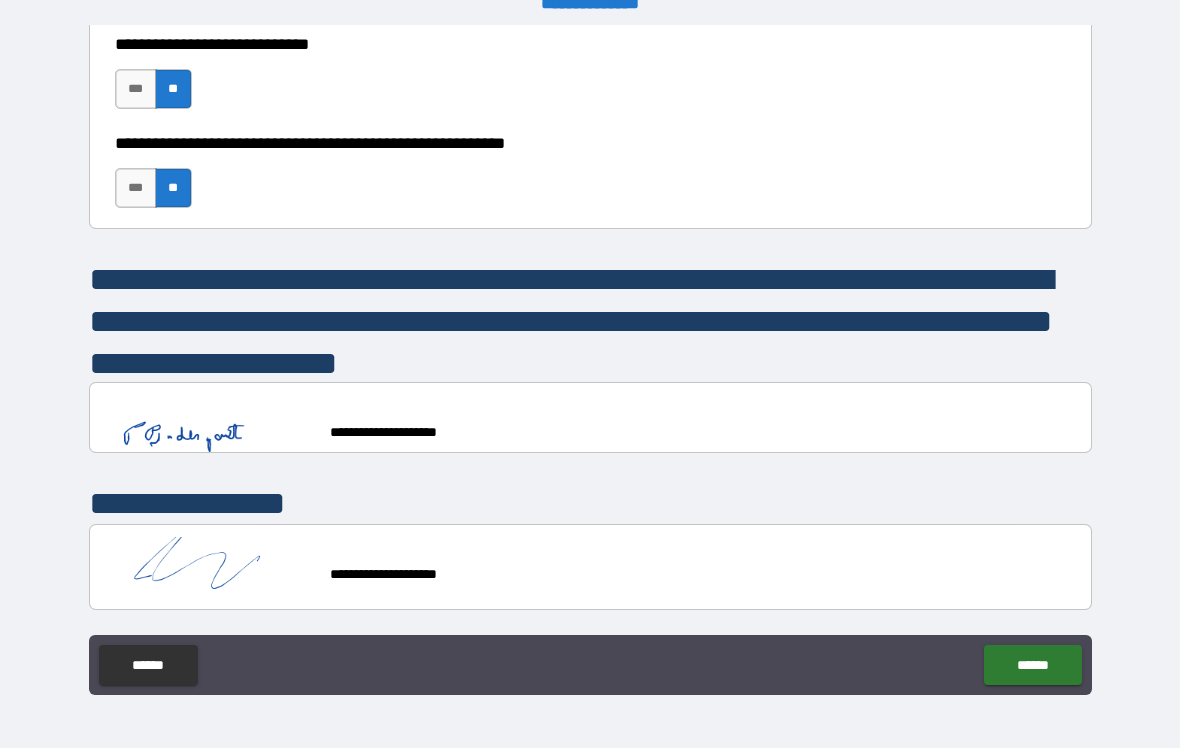 scroll, scrollTop: 6484, scrollLeft: 0, axis: vertical 